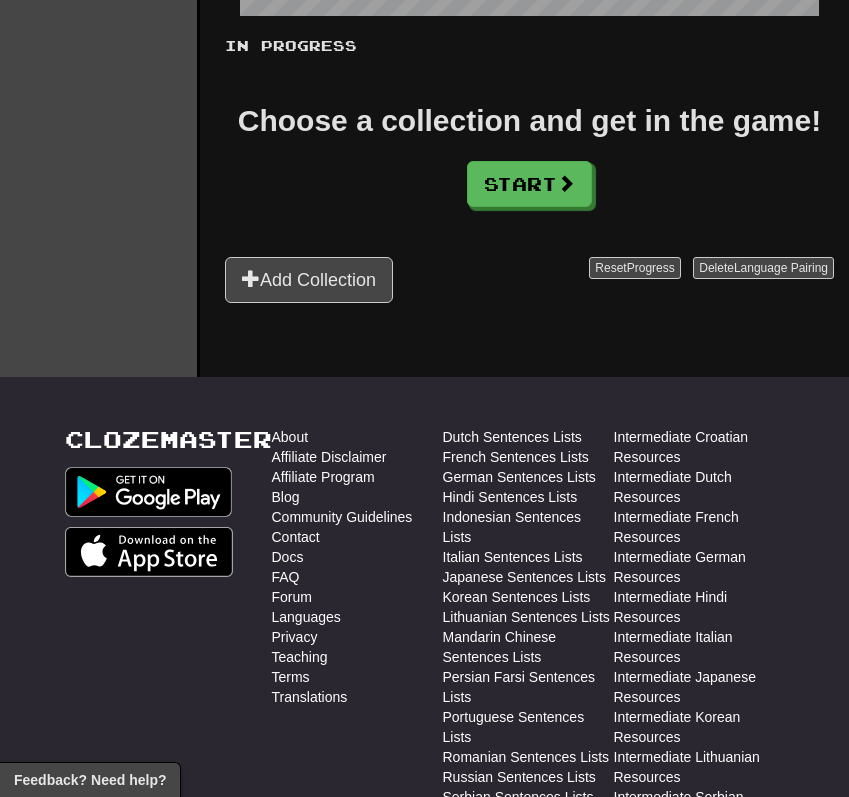 scroll, scrollTop: 540, scrollLeft: 0, axis: vertical 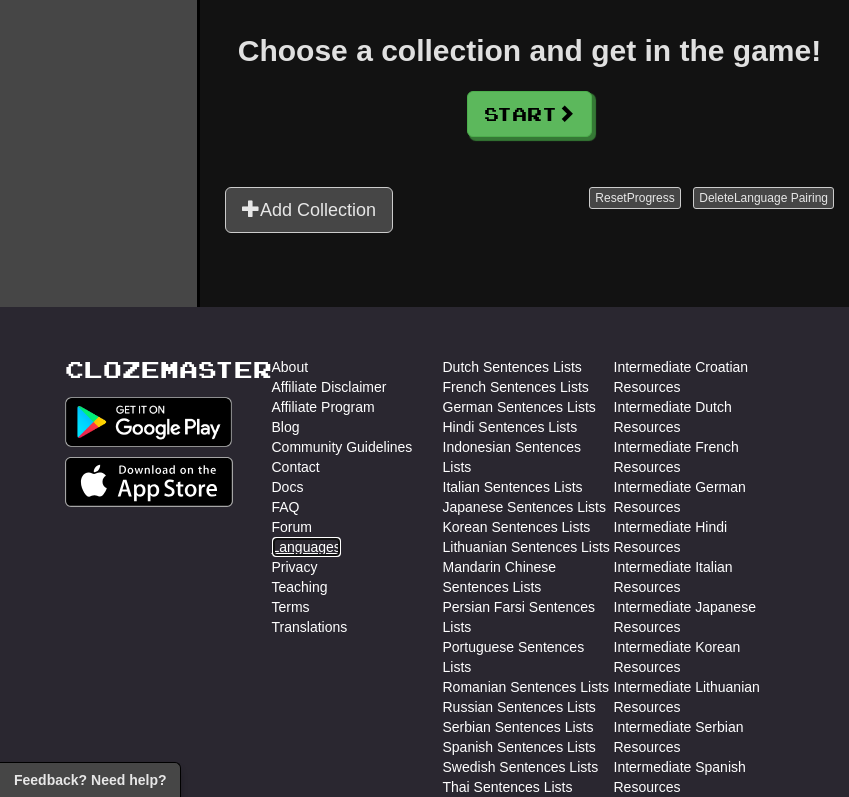 click on "Languages" at bounding box center [306, 547] 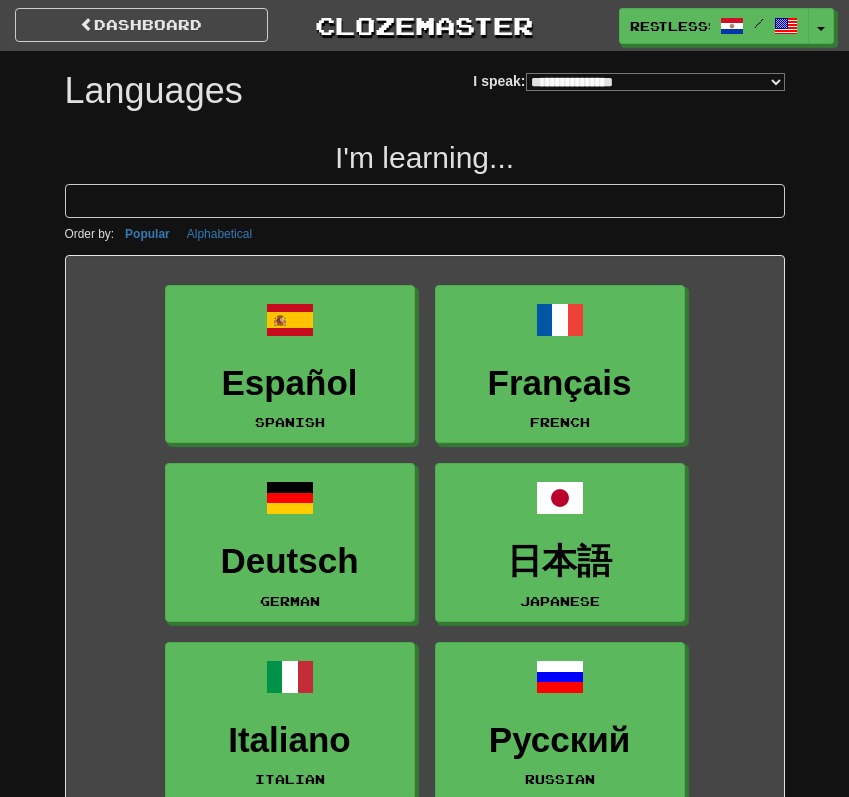 select on "*******" 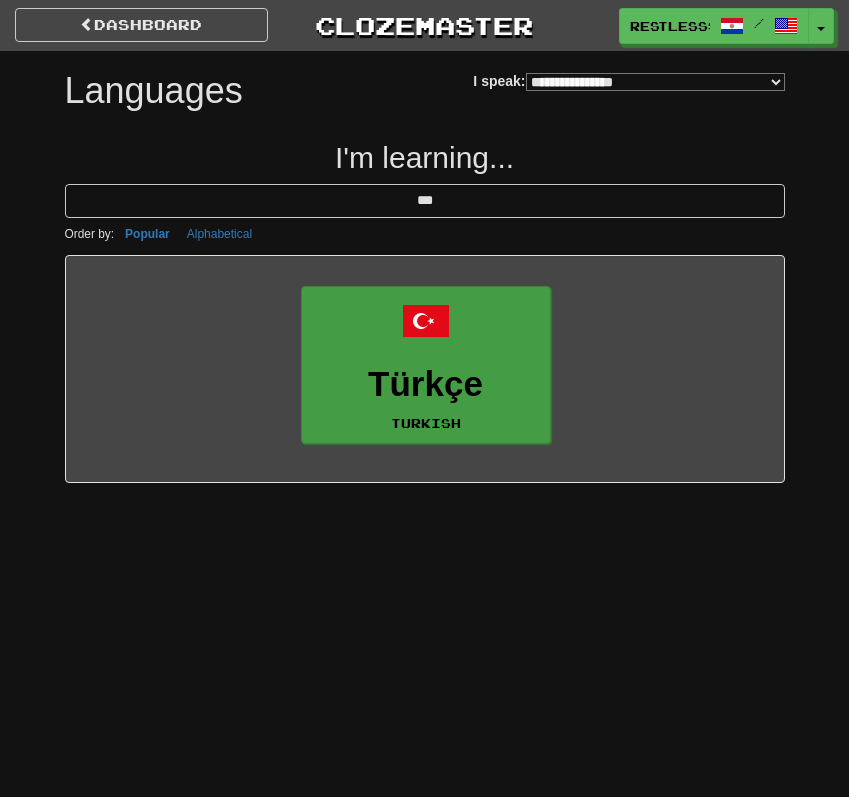 type on "***" 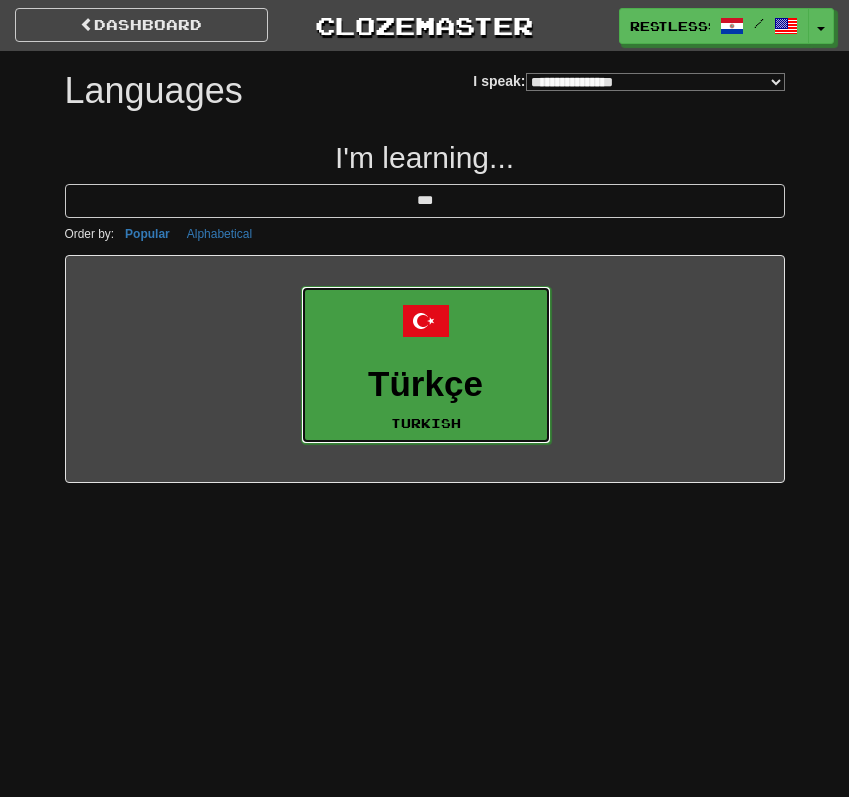click on "Türkçe Turkish" at bounding box center (426, 365) 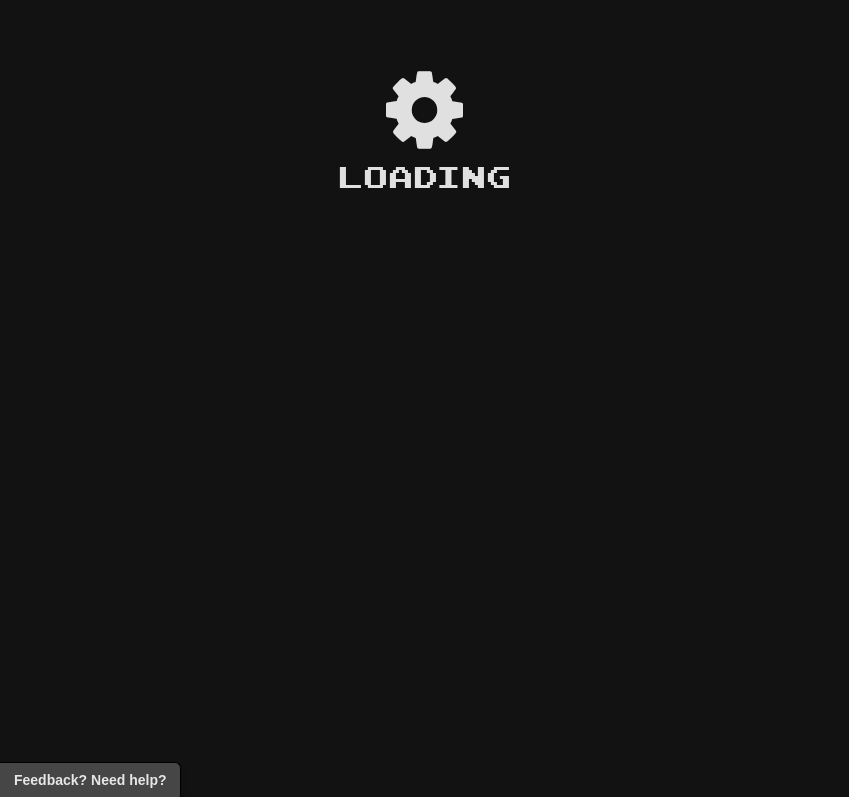 scroll, scrollTop: 0, scrollLeft: 0, axis: both 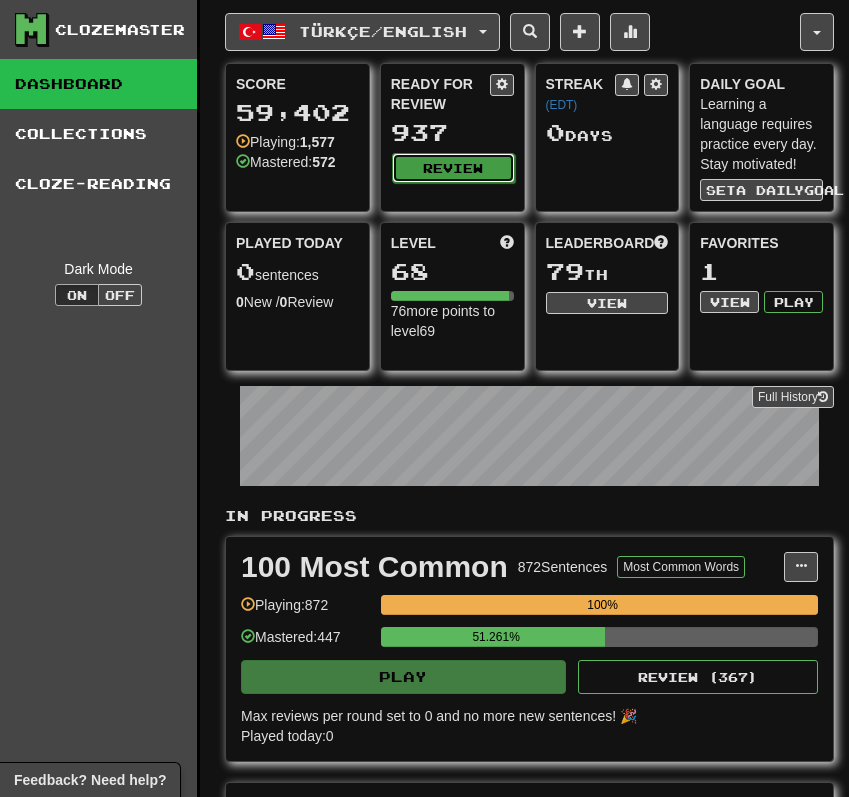 click on "Review" 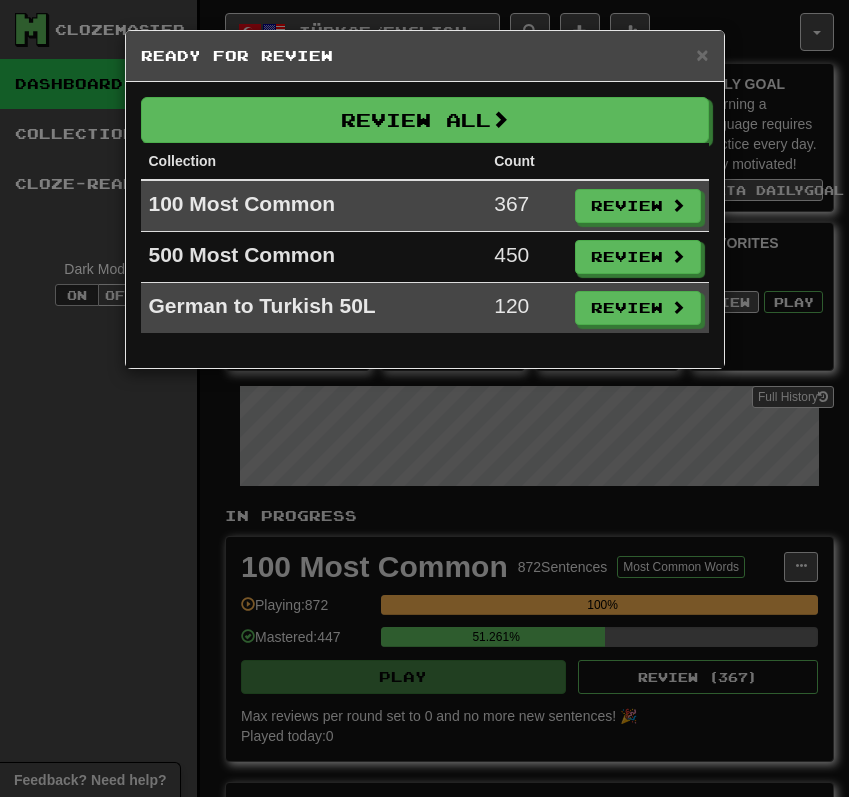 click on "× Ready for Review Review All  Collection Count 100 Most Common 367 Review 500 Most Common 450 Review German to Turkish 50L 120 Review" at bounding box center [424, 398] 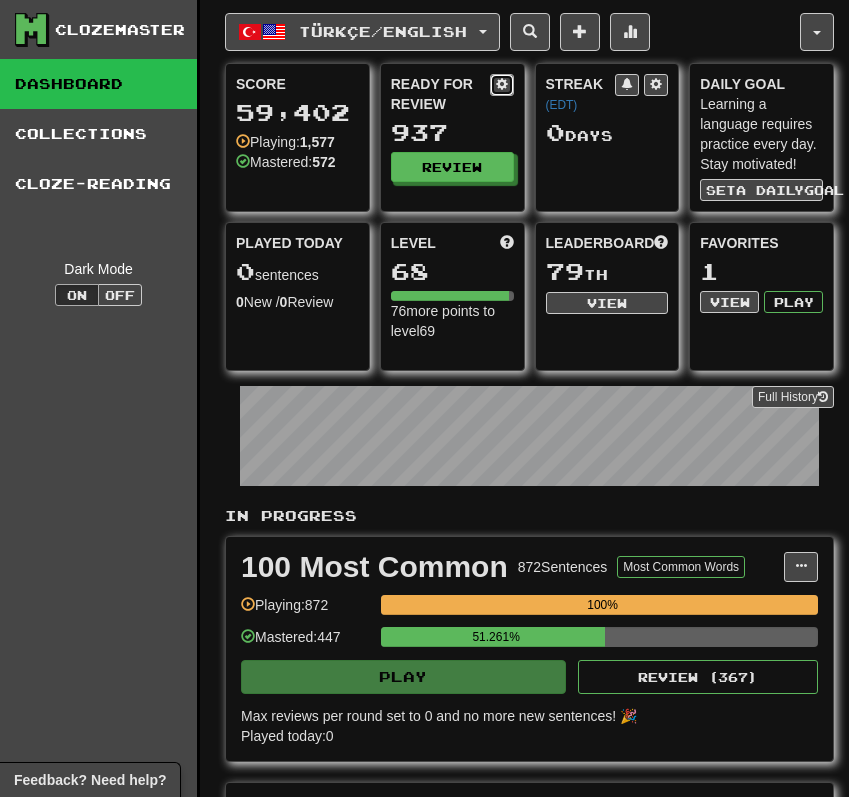 click 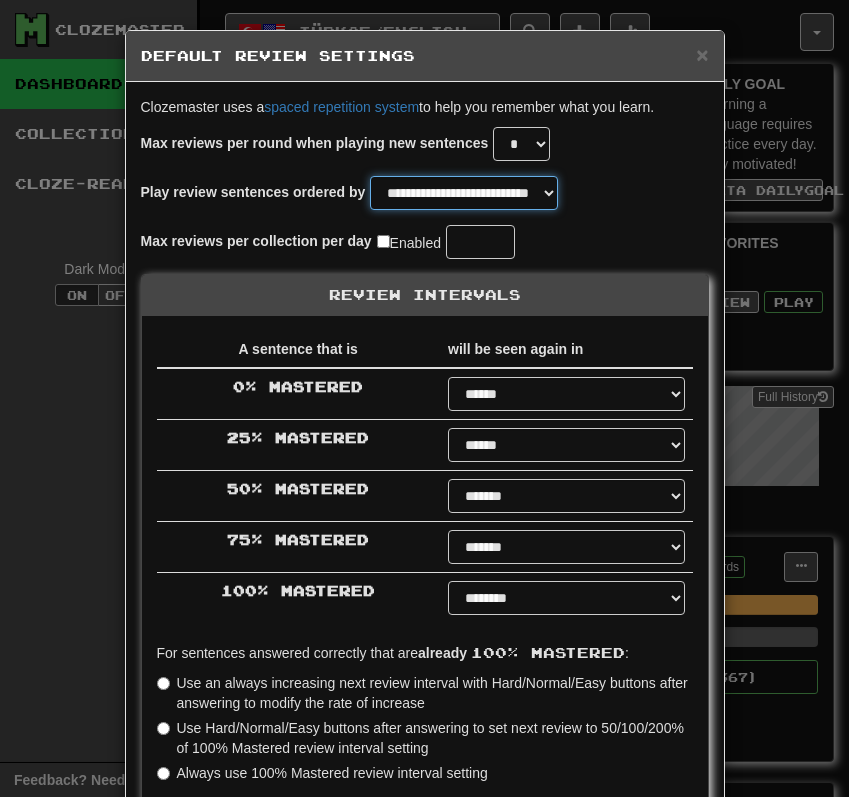 click on "**********" at bounding box center (464, 193) 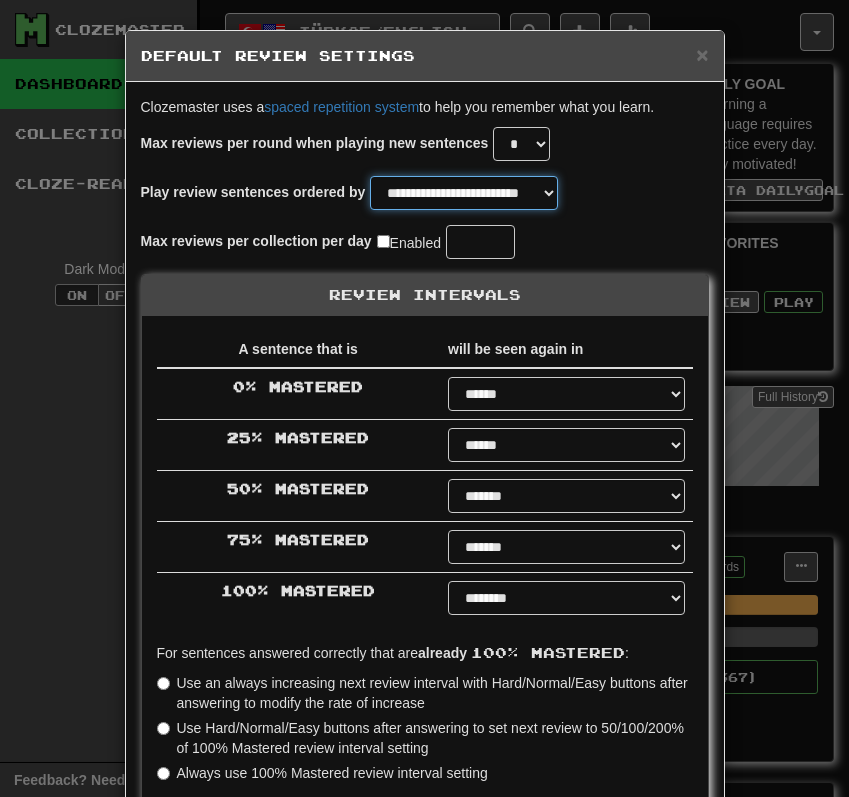 scroll, scrollTop: 308, scrollLeft: 0, axis: vertical 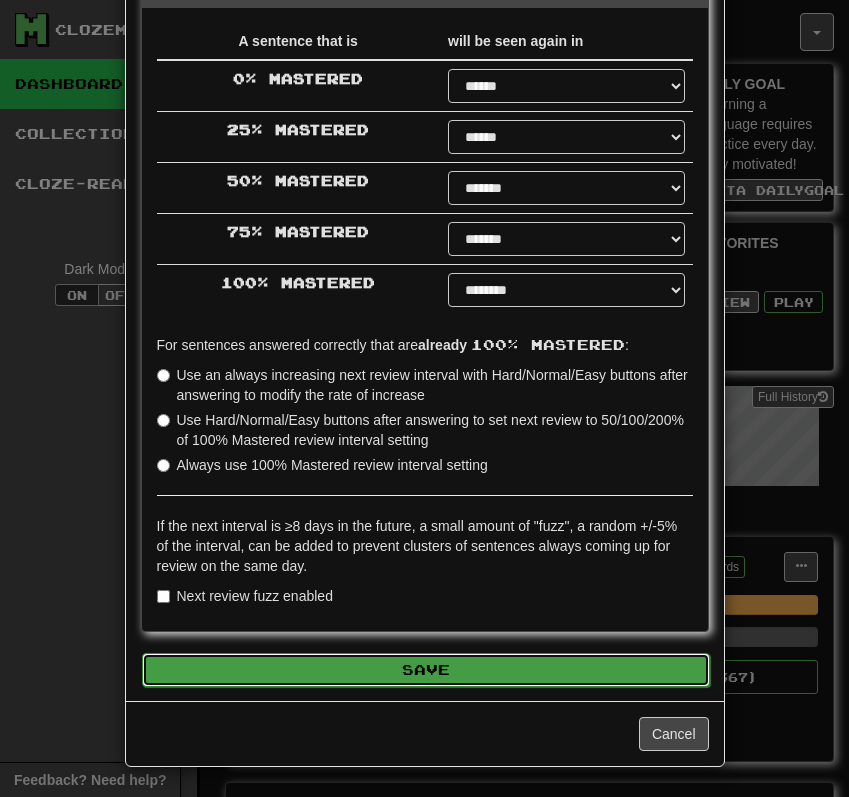 click on "Save" at bounding box center (426, 670) 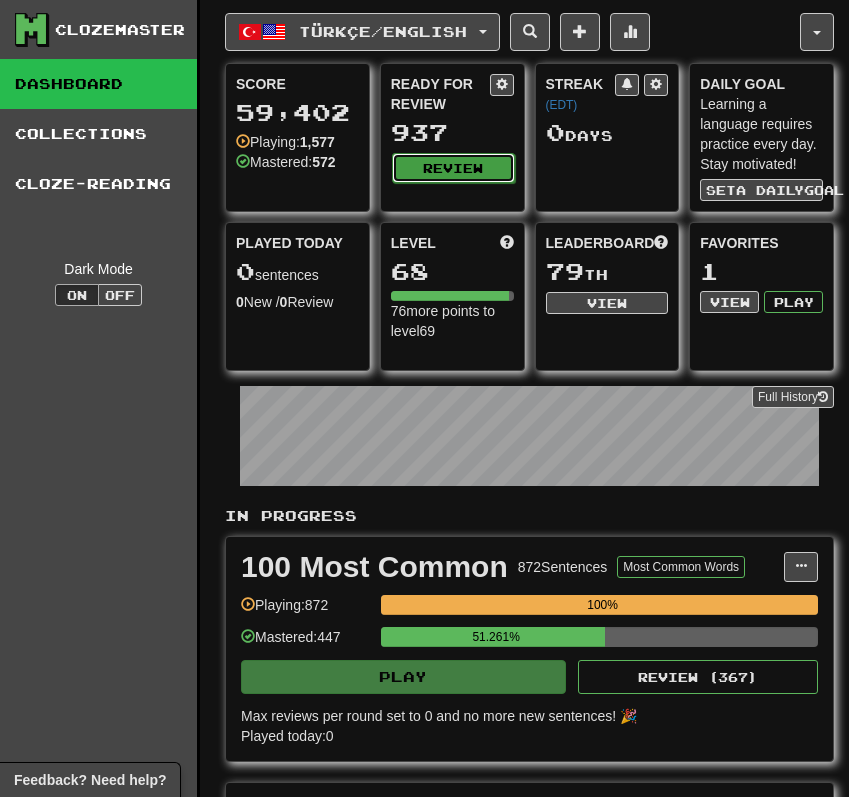 click on "Review" 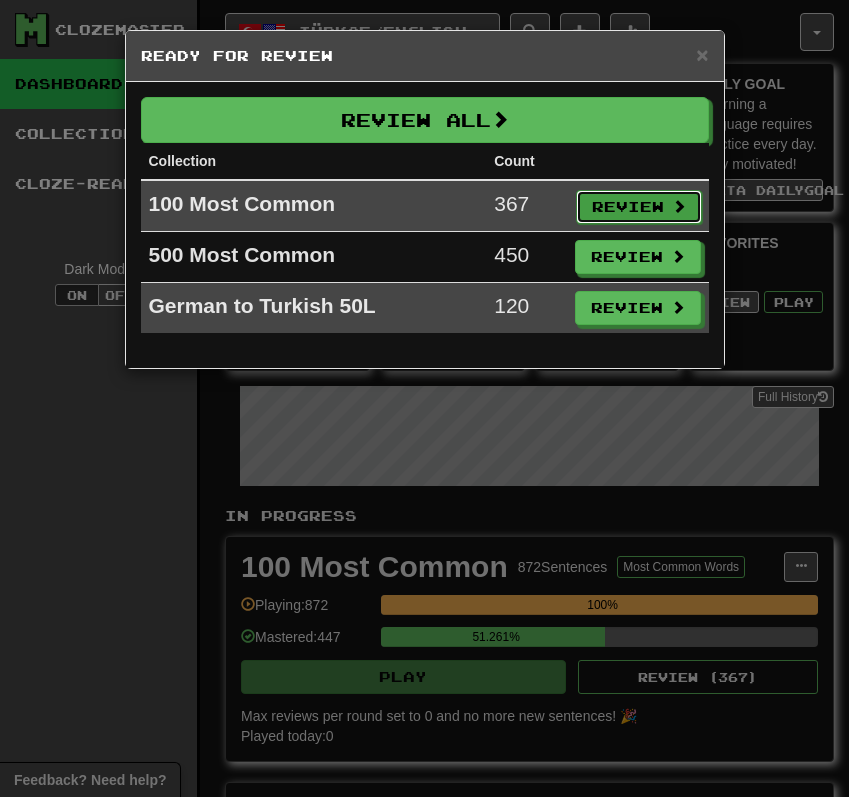 click on "Review" at bounding box center (639, 207) 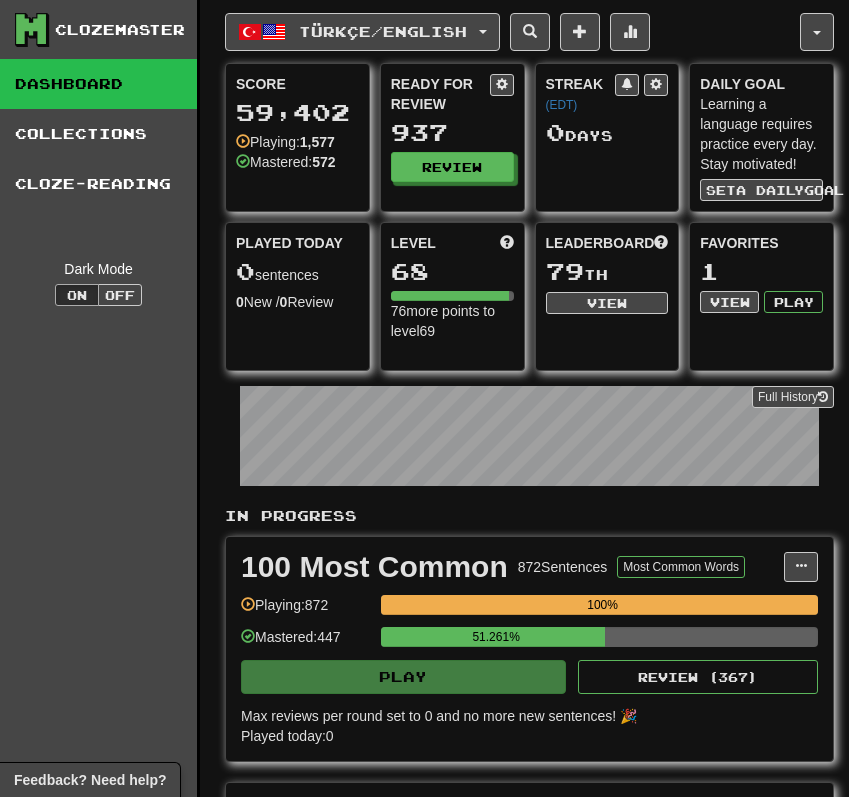 select on "**" 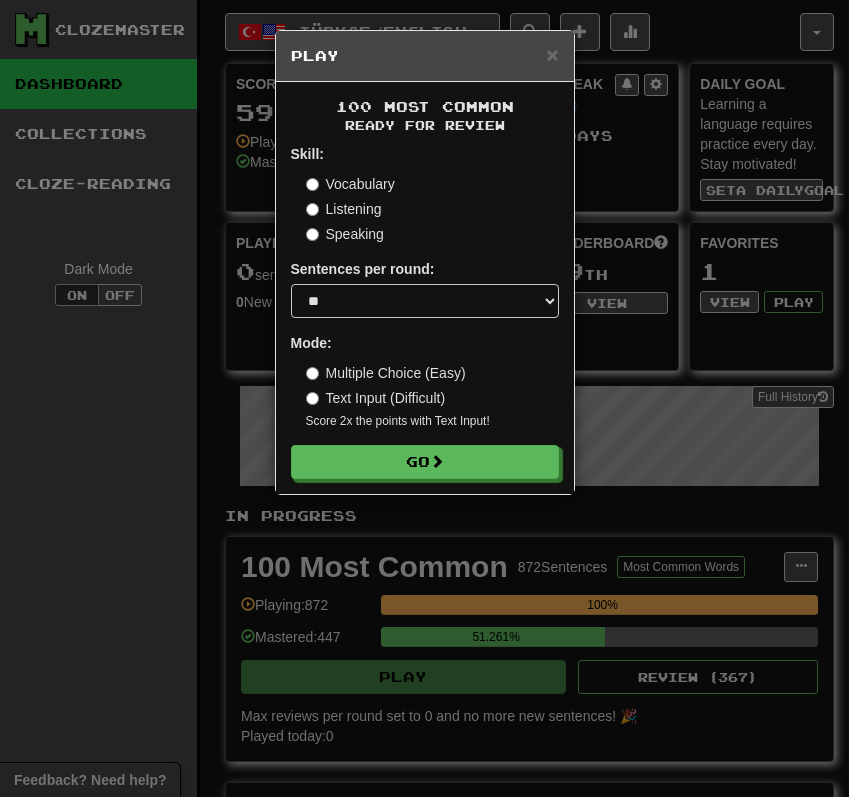 click on "Listening" at bounding box center (344, 209) 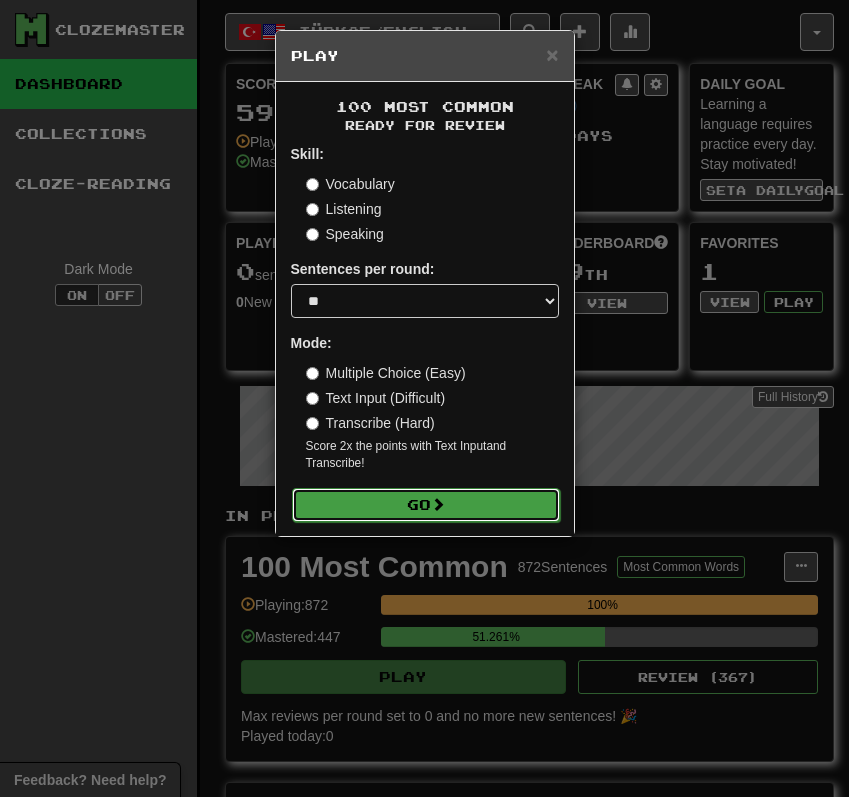 click on "Go" at bounding box center (426, 505) 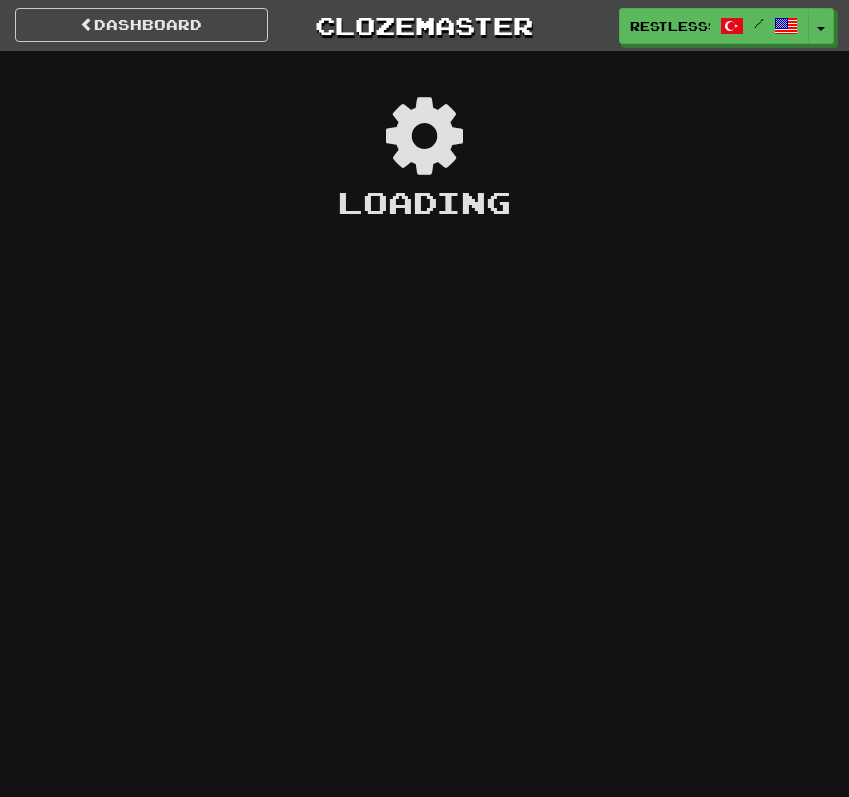scroll, scrollTop: 0, scrollLeft: 0, axis: both 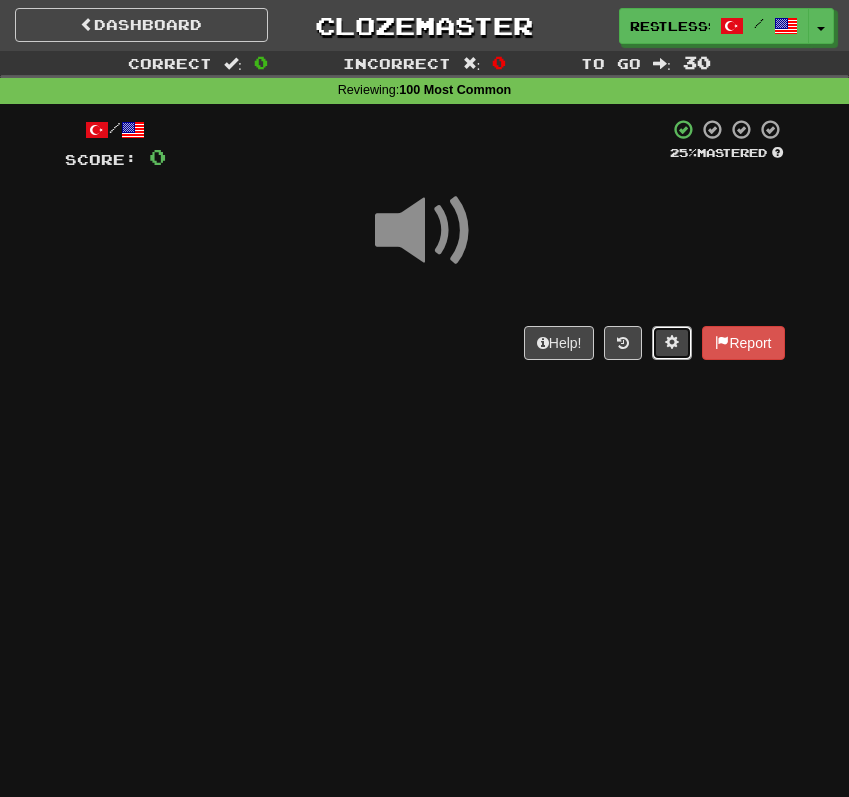 click at bounding box center (672, 343) 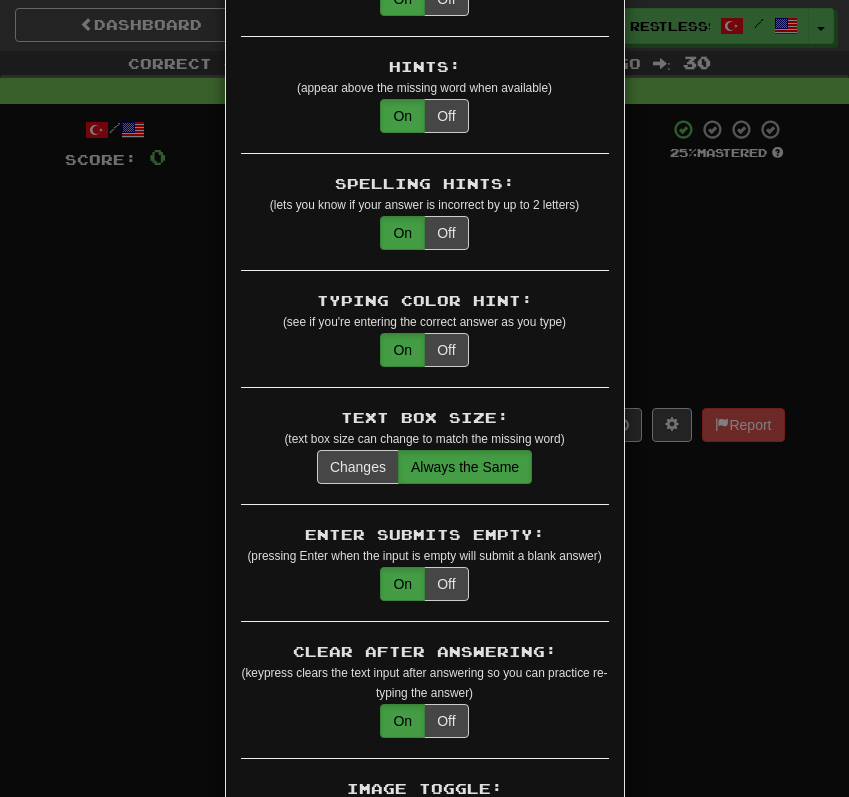scroll, scrollTop: 0, scrollLeft: 0, axis: both 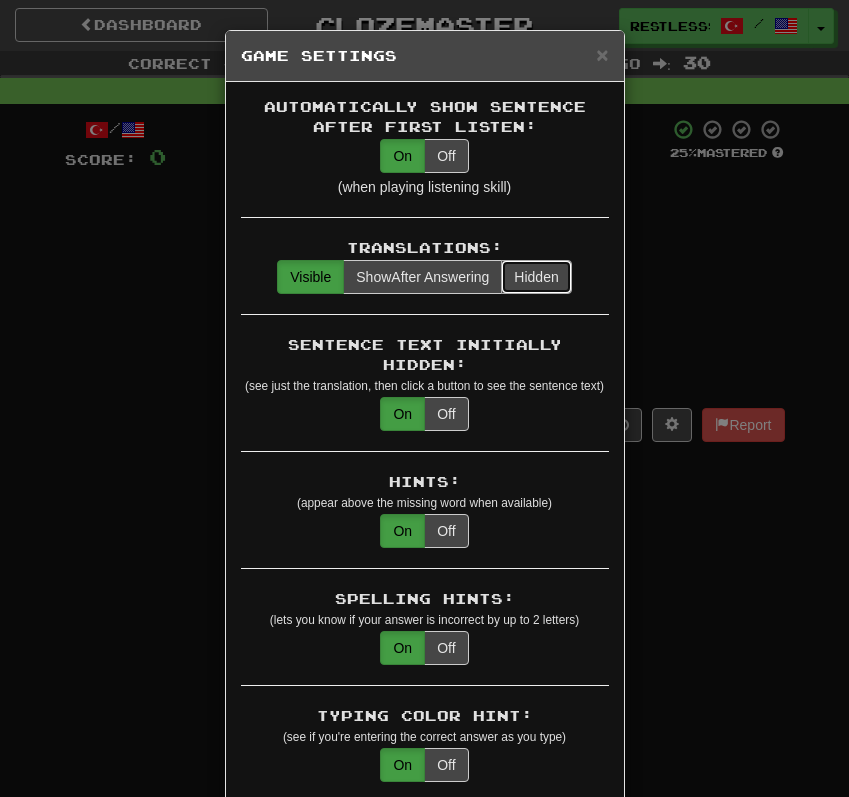 click on "Hidden" at bounding box center (536, 277) 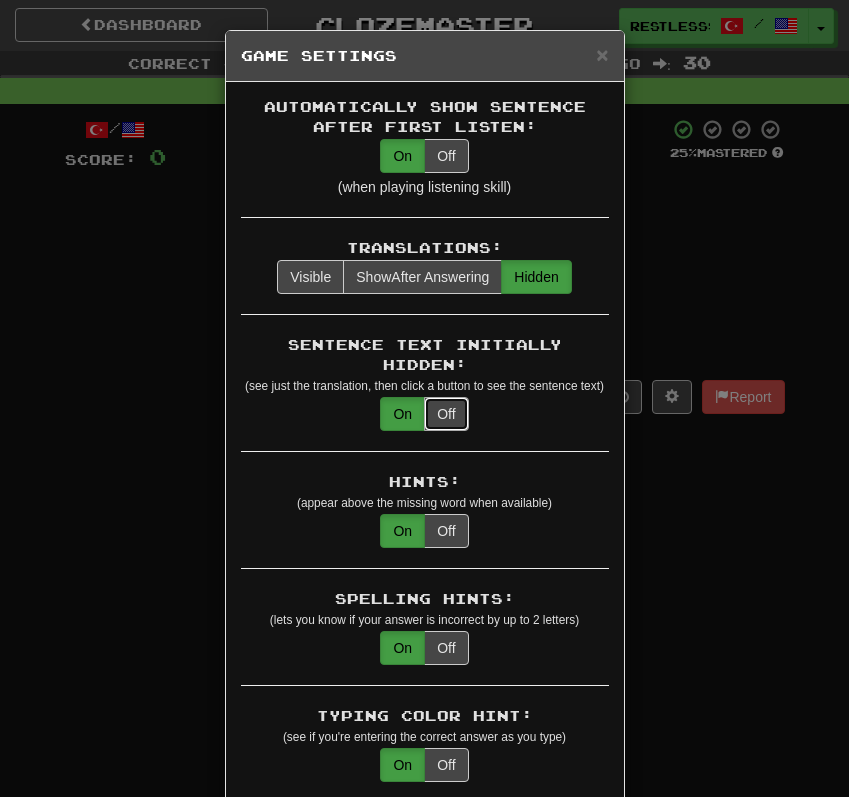 click on "Off" at bounding box center (446, 414) 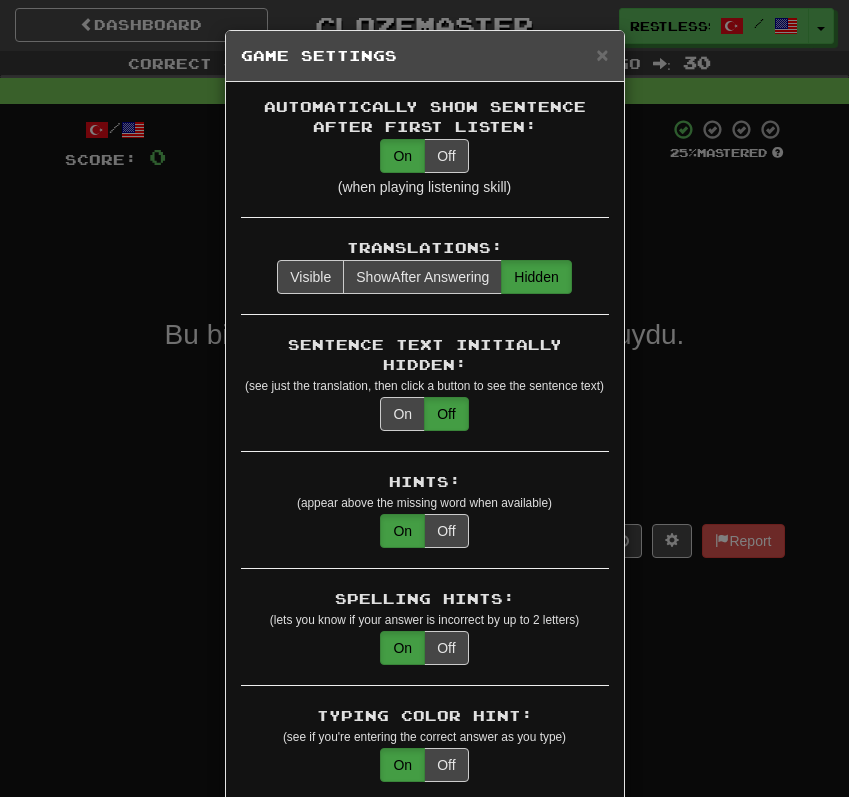 click on "× Game Settings Automatically Show Sentence After First Listen: On Off (when playing listening skill) Translations: Visible Show  After Answering Hidden Sentence Text Initially Hidden: (see just the translation, then click a button to see the sentence text) On Off Hints: (appear above the missing word when available) On Off Spelling Hints: (lets you know if your answer is incorrect by up to 2 letters) On Off Typing Color Hint: (see if you're entering the correct answer as you type) On Off Text Box Size: (text box size can change to match the missing word) Changes Always the Same Enter Submits Empty: (pressing Enter when the input is empty will submit a blank answer) On Off Clear After Answering: (keypress clears the text input after answering so you can practice re-typing the answer) On Off Image Toggle: (toggle button, if sentence image available) After Answering Before and After Off Image Background: (use sentence image as background, if available) On Off Pronunciation: On Off Sound Effects: On Off On Off" at bounding box center (424, 398) 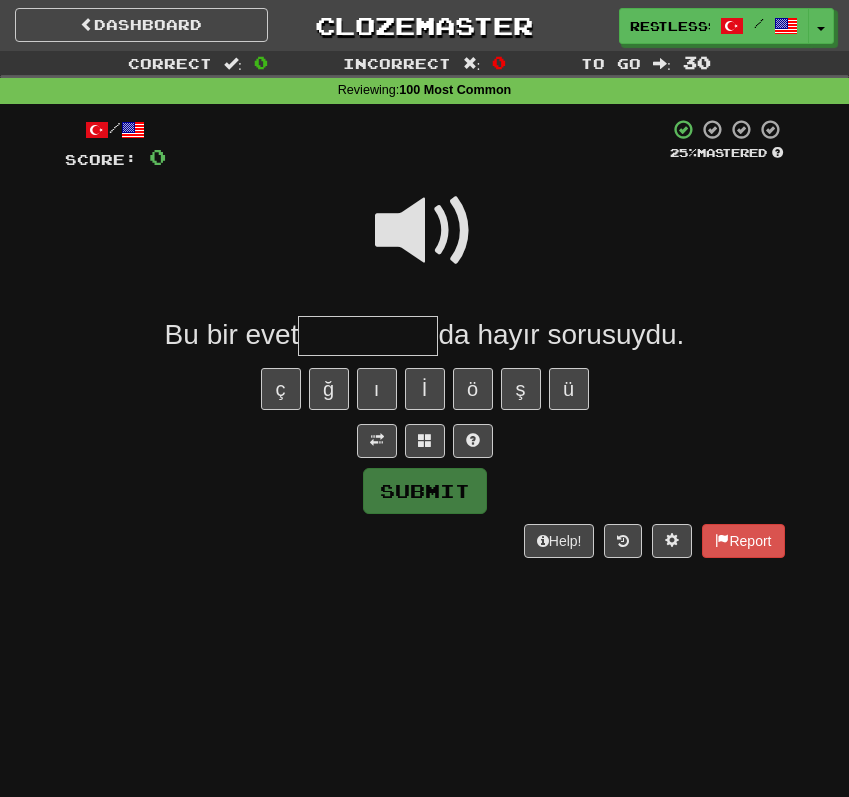 click at bounding box center (425, 231) 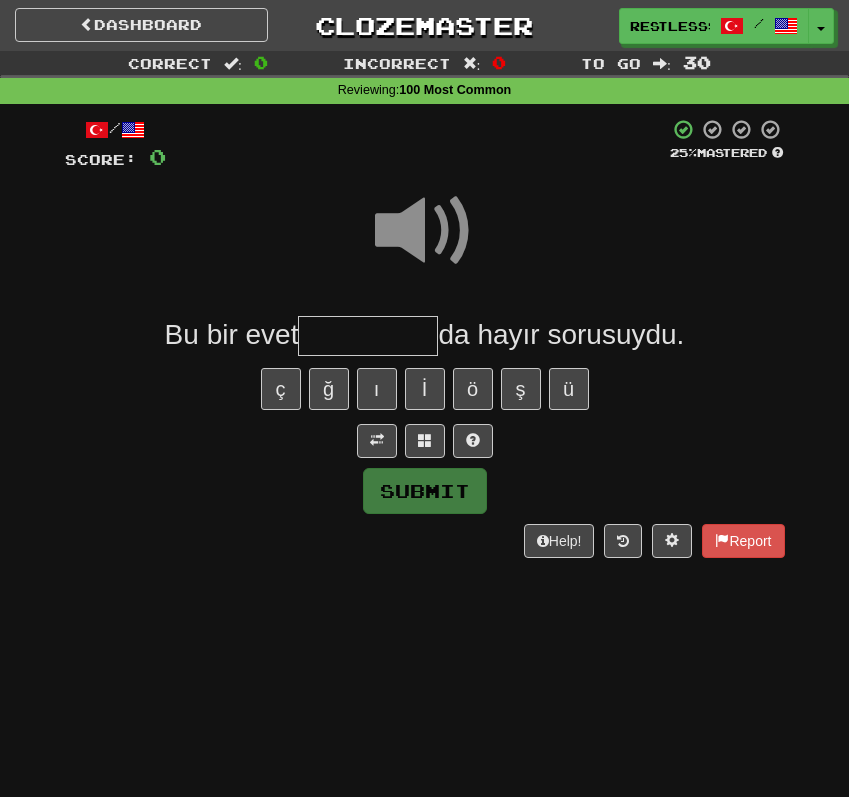 click at bounding box center [368, 336] 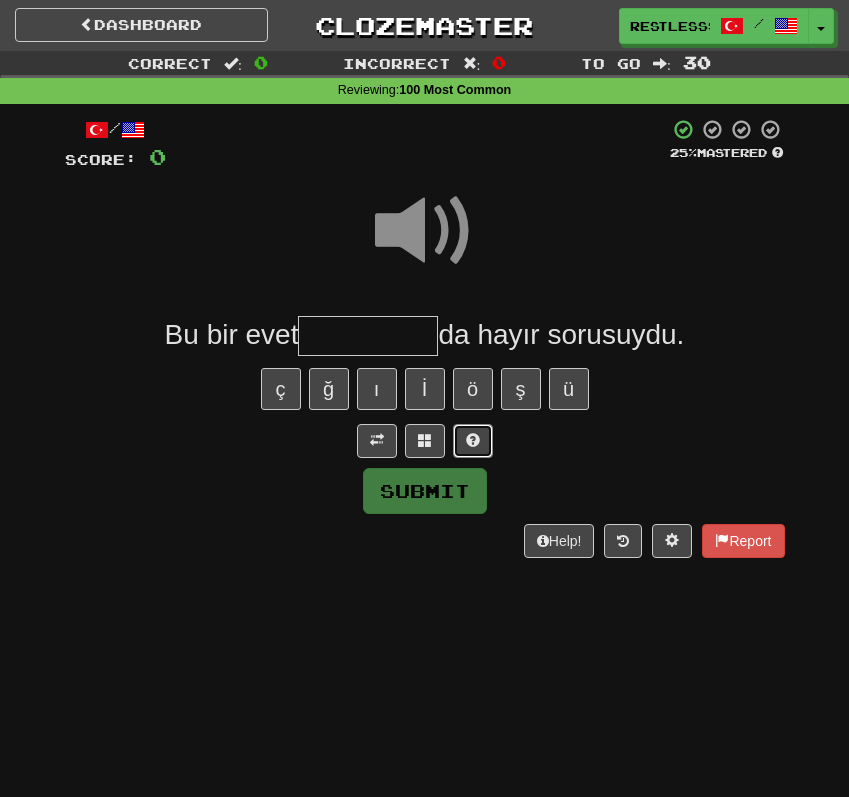 click at bounding box center (473, 441) 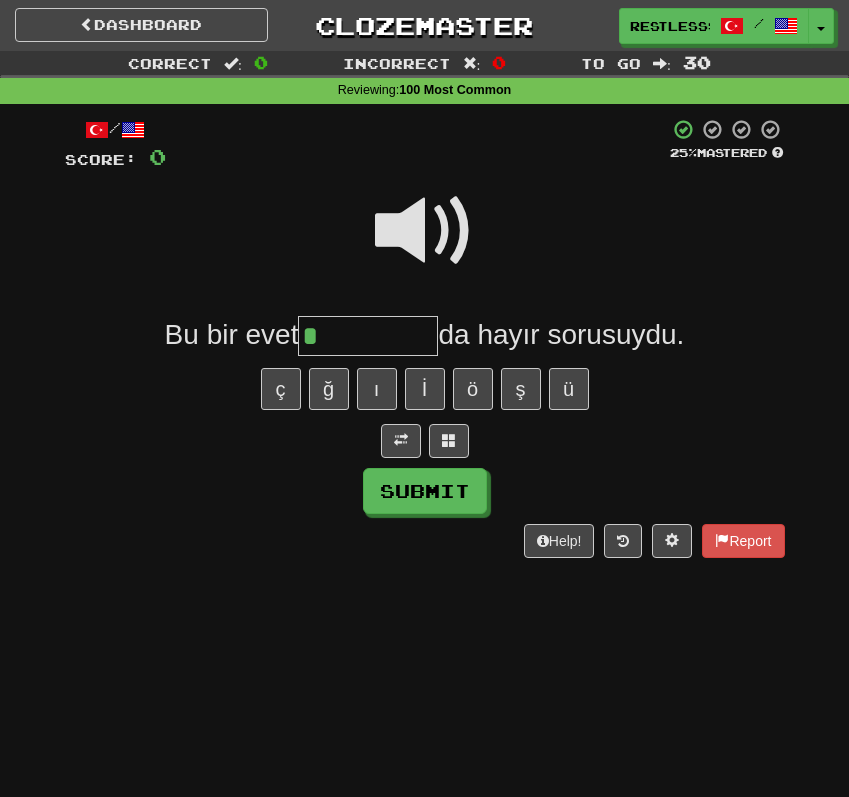 click at bounding box center (425, 231) 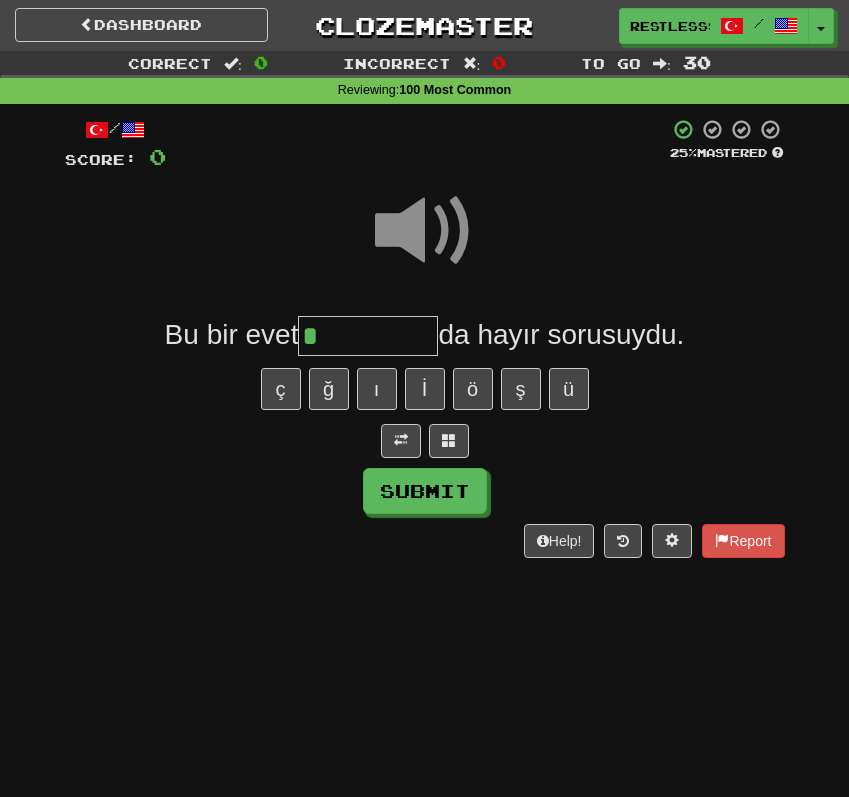 click on "*" at bounding box center [368, 336] 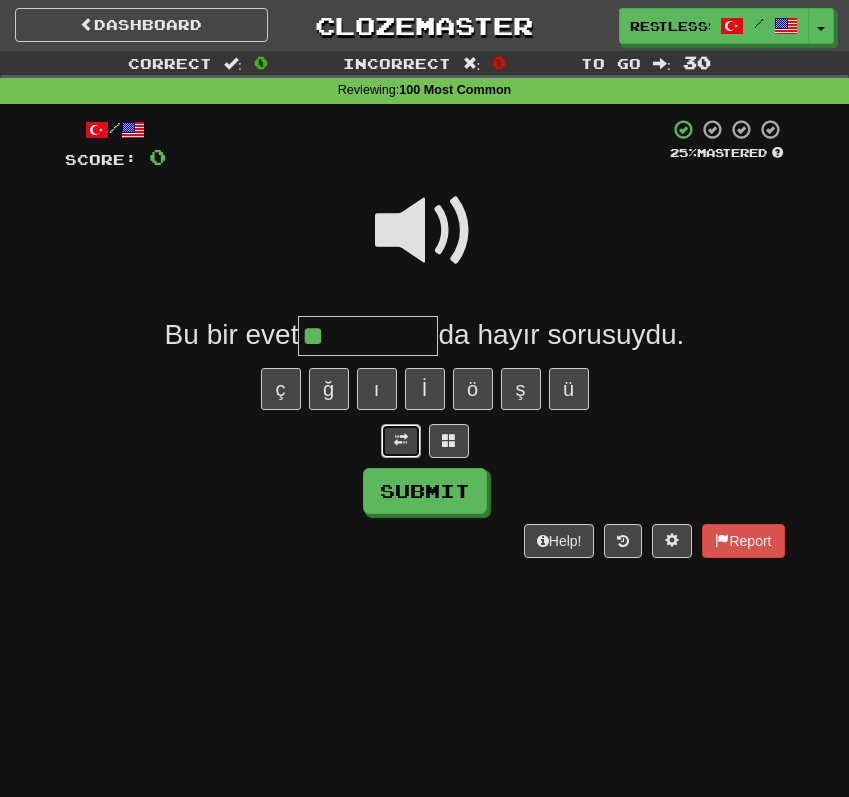 click at bounding box center (401, 441) 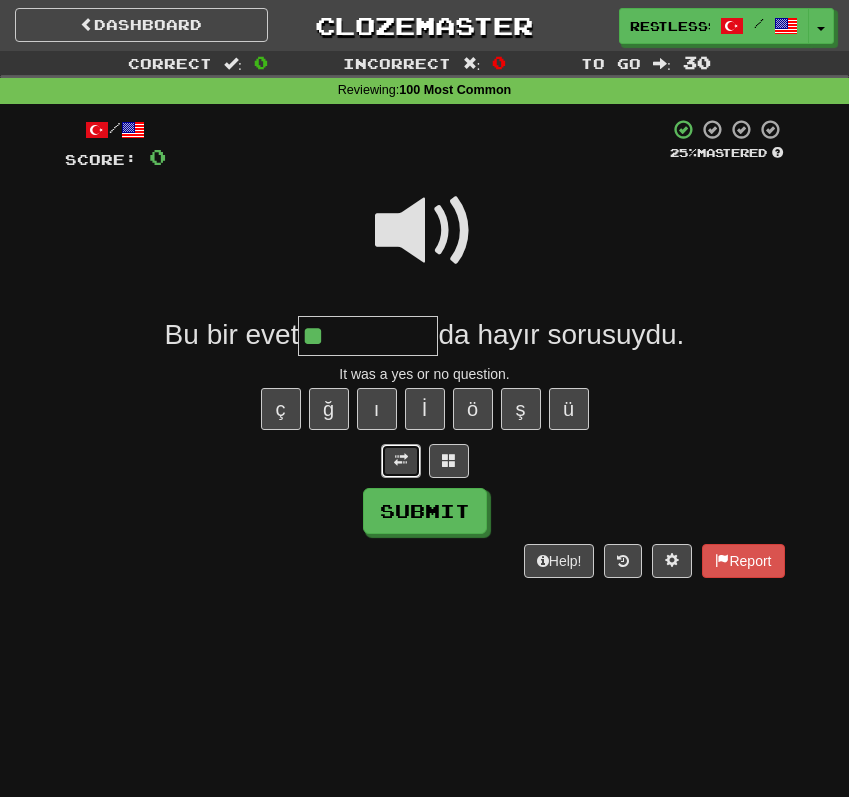 click at bounding box center (401, 461) 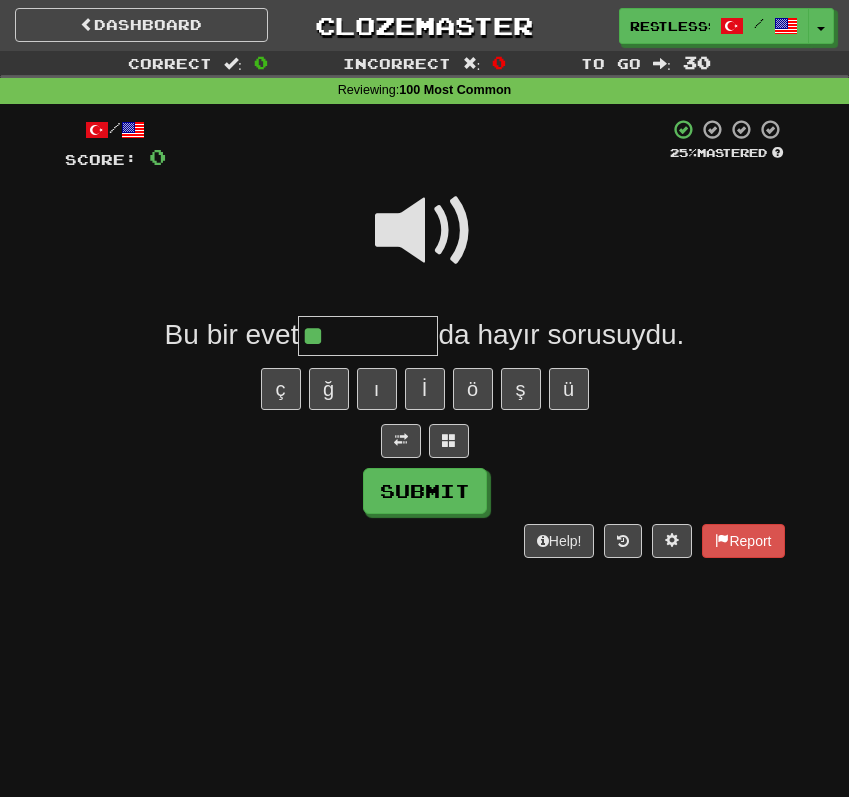 click on "**" at bounding box center (368, 336) 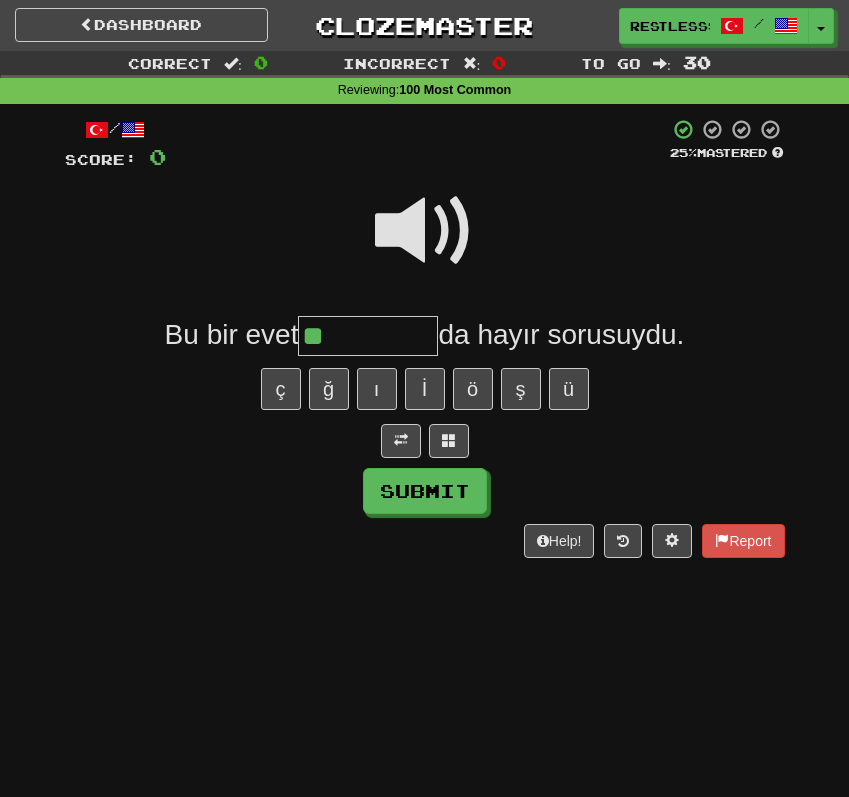 click at bounding box center [425, 231] 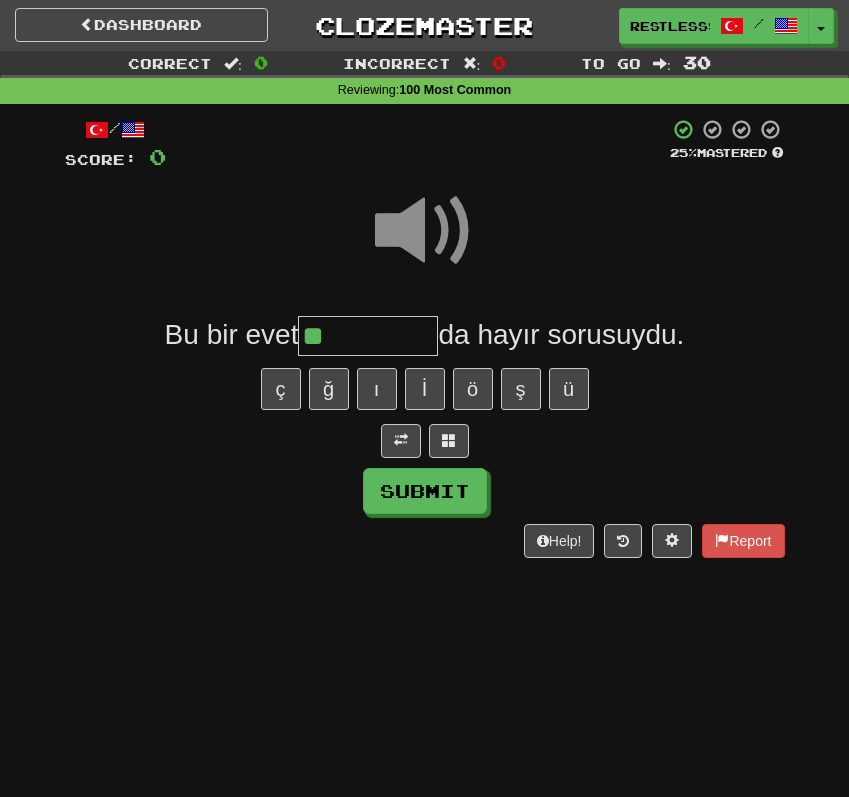 click on "**" at bounding box center (368, 336) 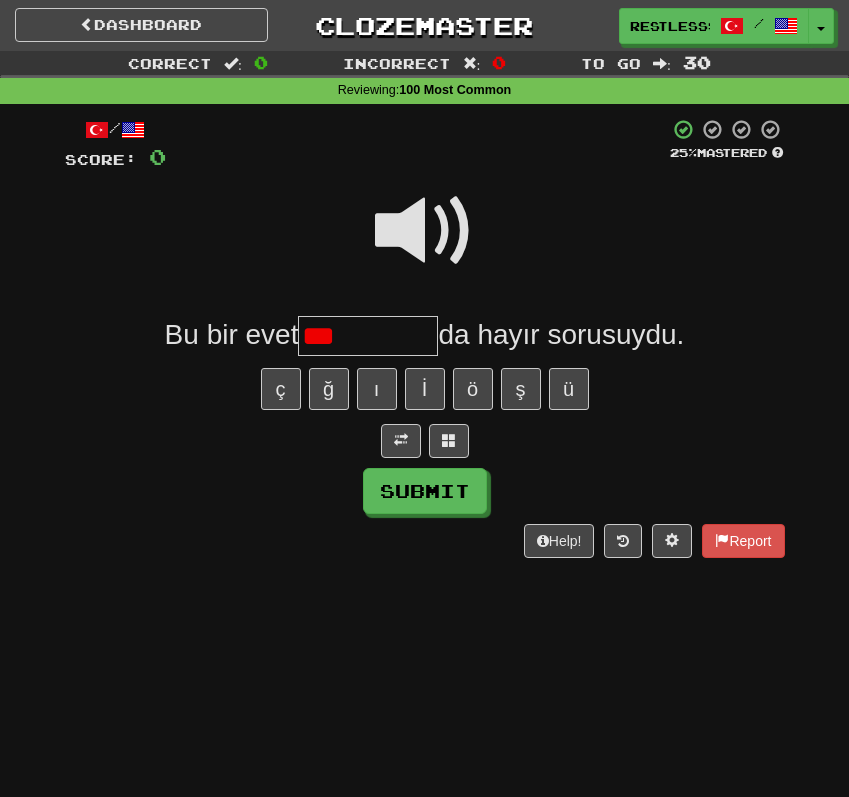 type on "**" 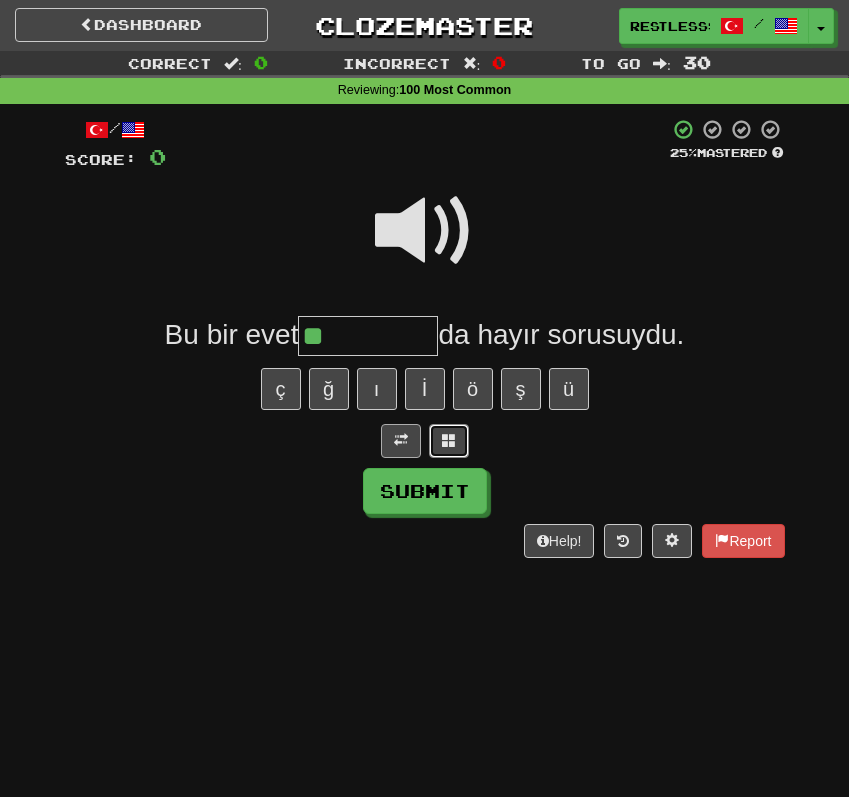 click at bounding box center (449, 441) 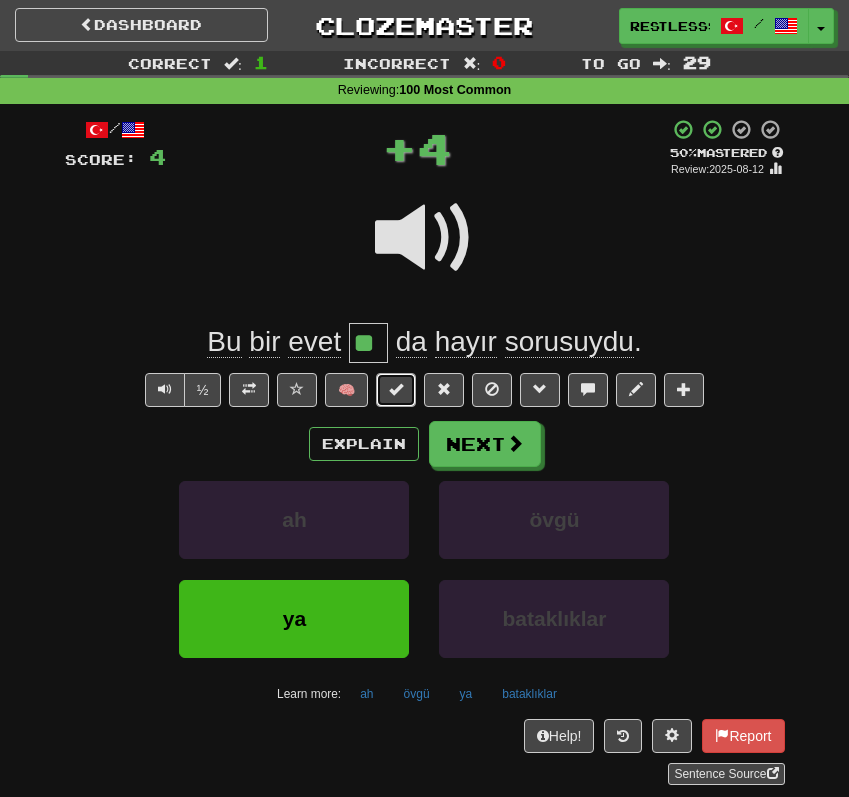 click at bounding box center (396, 389) 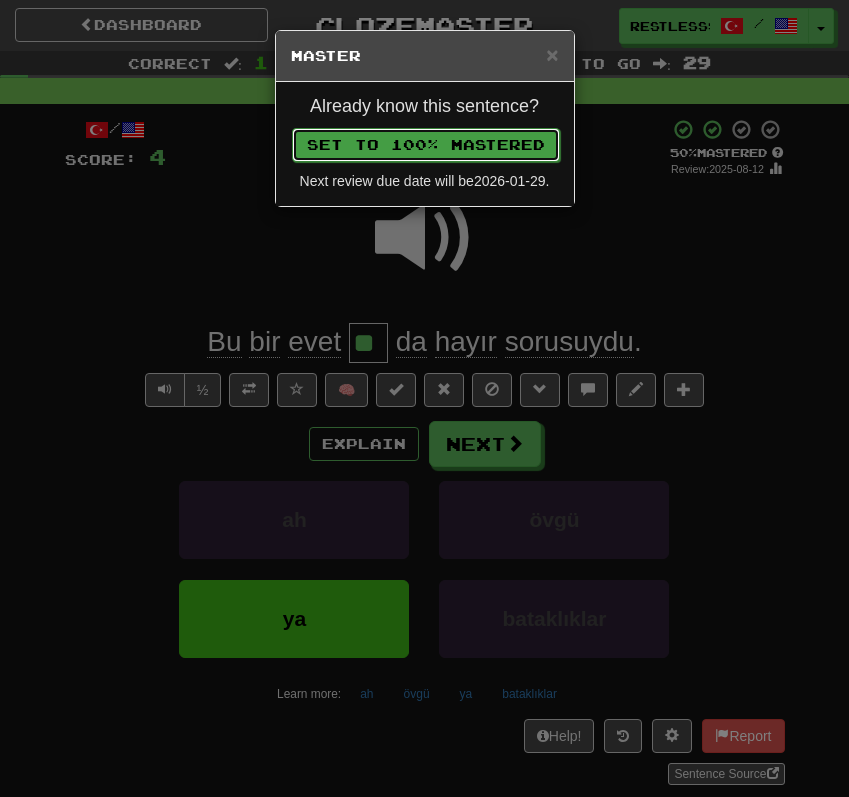 click on "Set to 100% Mastered" at bounding box center (426, 145) 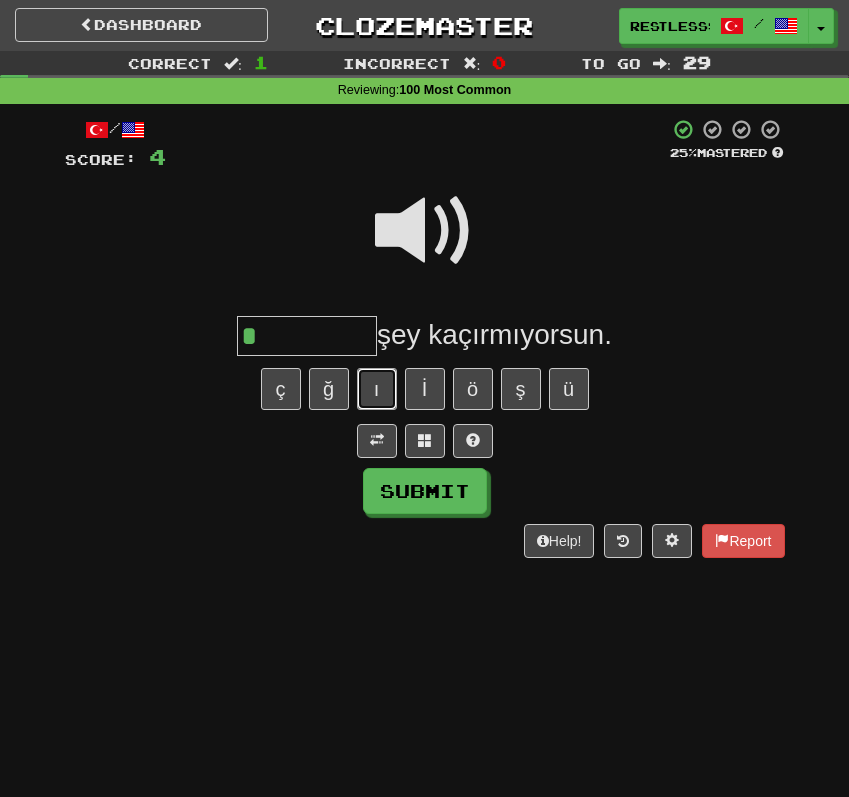 click on "ı" at bounding box center (377, 389) 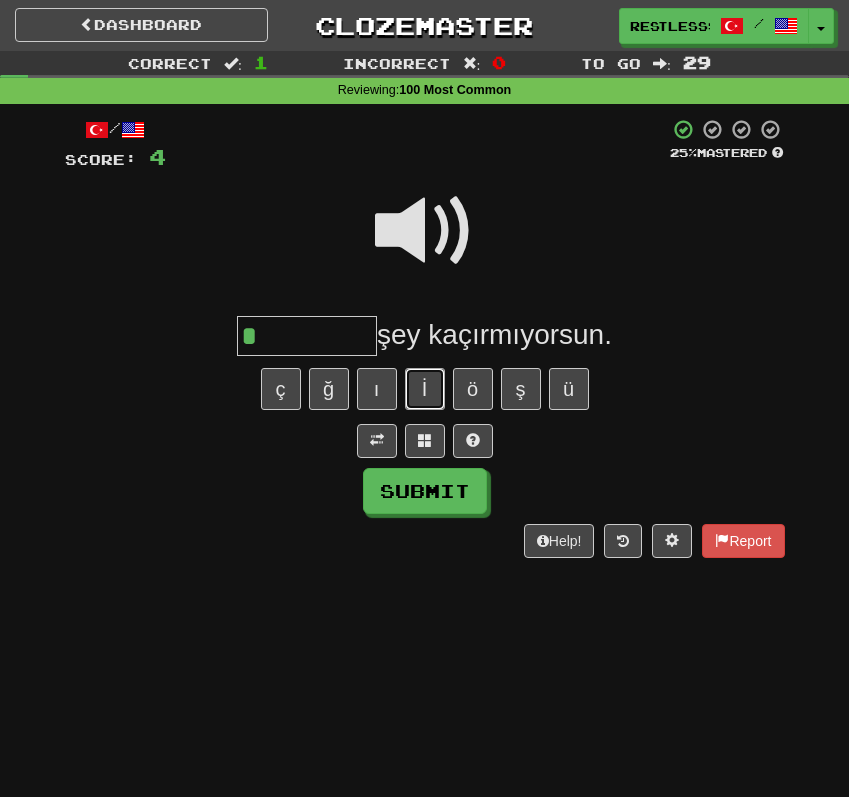 click on "İ" at bounding box center (425, 389) 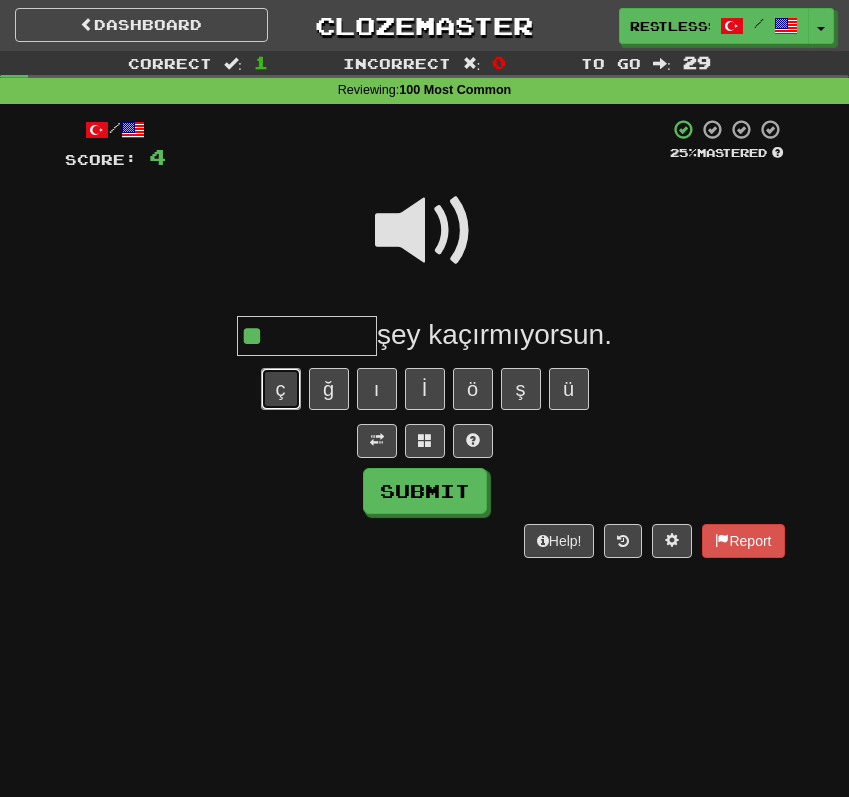 click on "ç" at bounding box center [281, 389] 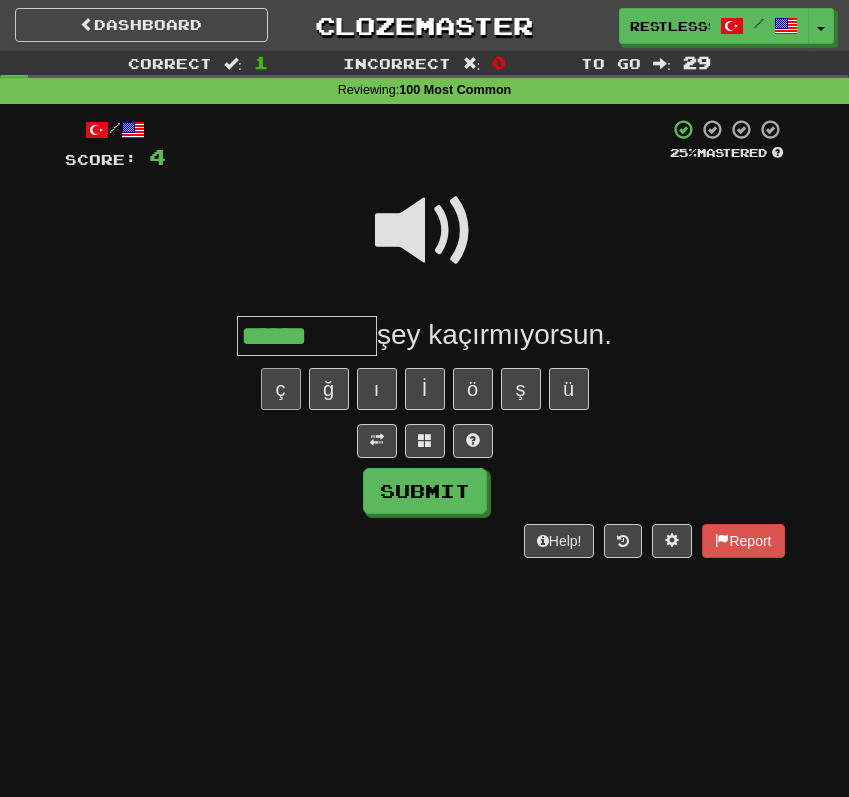 type on "******" 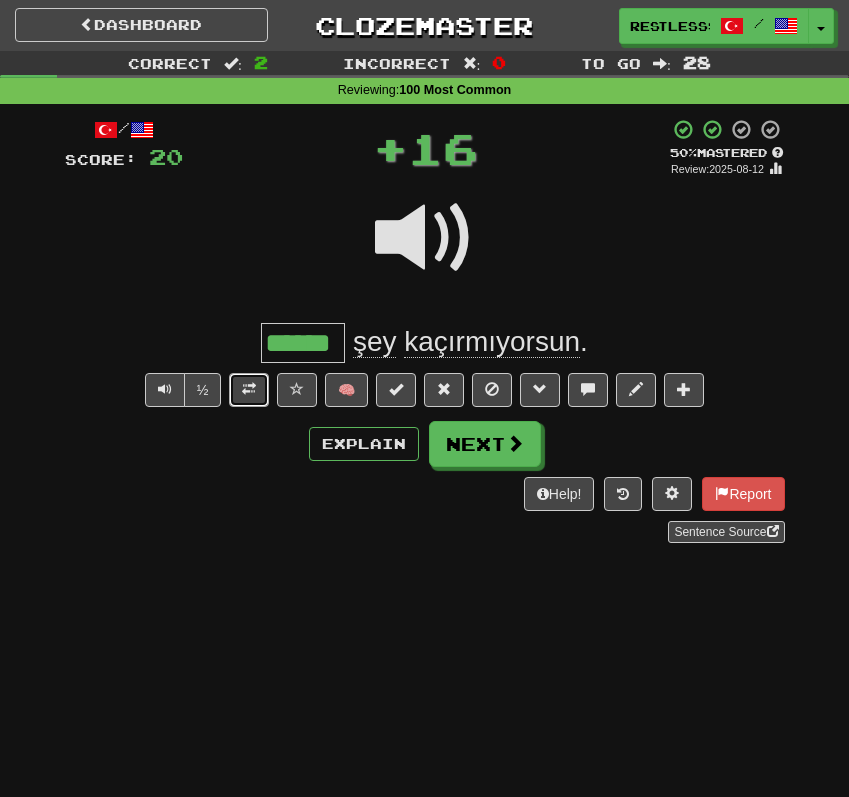 click at bounding box center [249, 390] 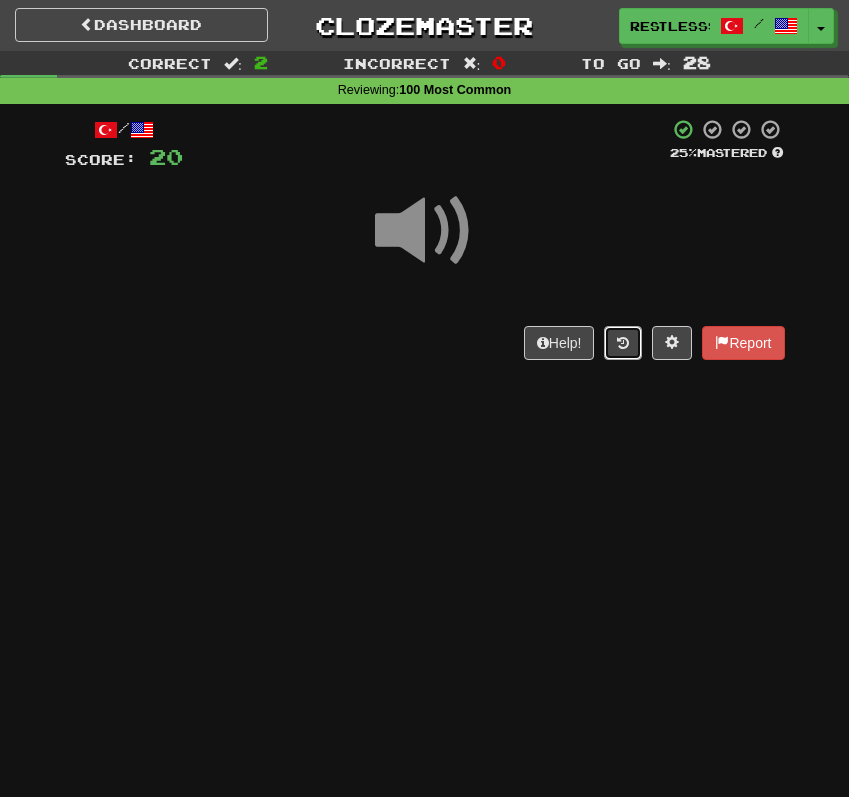 click at bounding box center [623, 343] 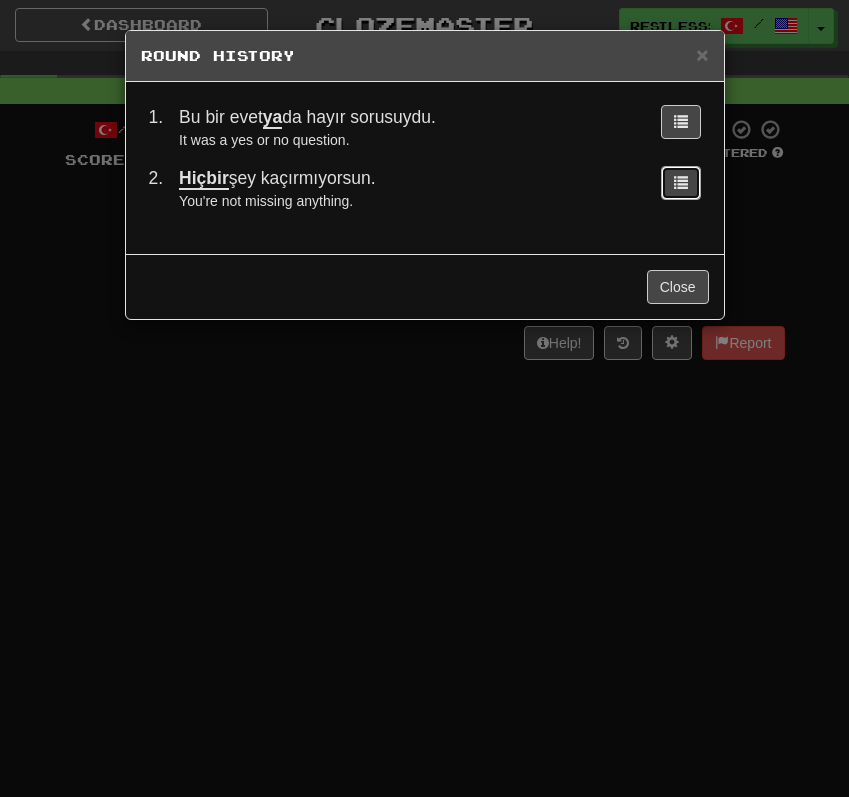 click at bounding box center [681, 183] 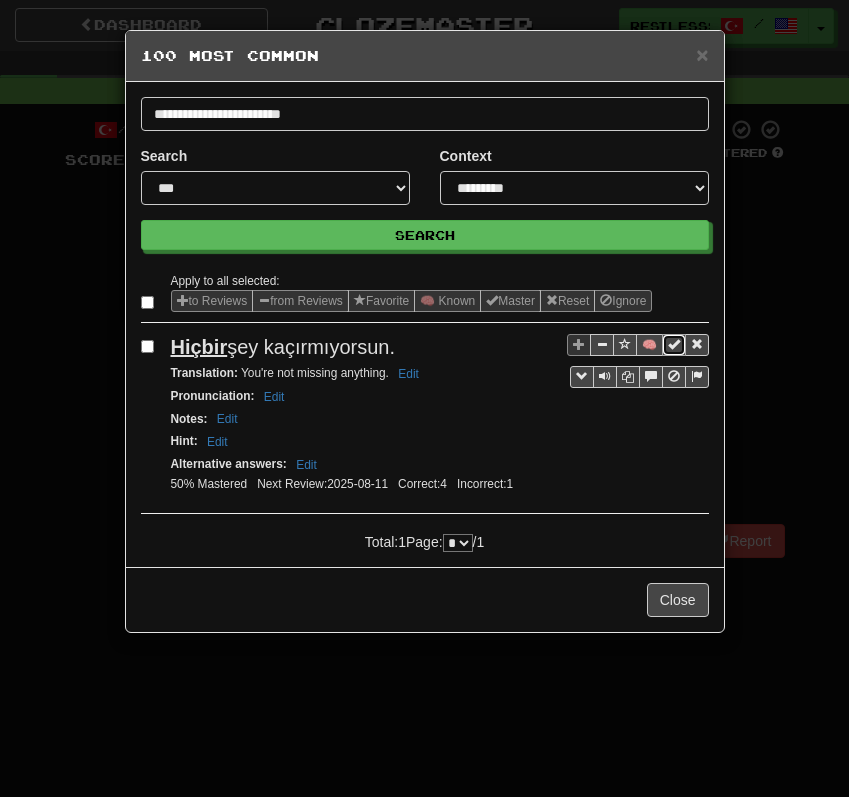 click at bounding box center [674, 344] 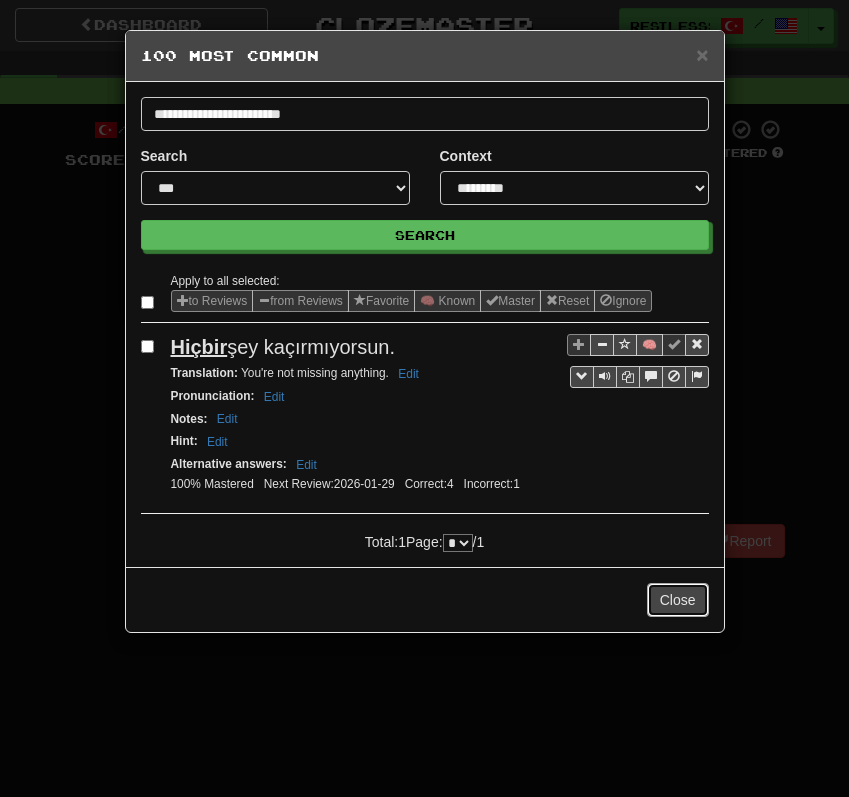 click on "Close" at bounding box center [678, 600] 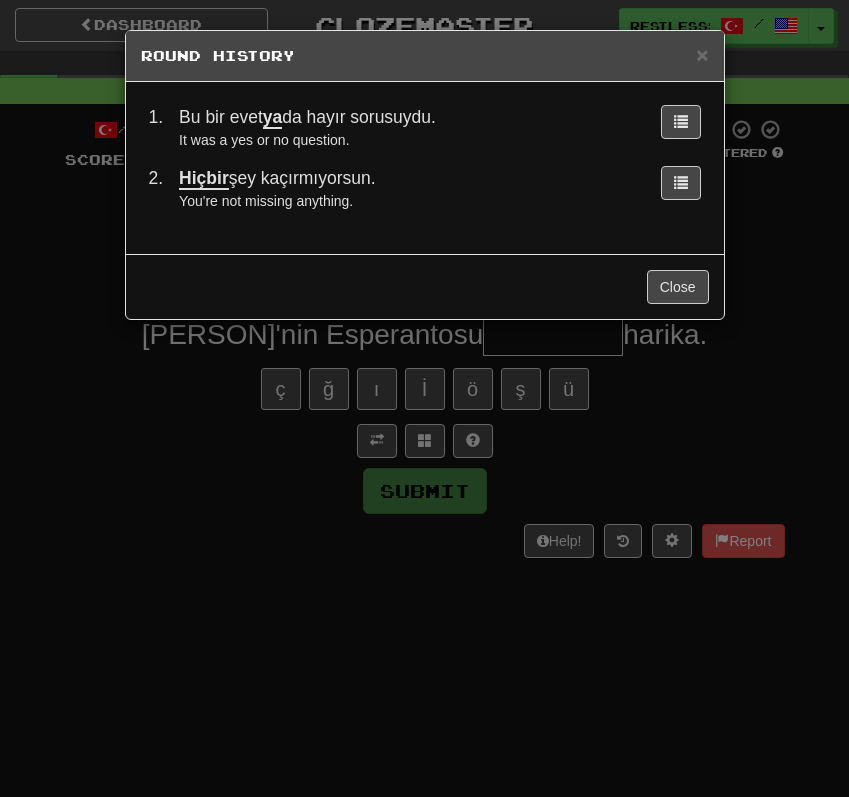 click on "× Round History 1 . Bu bir evet  ya  da hayır sorusuydu. It was a yes or no question. 2 . Hiçbir  şey kaçırmıyorsun. You're not missing anything. Close" at bounding box center (424, 398) 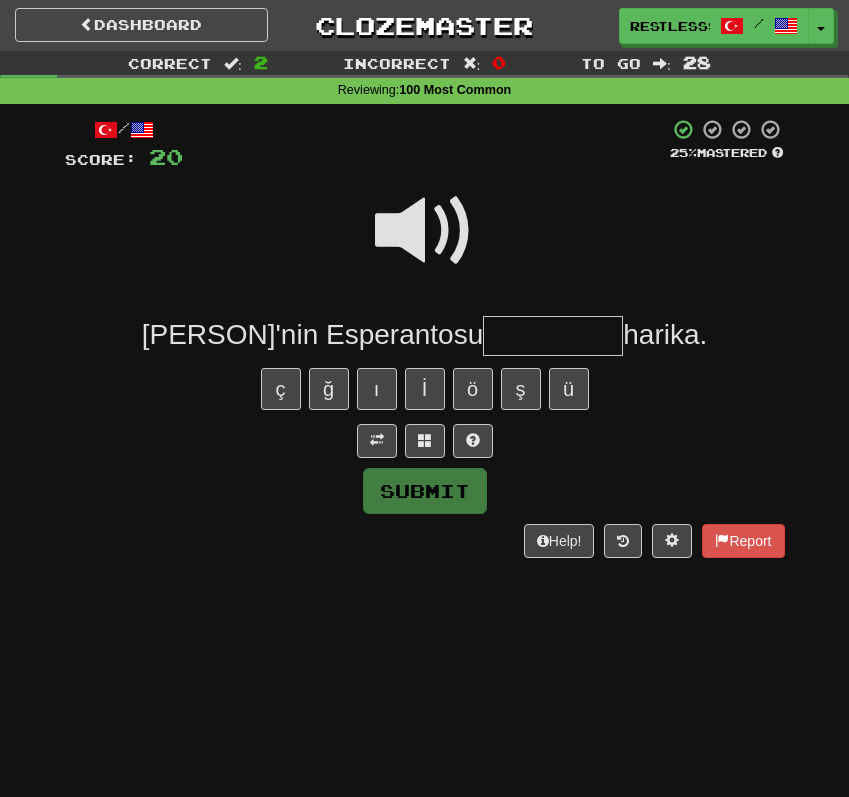 click at bounding box center [425, 231] 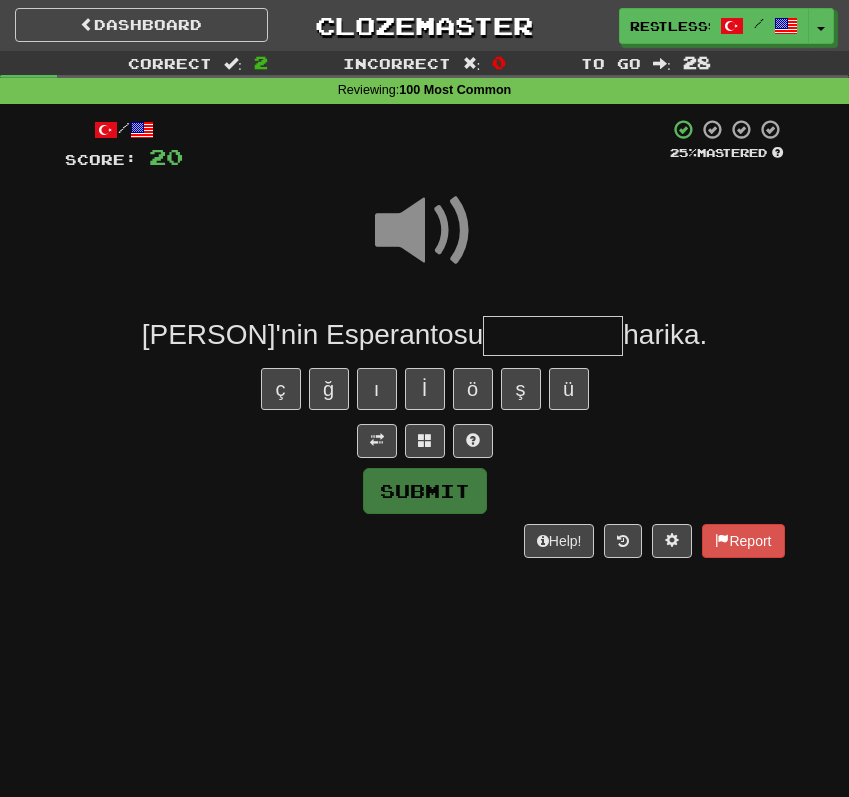 click at bounding box center [553, 336] 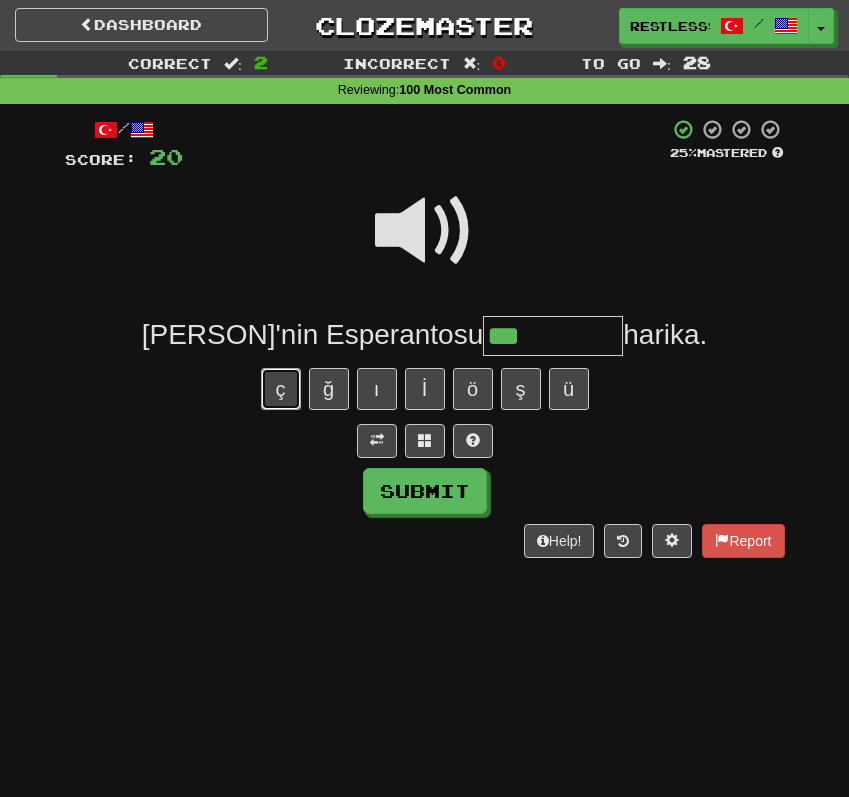 click on "ç" at bounding box center [281, 389] 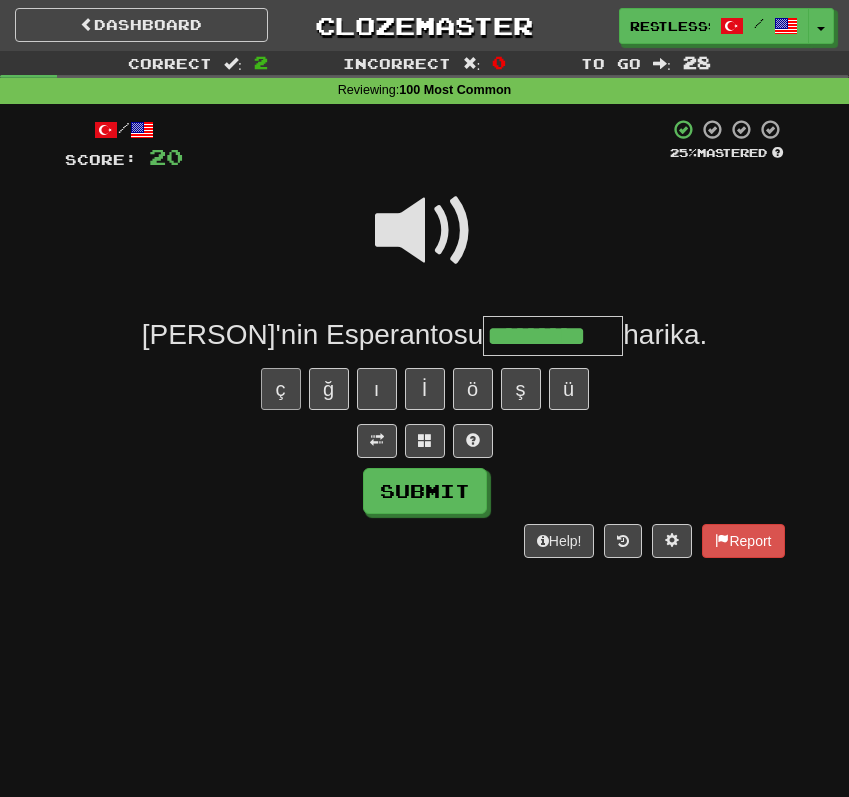 type on "*********" 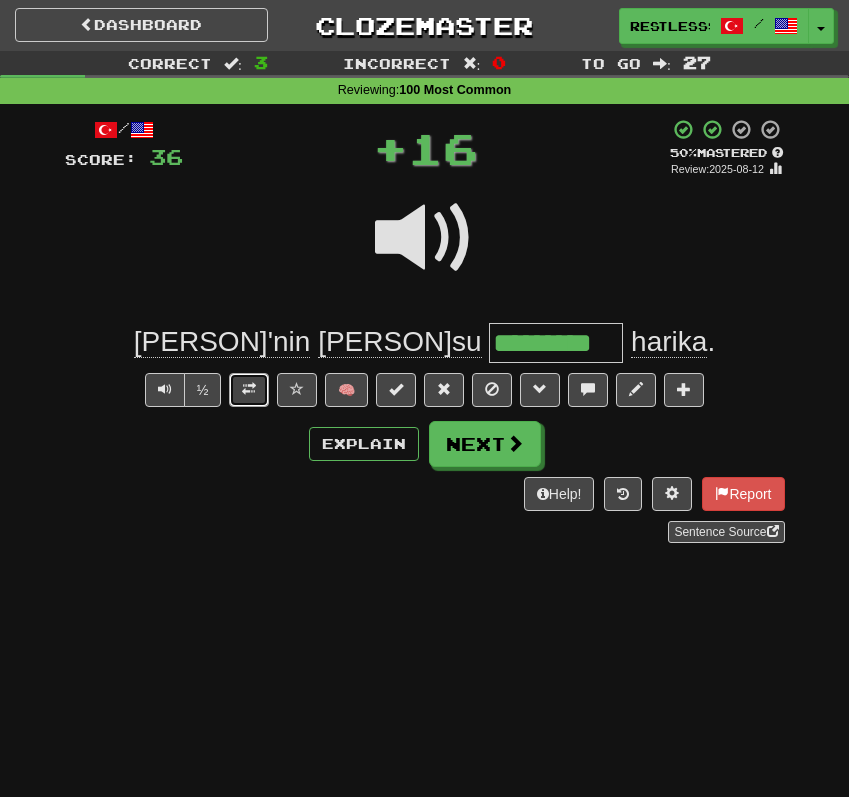 click at bounding box center [249, 390] 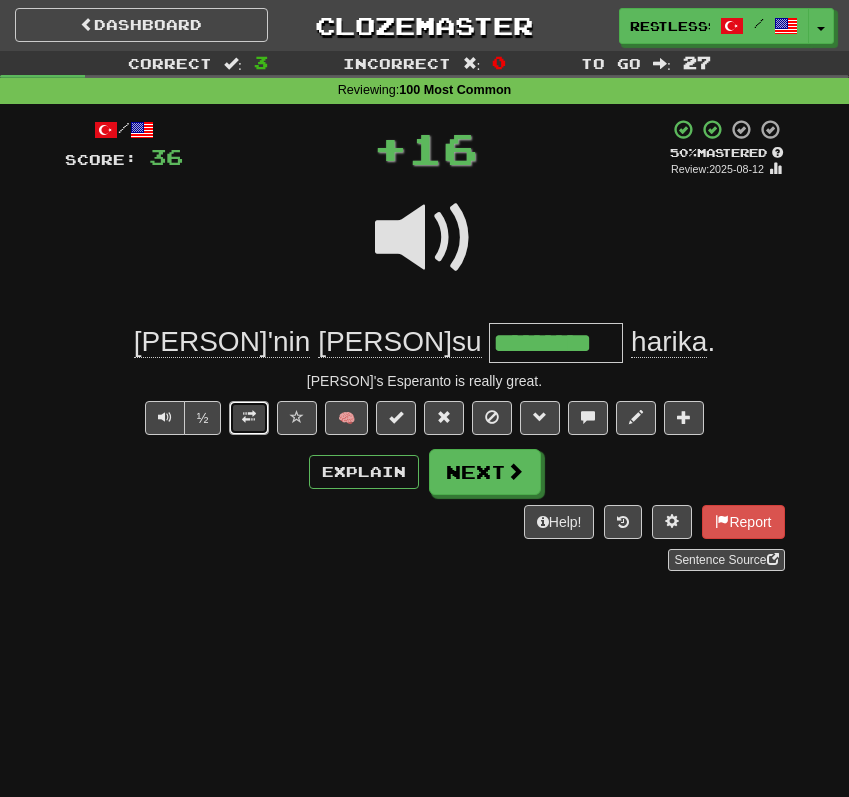 click at bounding box center (249, 417) 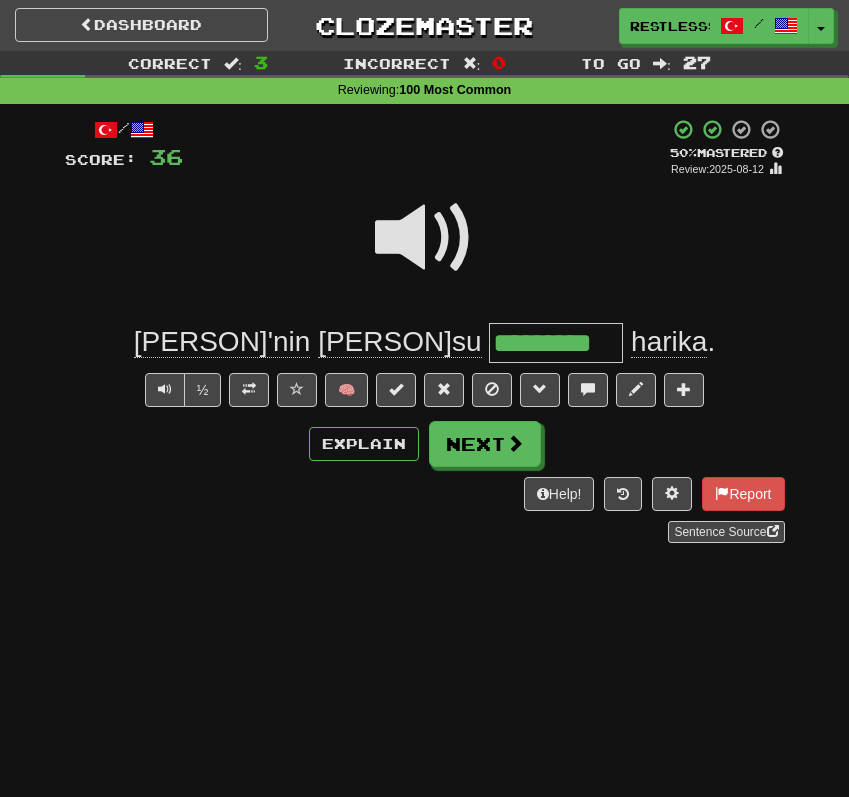click on "harika" at bounding box center [669, 342] 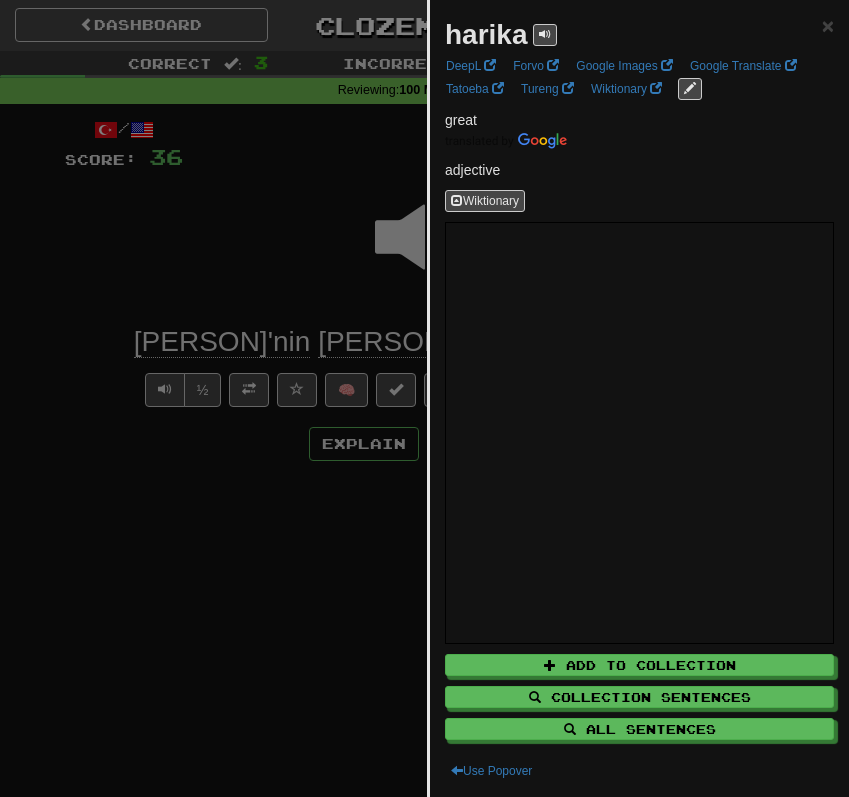 click at bounding box center (424, 398) 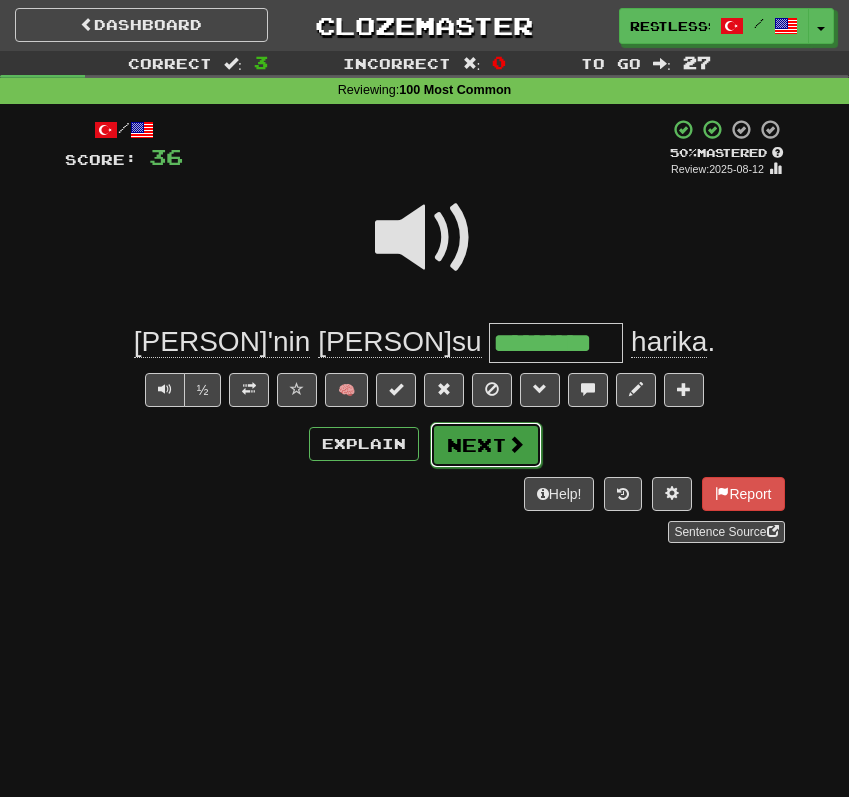 click on "Next" at bounding box center [486, 445] 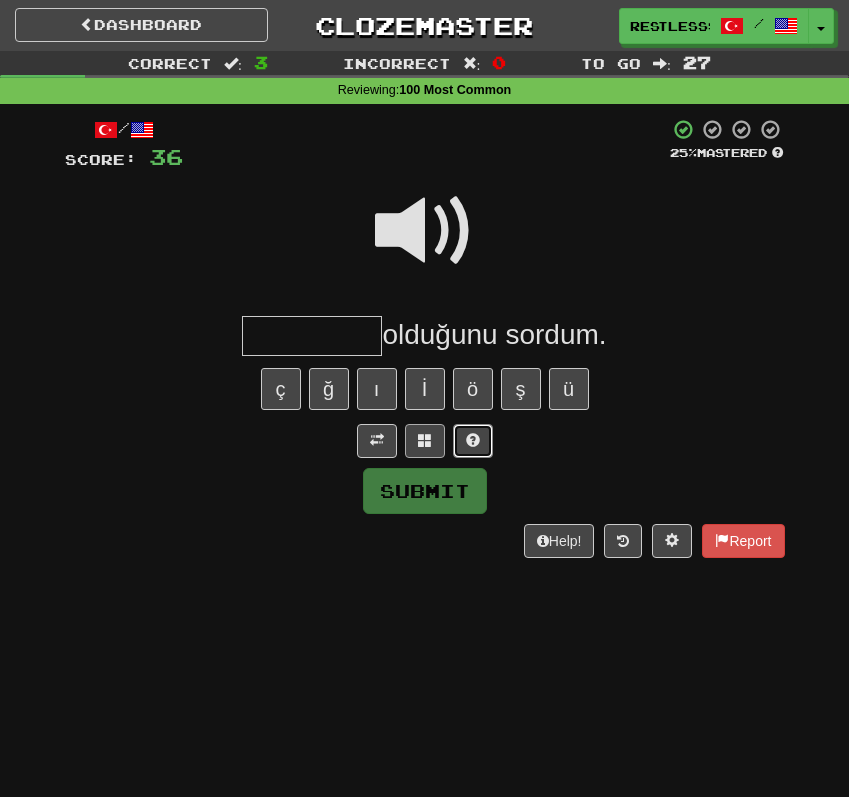 click at bounding box center [473, 441] 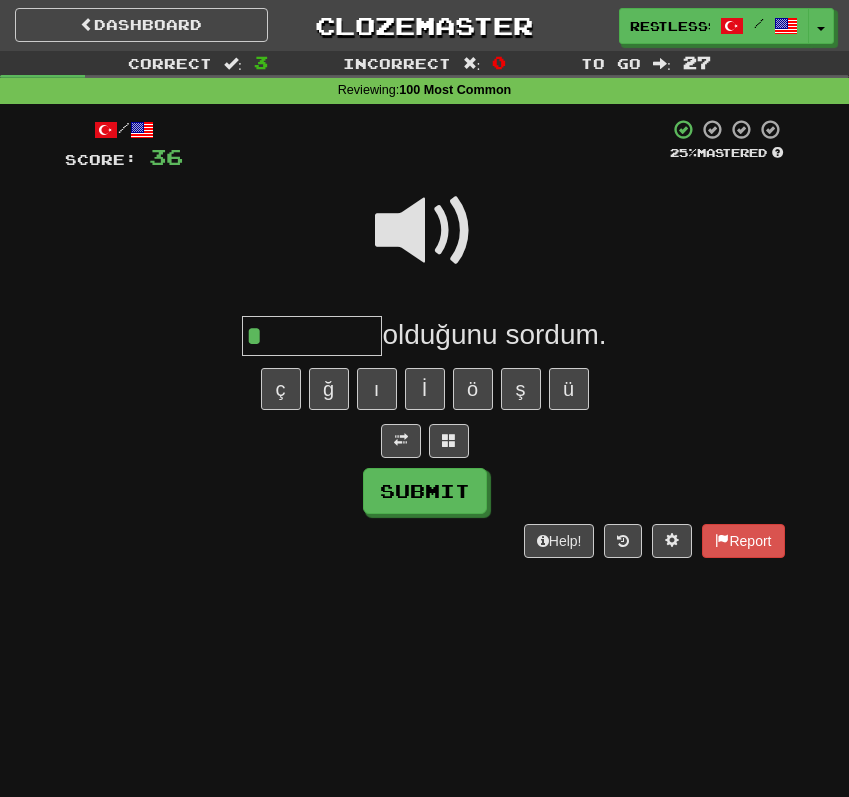 click at bounding box center (425, 231) 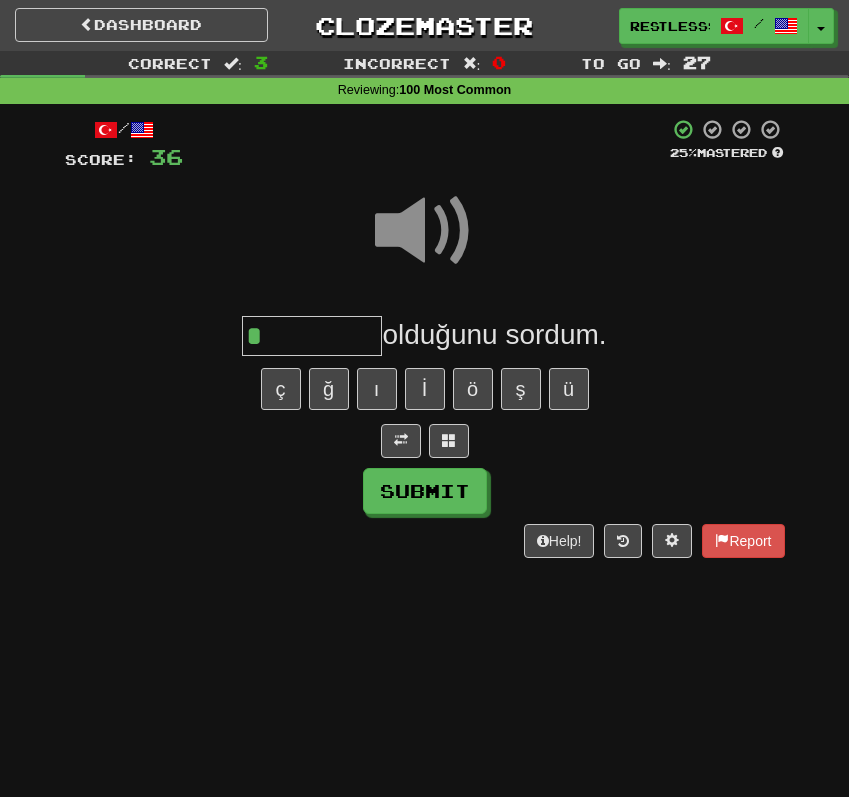 click on "*" at bounding box center (312, 336) 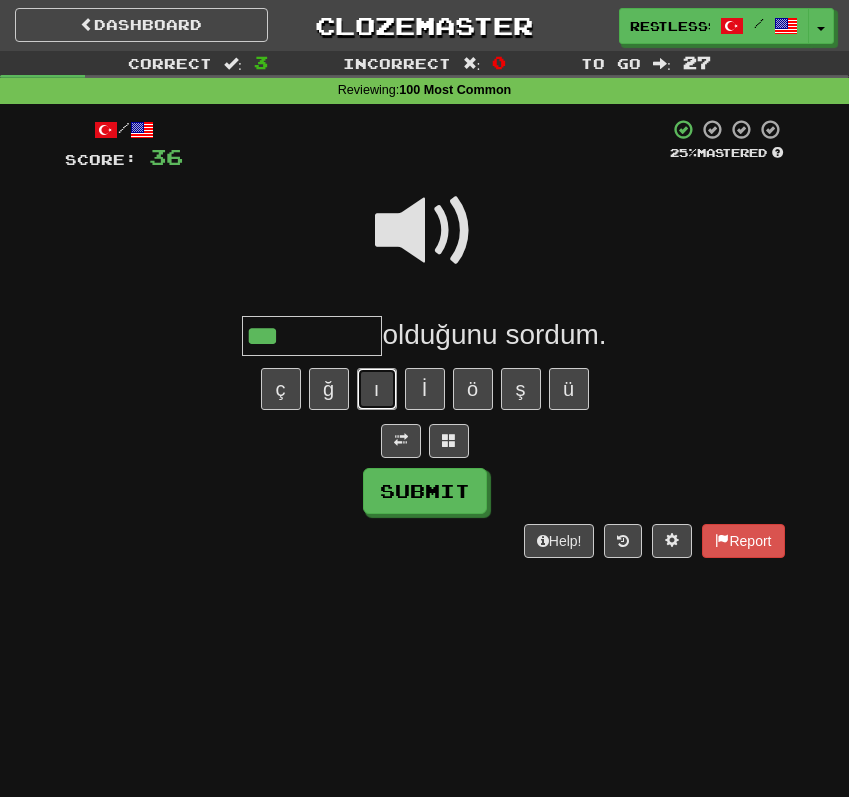 click on "ı" at bounding box center [377, 389] 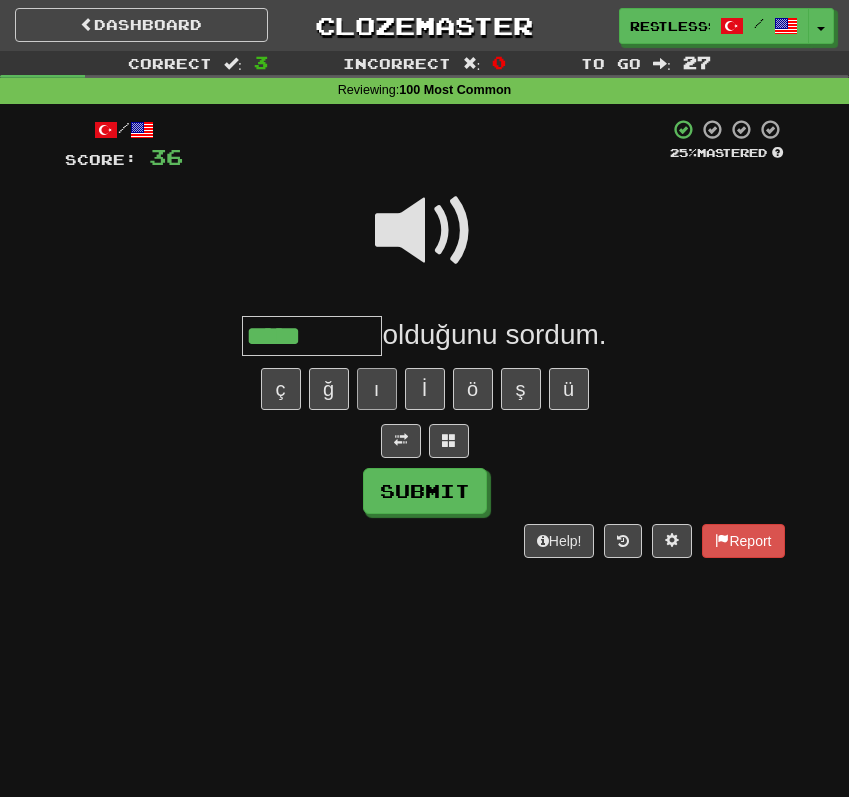 type on "*****" 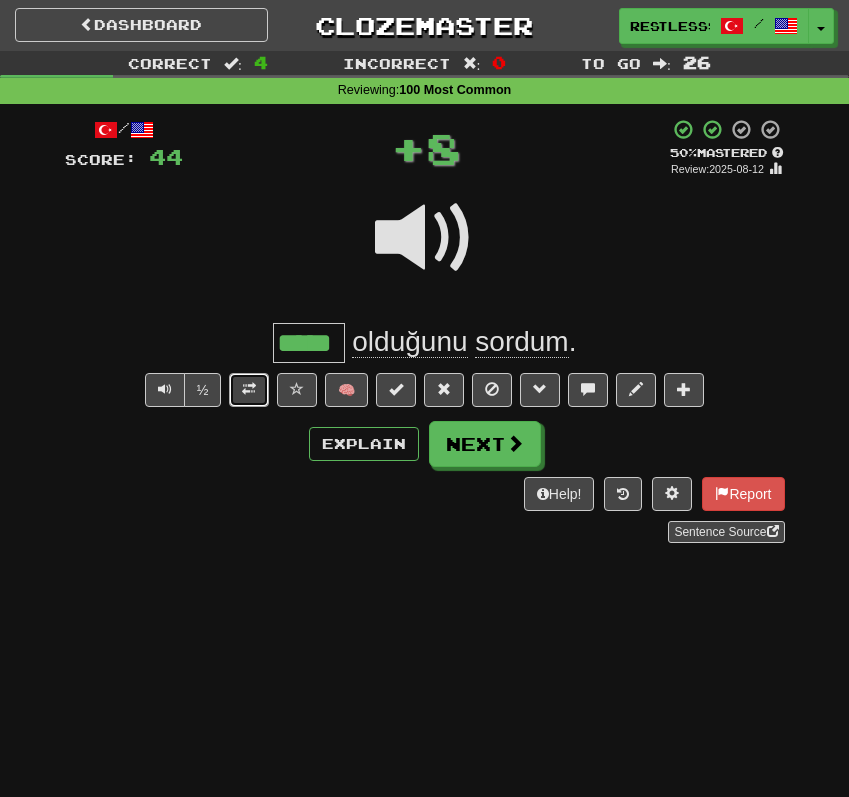 click at bounding box center [249, 390] 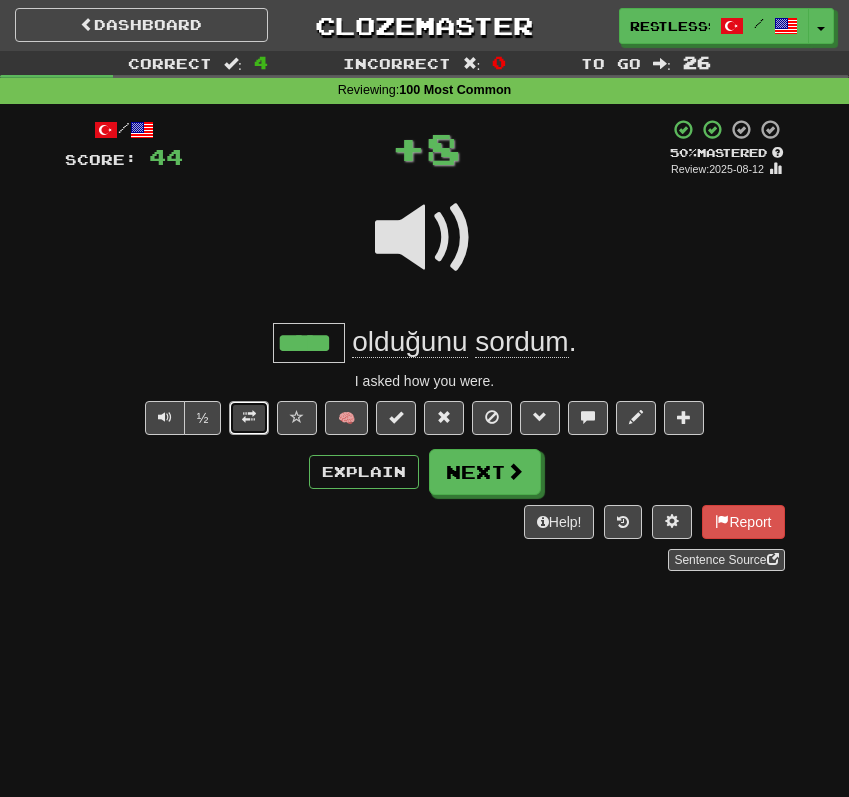 click at bounding box center [249, 417] 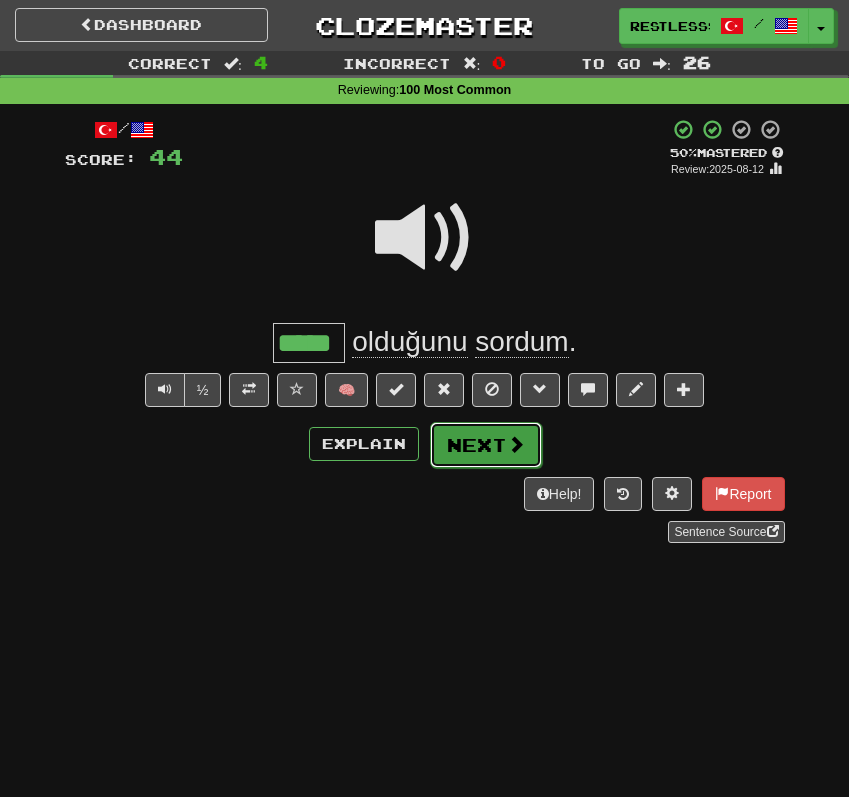 click on "Next" at bounding box center [486, 445] 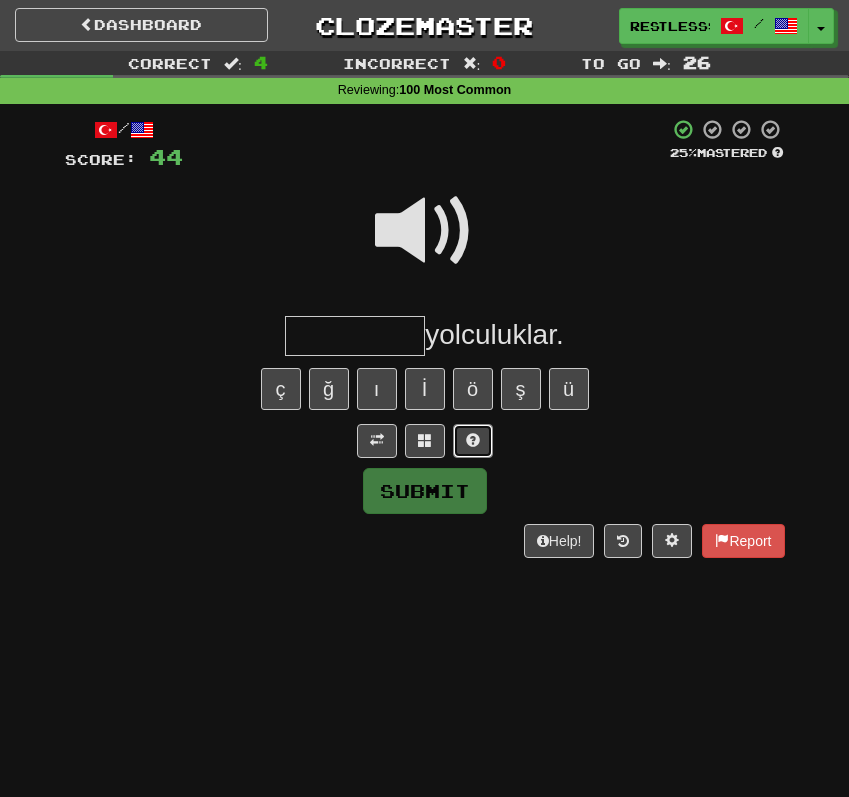 click at bounding box center (473, 441) 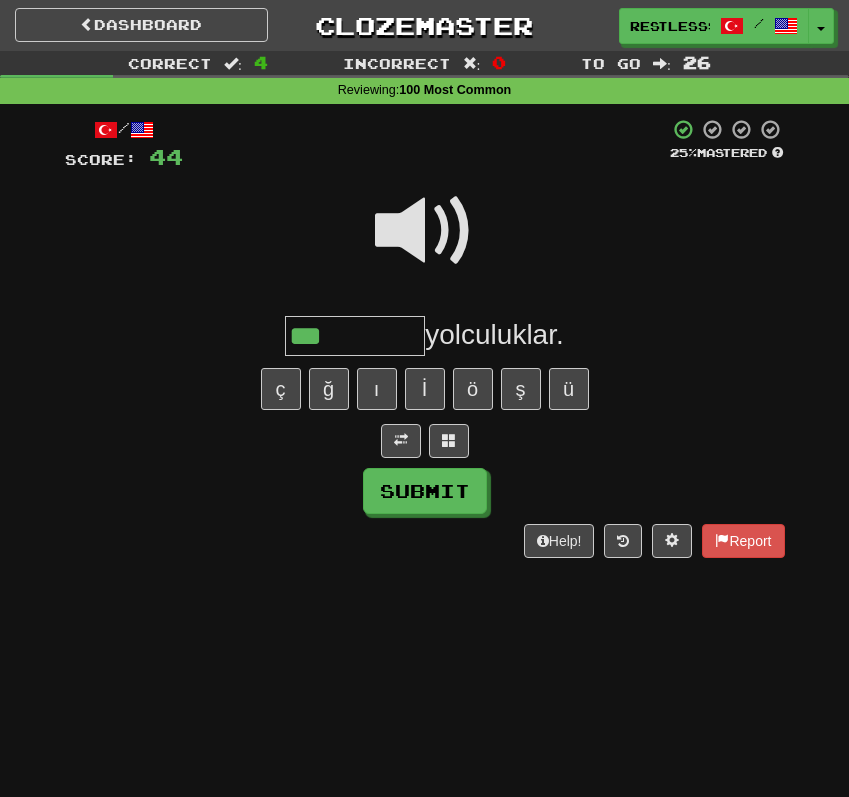type on "***" 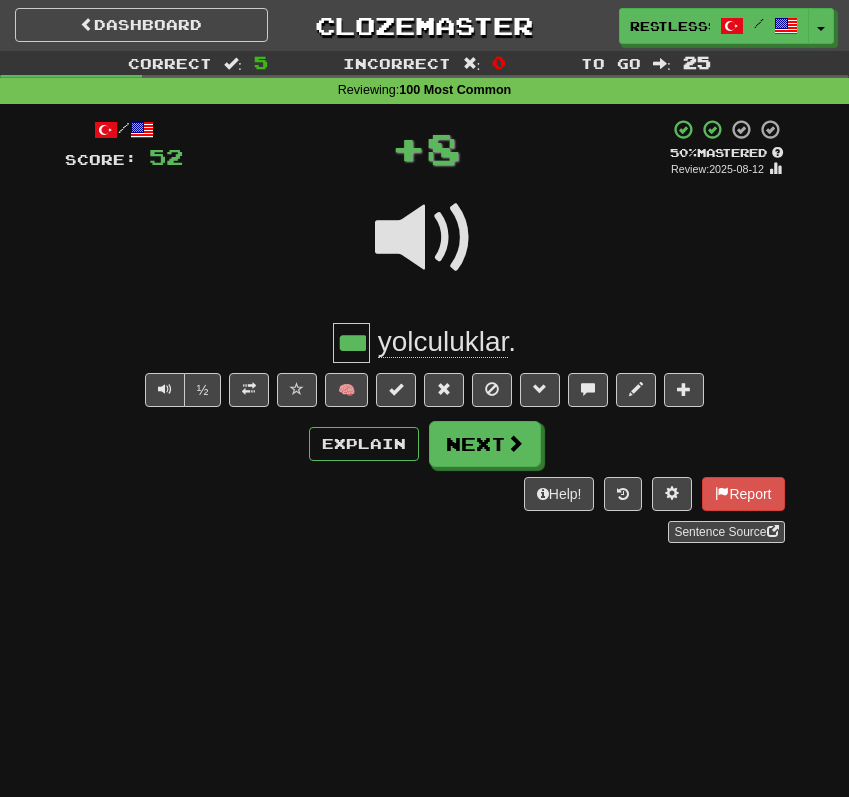 click on "½ 🧠" at bounding box center (425, 390) 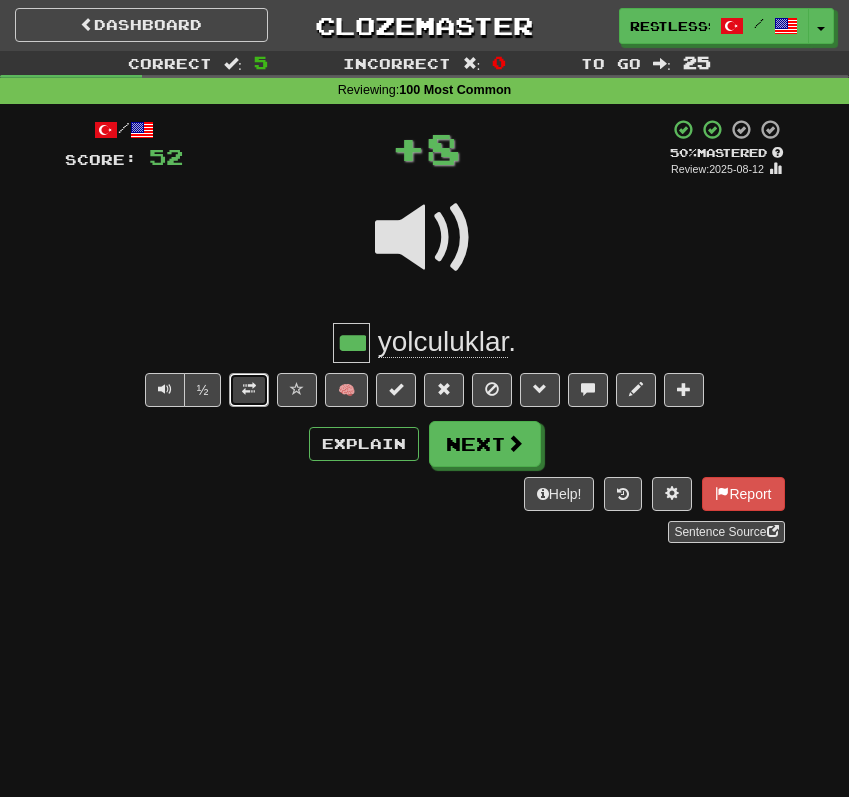 click at bounding box center (249, 390) 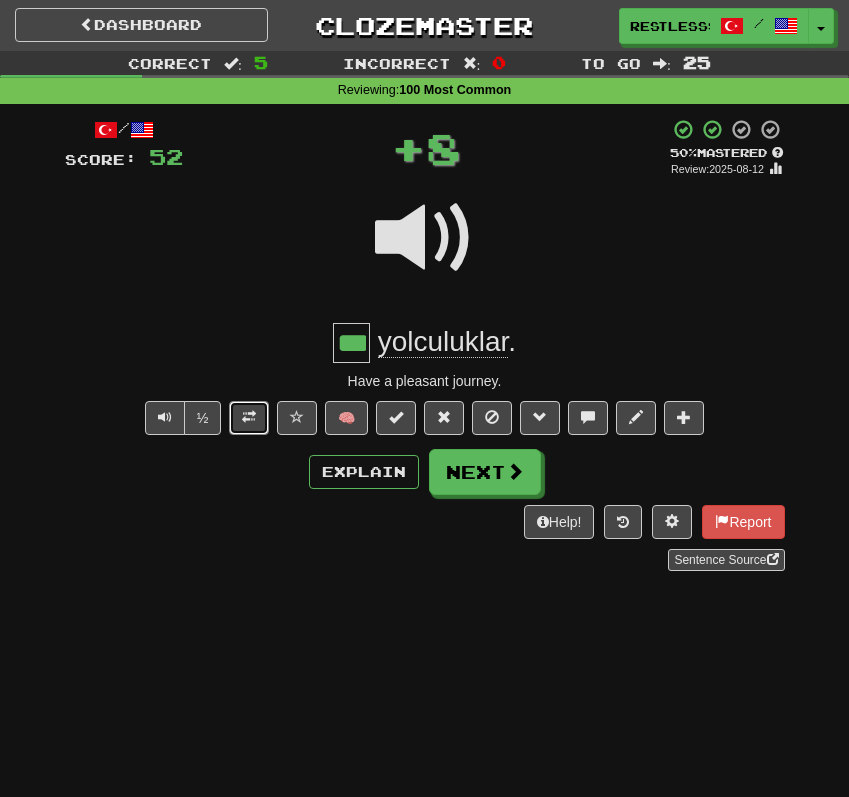 click at bounding box center (249, 417) 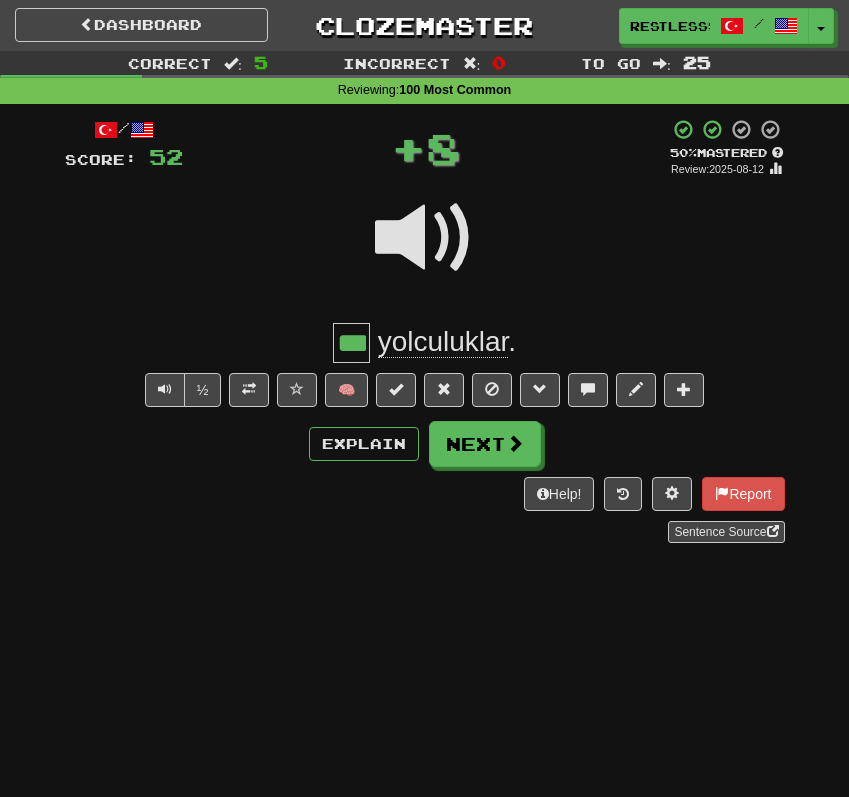 click on "yolculuklar" at bounding box center (443, 342) 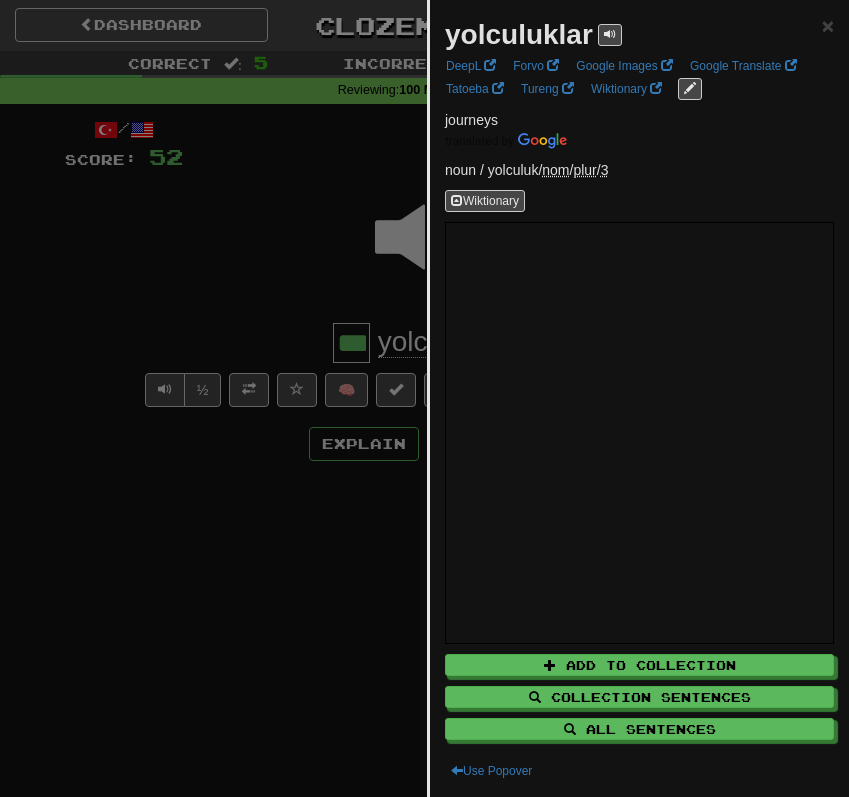 click at bounding box center (424, 398) 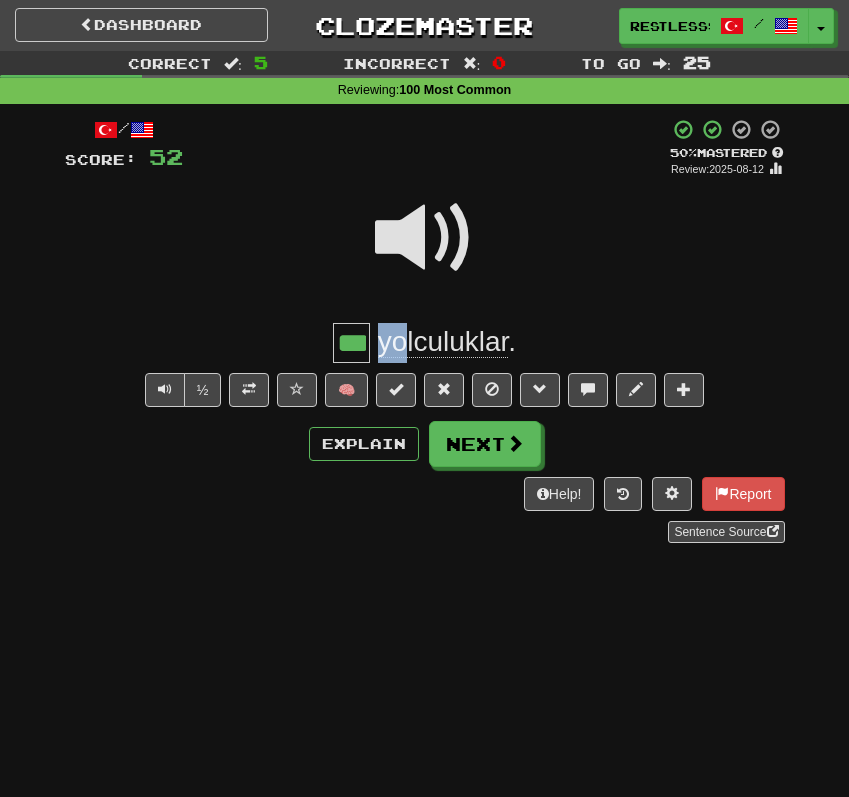 drag, startPoint x: 380, startPoint y: 343, endPoint x: 409, endPoint y: 343, distance: 29 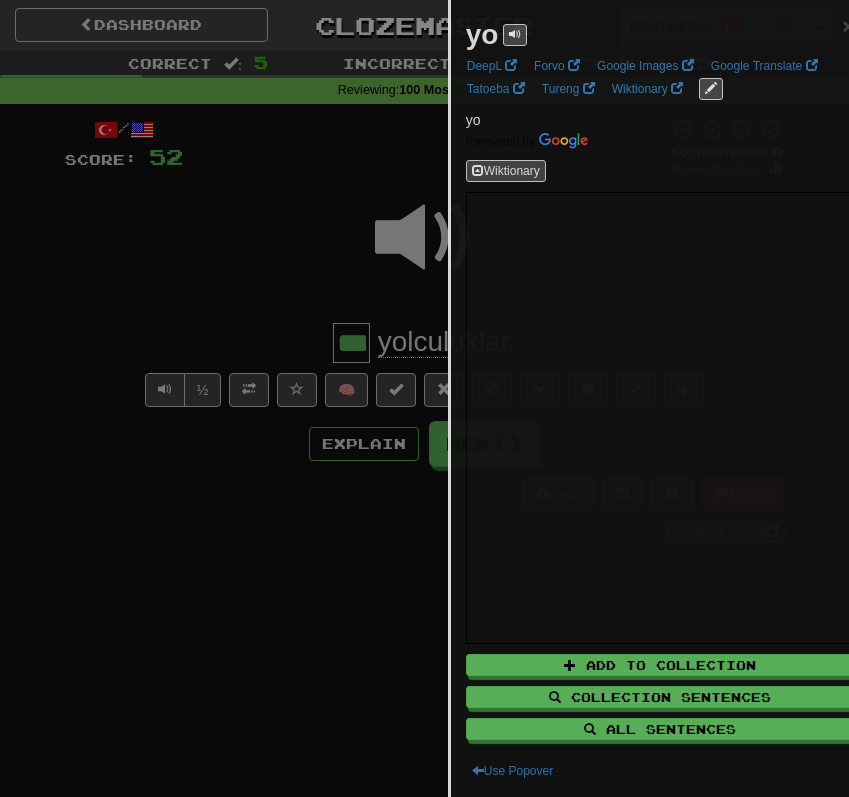 click at bounding box center [424, 398] 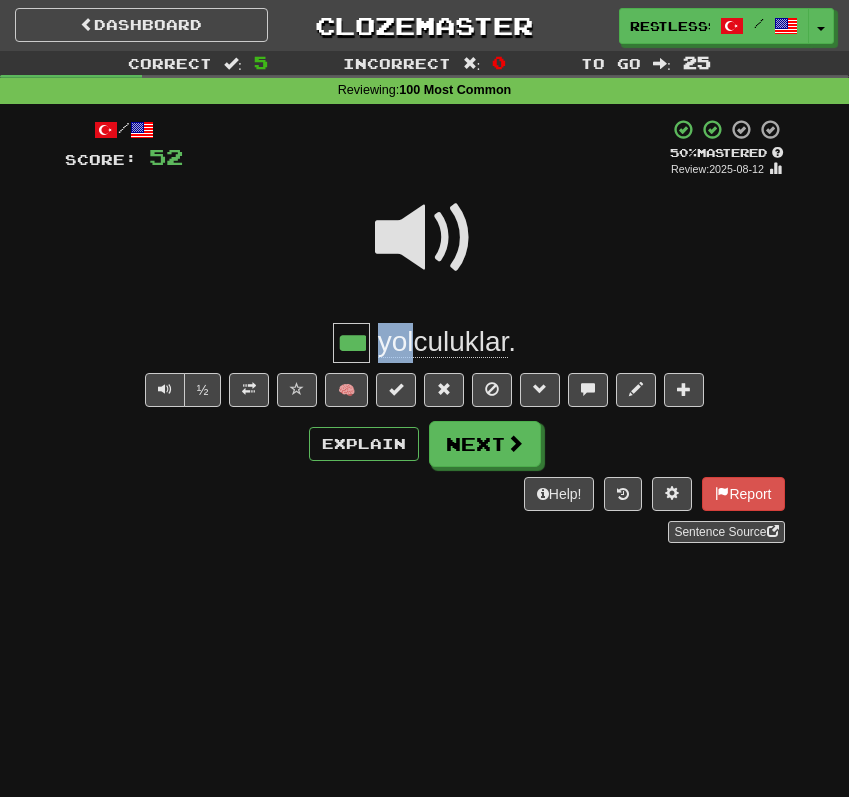 drag, startPoint x: 377, startPoint y: 347, endPoint x: 417, endPoint y: 347, distance: 40 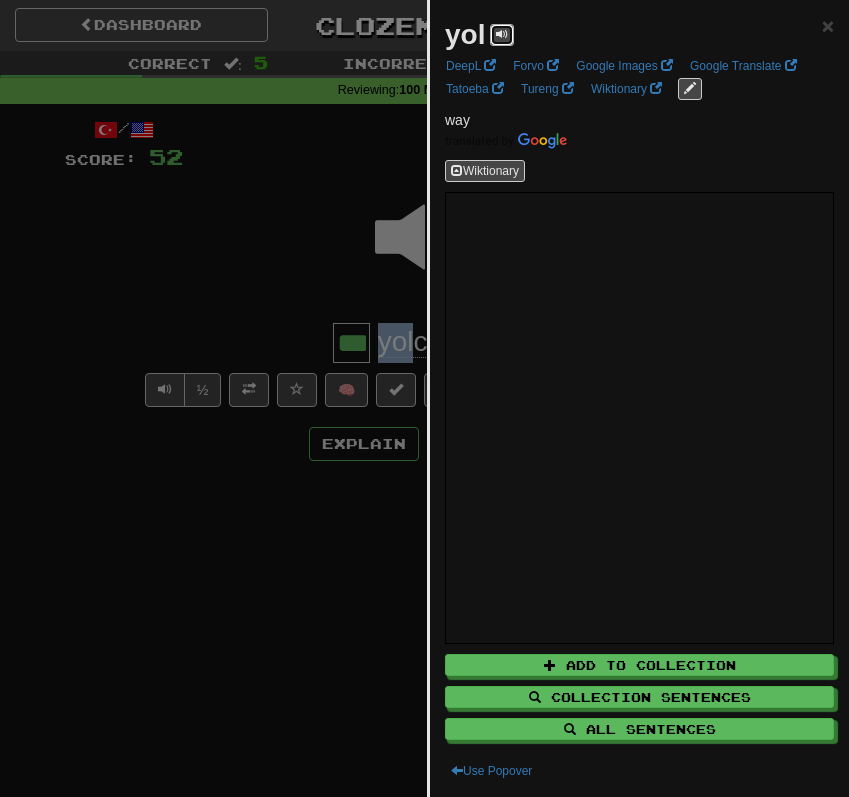 click at bounding box center (502, 34) 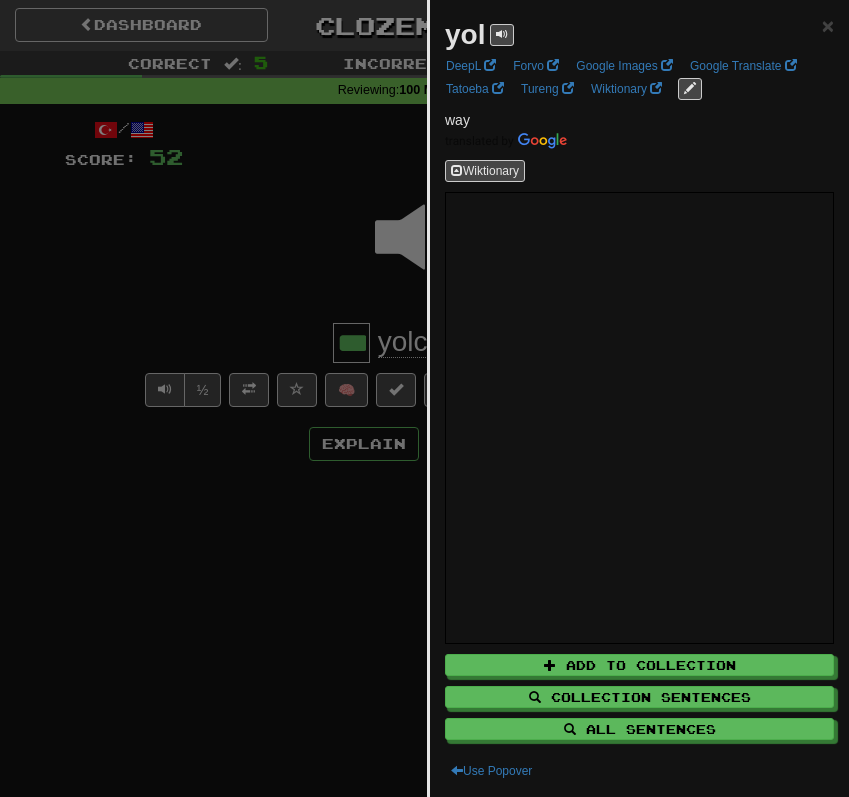 click at bounding box center (424, 398) 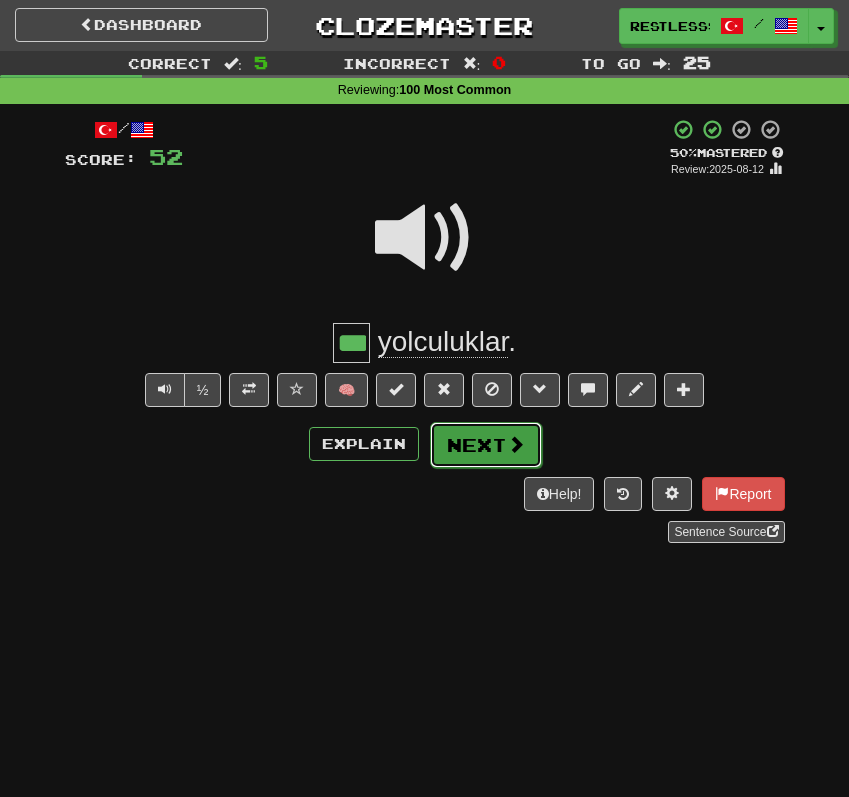 click on "Next" at bounding box center (486, 445) 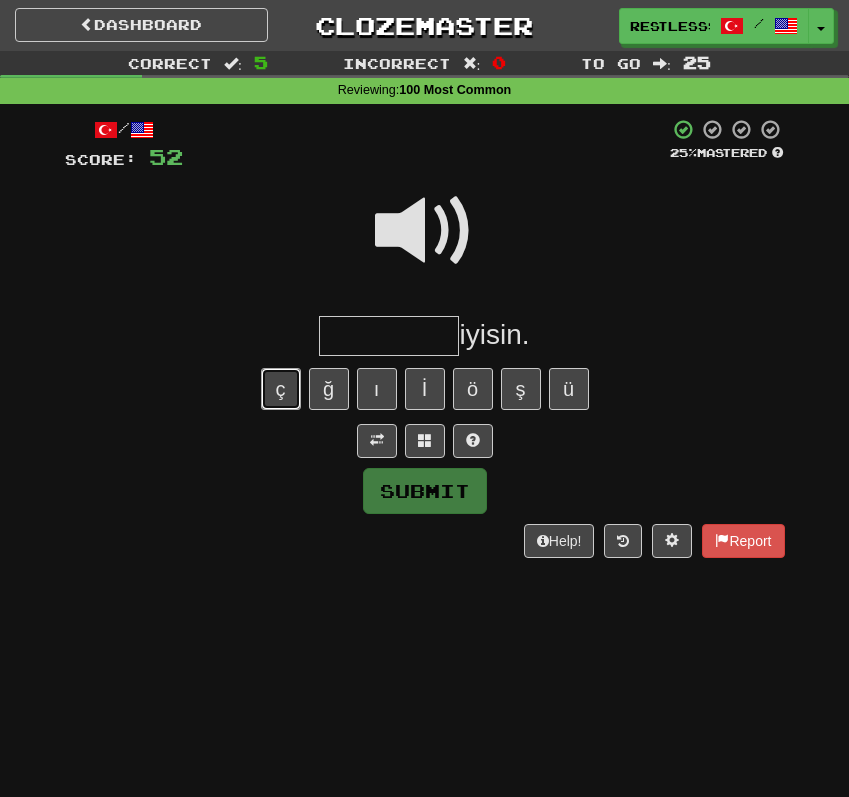 click on "ç" at bounding box center [281, 389] 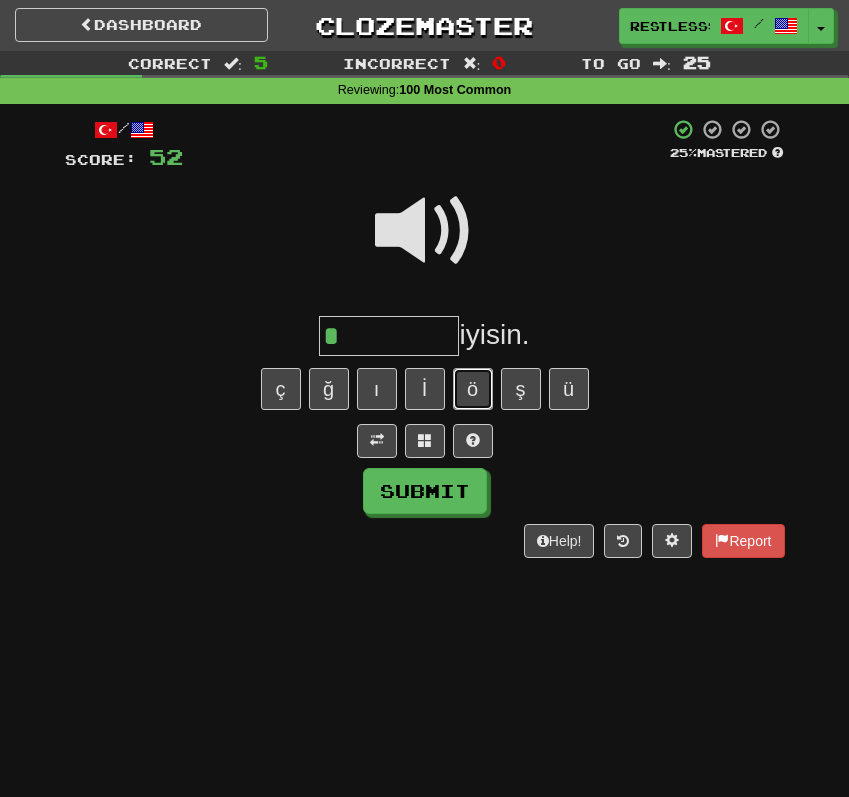 click on "ö" at bounding box center [473, 389] 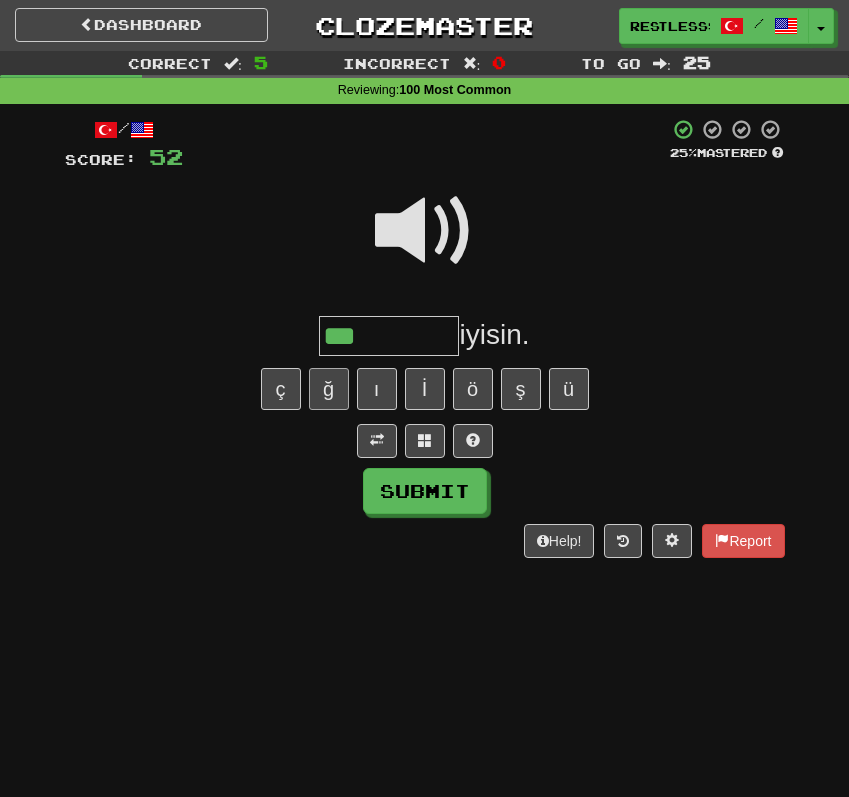 type on "***" 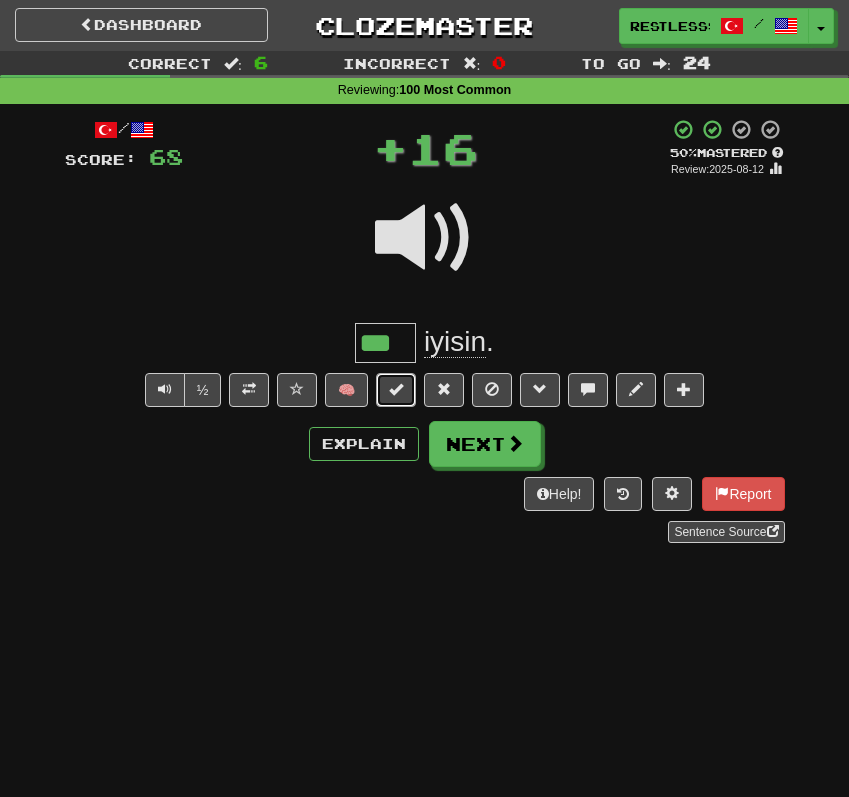 click at bounding box center [396, 390] 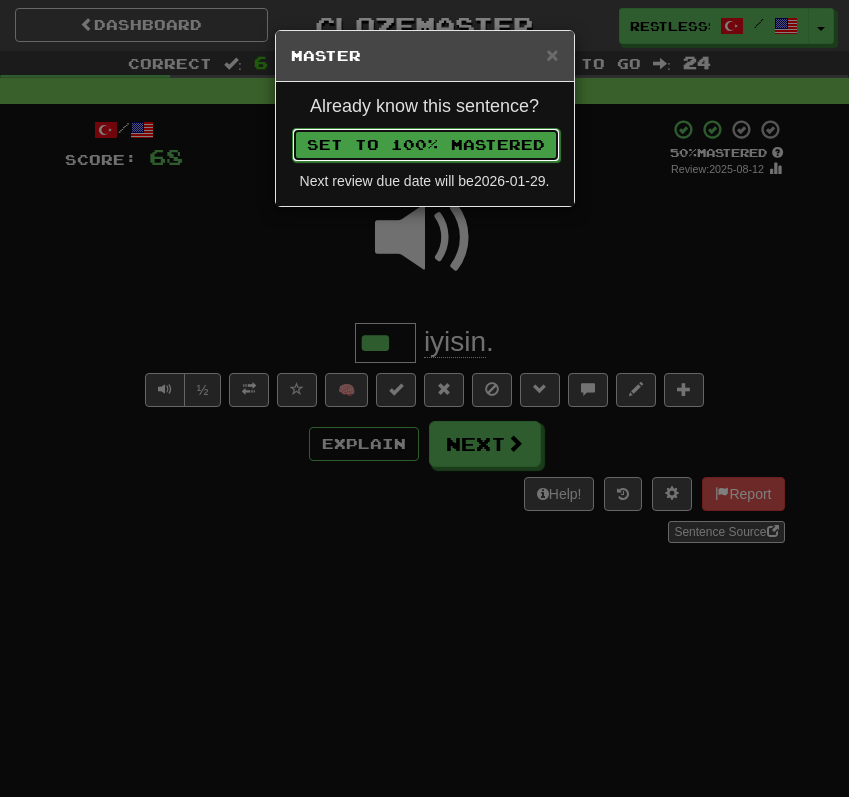 click on "Set to 100% Mastered" at bounding box center (426, 145) 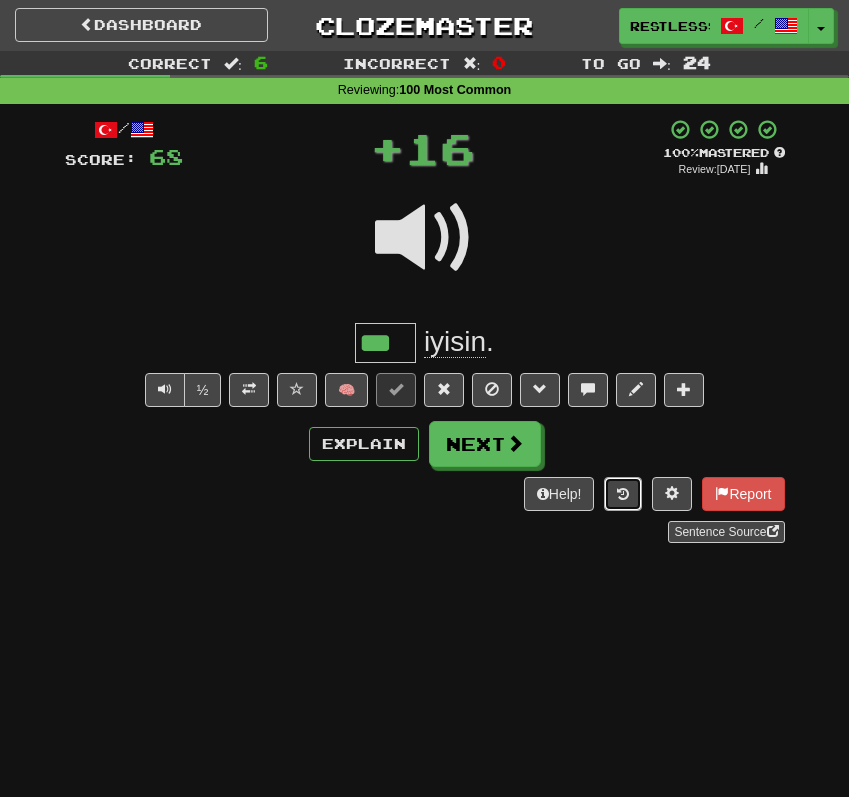 click at bounding box center (623, 494) 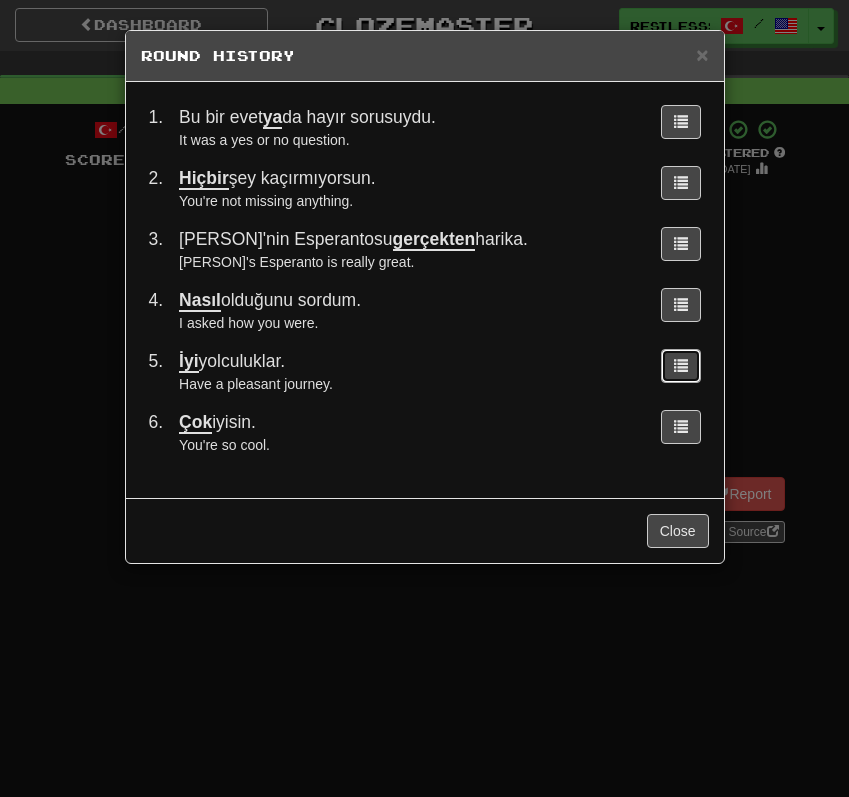 click at bounding box center [681, 365] 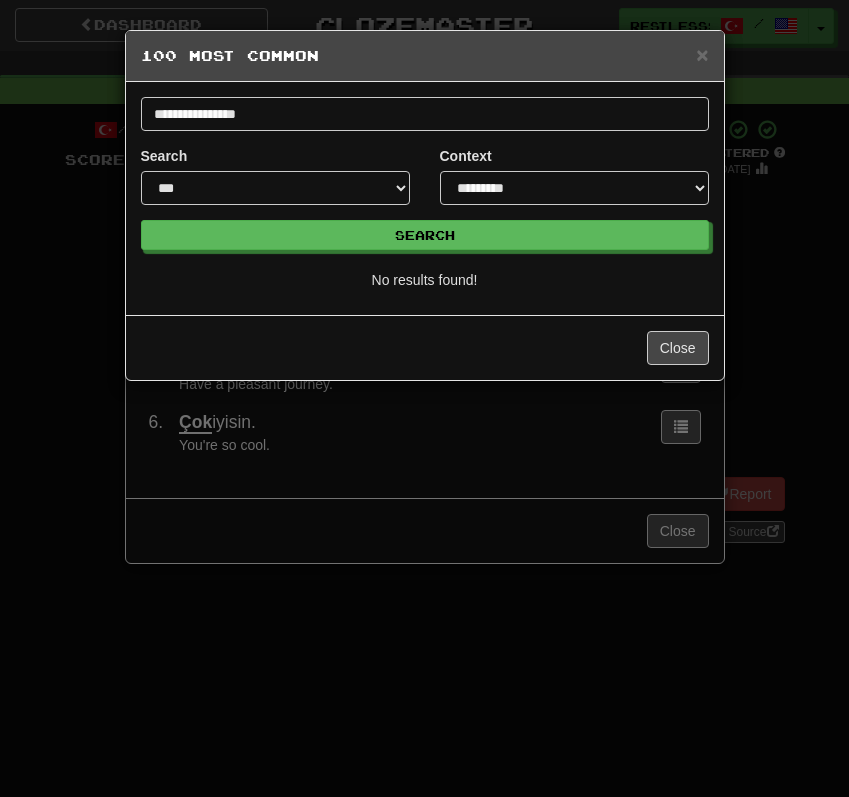click on "Close" at bounding box center (425, 347) 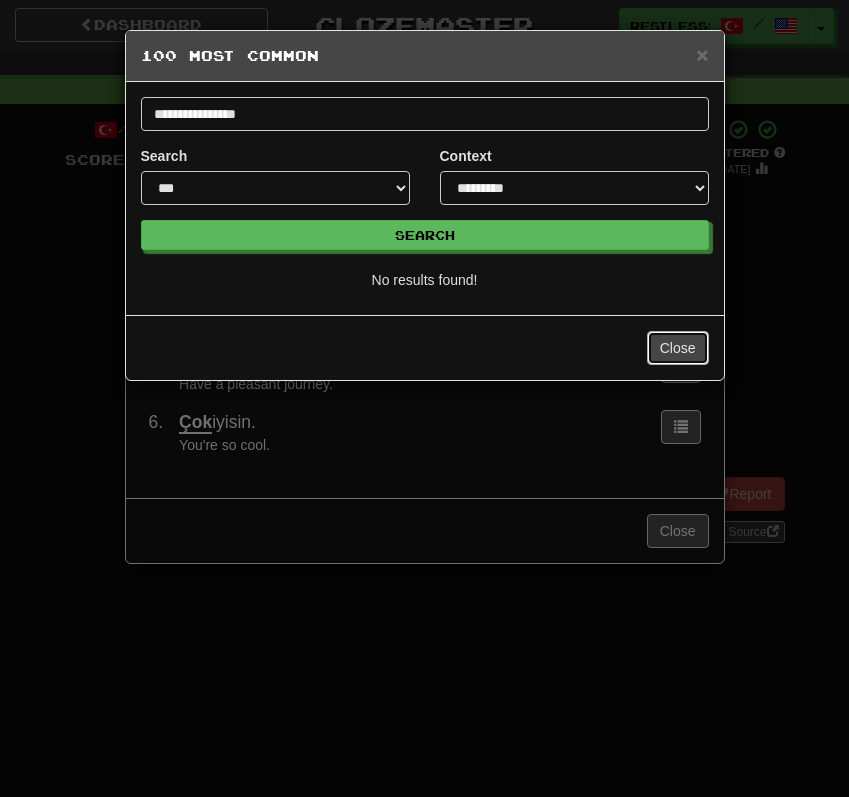 click on "Close" at bounding box center [678, 348] 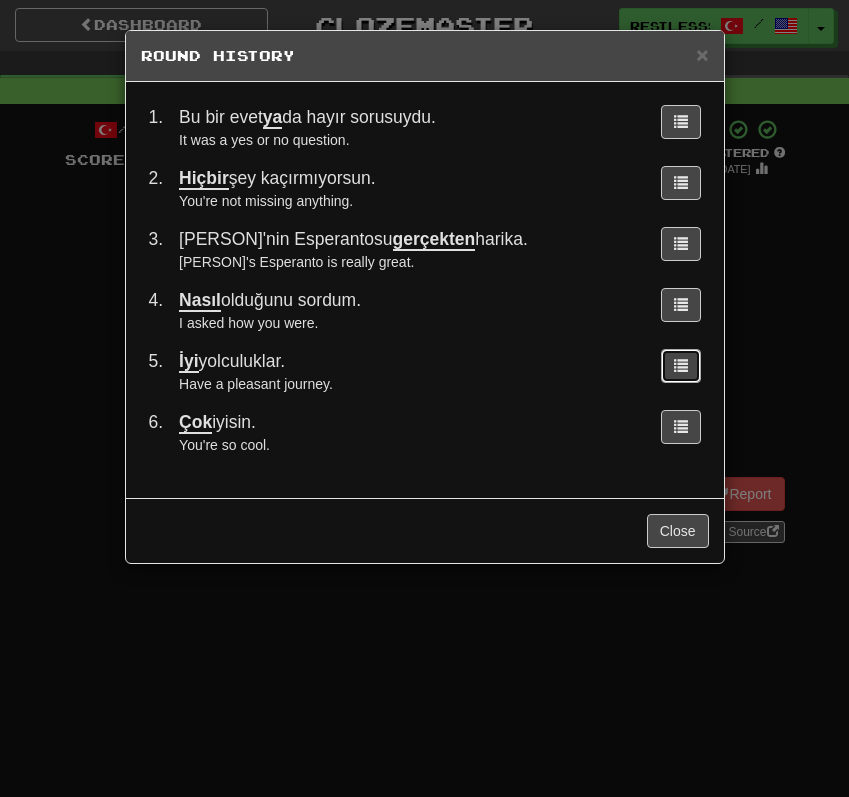 click at bounding box center [681, 365] 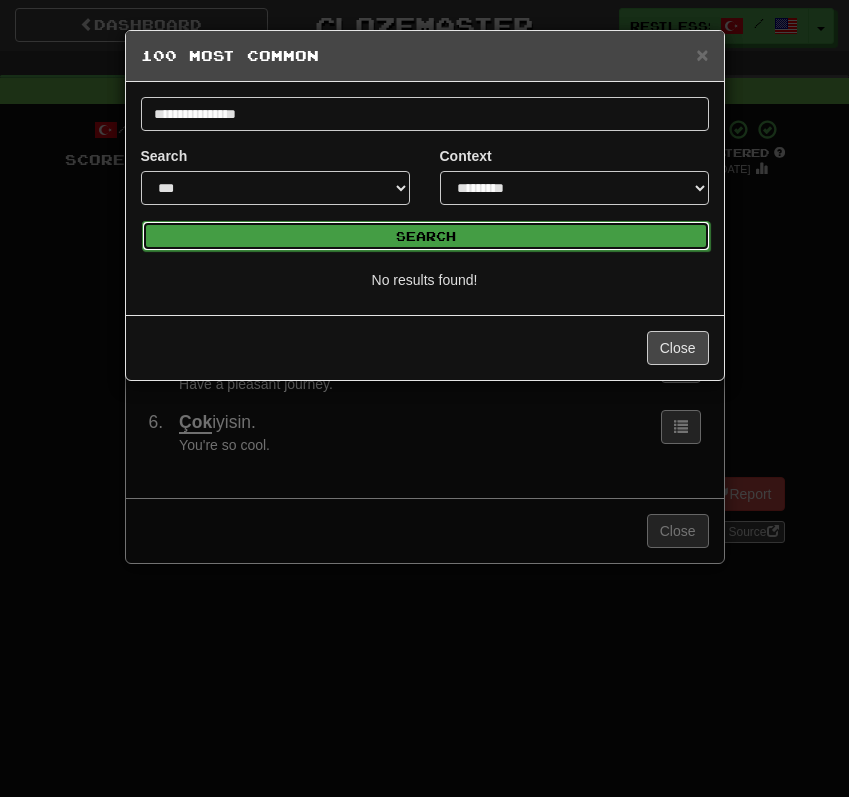 click on "Search" at bounding box center [426, 236] 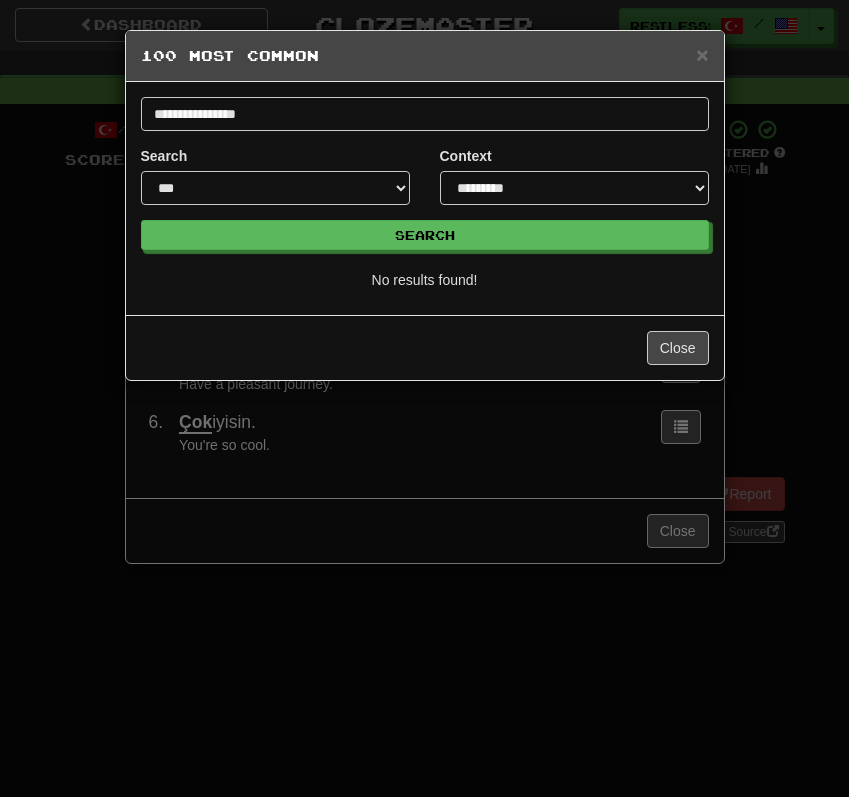 click on "× 100 Most Common" at bounding box center (425, 56) 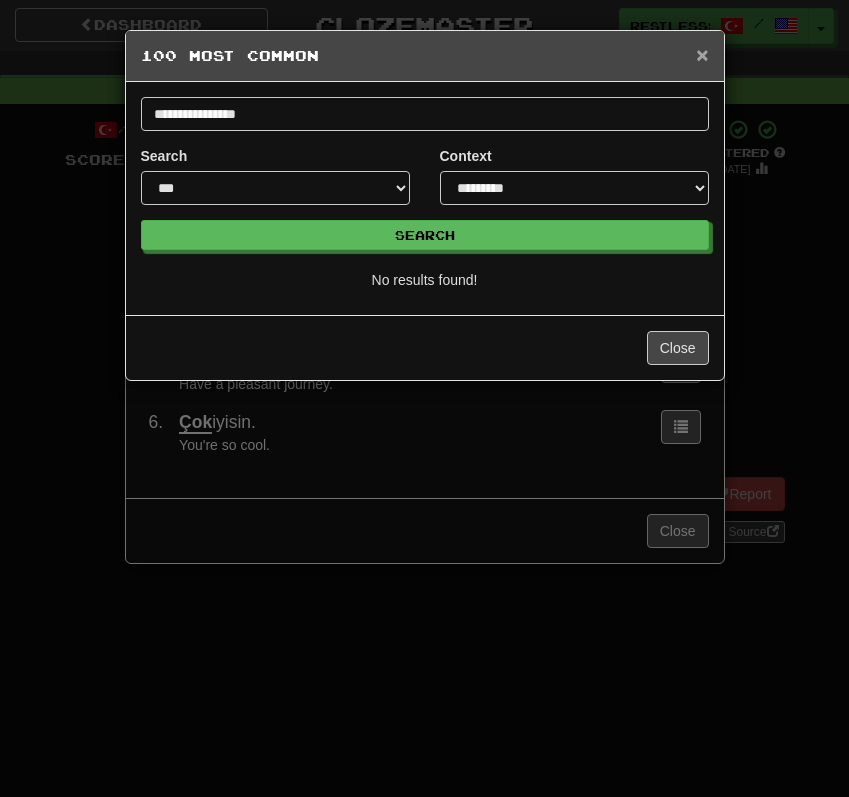 click on "×" at bounding box center (702, 54) 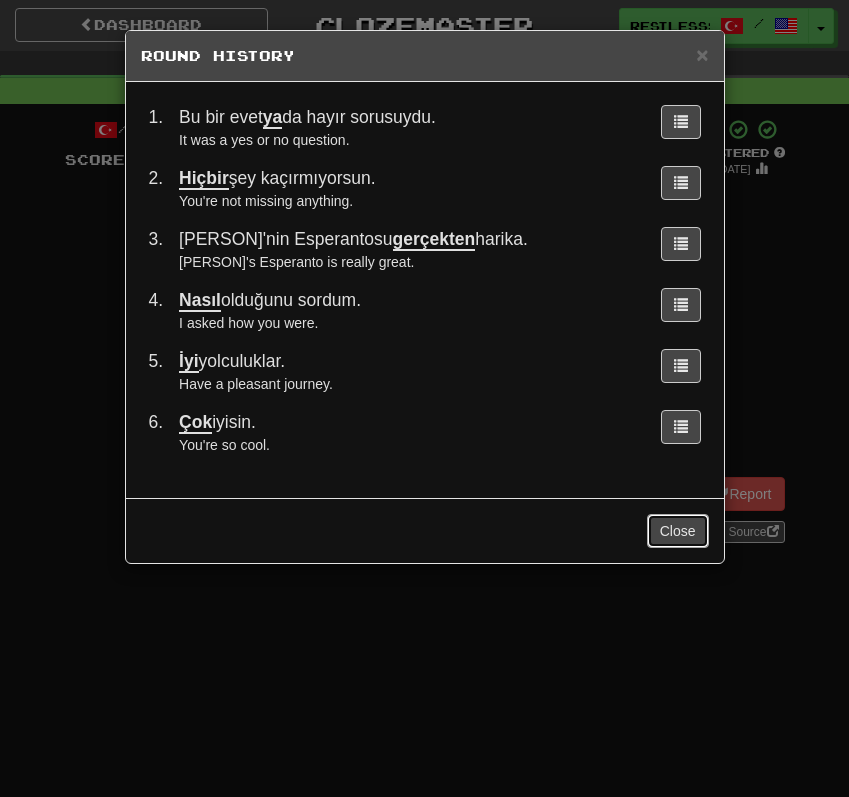 click on "Close" at bounding box center [678, 531] 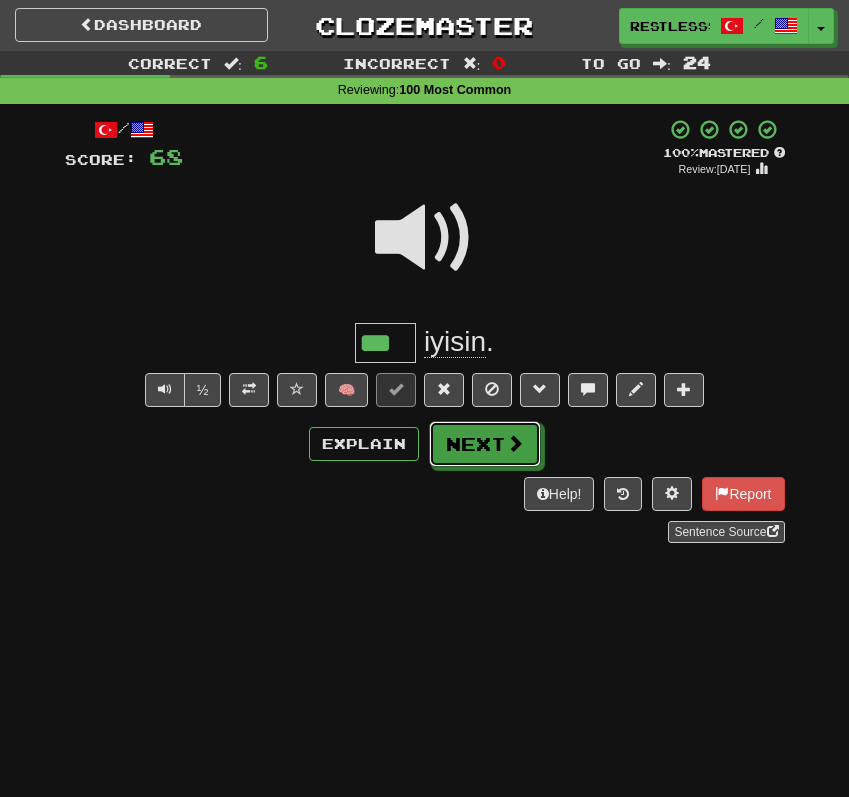 click on "Next" at bounding box center (485, 444) 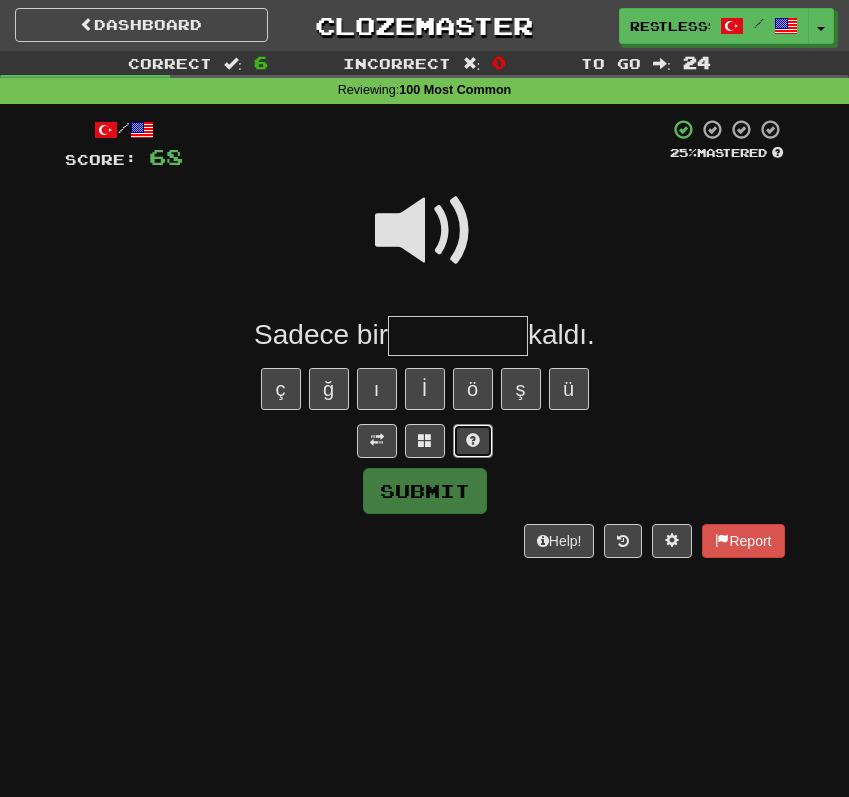 click at bounding box center (473, 440) 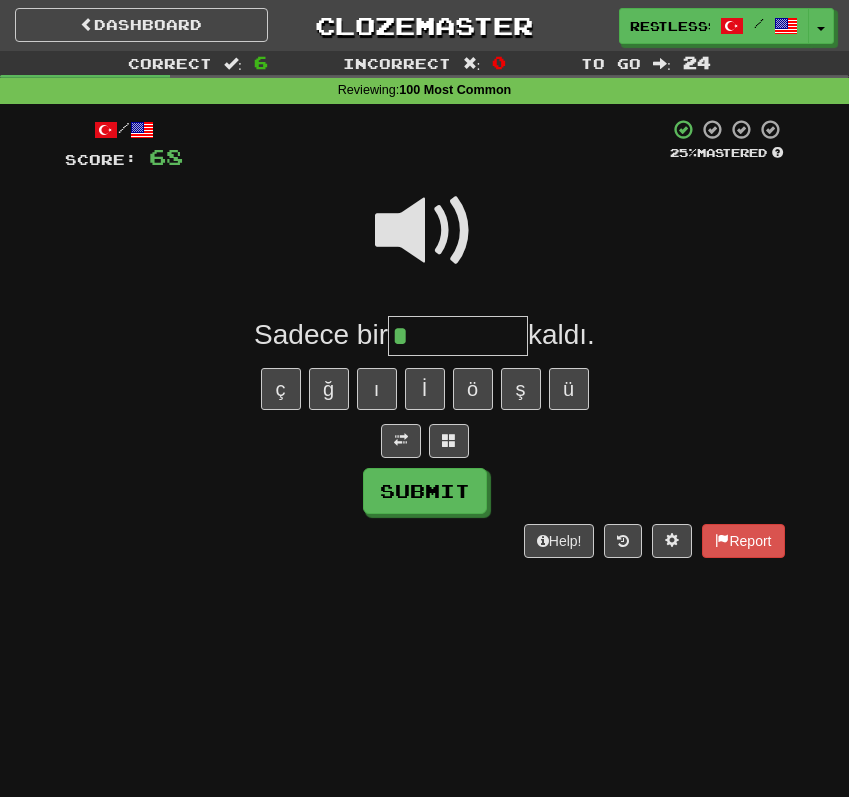 click at bounding box center [425, 231] 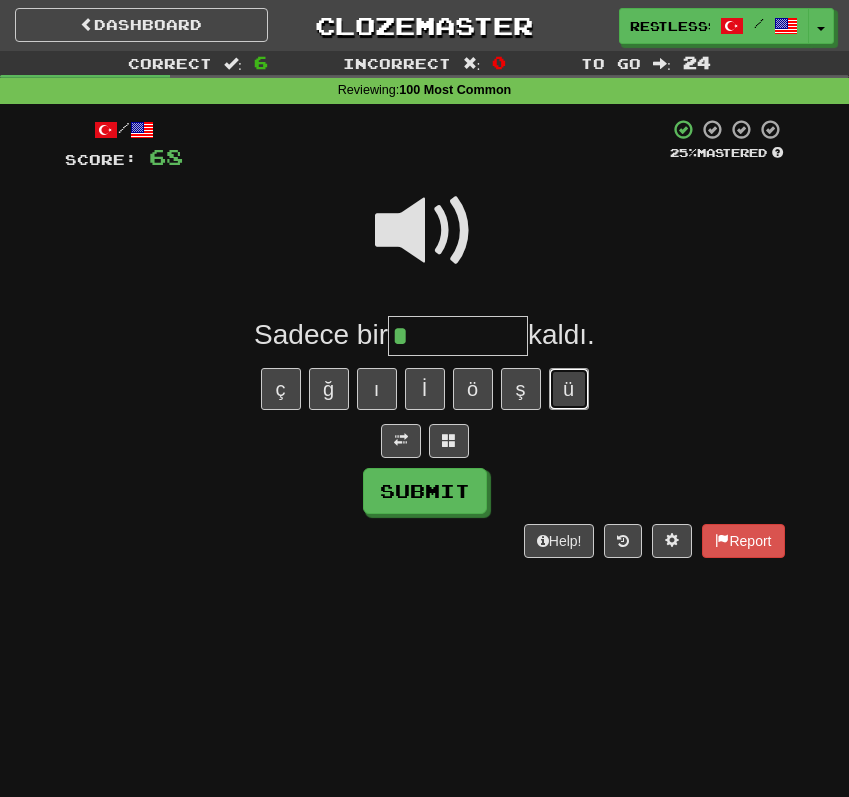 click on "ü" at bounding box center [569, 389] 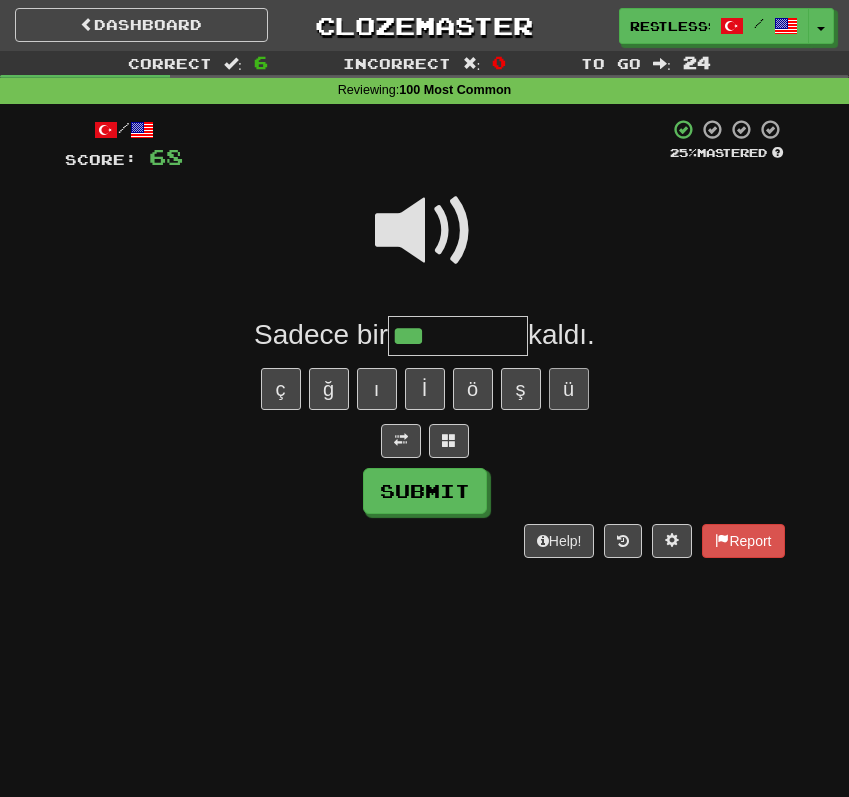 type on "***" 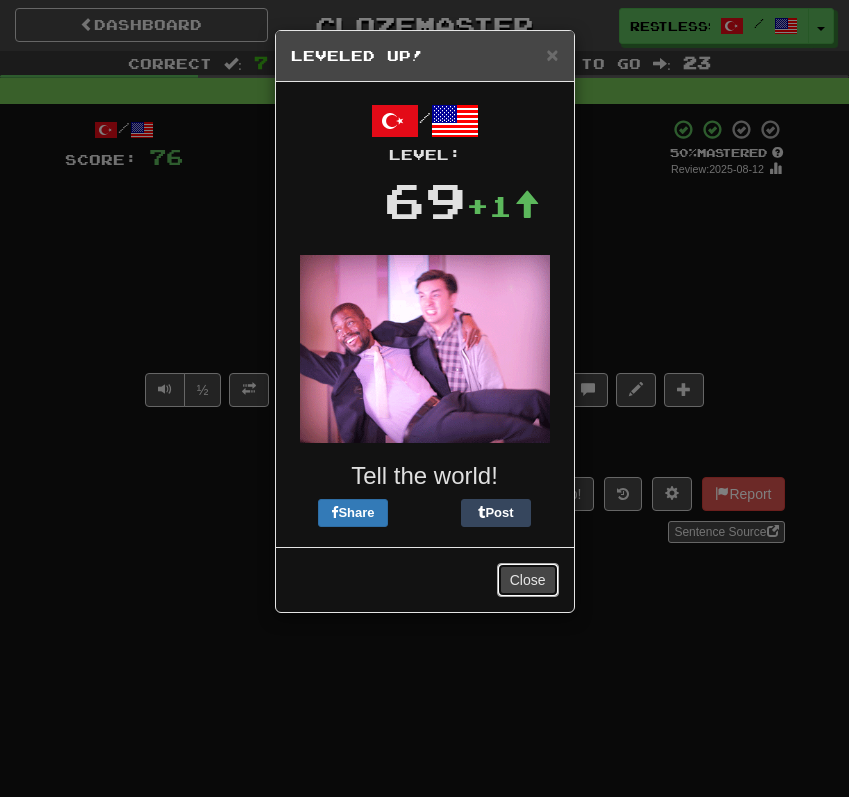 click on "Close" at bounding box center (528, 580) 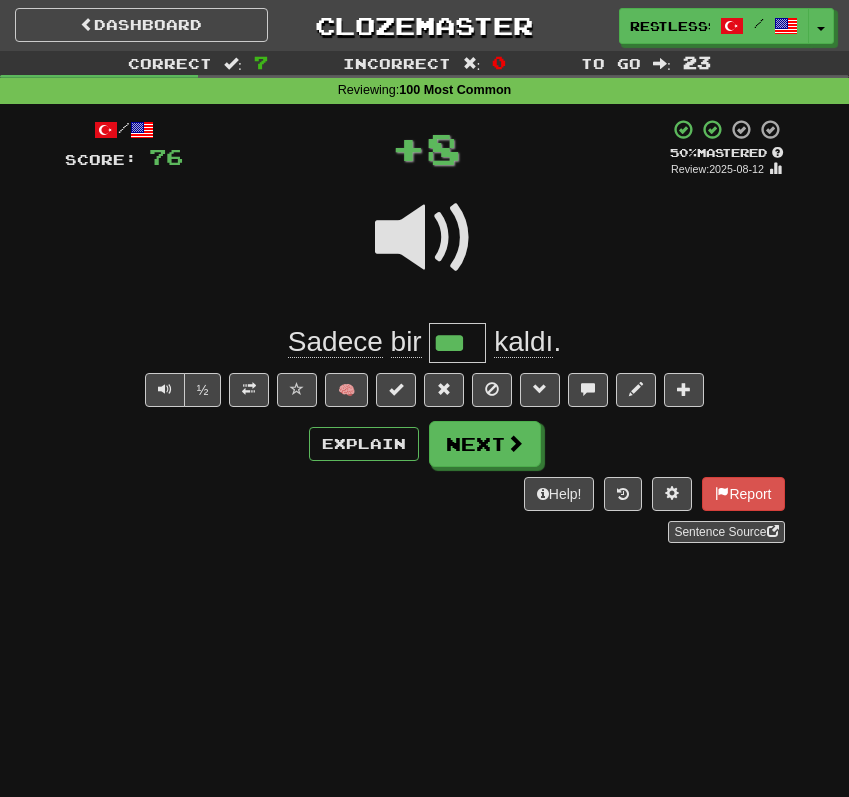 click on "kaldı" at bounding box center (523, 342) 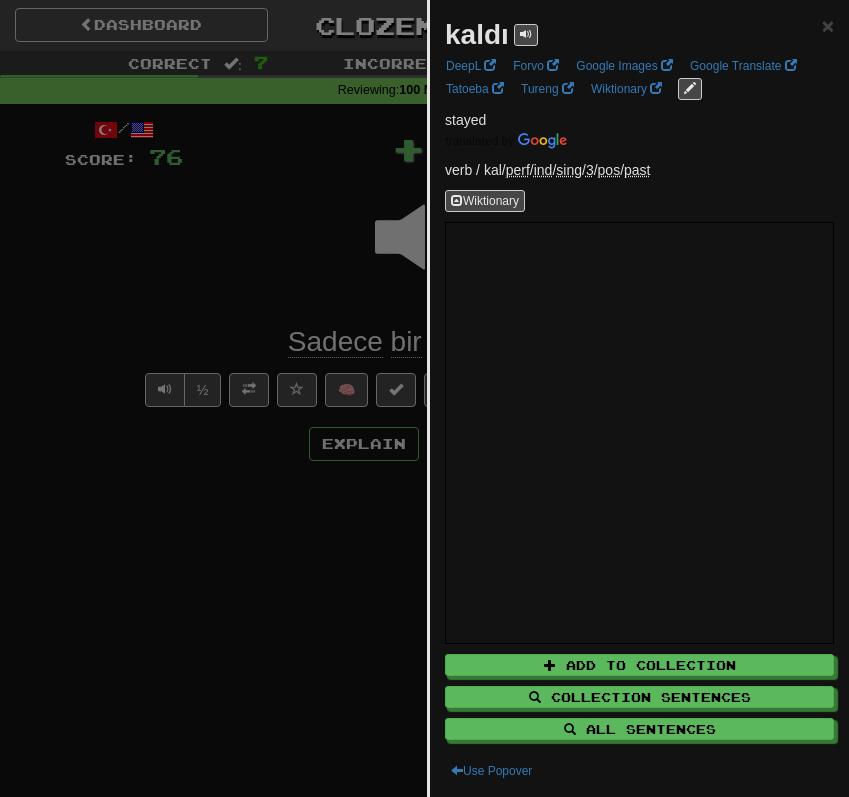 click at bounding box center (424, 398) 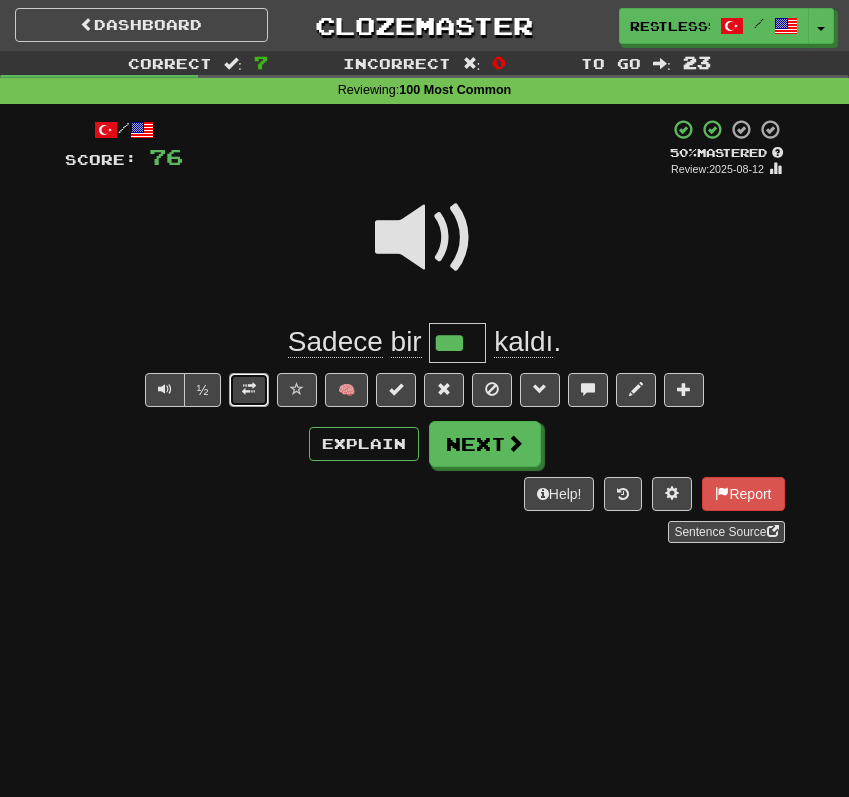 click at bounding box center [249, 389] 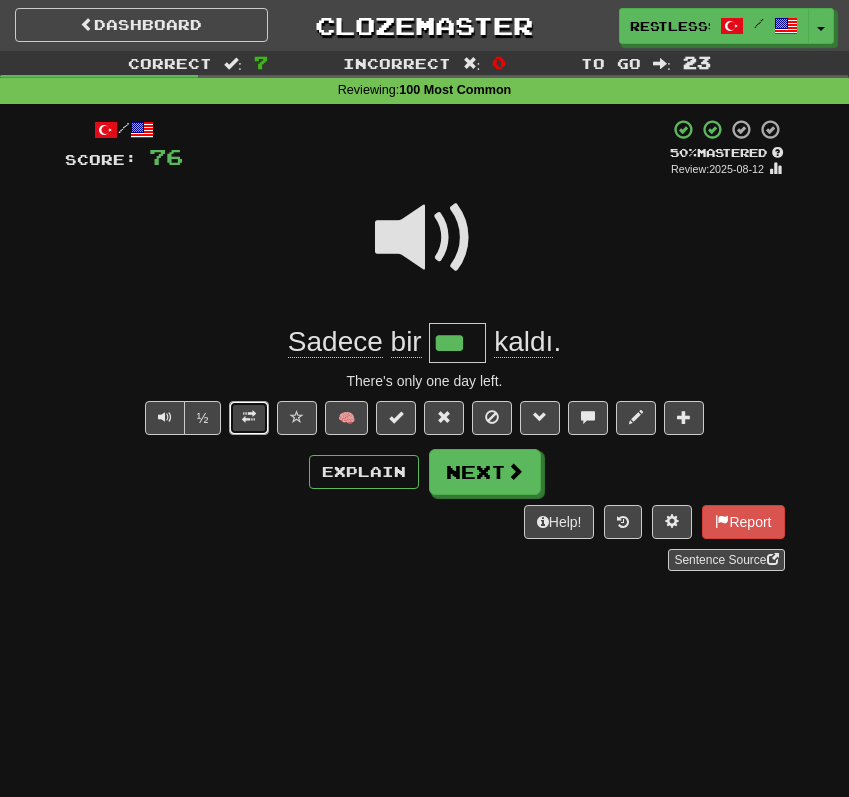 click at bounding box center (249, 417) 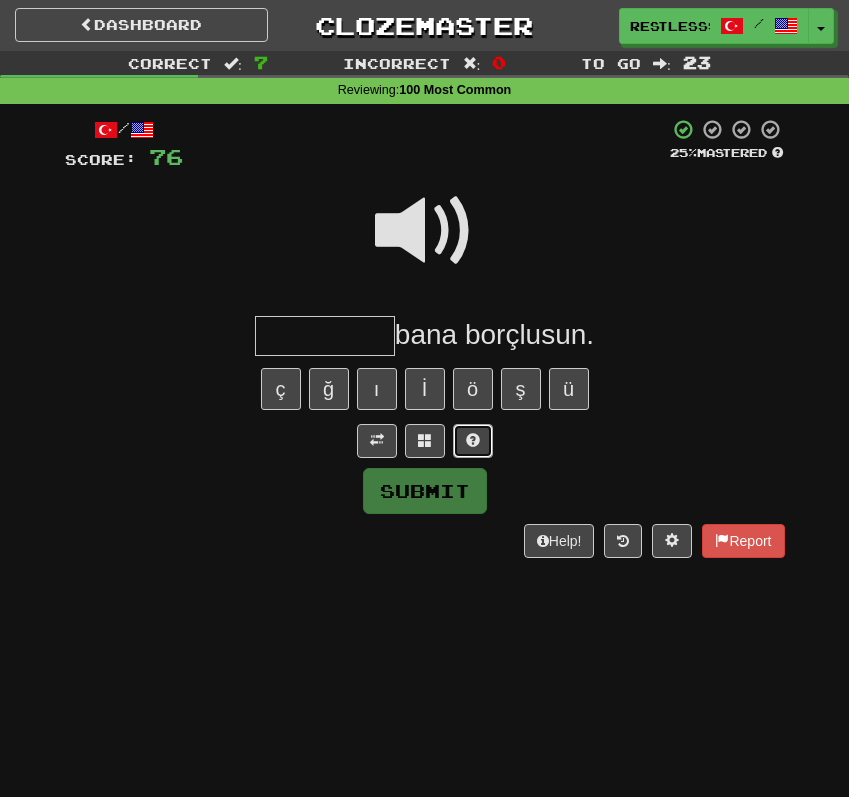 click at bounding box center [473, 441] 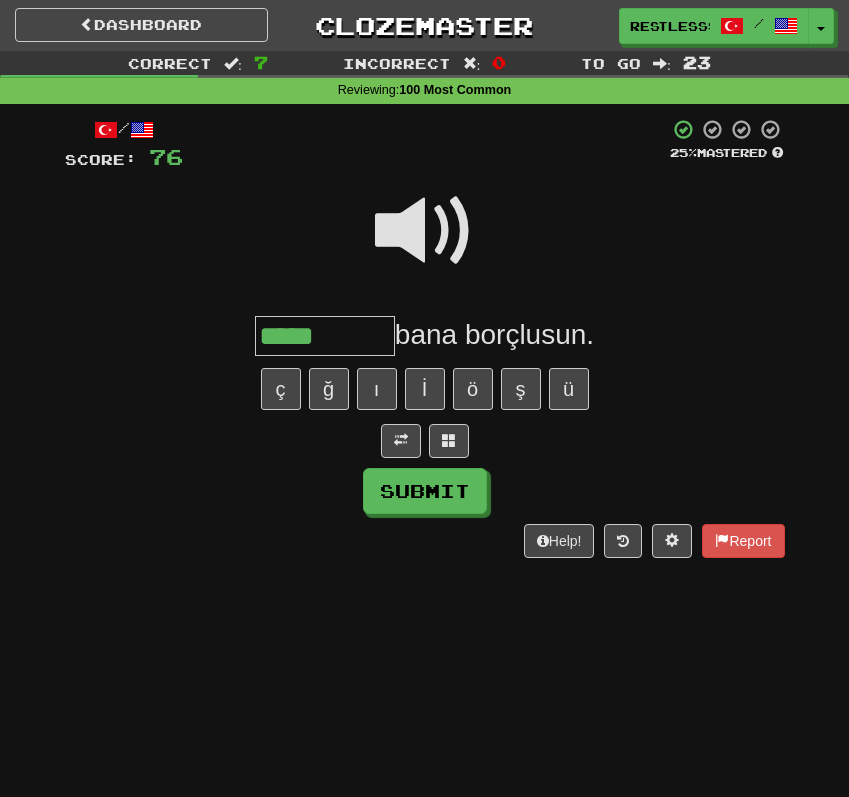 type on "*****" 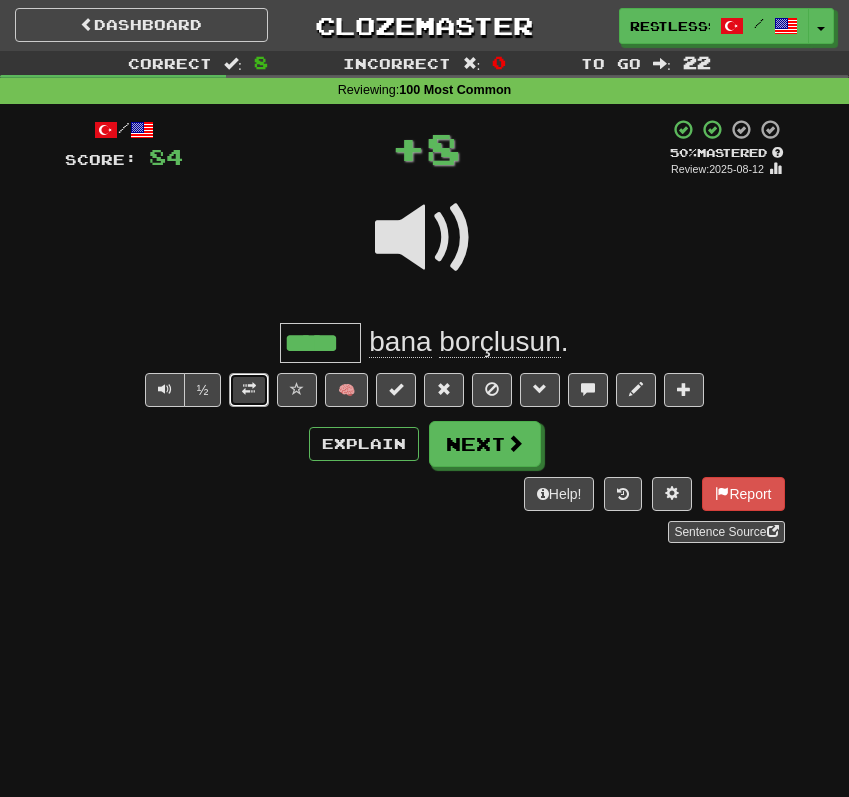 click at bounding box center (249, 390) 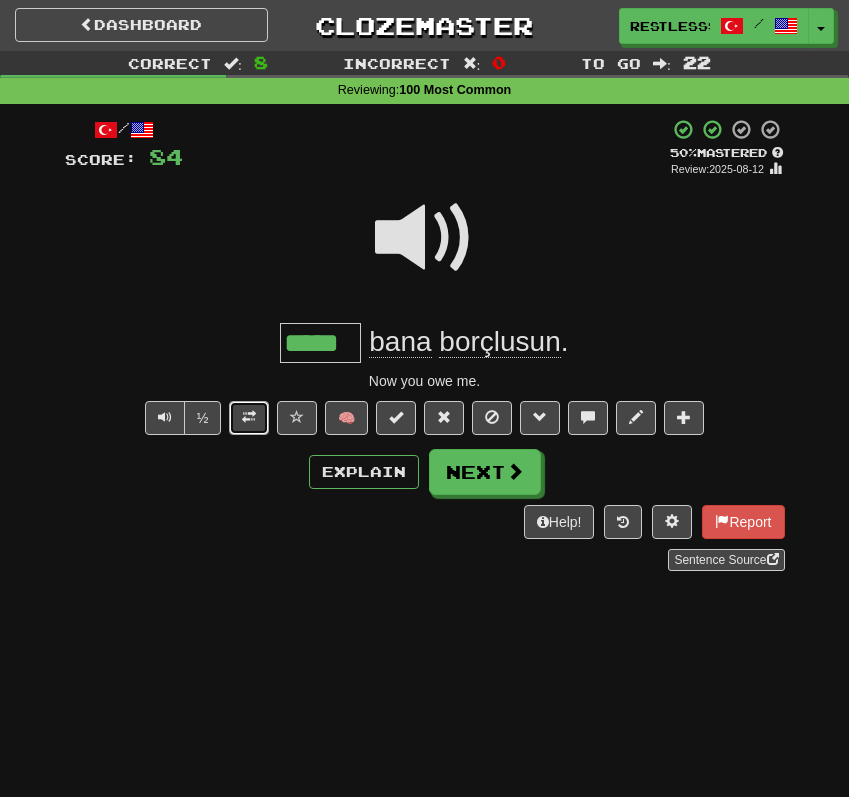 click at bounding box center [249, 418] 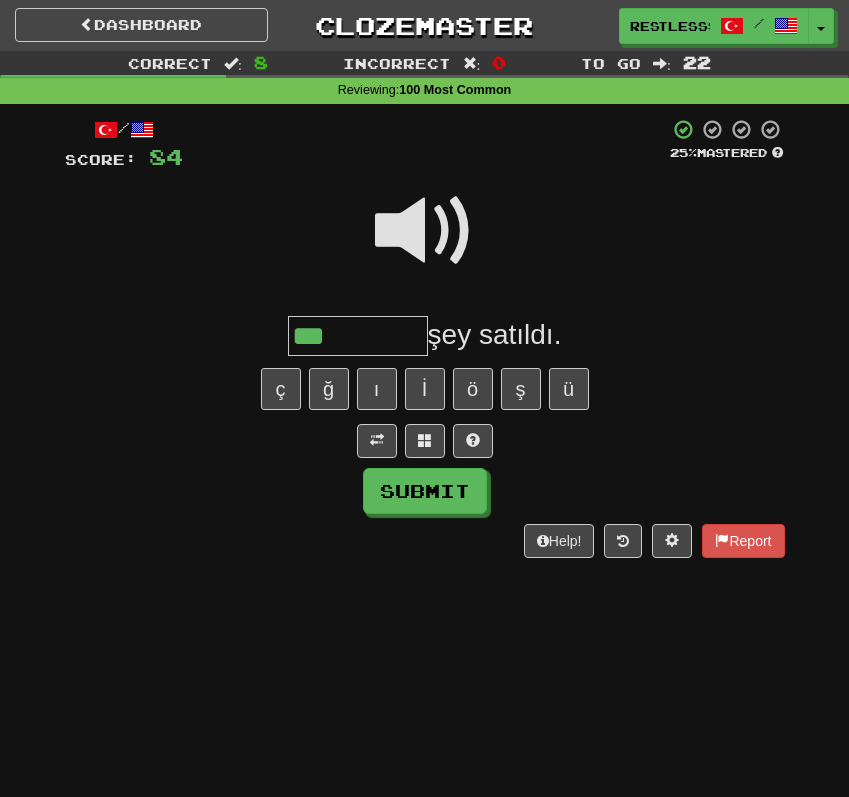 type on "***" 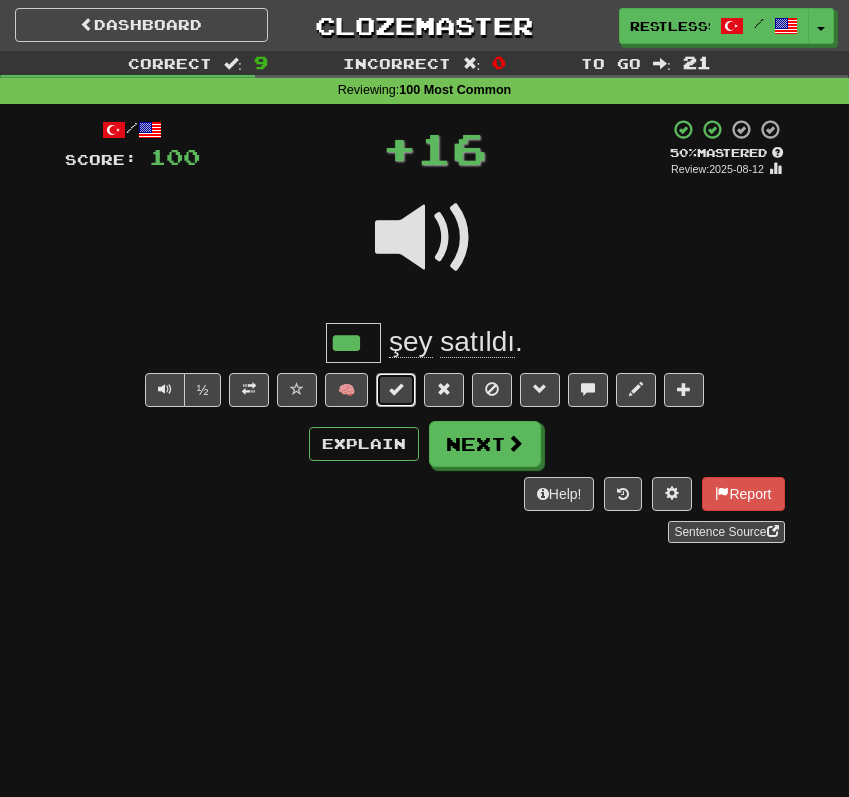 click at bounding box center [396, 390] 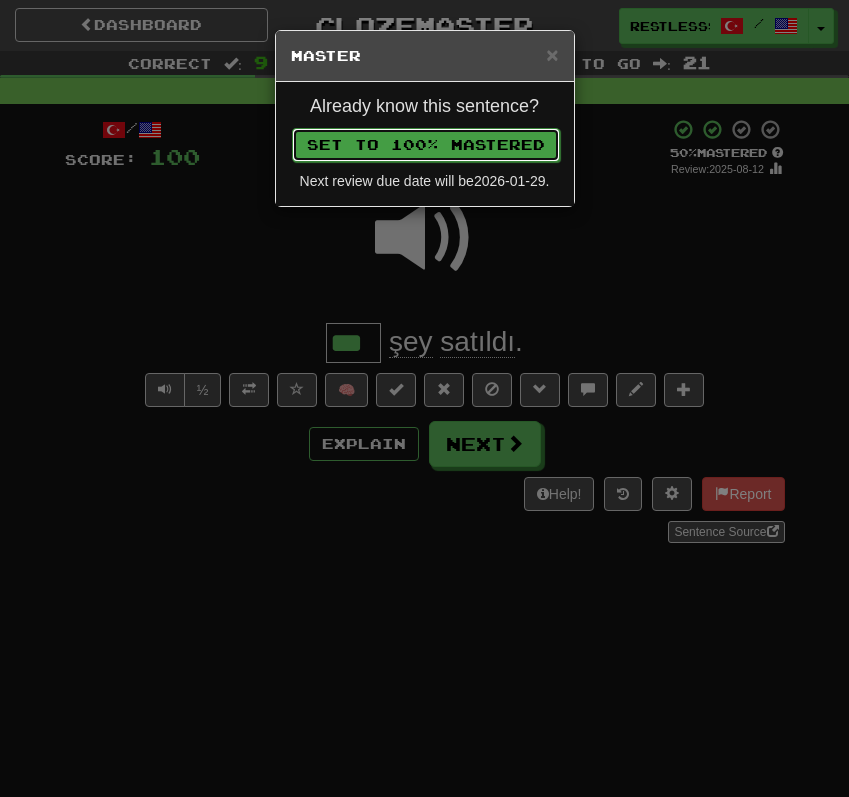 click on "Set to 100% Mastered" at bounding box center [426, 145] 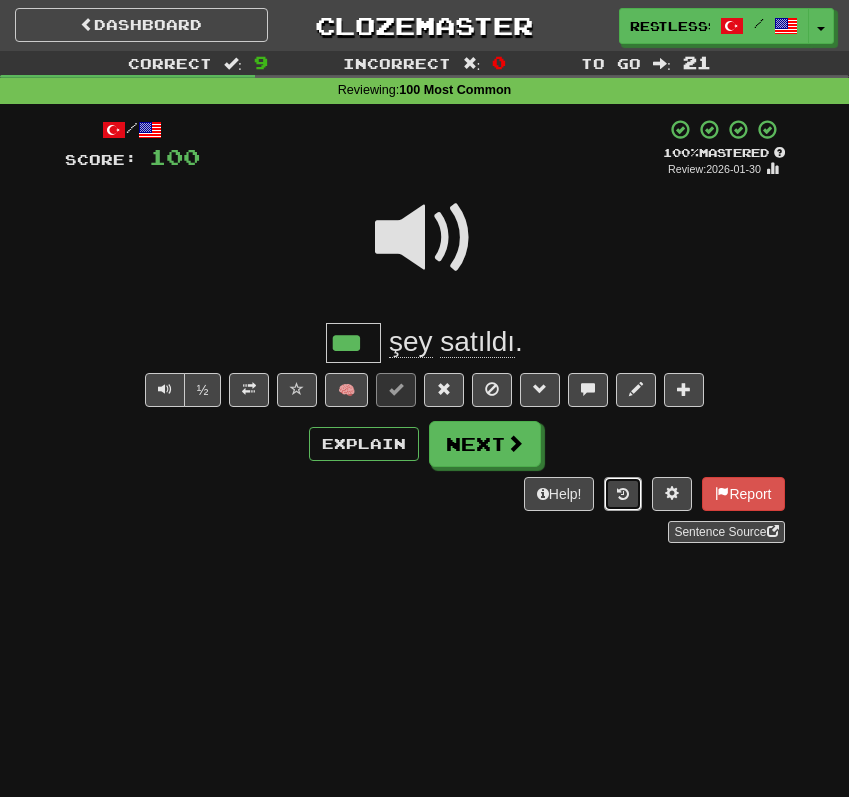 click at bounding box center (623, 494) 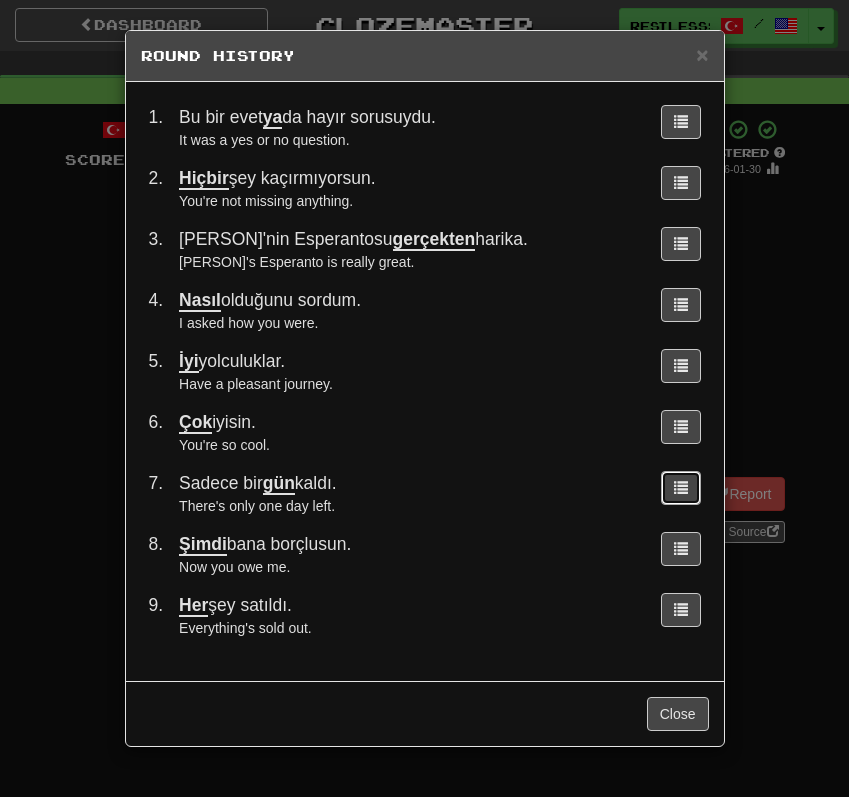 click at bounding box center [681, 487] 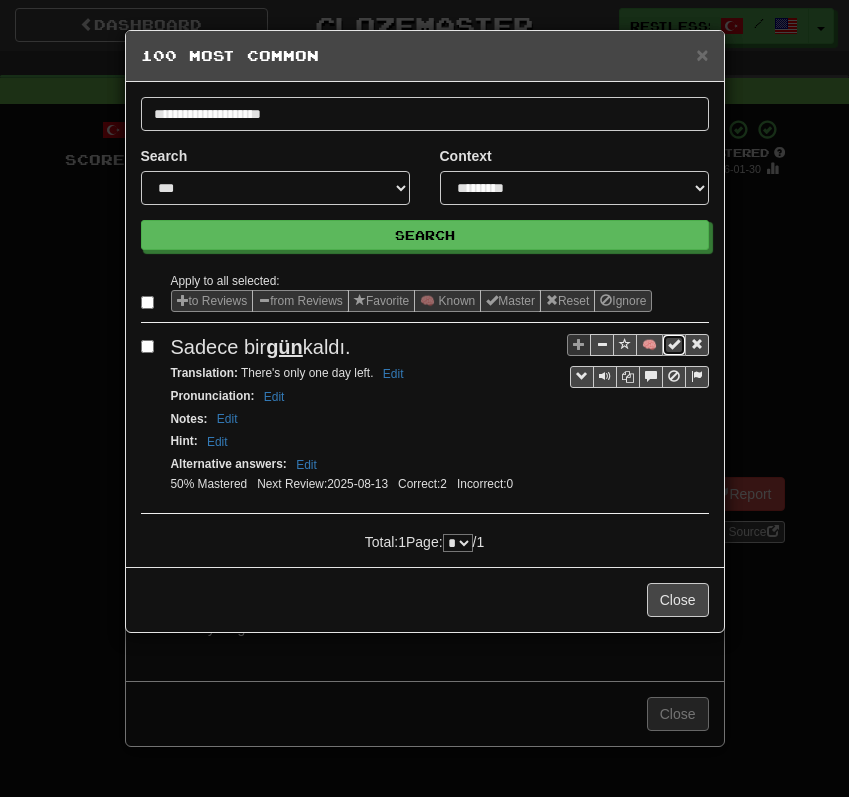 click at bounding box center [674, 344] 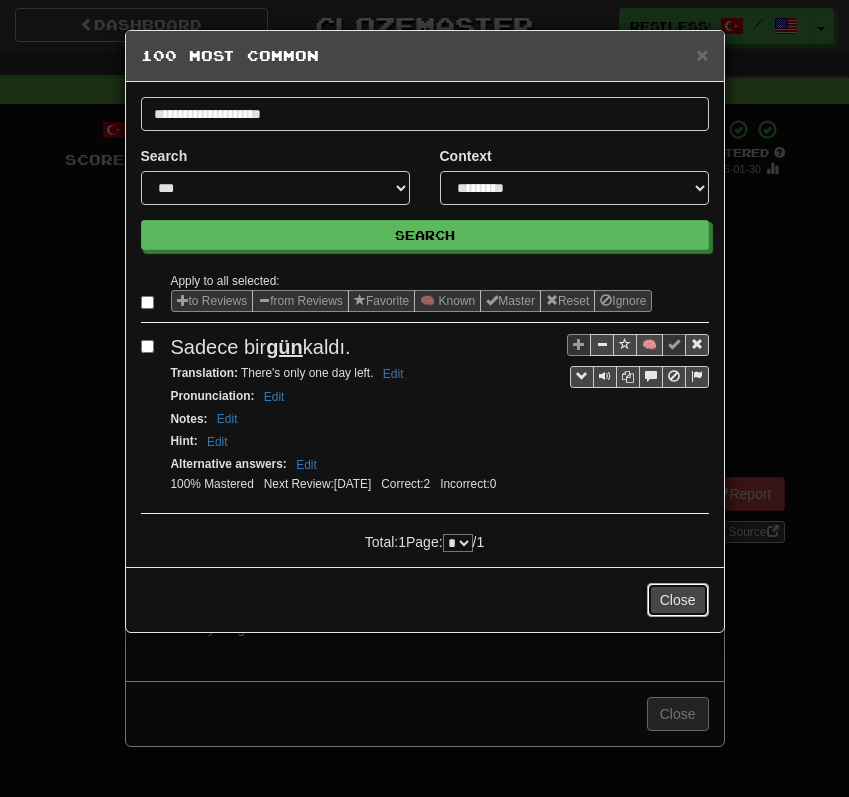 click on "Close" at bounding box center (678, 600) 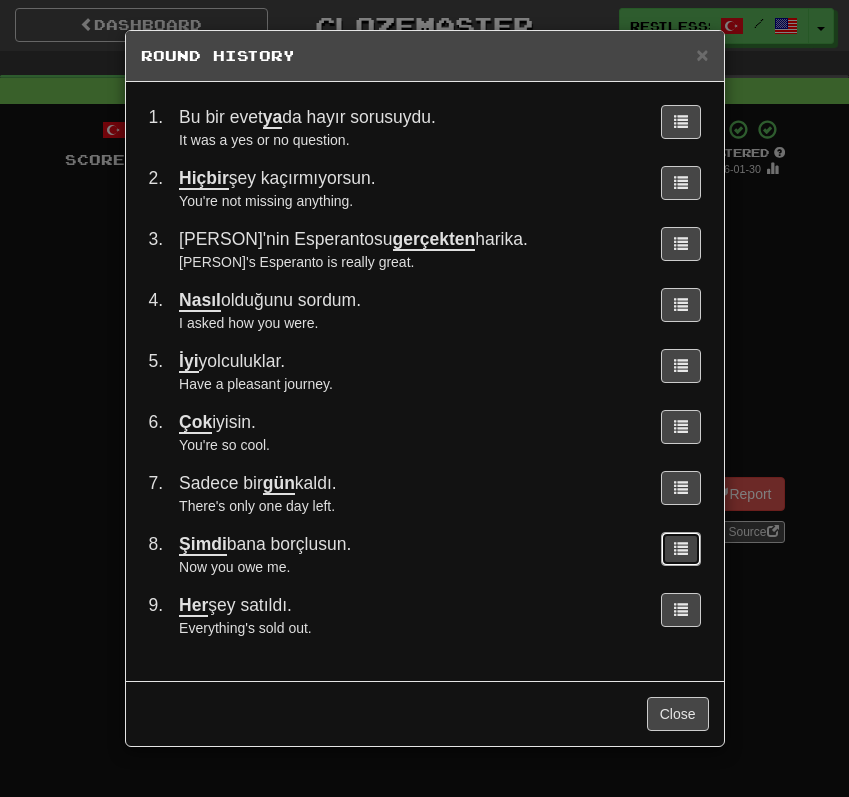 click at bounding box center (681, 548) 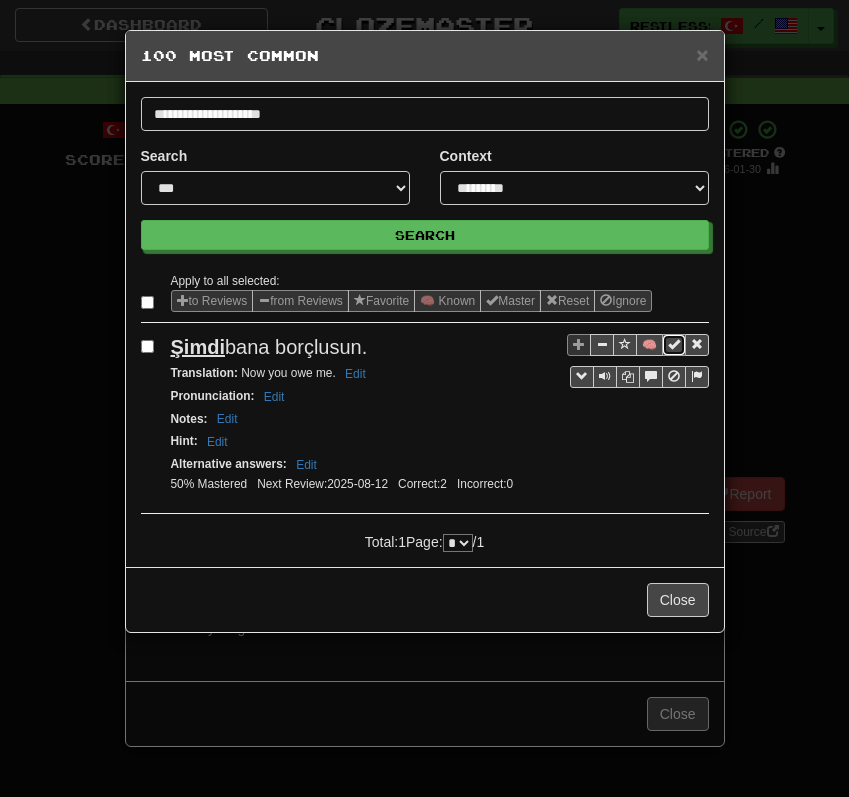 click at bounding box center [674, 344] 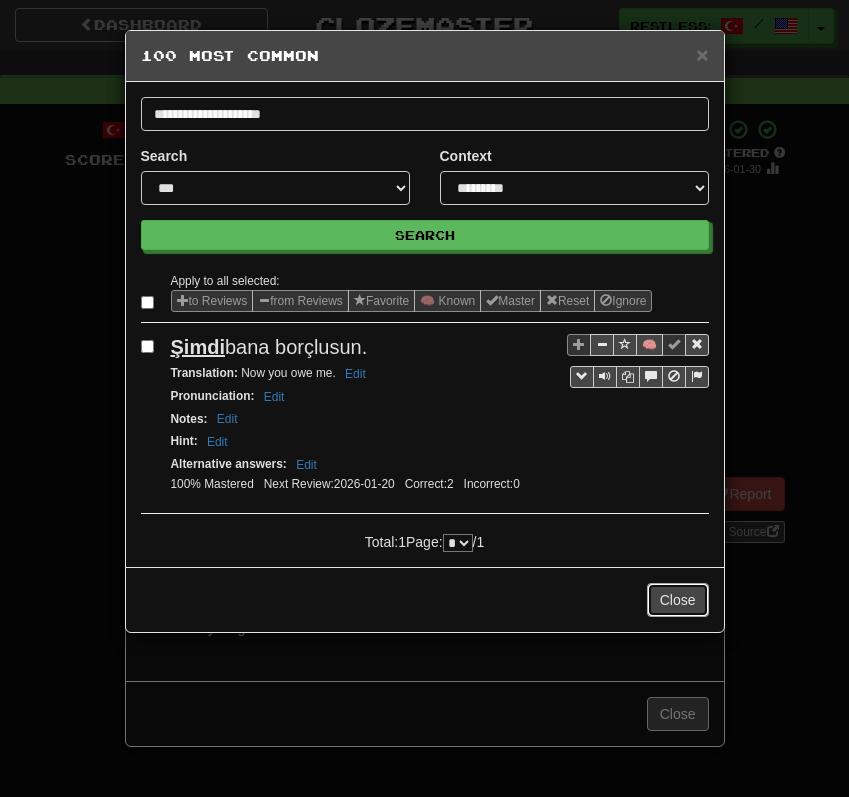 click on "Close" at bounding box center (678, 600) 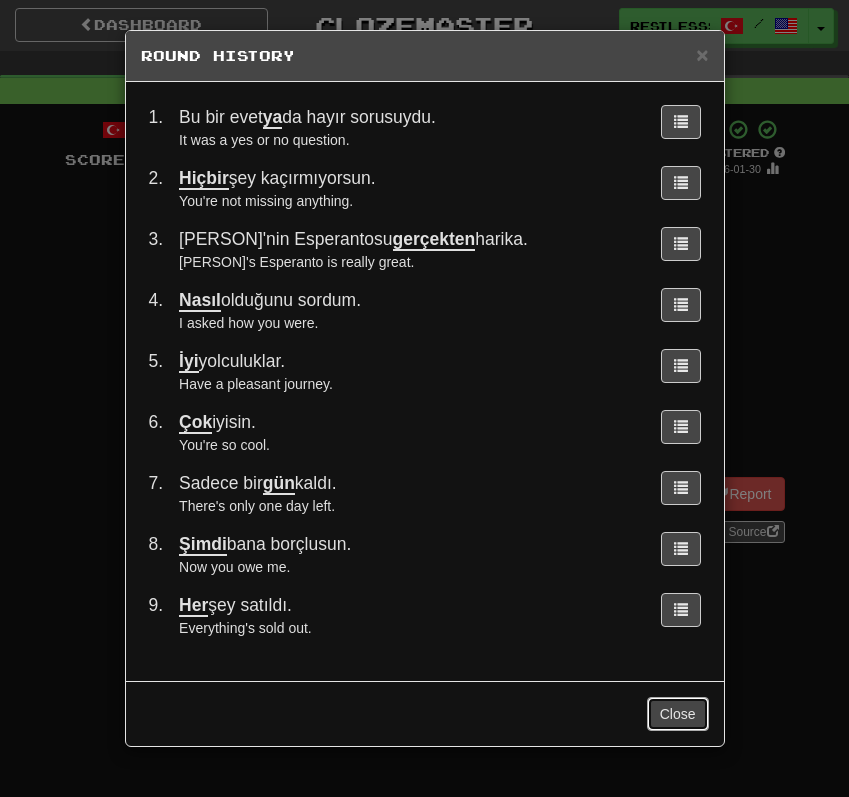 click on "Close" at bounding box center [678, 714] 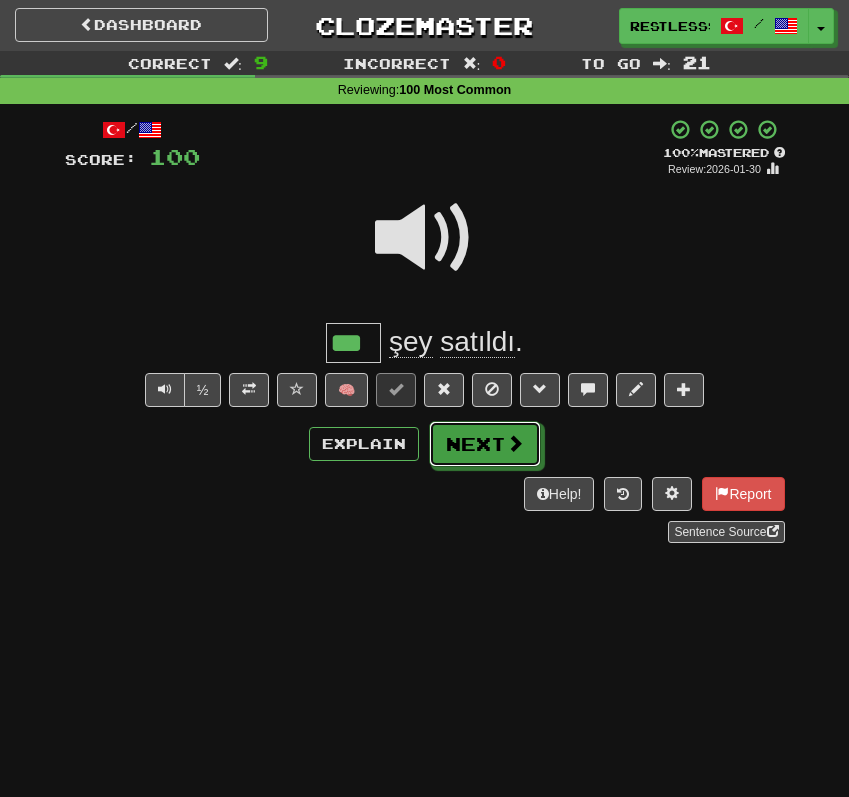 click on "Next" at bounding box center (485, 444) 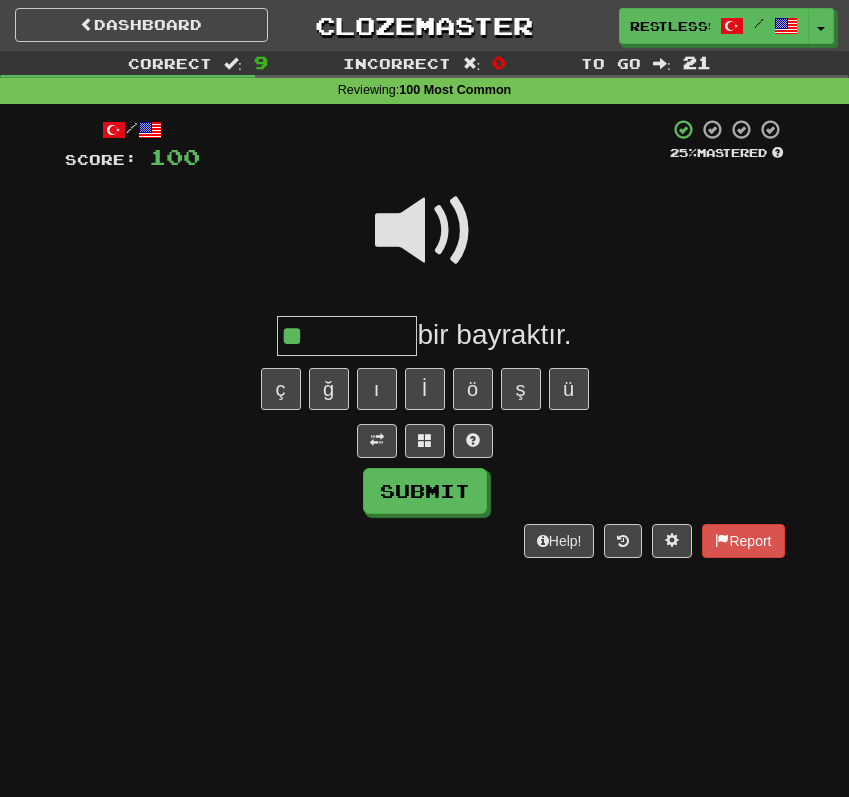type on "**" 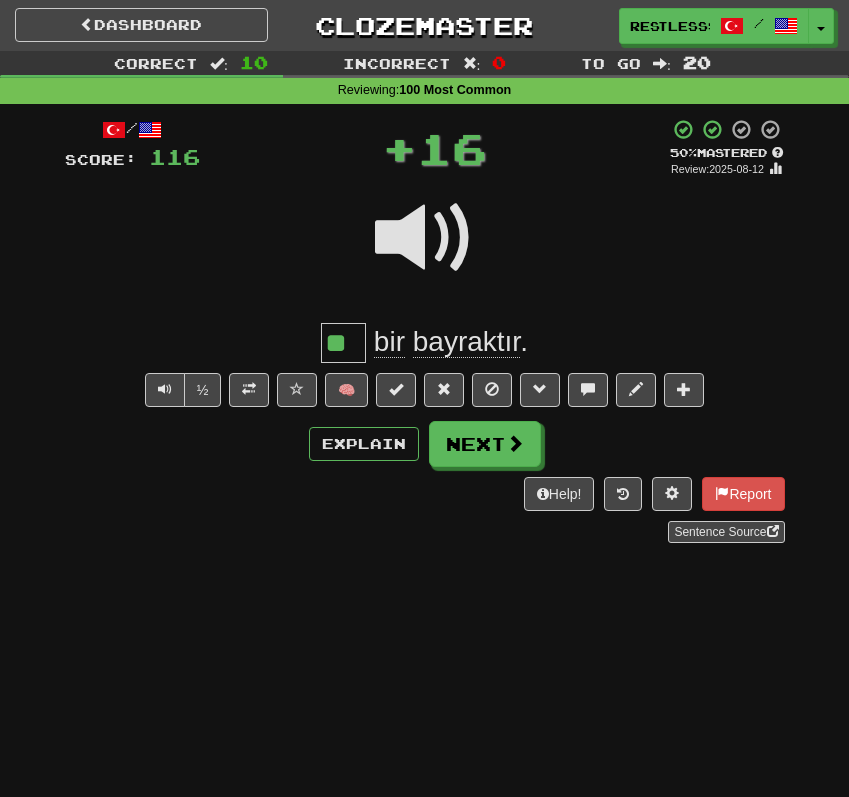 click on "bayraktır" at bounding box center (466, 342) 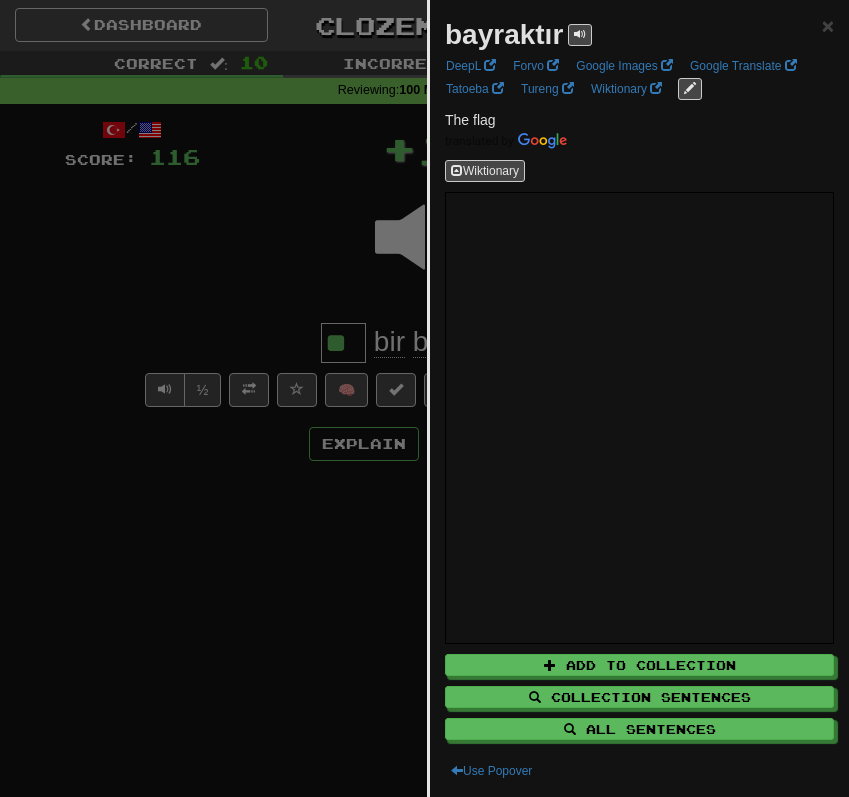 click at bounding box center (424, 398) 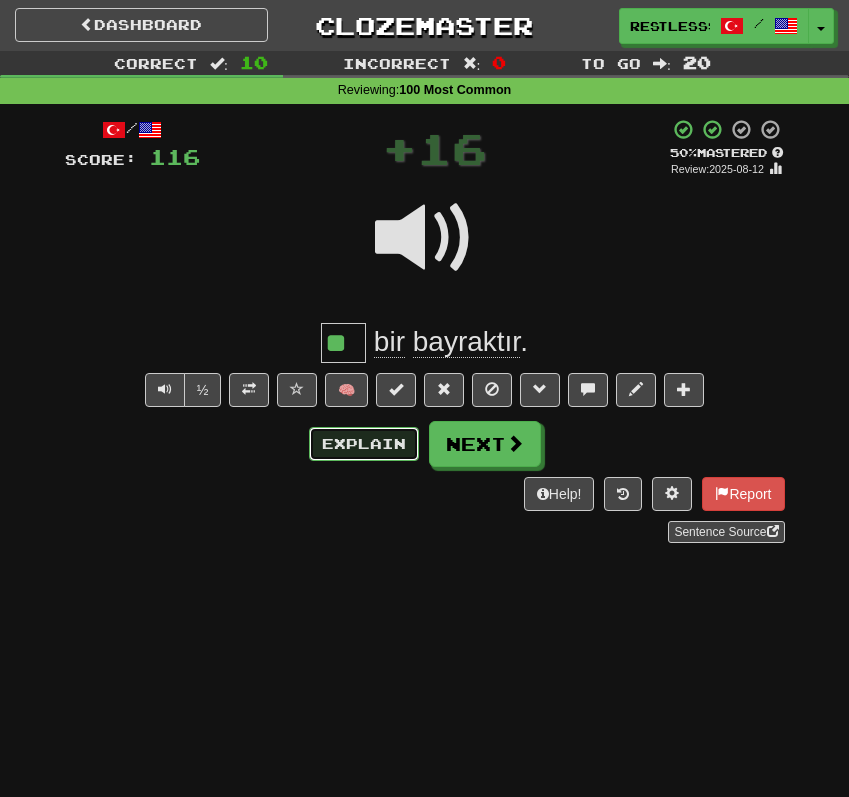 click on "Explain" at bounding box center (364, 444) 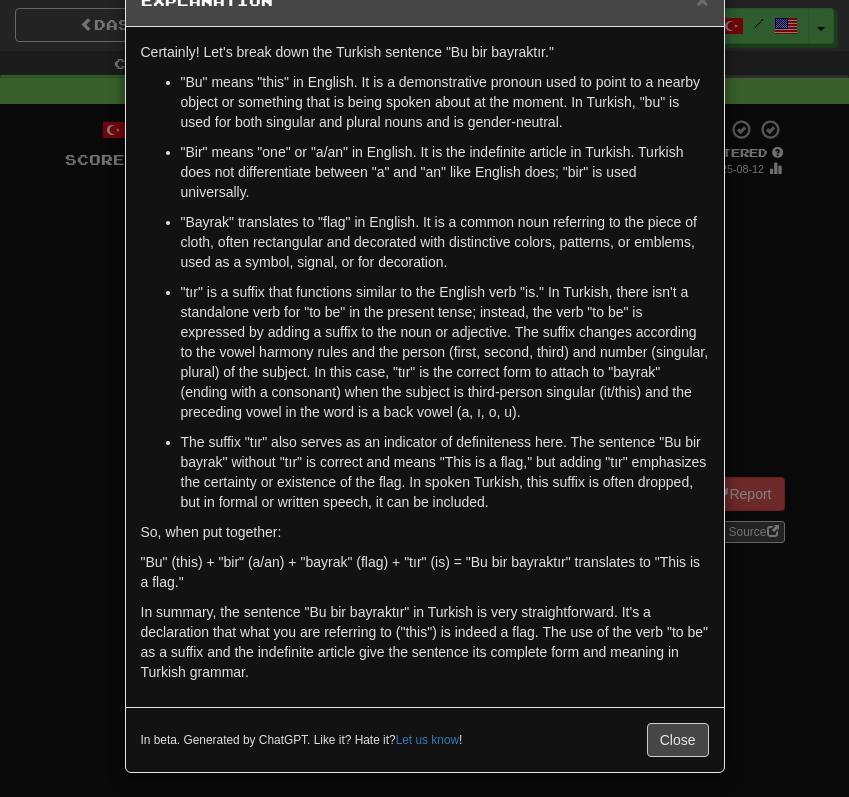 scroll, scrollTop: 57, scrollLeft: 0, axis: vertical 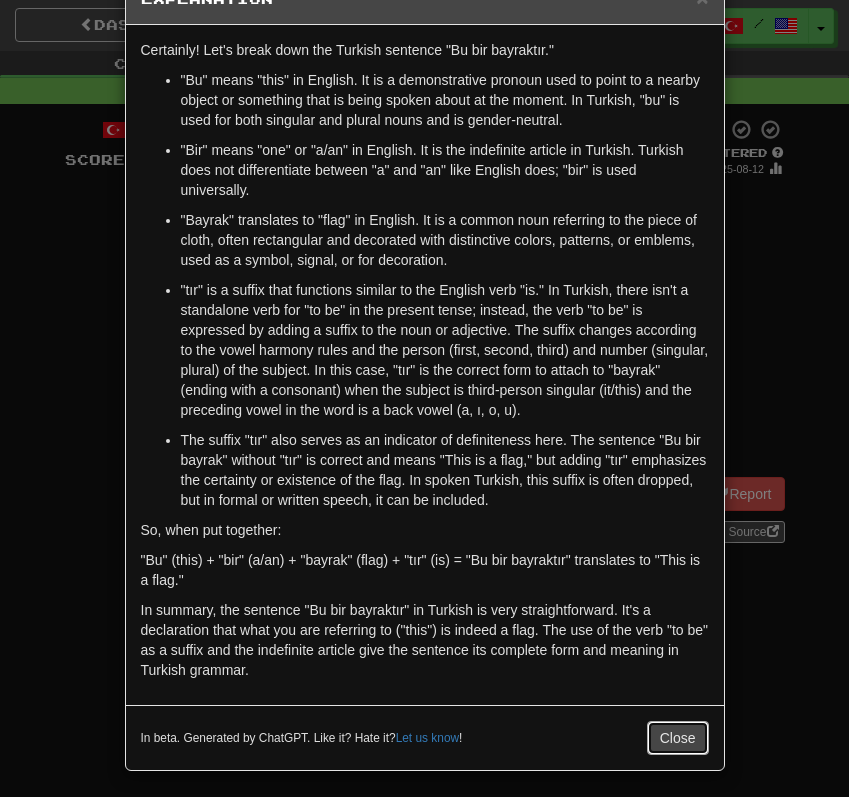 click on "Close" at bounding box center (678, 738) 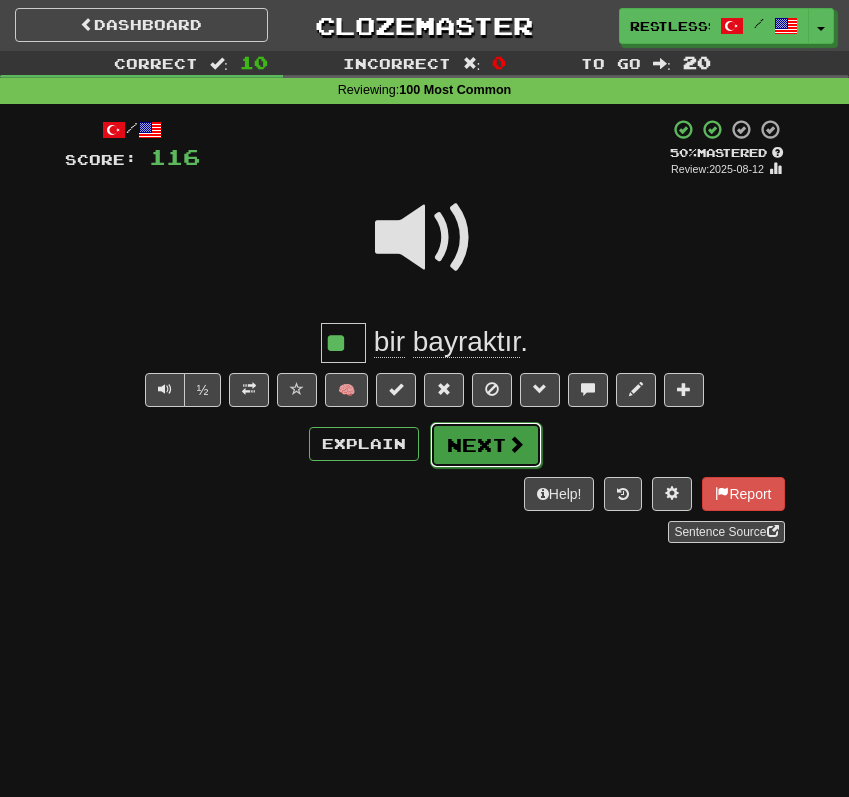 click on "Next" at bounding box center (486, 445) 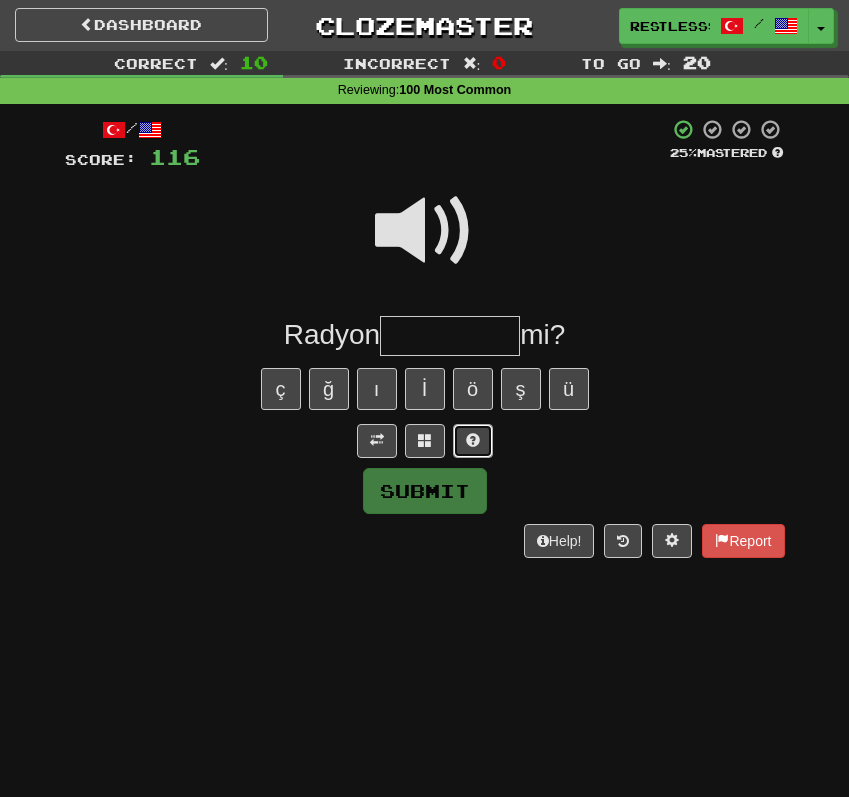 click at bounding box center [473, 440] 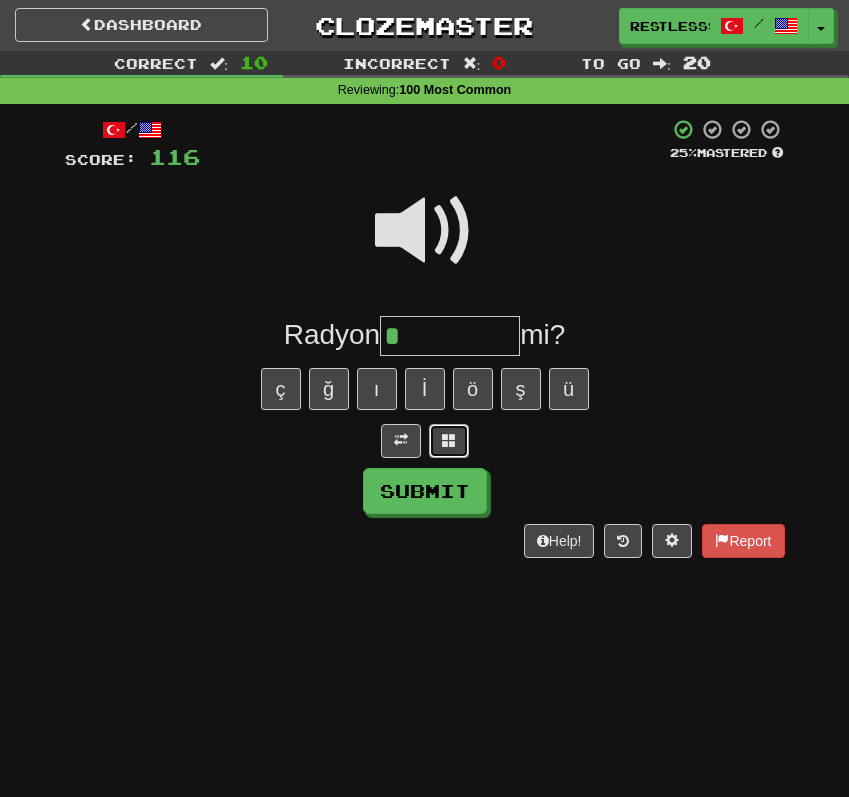 click at bounding box center (449, 441) 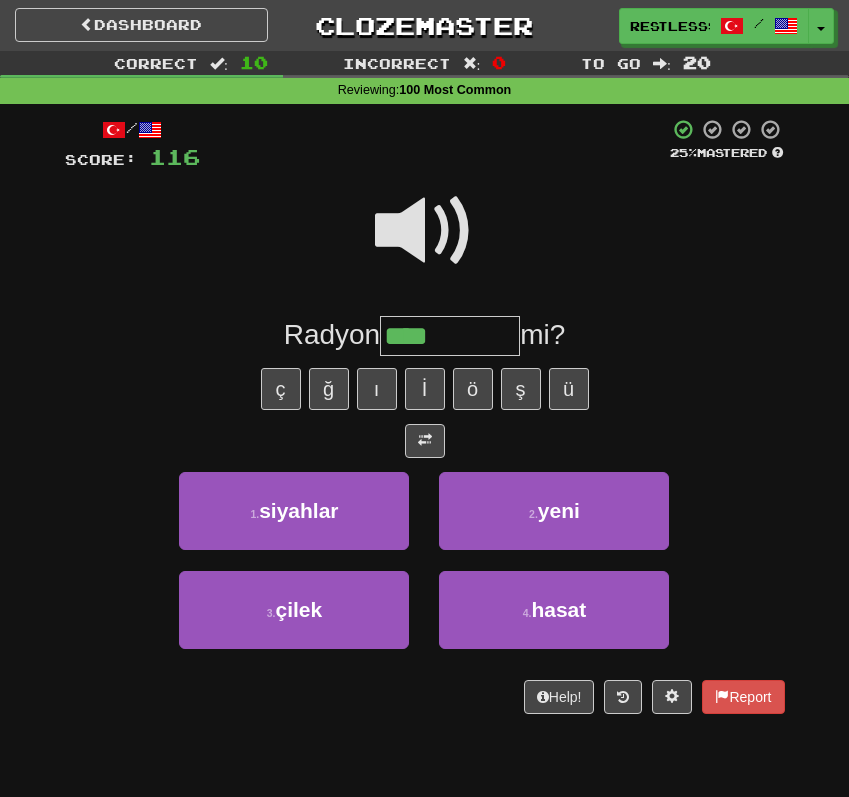 type on "****" 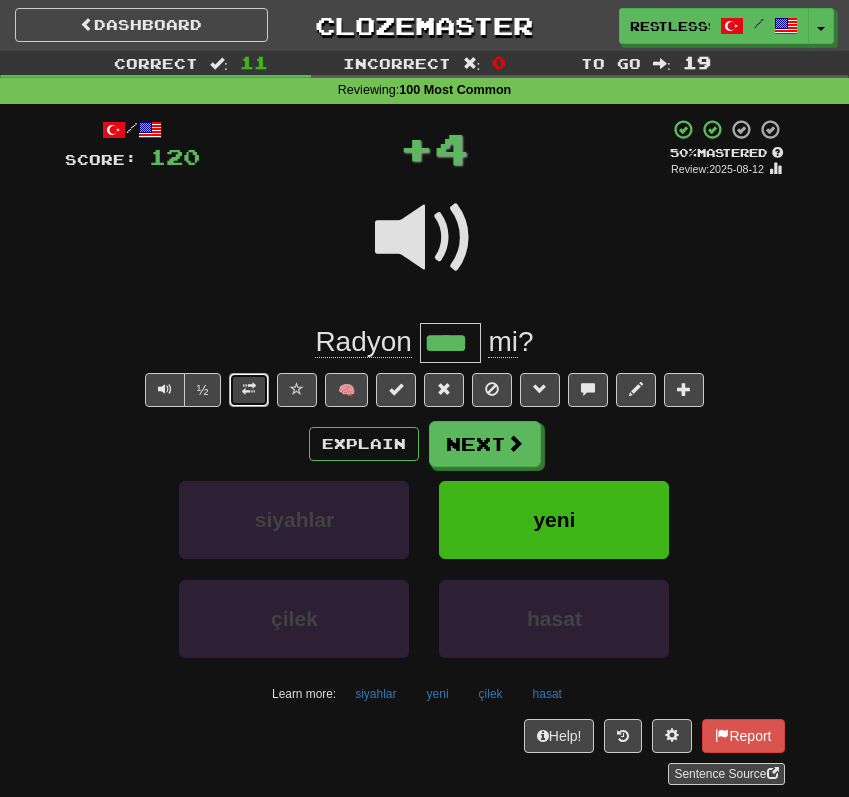 click at bounding box center (249, 389) 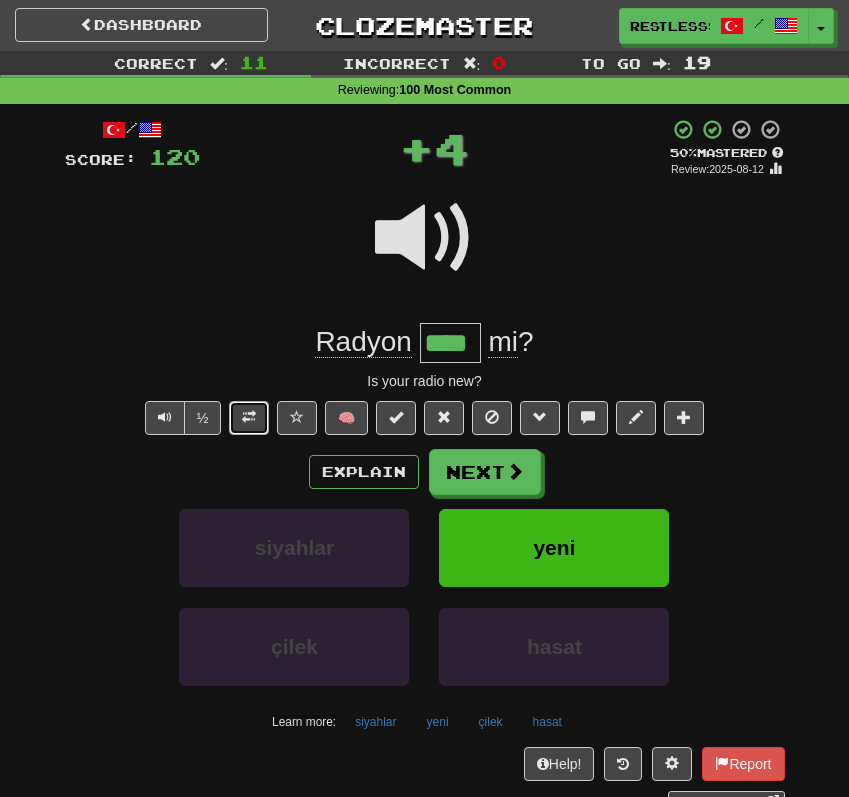 click at bounding box center [249, 418] 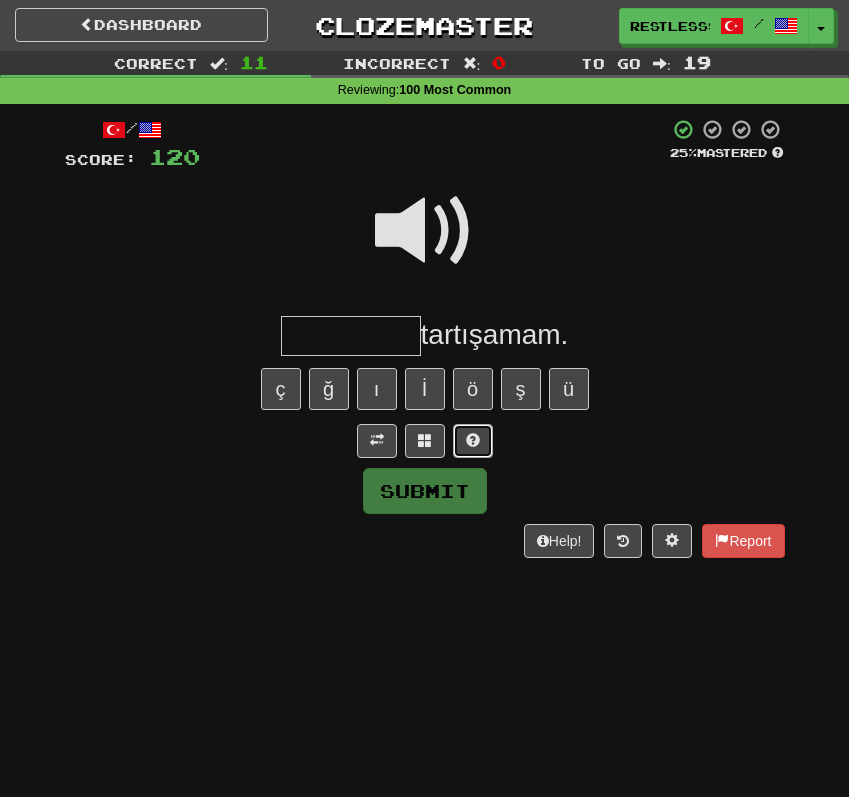 click at bounding box center [473, 441] 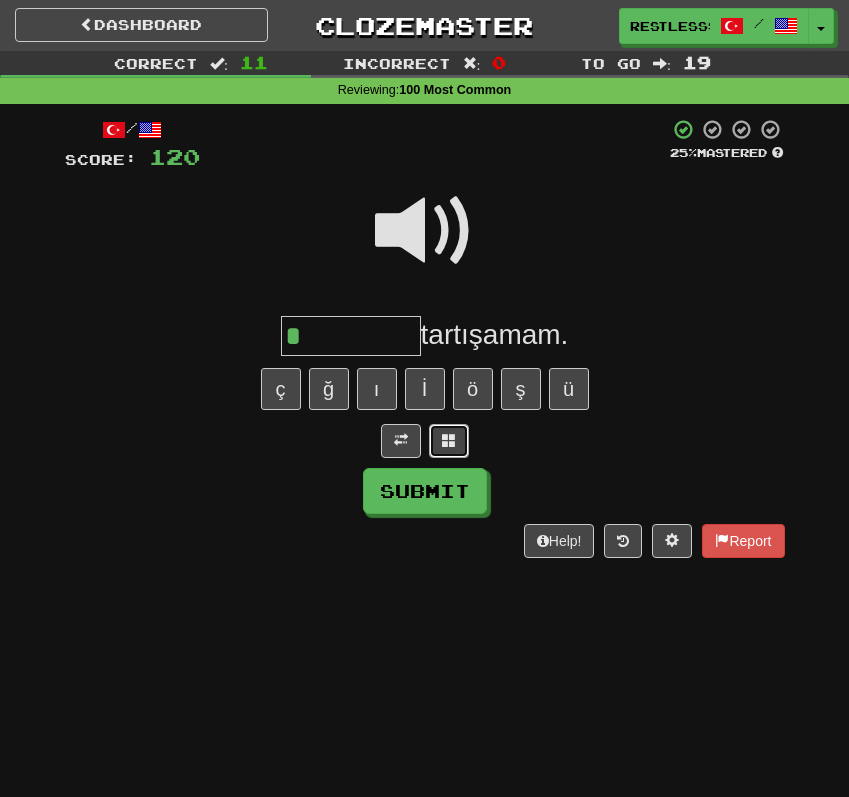 click at bounding box center [449, 440] 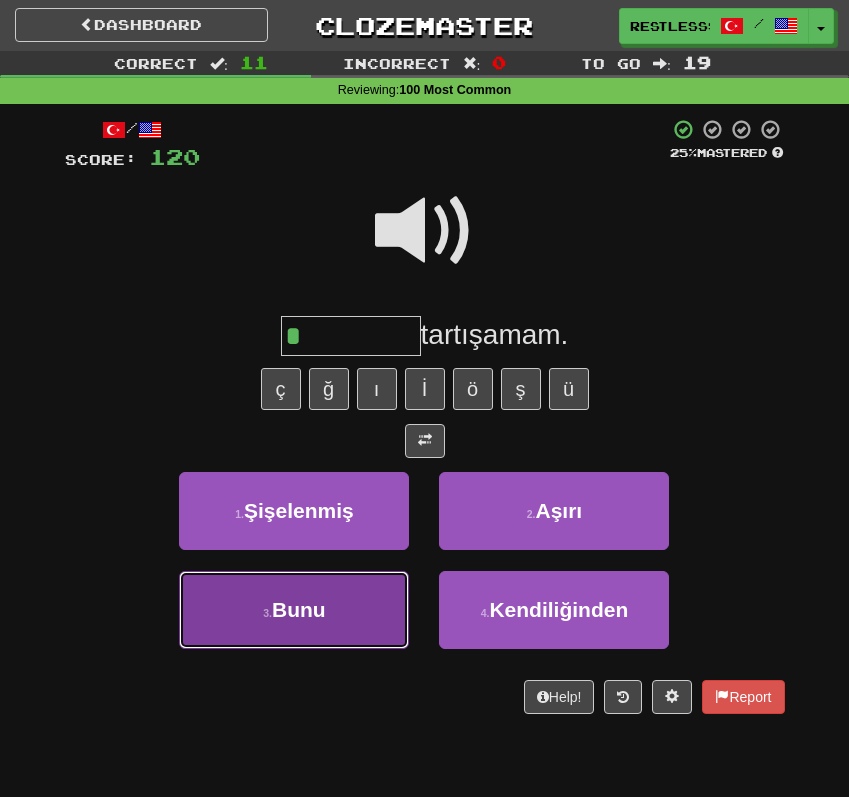 click on "Bunu" at bounding box center [299, 609] 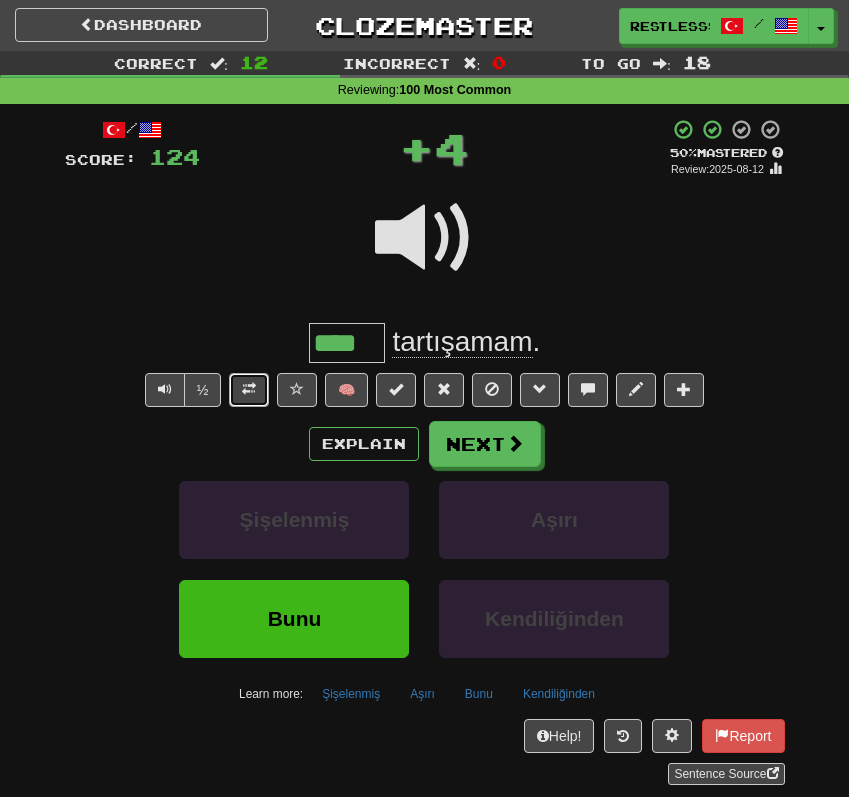 click at bounding box center (249, 390) 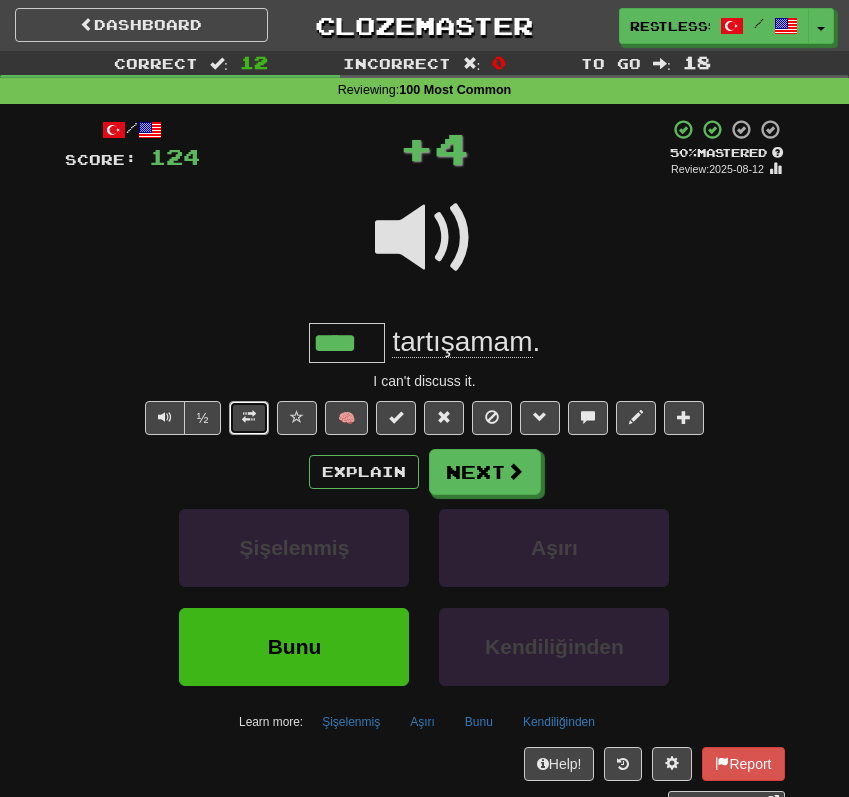 click at bounding box center (249, 418) 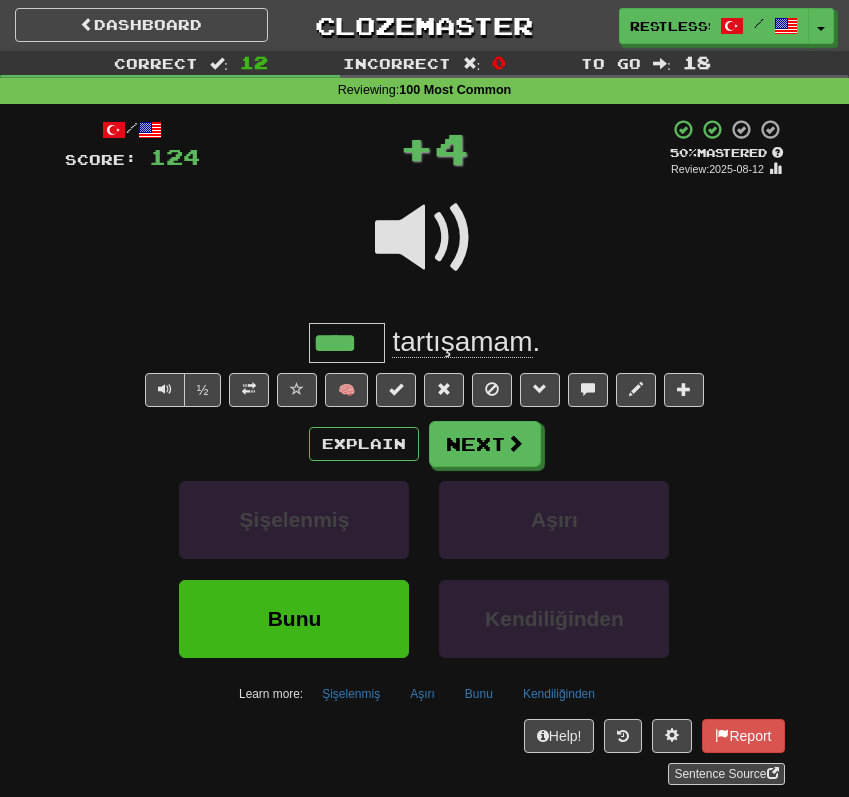 click on "tartışamam" at bounding box center (462, 342) 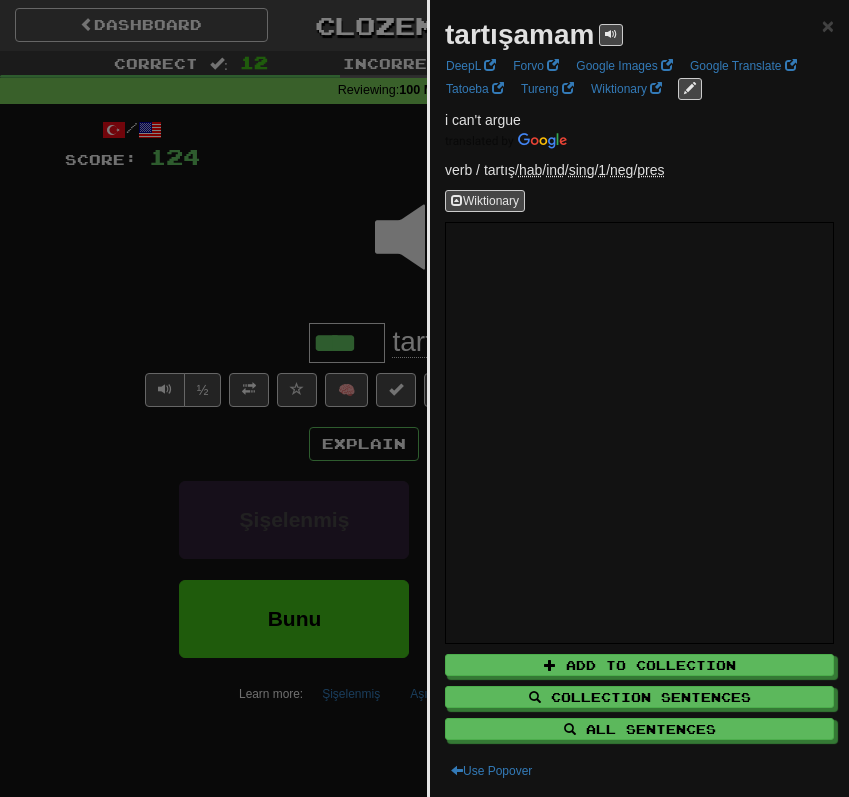 click at bounding box center [424, 398] 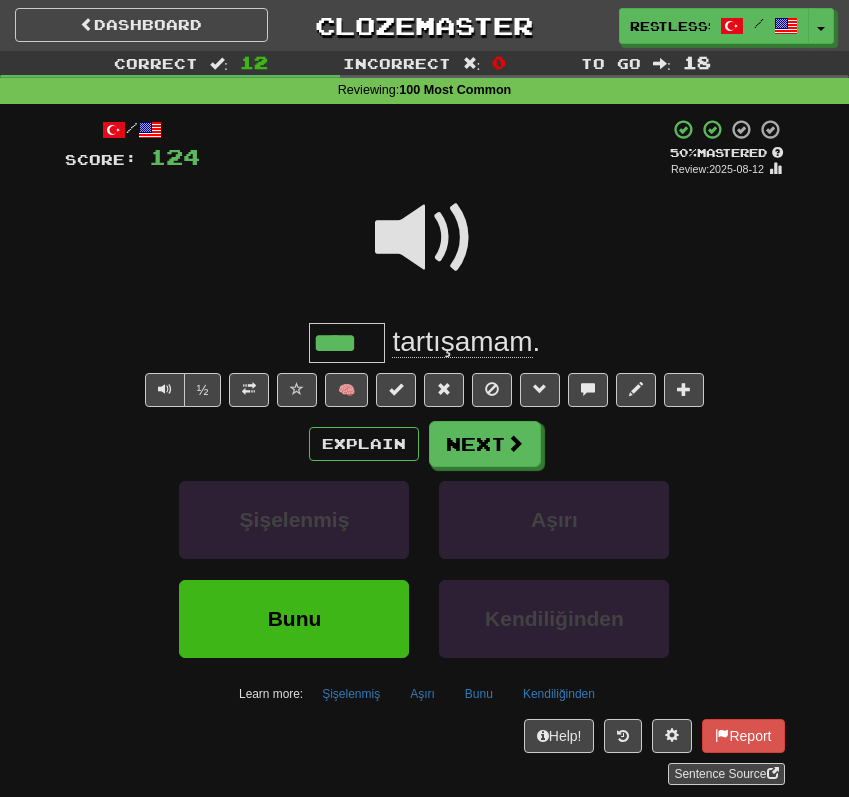 click at bounding box center (425, 251) 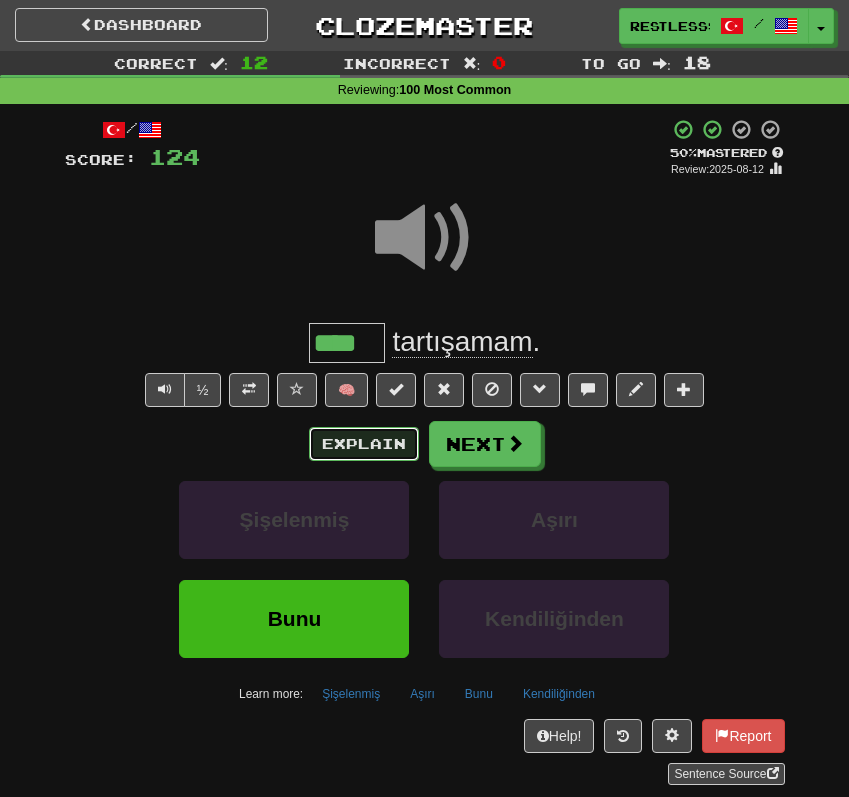 click on "Explain" at bounding box center (364, 444) 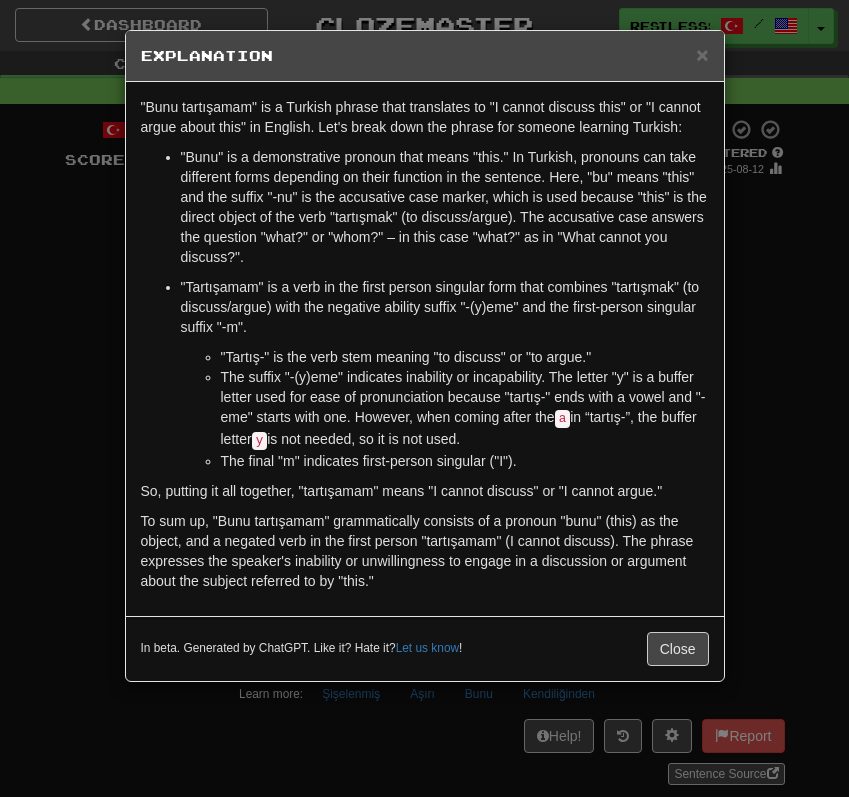 drag, startPoint x: 230, startPoint y: 379, endPoint x: 264, endPoint y: 381, distance: 34.058773 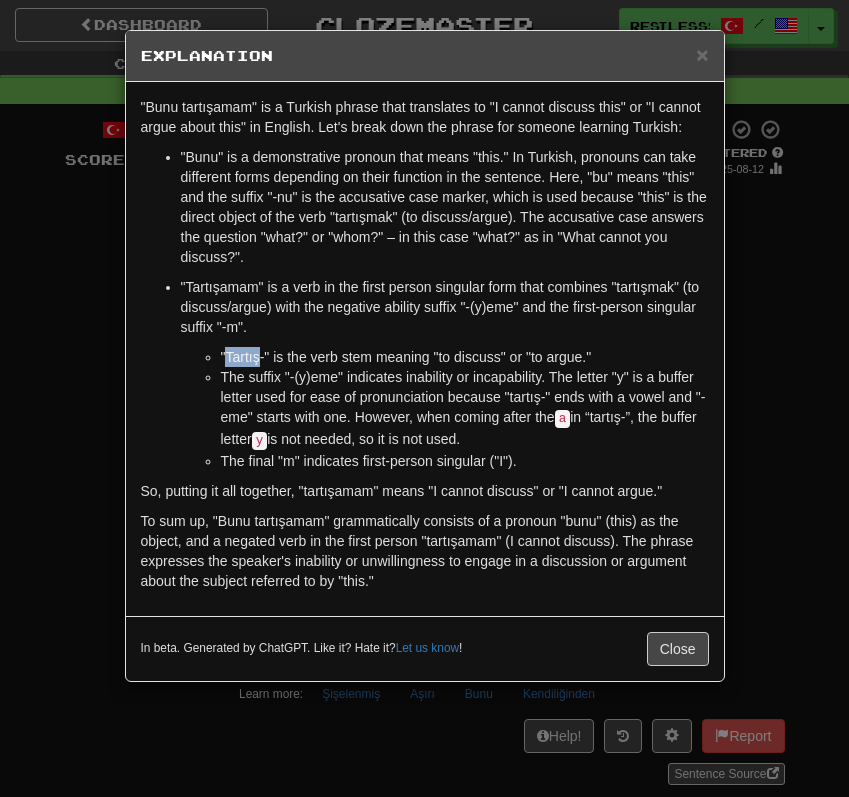 drag, startPoint x: 261, startPoint y: 380, endPoint x: 229, endPoint y: 380, distance: 32 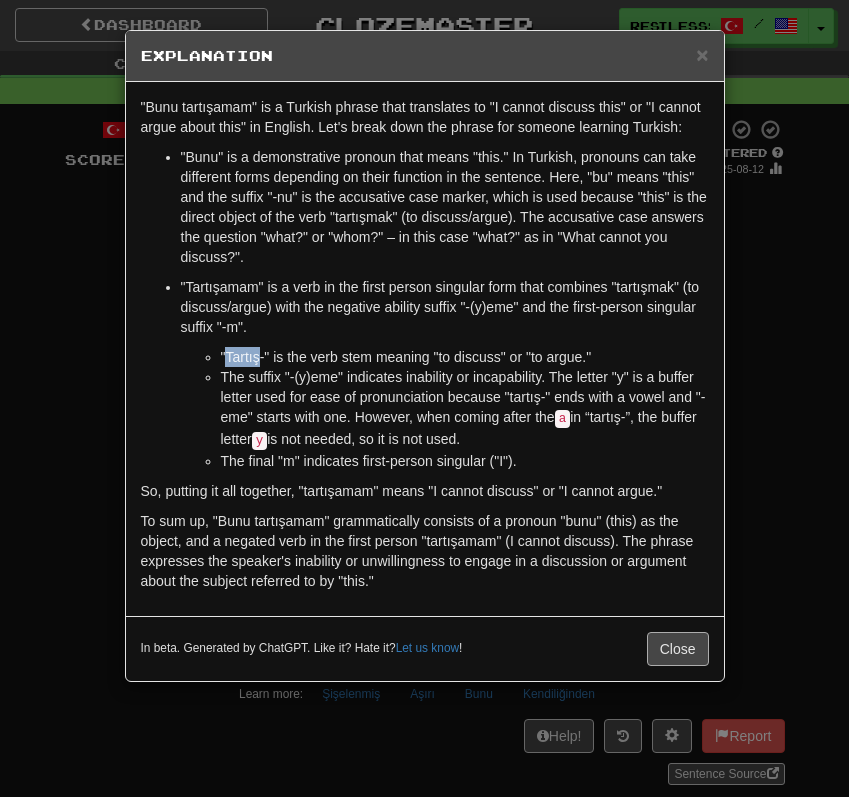 copy on "Tartış" 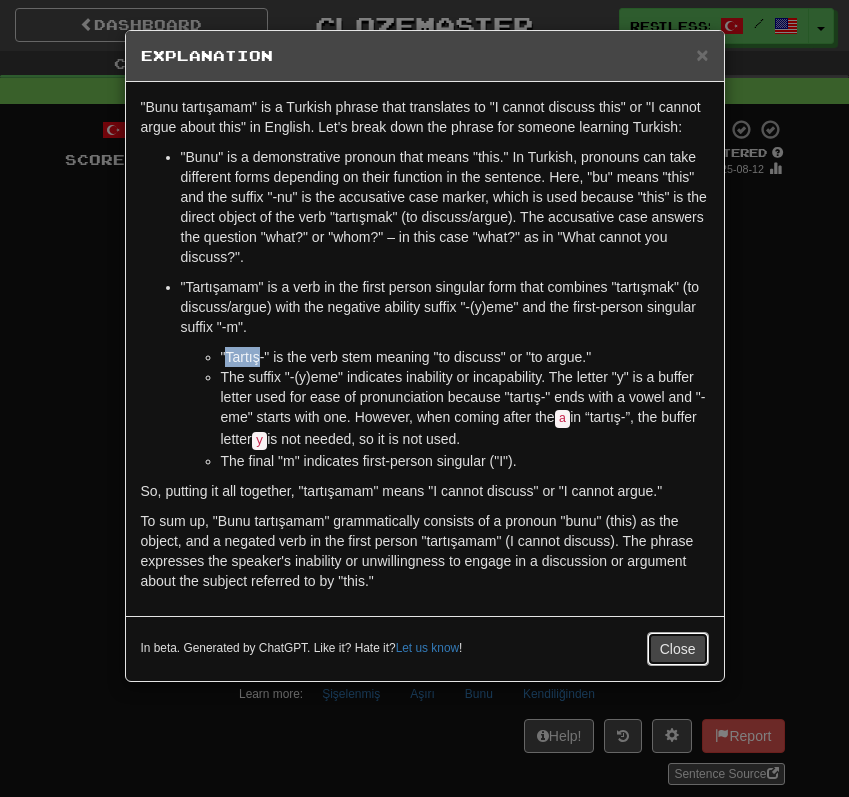 click on "Close" at bounding box center (678, 649) 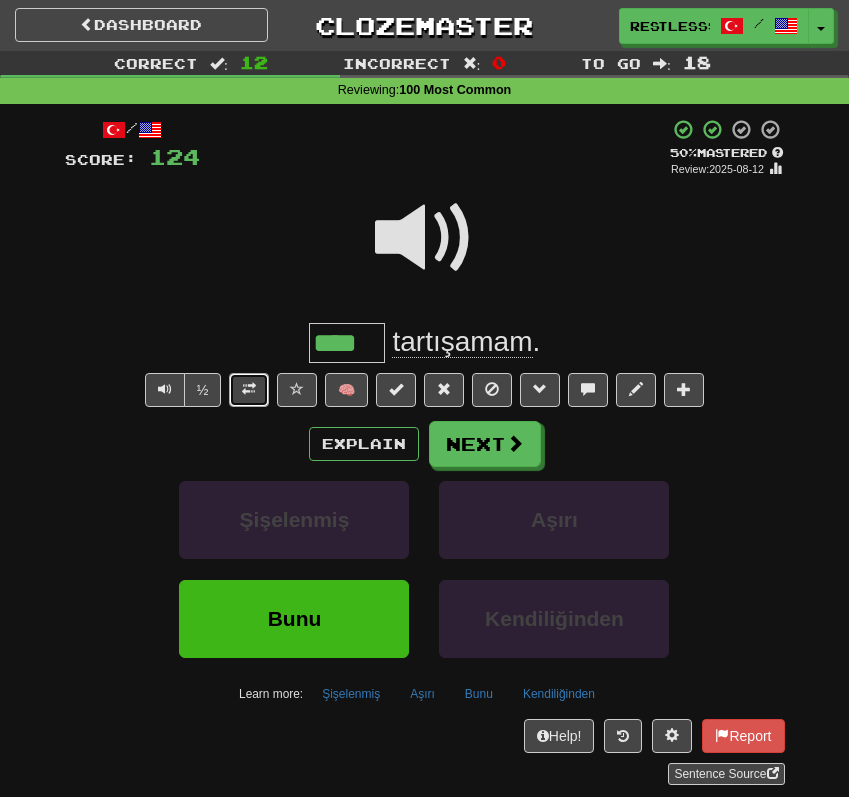 click at bounding box center (249, 389) 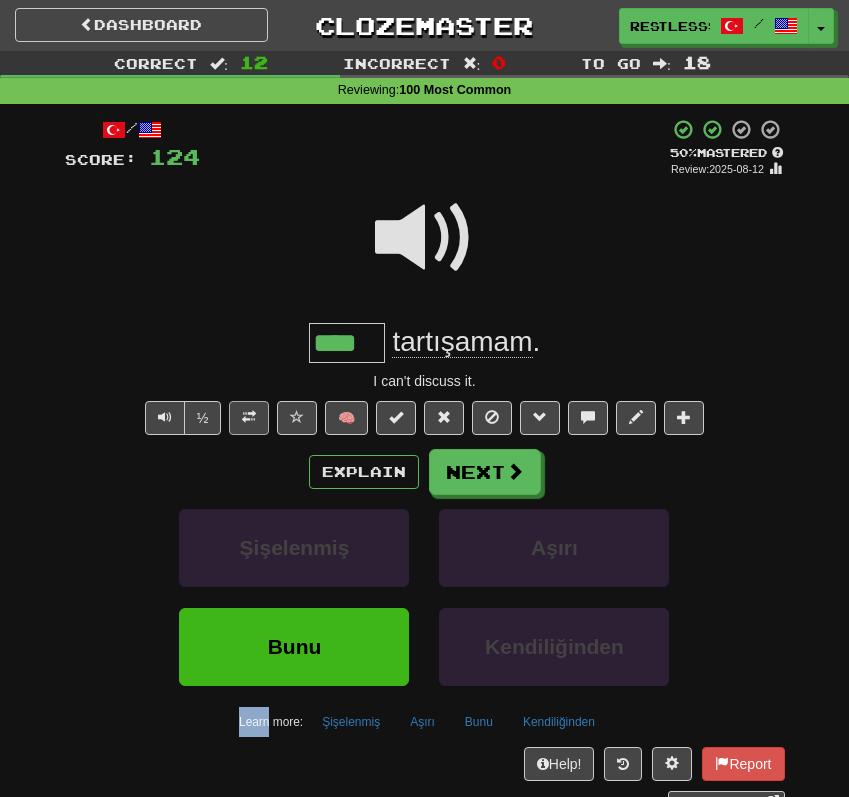 click on "/  Score:   124 + 4 50 %  Mastered Review:  2025-08-12 ****   tartışamam . I can't discuss it. ½ 🧠 Explain Next Şişelenmiş Aşırı Bunu Kendiliğinden Learn more: Şişelenmiş Aşırı Bunu Kendiliğinden  Help!  Report Sentence Source" at bounding box center (425, 466) 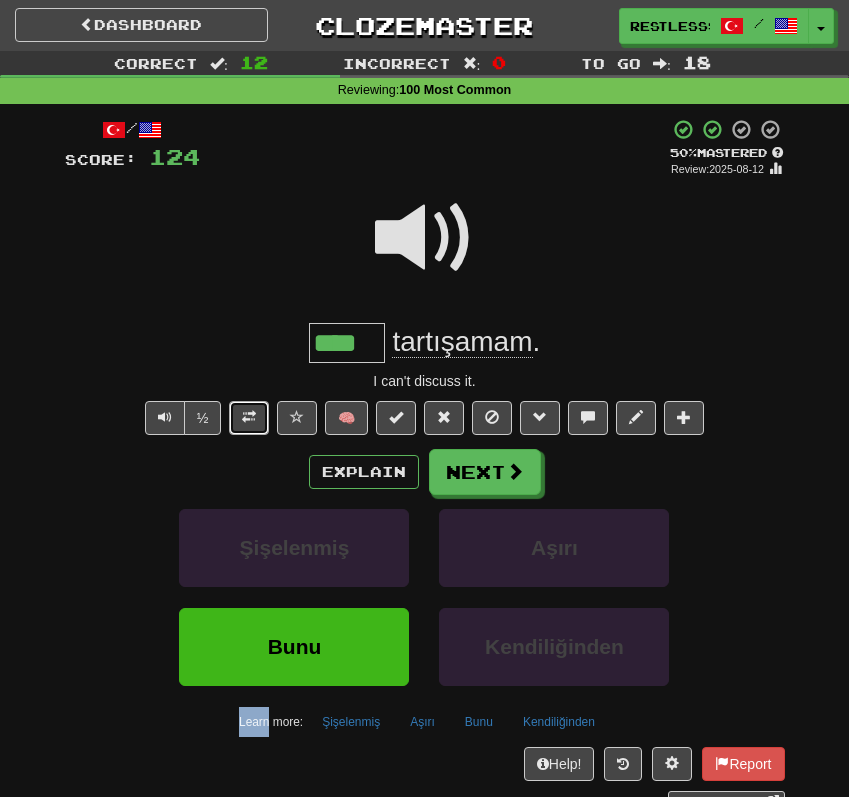 click at bounding box center (249, 417) 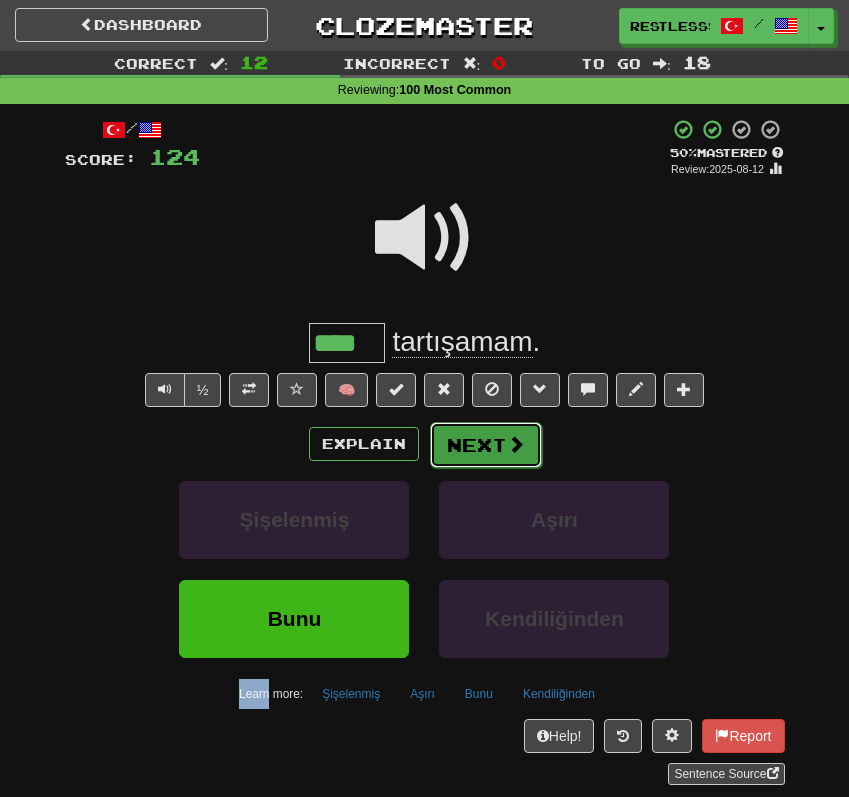 click on "Next" at bounding box center (486, 445) 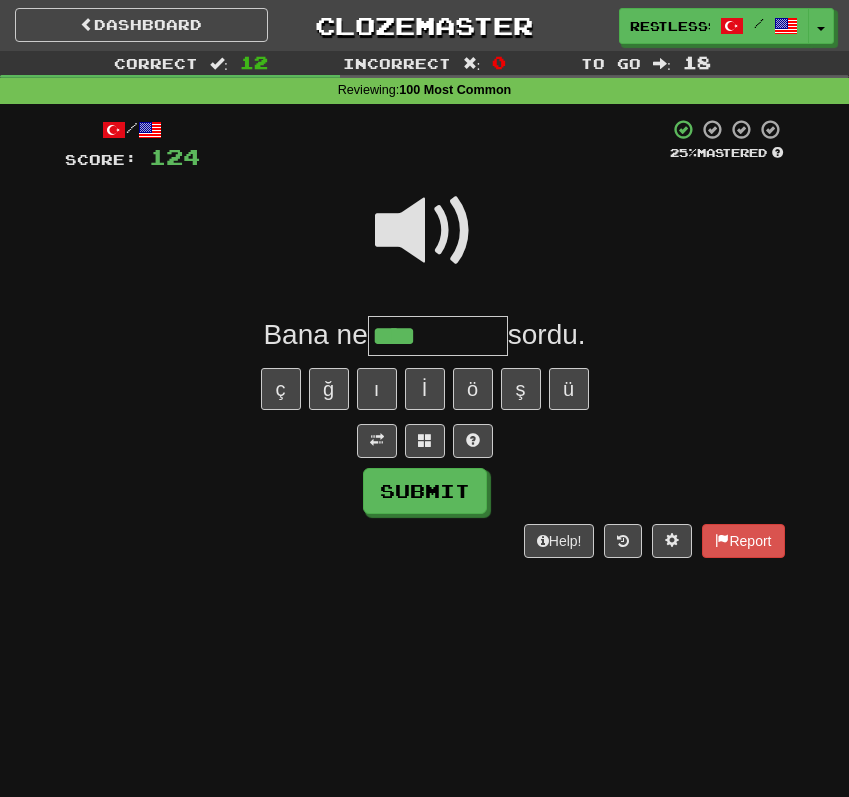 type on "********" 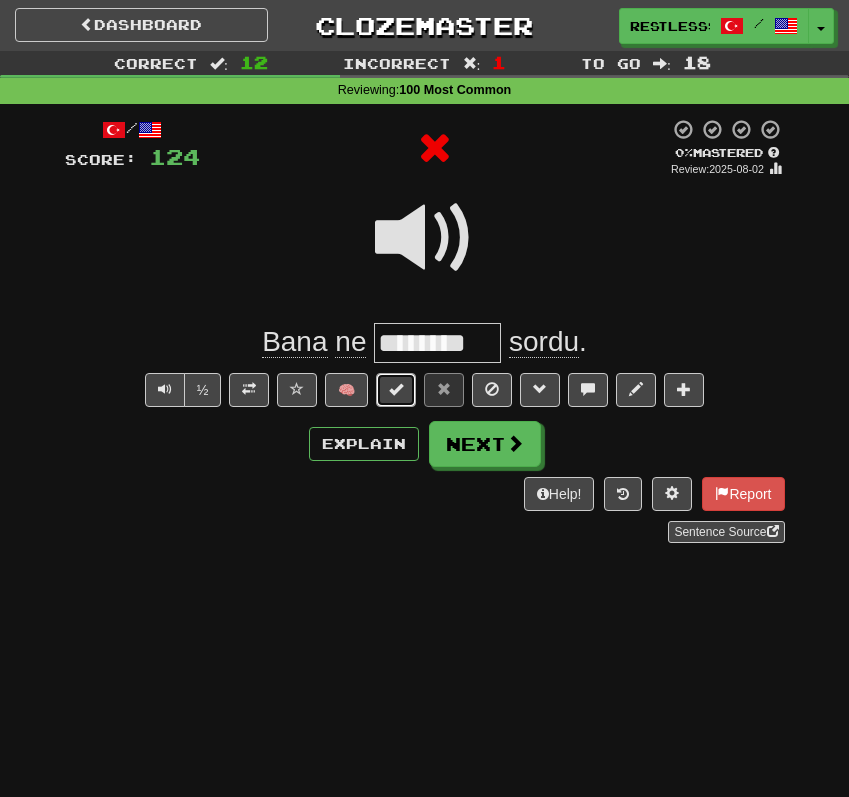 click at bounding box center [396, 389] 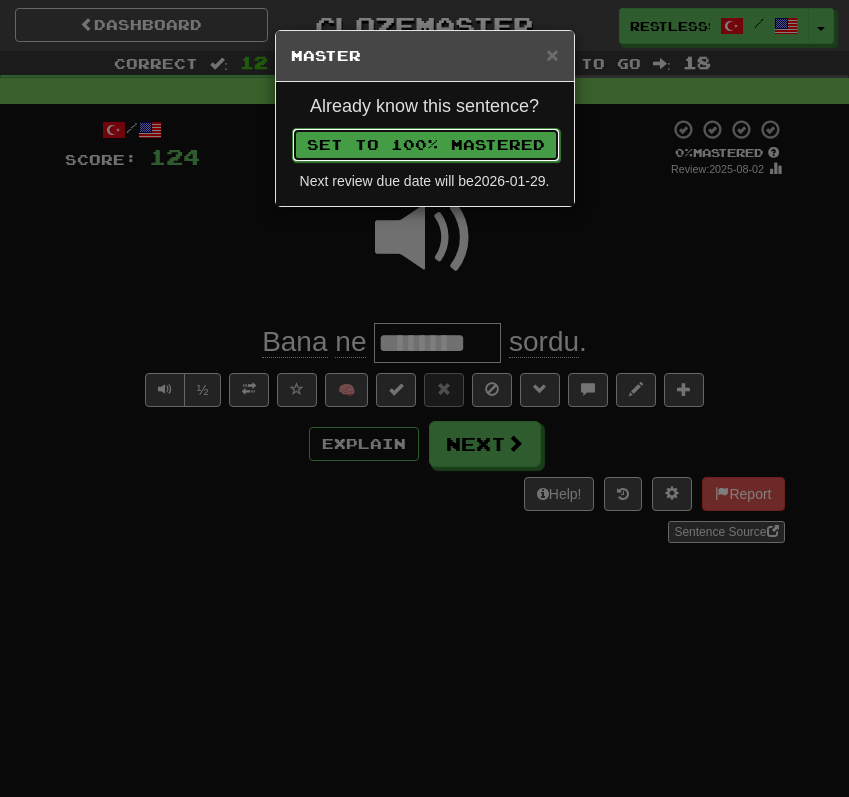 click on "Set to 100% Mastered" at bounding box center (426, 145) 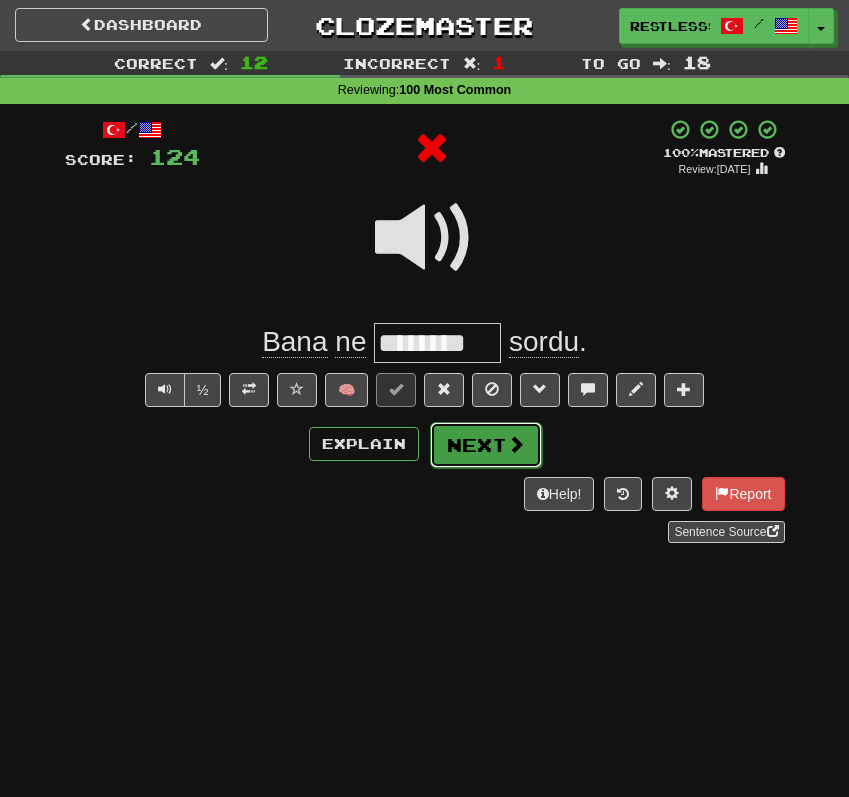 click on "Next" at bounding box center [486, 445] 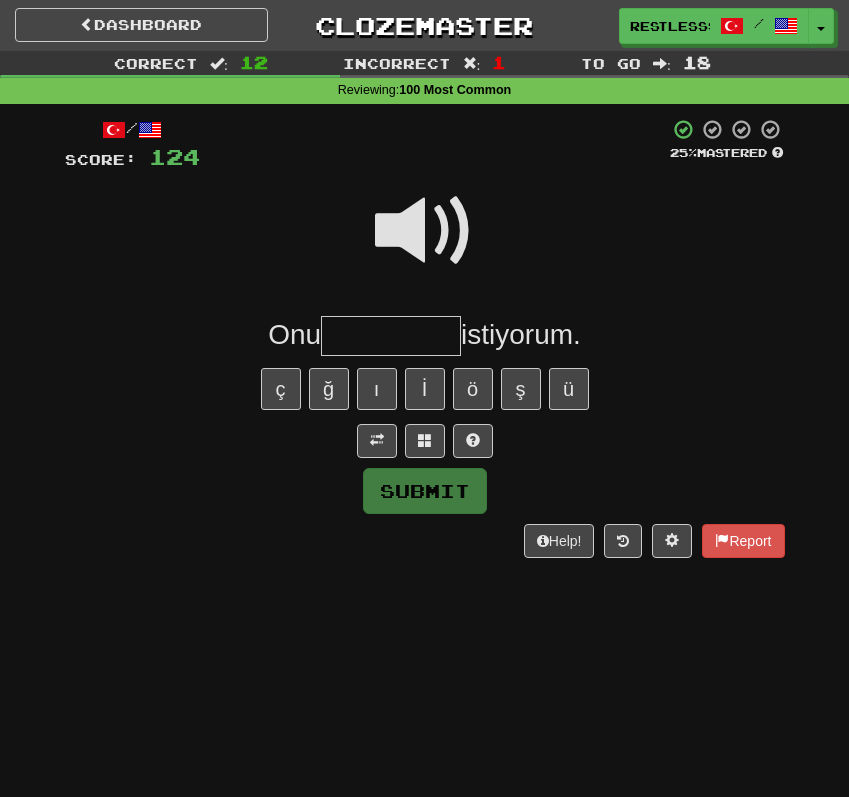 click at bounding box center (425, 231) 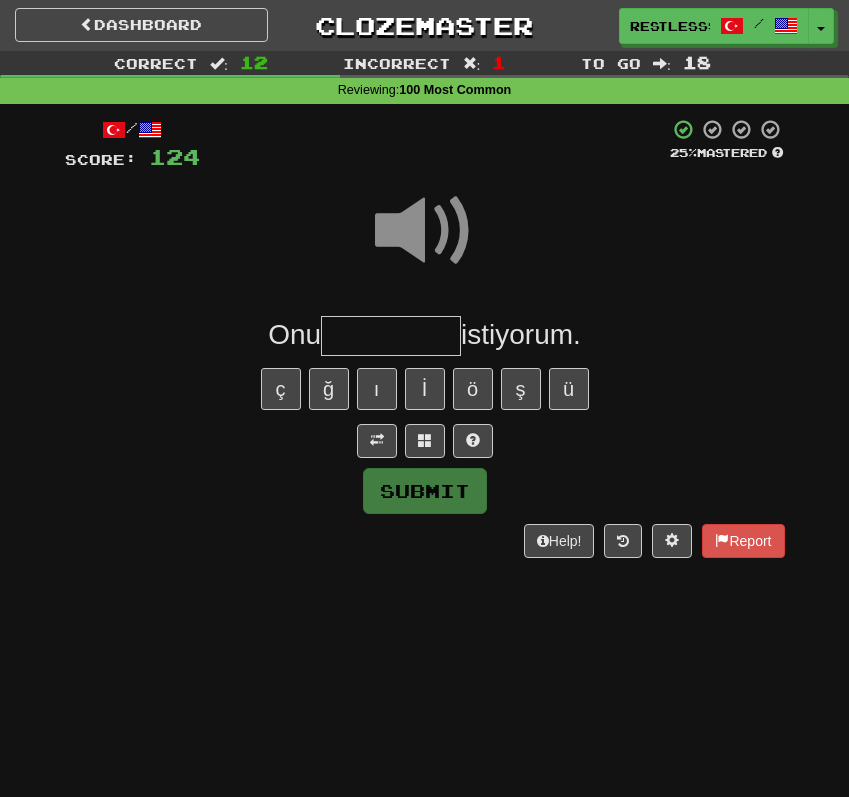 click at bounding box center [391, 336] 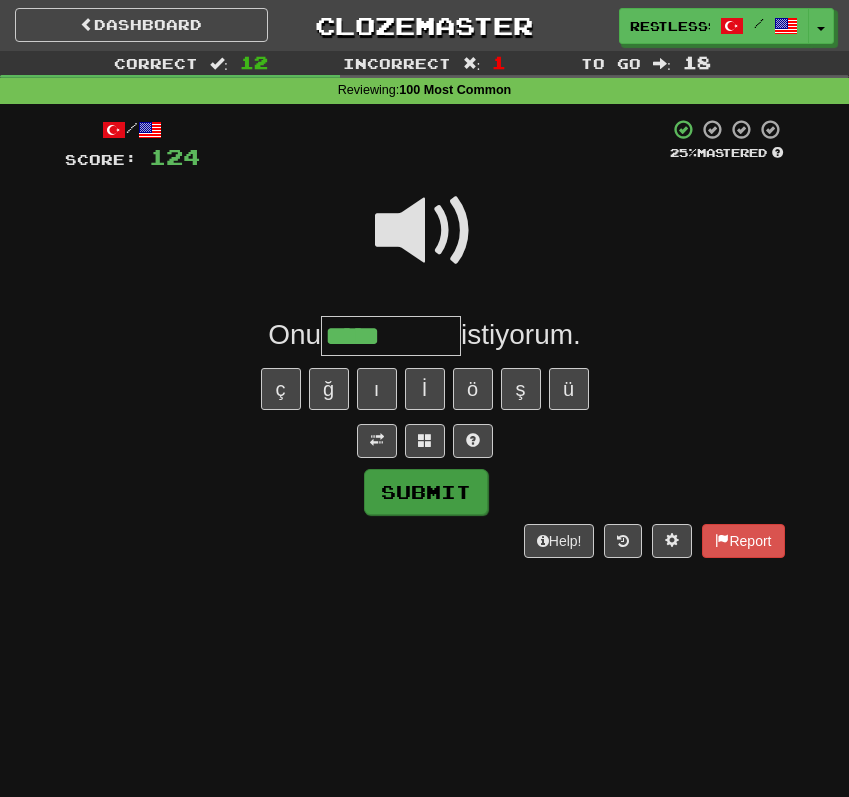type on "*****" 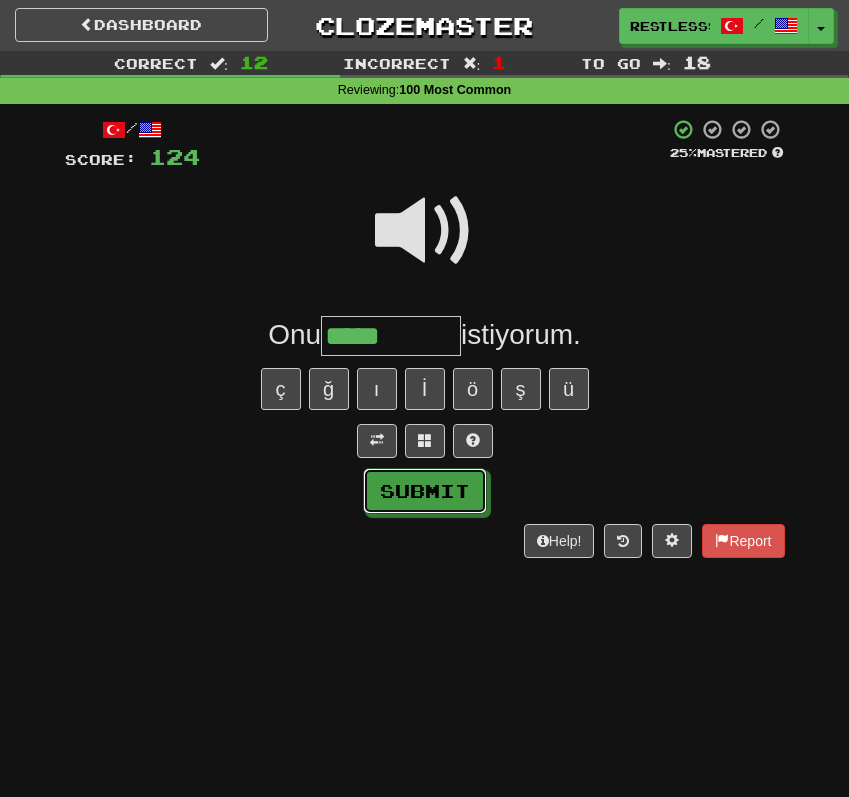 click on "Submit" at bounding box center (425, 491) 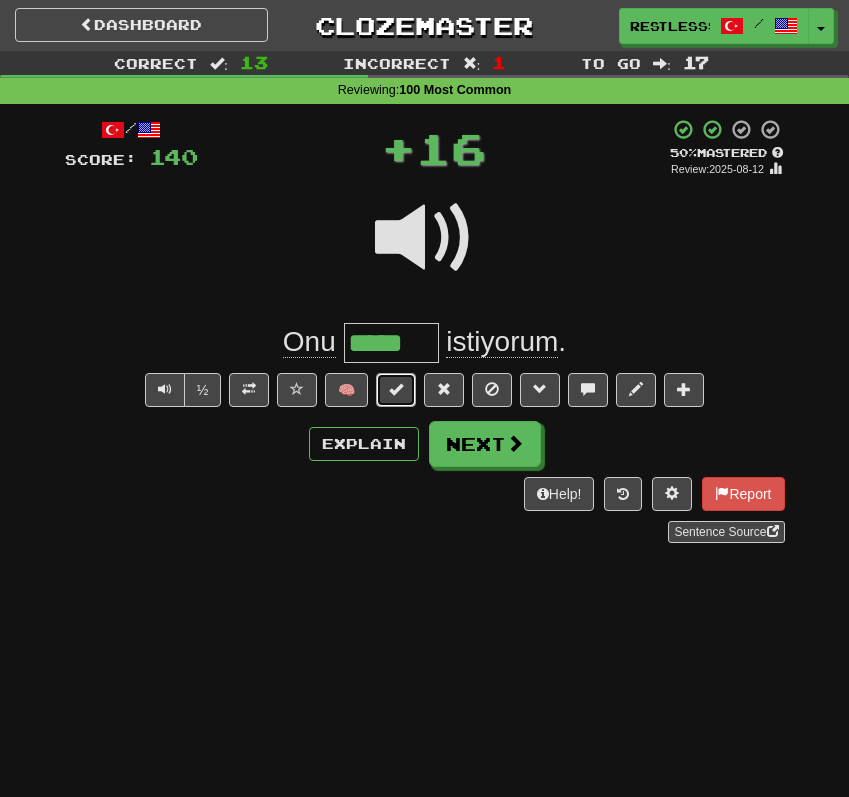 click at bounding box center [396, 389] 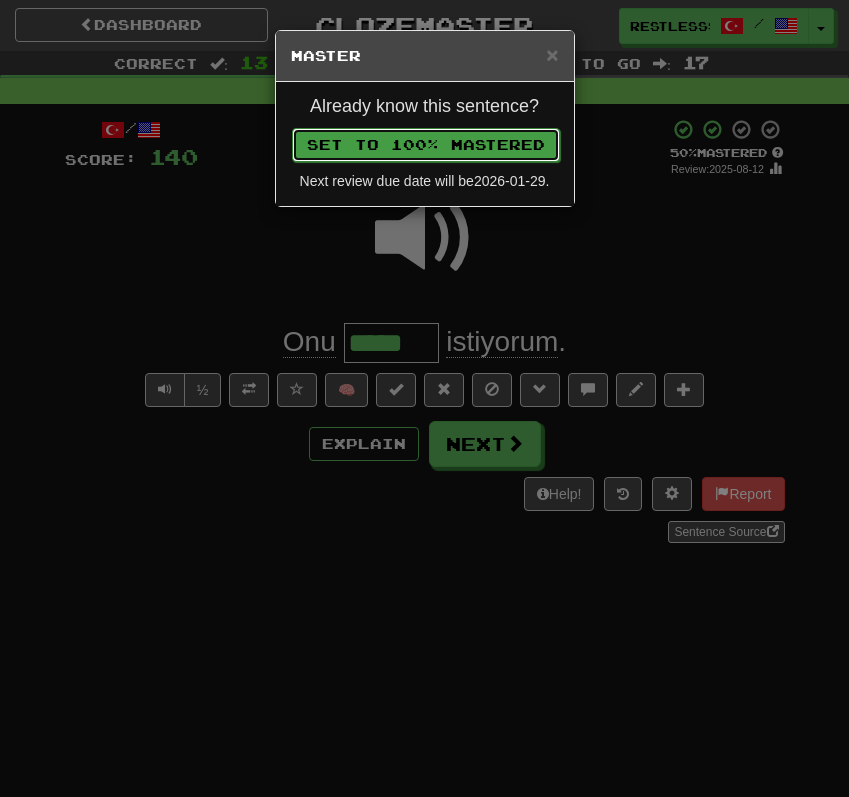 click on "Set to 100% Mastered" at bounding box center (426, 145) 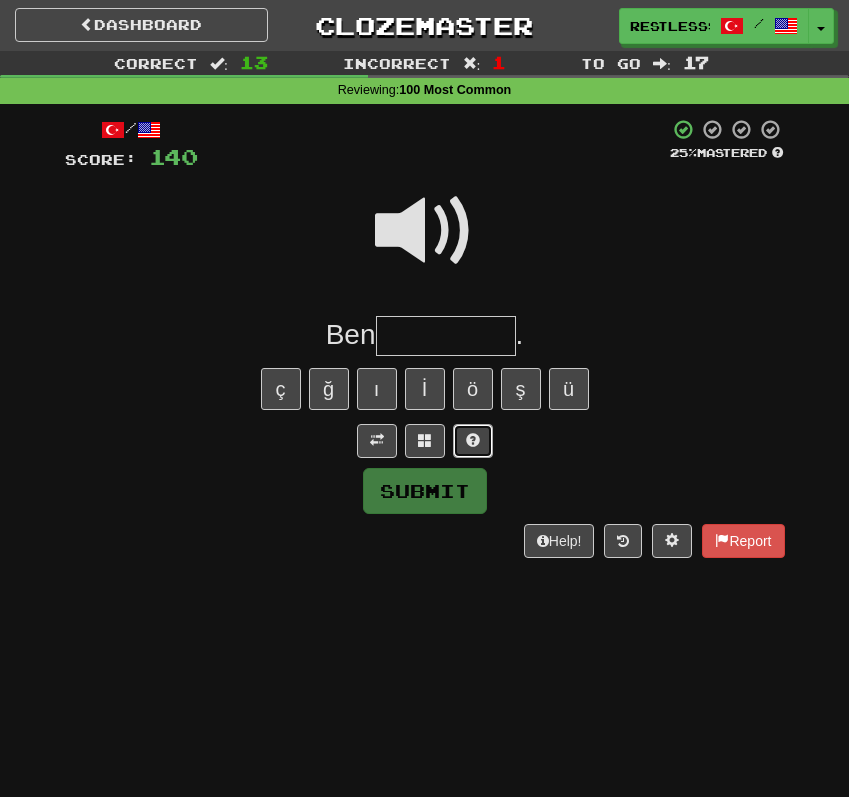 click at bounding box center (473, 440) 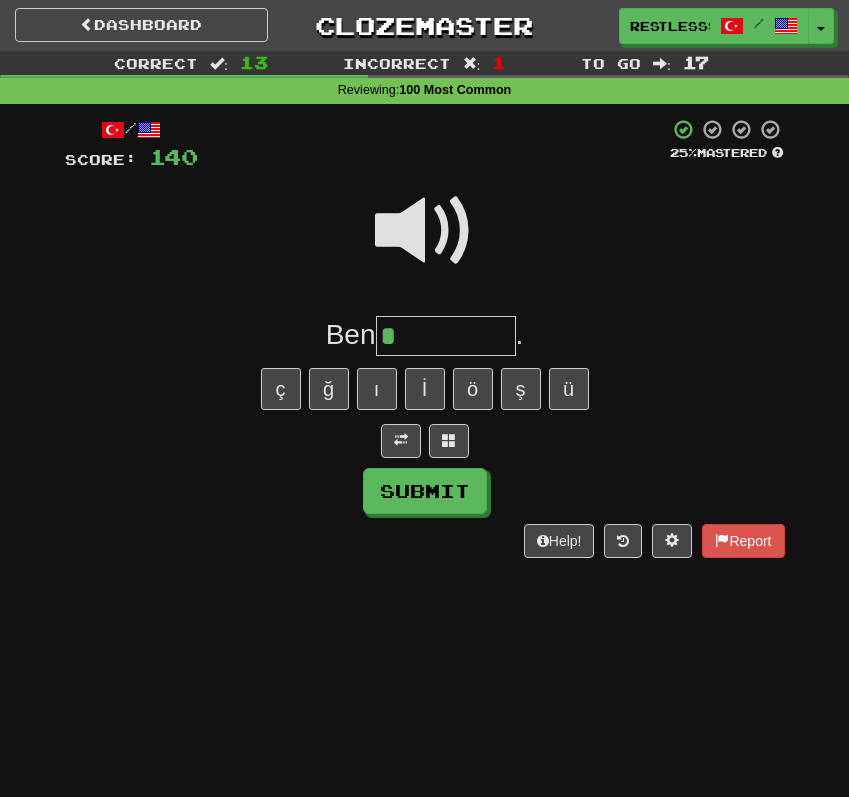 click at bounding box center (425, 231) 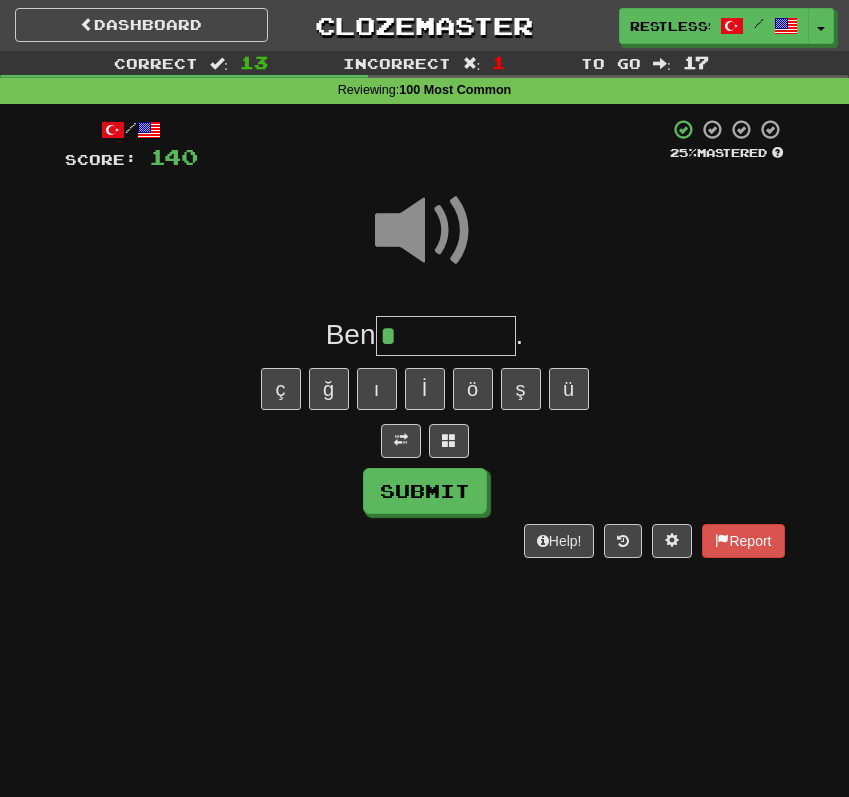 click on "*" at bounding box center (446, 336) 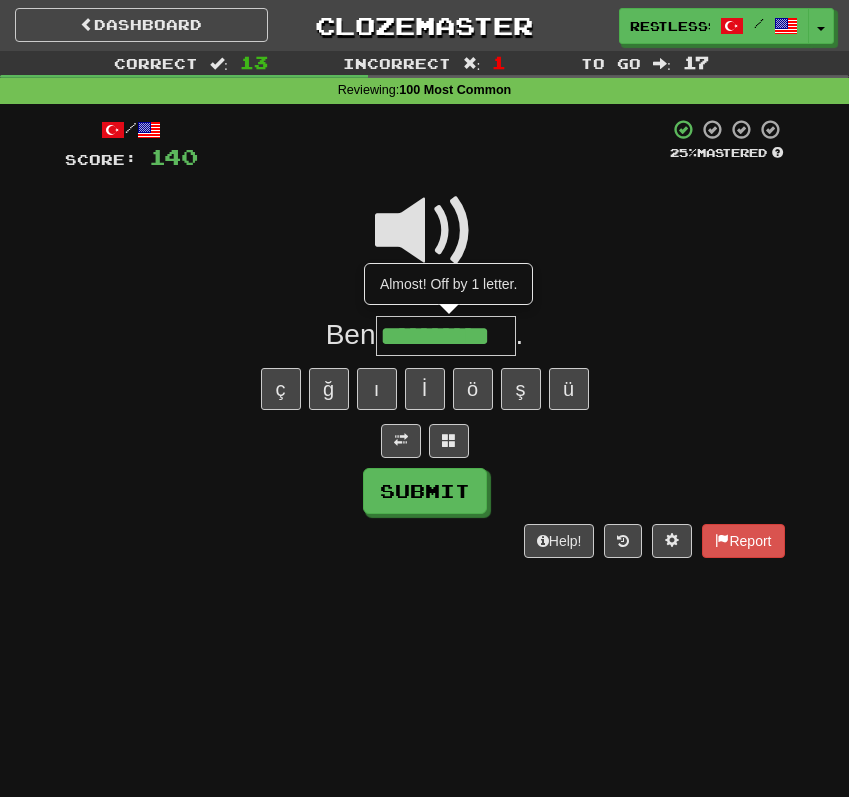 scroll, scrollTop: 0, scrollLeft: 5, axis: horizontal 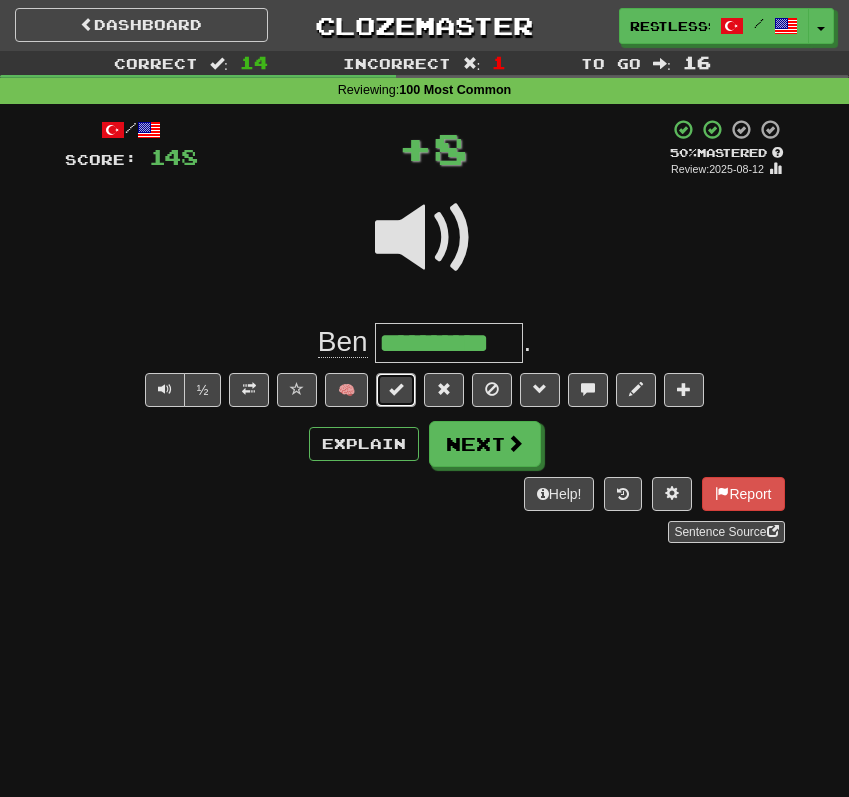 click at bounding box center (396, 390) 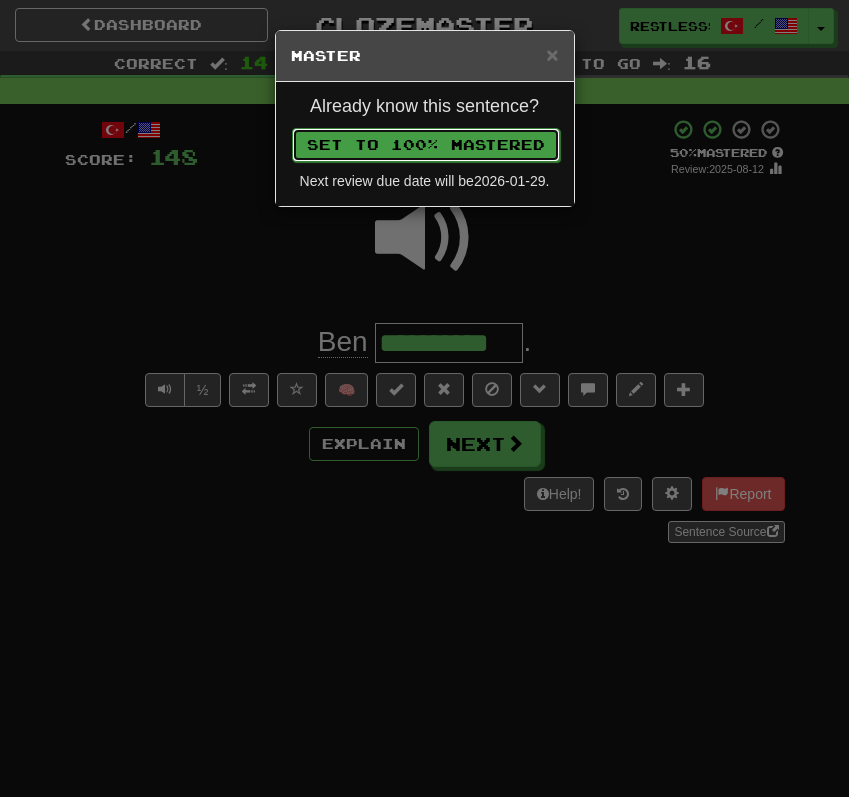 click on "Set to 100% Mastered" at bounding box center (426, 145) 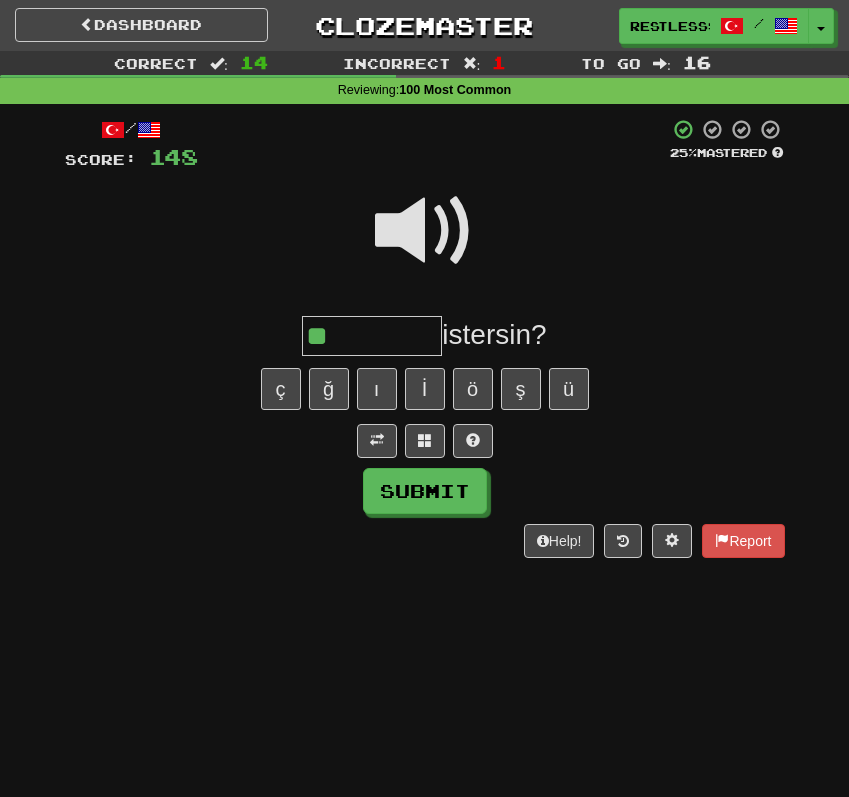 type on "**" 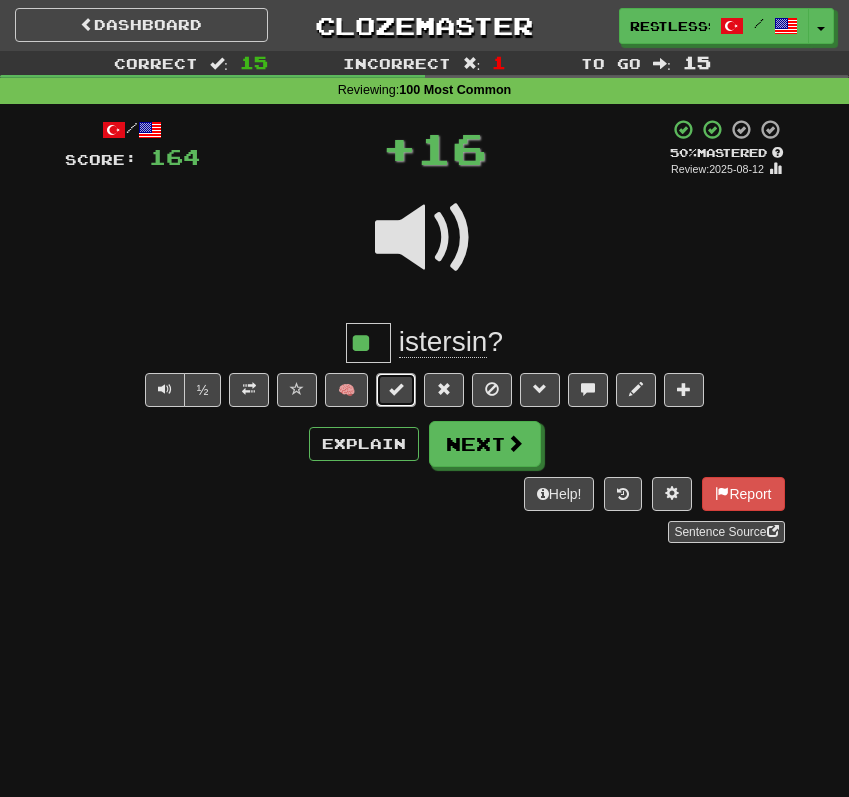 click at bounding box center [396, 389] 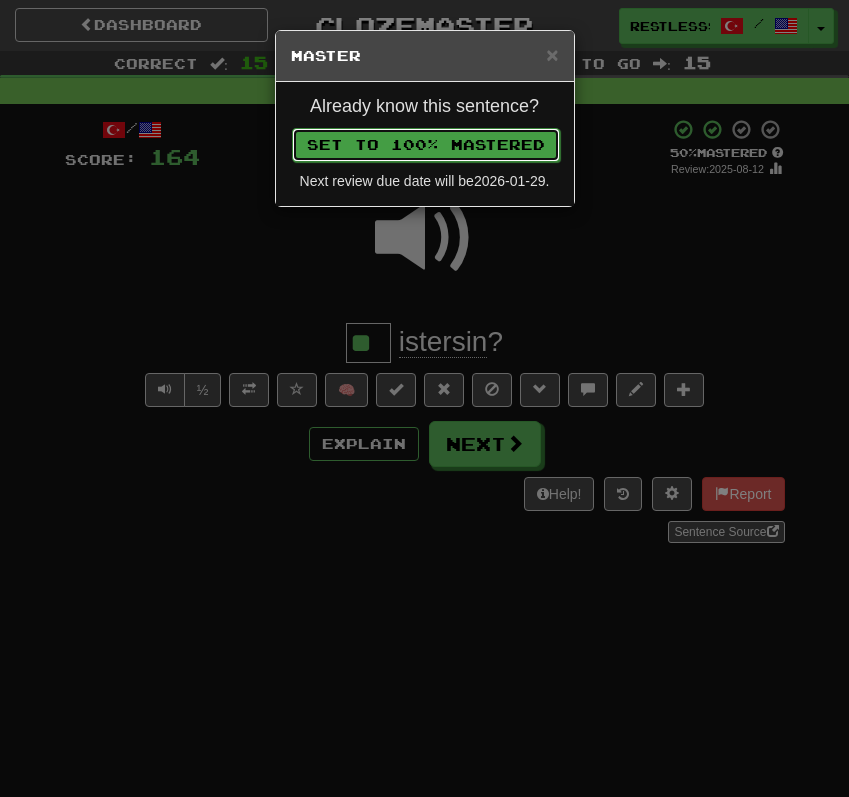 click on "Set to 100% Mastered" at bounding box center [426, 145] 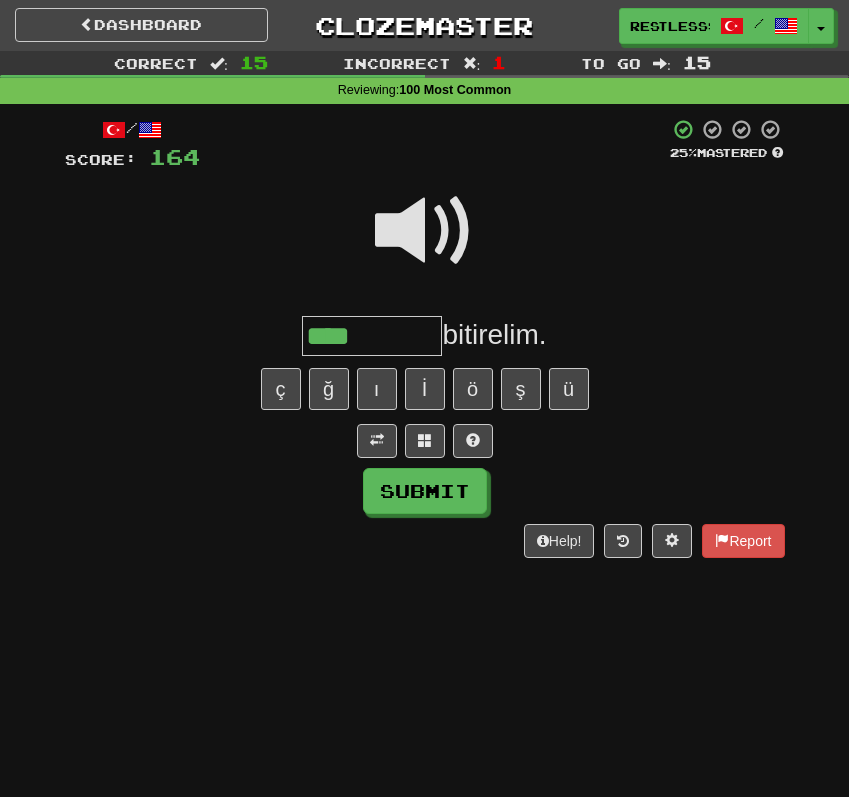 type on "****" 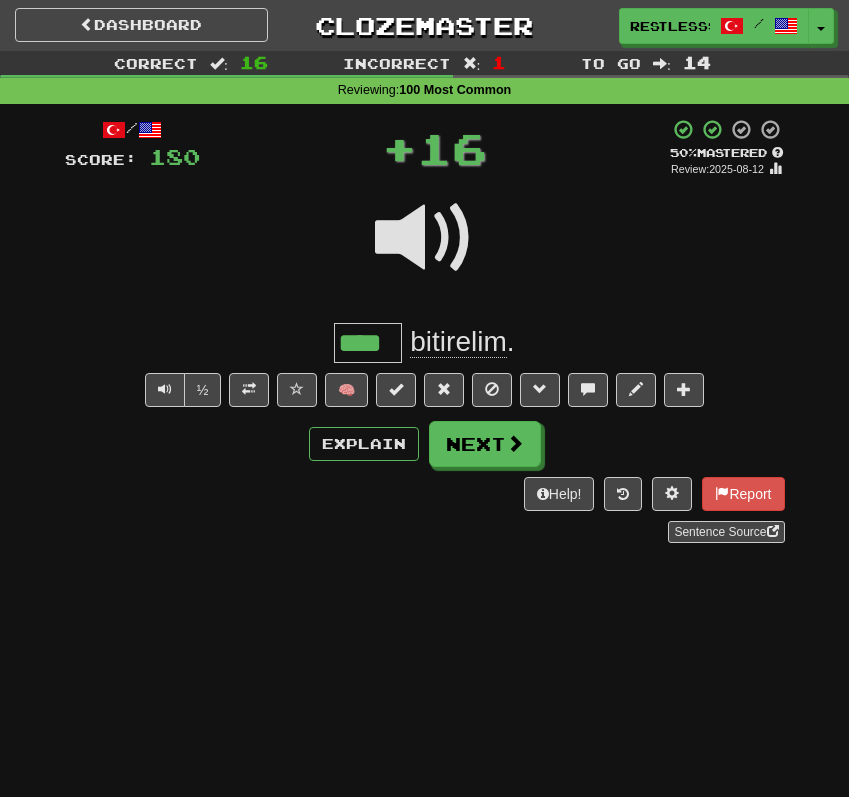 click on "****" at bounding box center (368, 343) 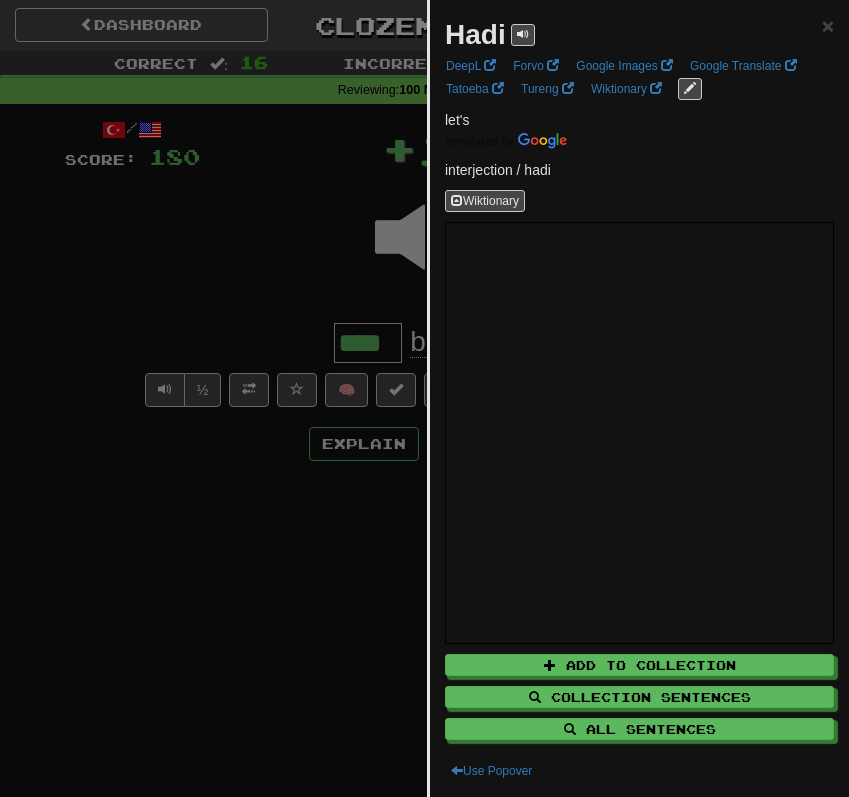 click at bounding box center (424, 398) 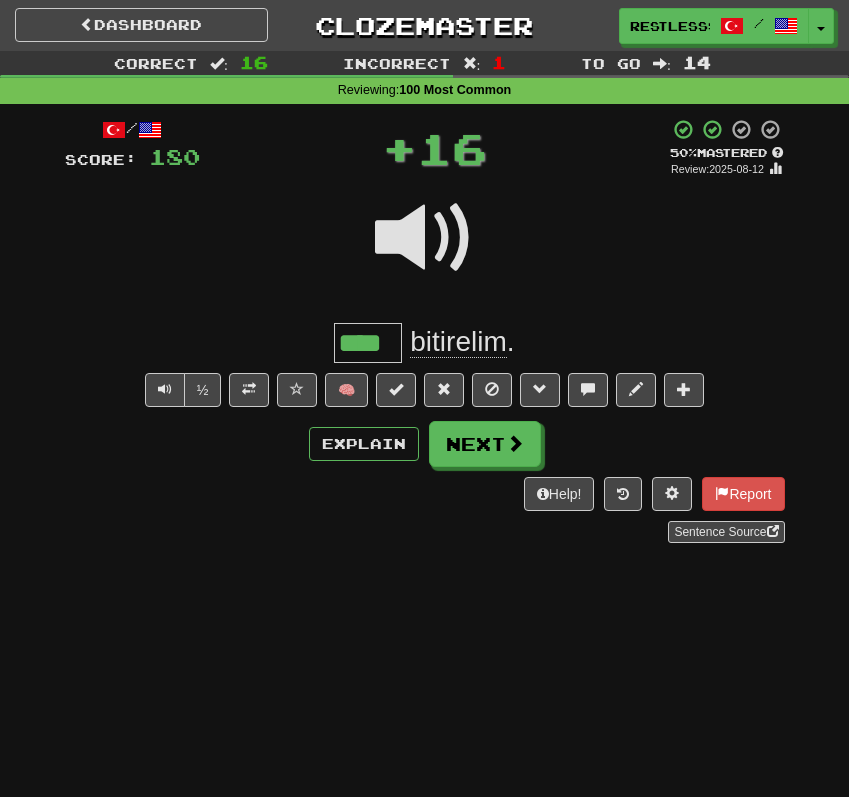 click on "bitirelim" at bounding box center [458, 342] 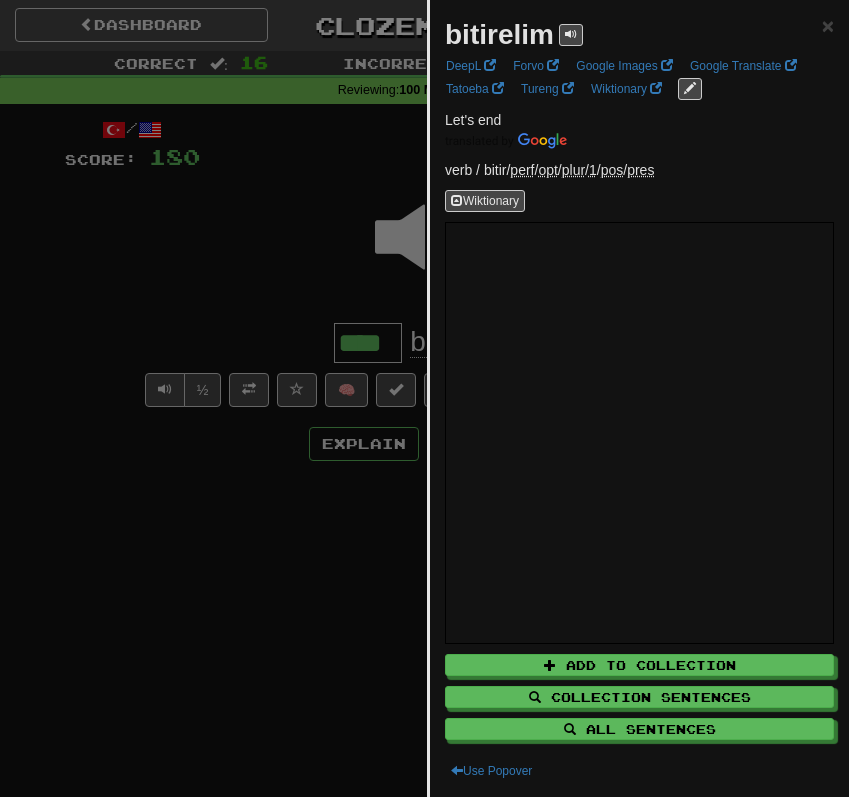 click at bounding box center (424, 398) 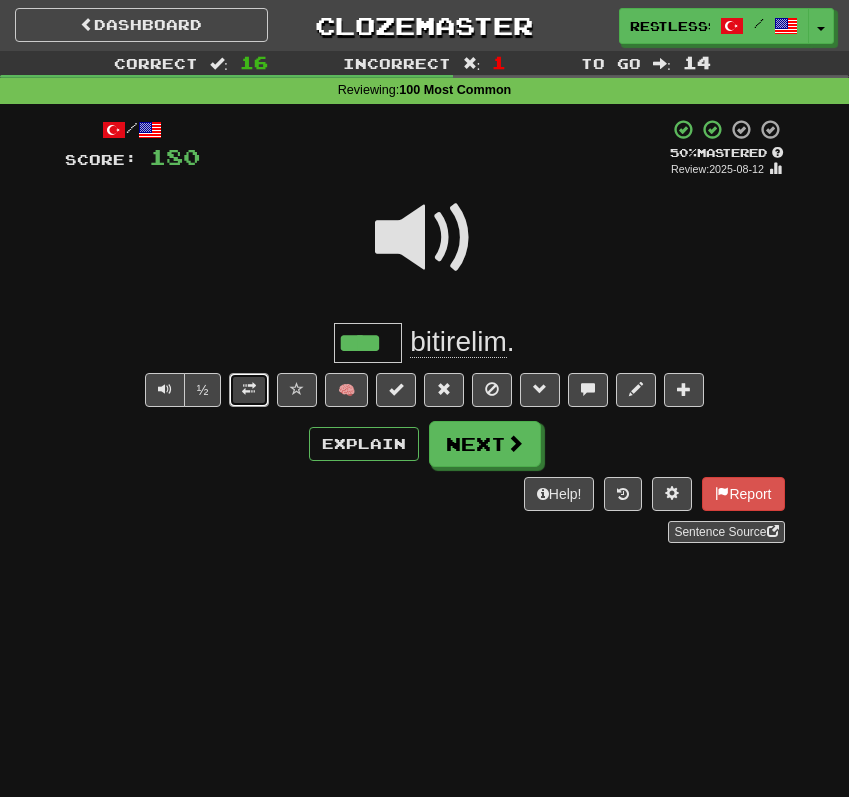 click at bounding box center [249, 390] 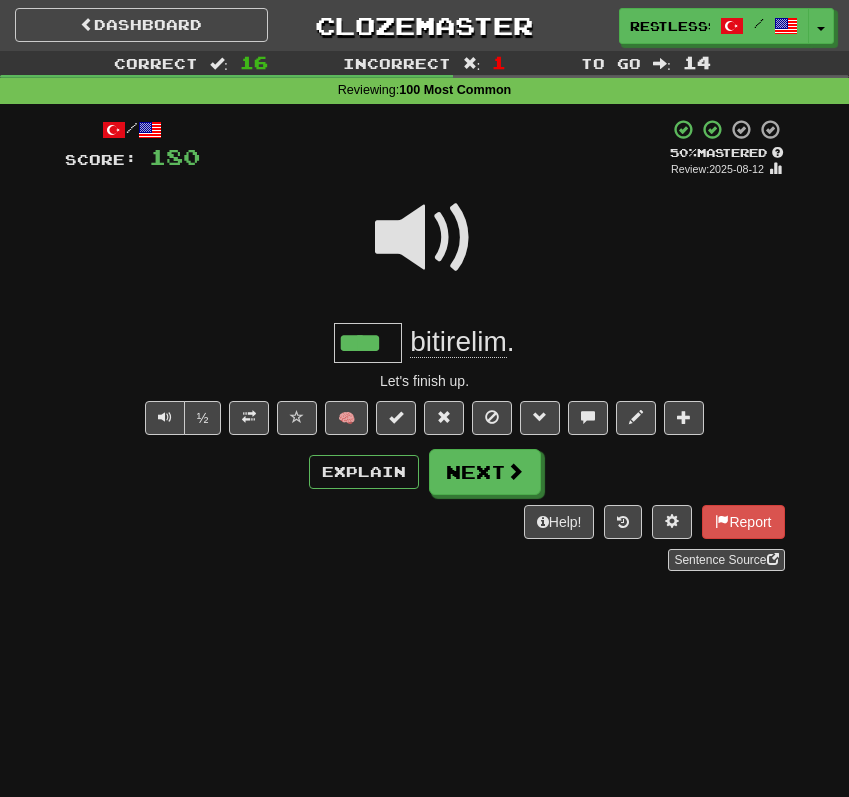 click on "/  Score:   180 + 16 50 %  Mastered Review:  2025-08-12 ****   bitirelim . Let's finish up. ½ 🧠 Explain Next  Help!  Report Sentence Source" at bounding box center (425, 345) 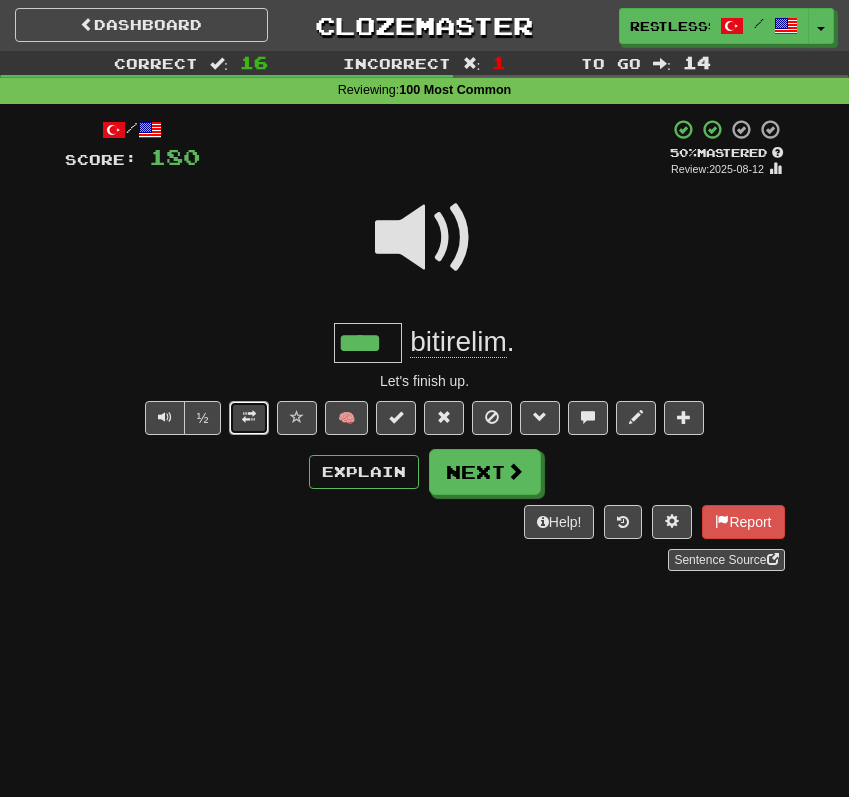 click at bounding box center (249, 417) 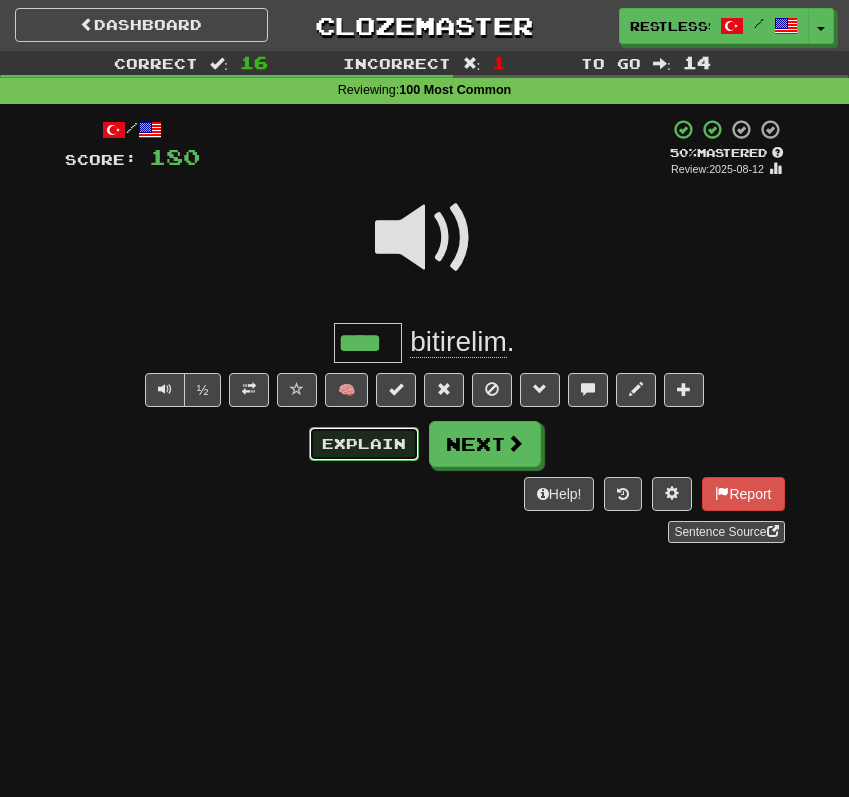 click on "Explain" at bounding box center [364, 444] 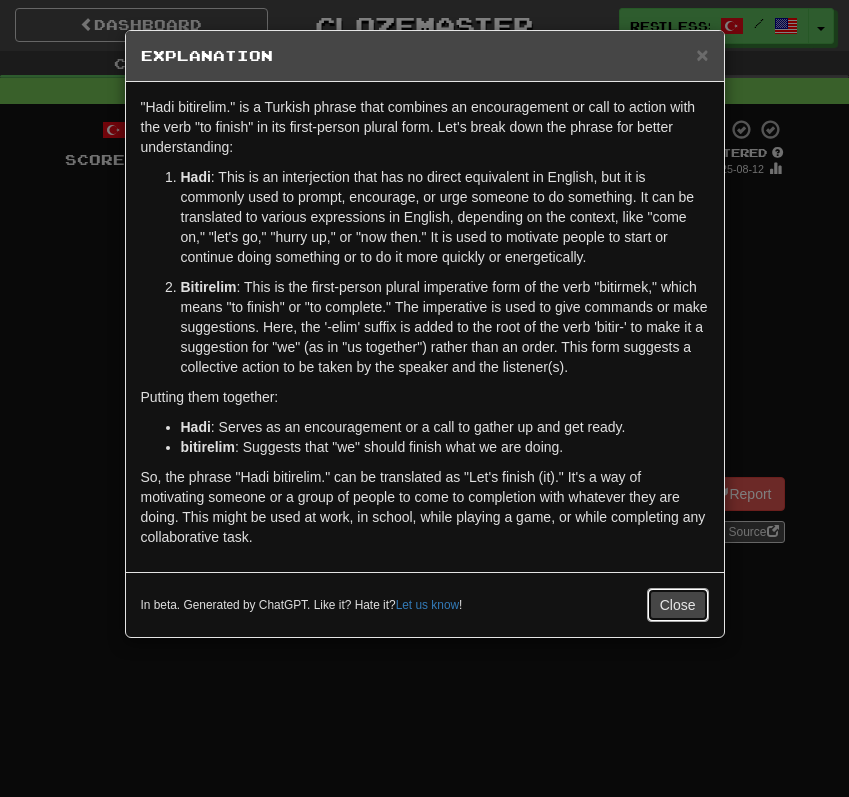 click on "Close" at bounding box center [678, 605] 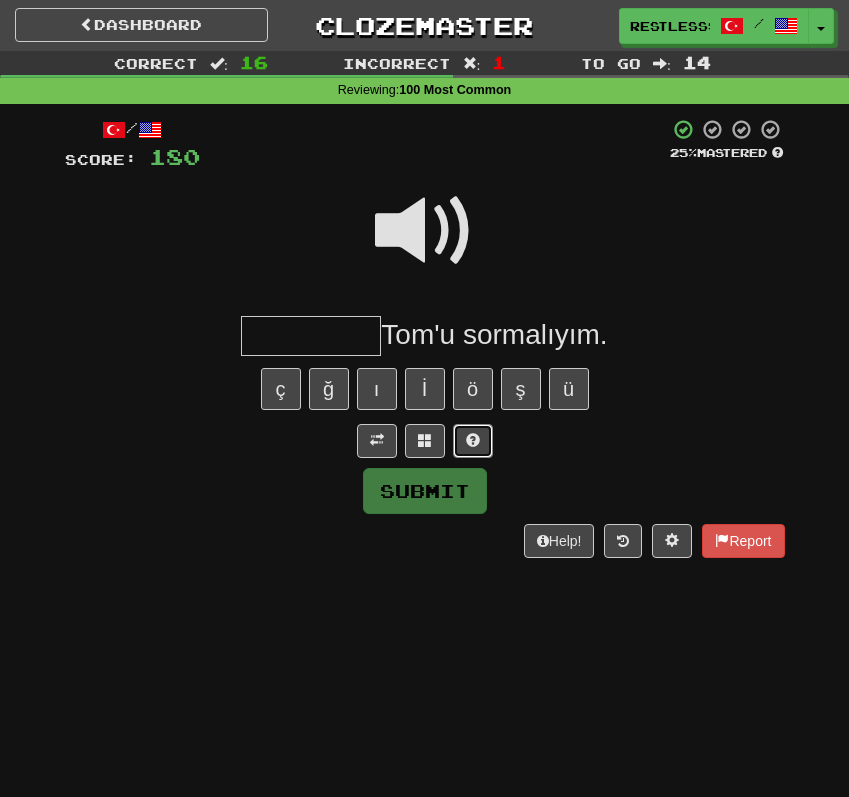 click at bounding box center (473, 441) 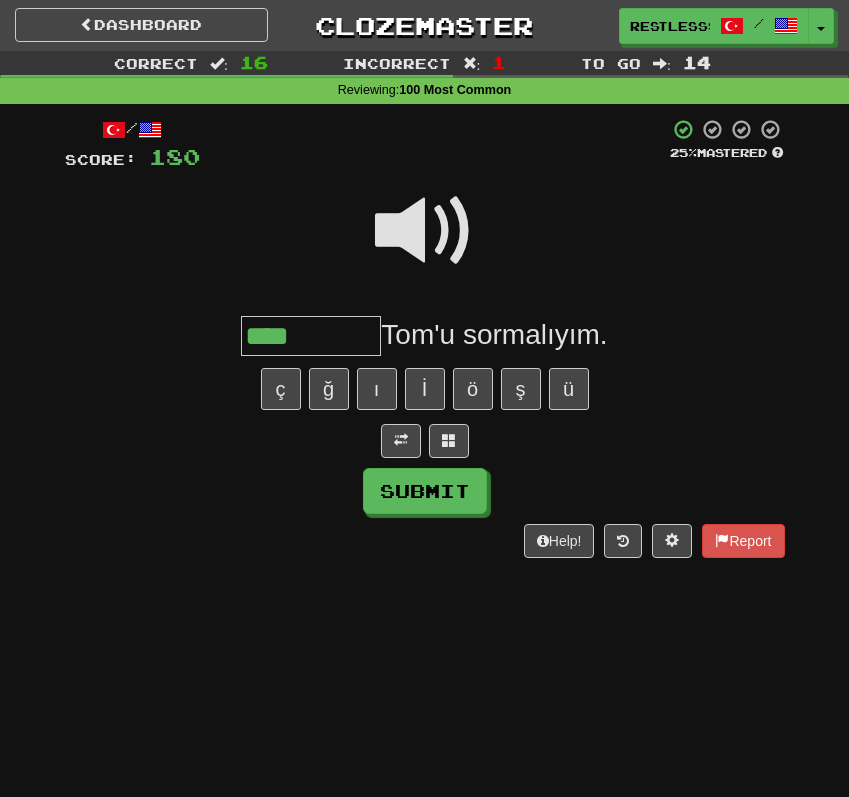 type on "****" 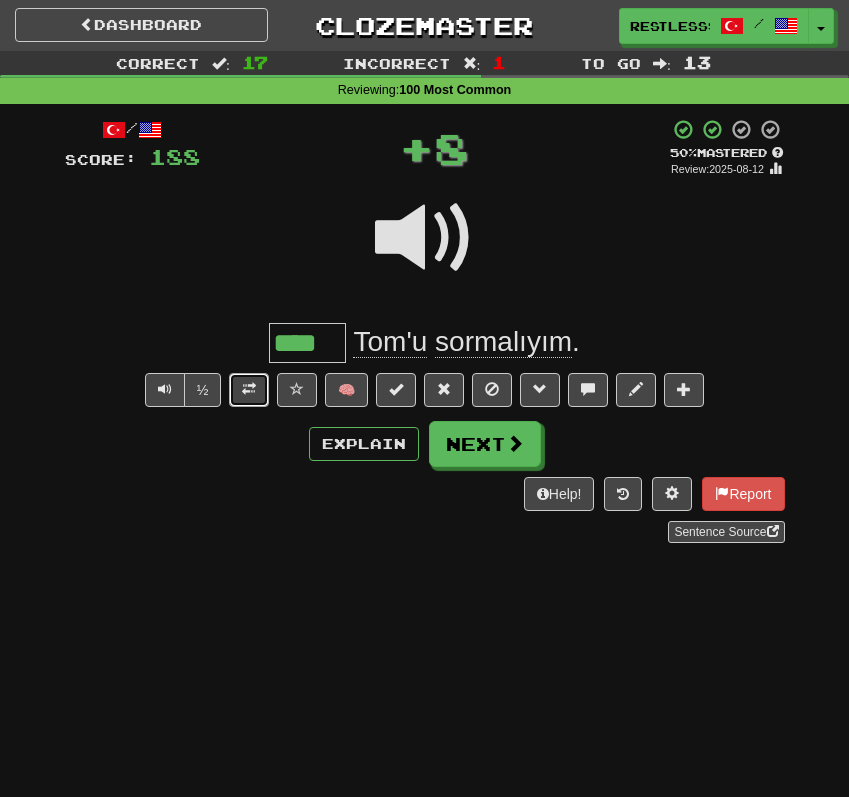 click at bounding box center [249, 390] 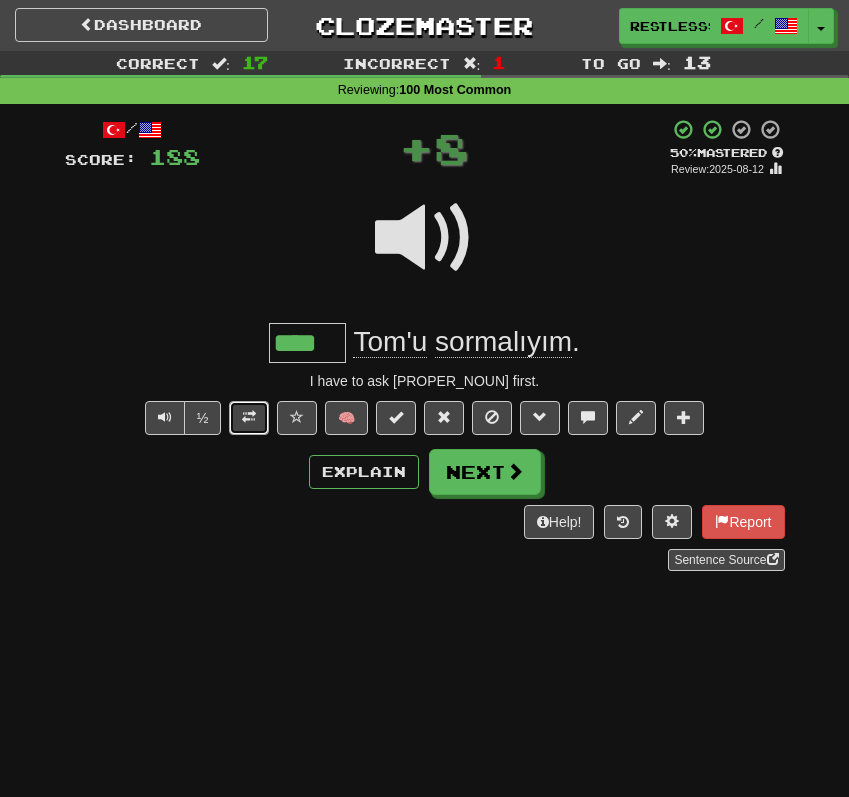 click at bounding box center [249, 418] 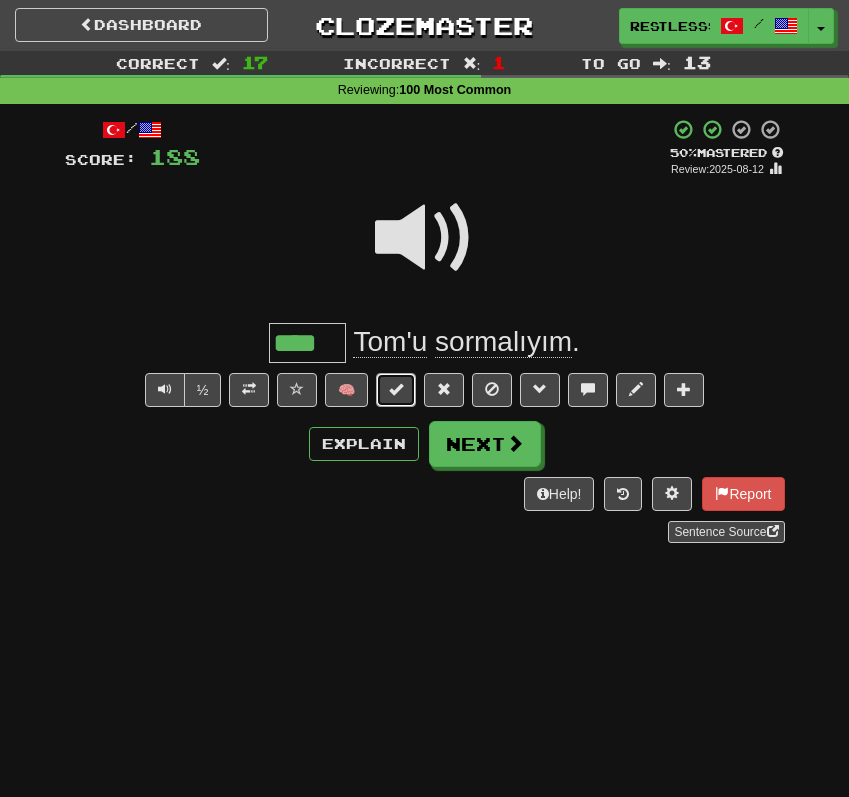 click at bounding box center [396, 390] 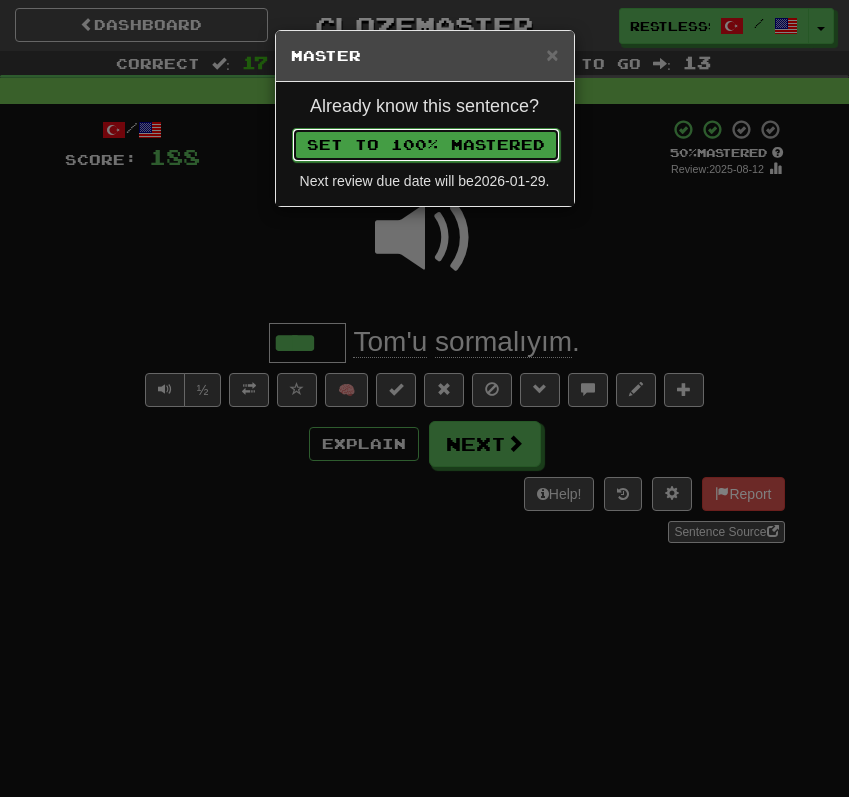click on "Set to 100% Mastered" at bounding box center [426, 145] 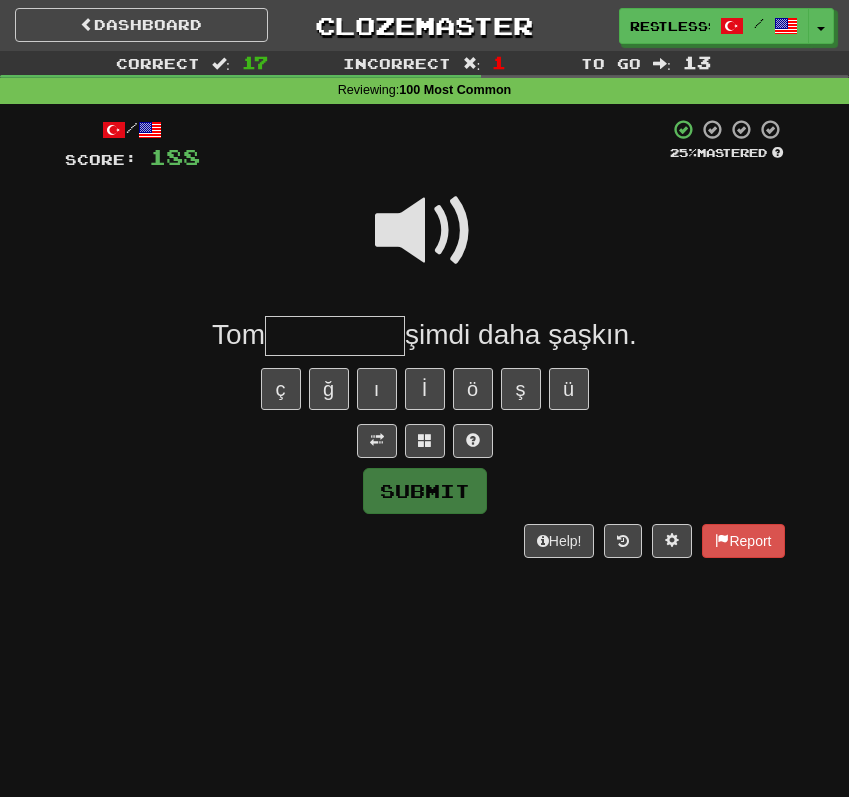 click at bounding box center (425, 231) 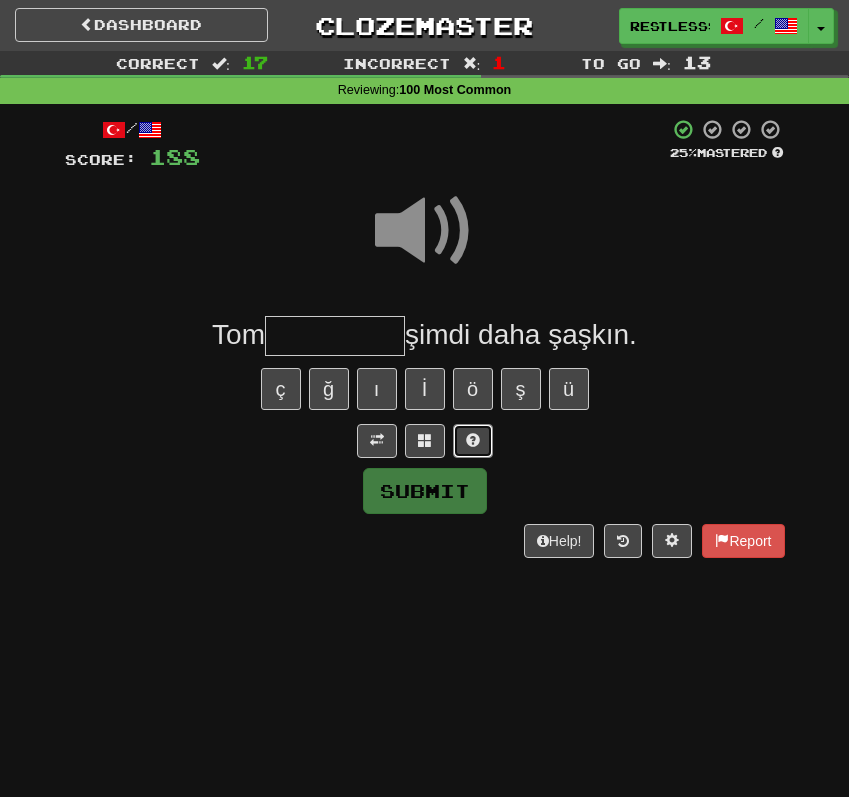 click at bounding box center (473, 440) 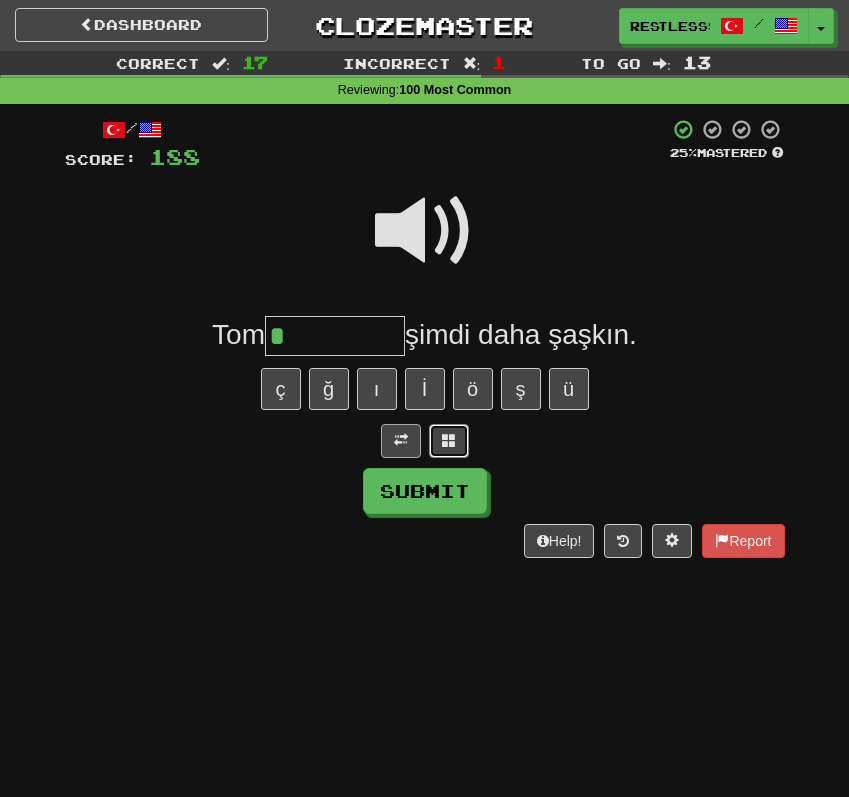 click at bounding box center [449, 441] 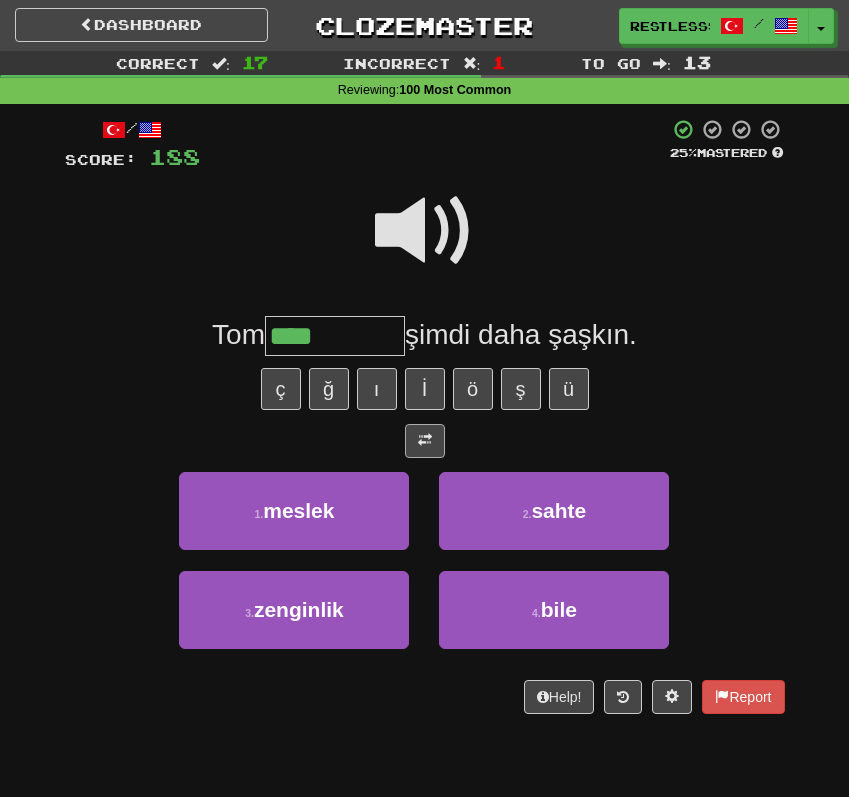 type on "****" 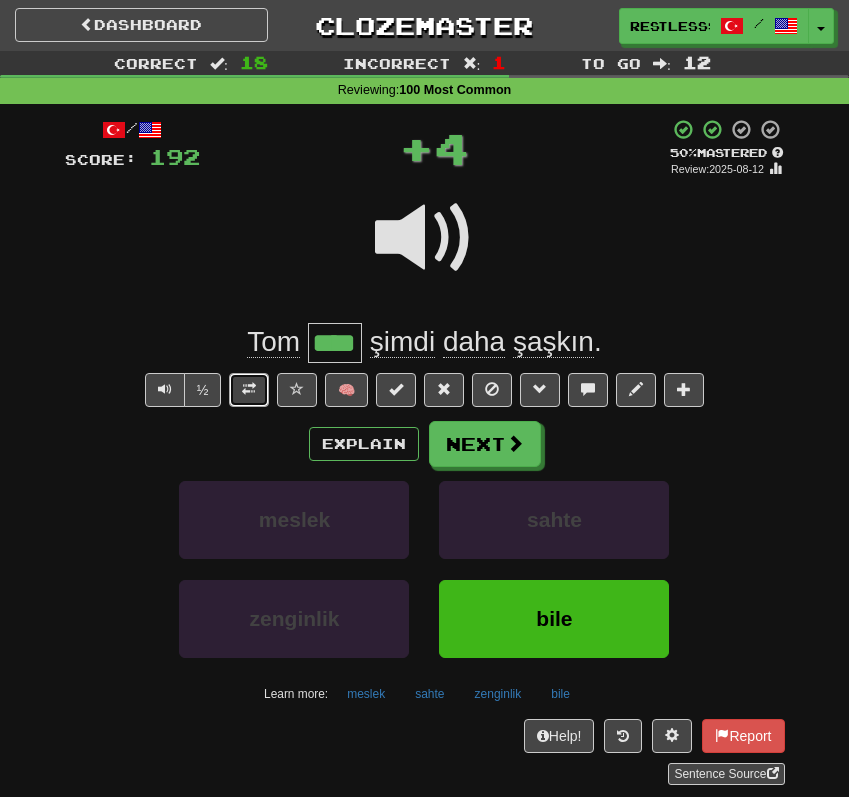 click at bounding box center (249, 389) 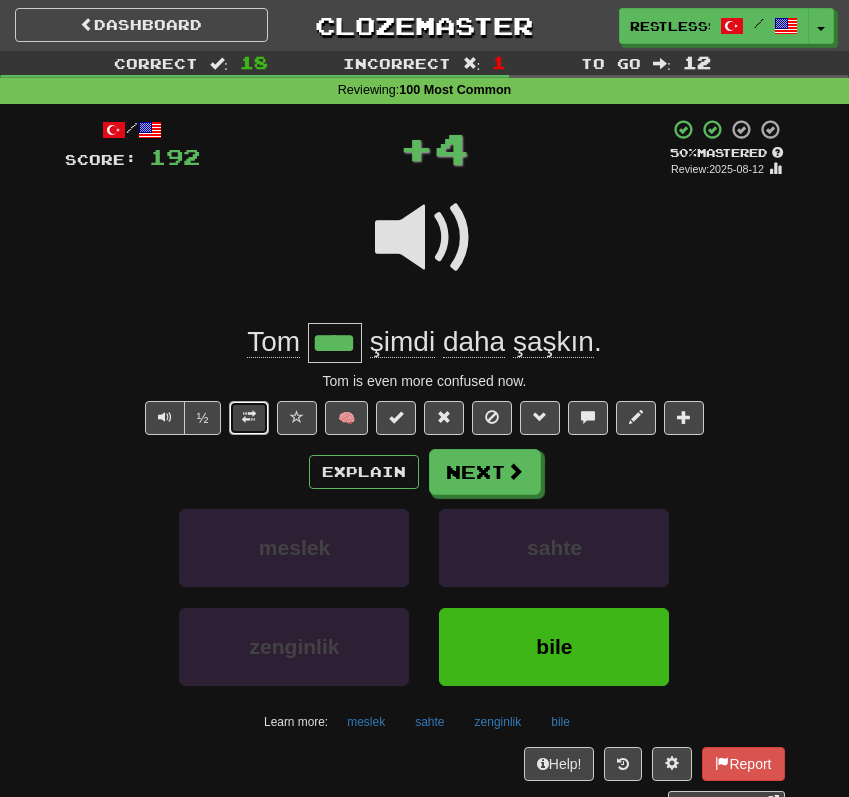 click at bounding box center [249, 417] 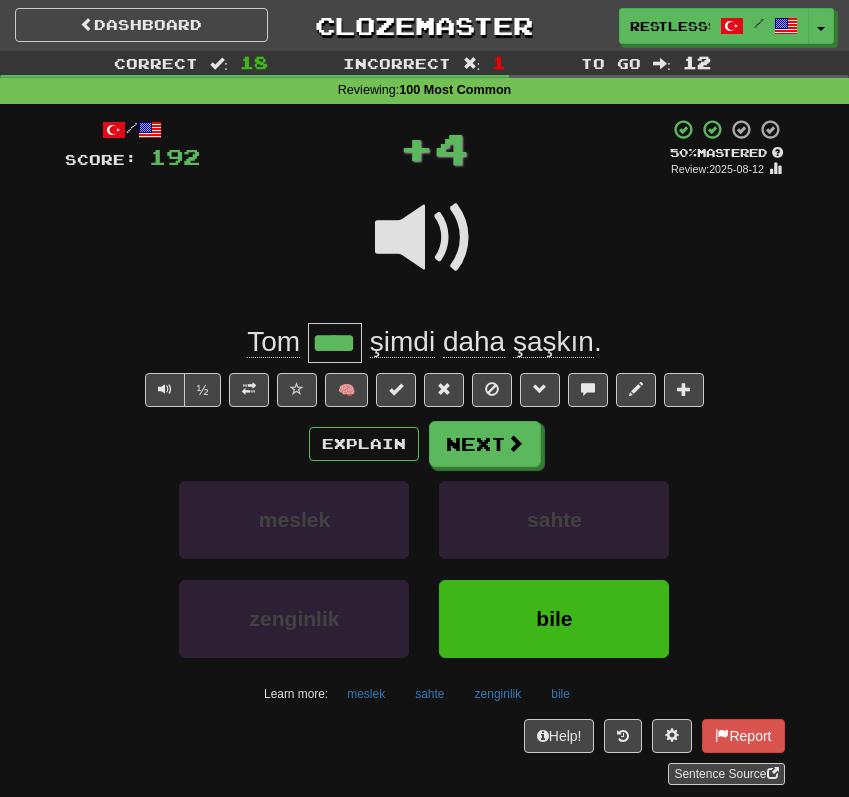 click on "/  Score:   192 + 4 50 %  Mastered Review:  2025-08-12 Tom   ****   şimdi   daha   şaşkın . ½ 🧠 Explain Next meslek sahte zenginlik bile Learn more: meslek sahte zenginlik bile  Help!  Report Sentence Source" at bounding box center [425, 452] 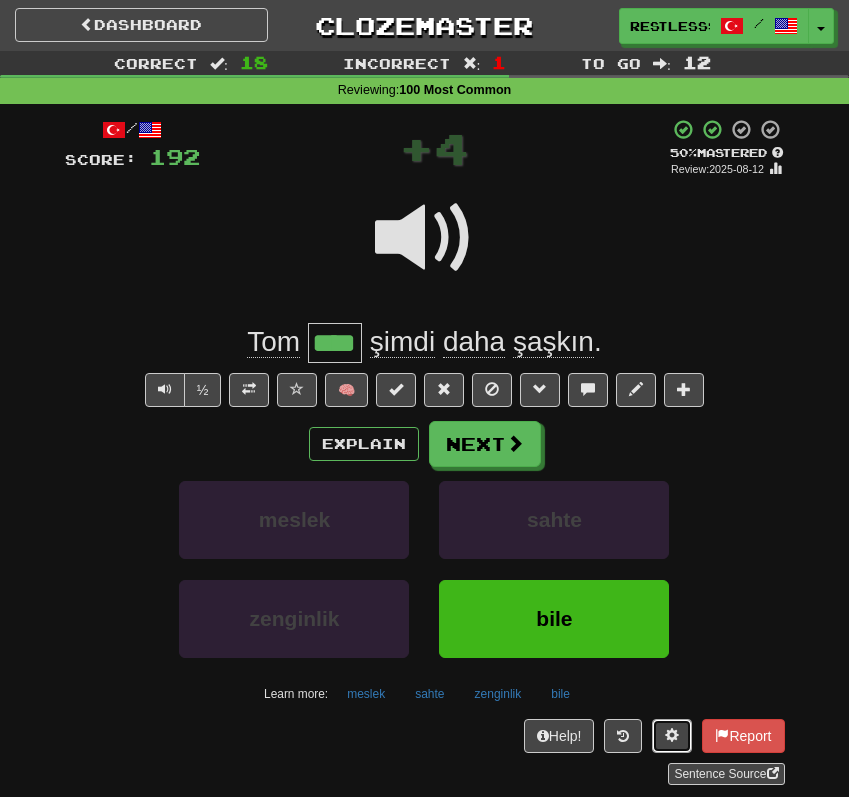 click at bounding box center [672, 736] 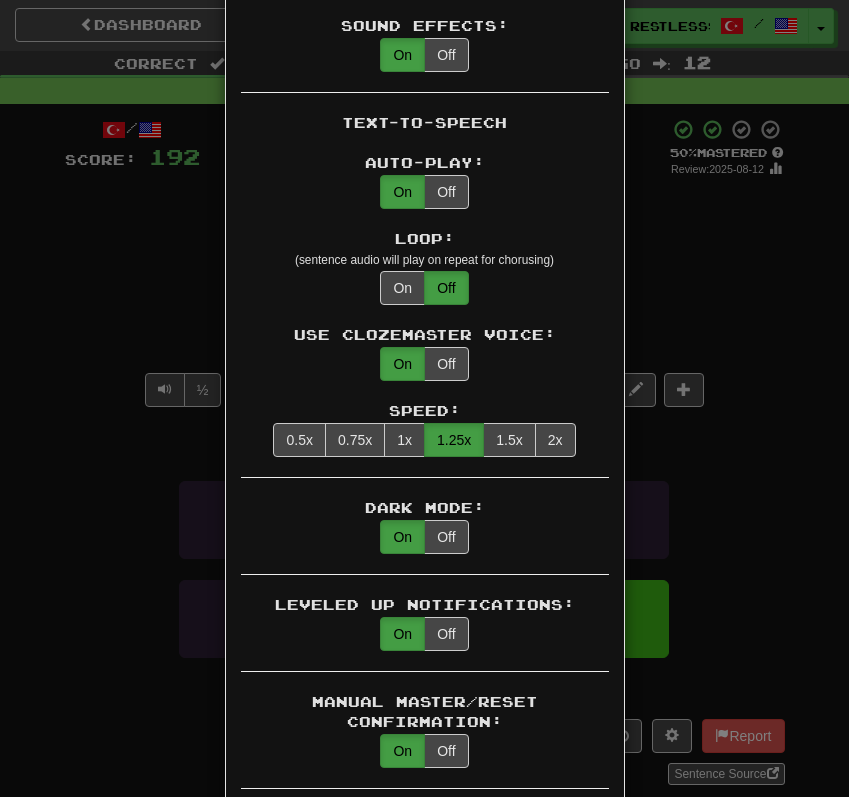 scroll, scrollTop: 1511, scrollLeft: 0, axis: vertical 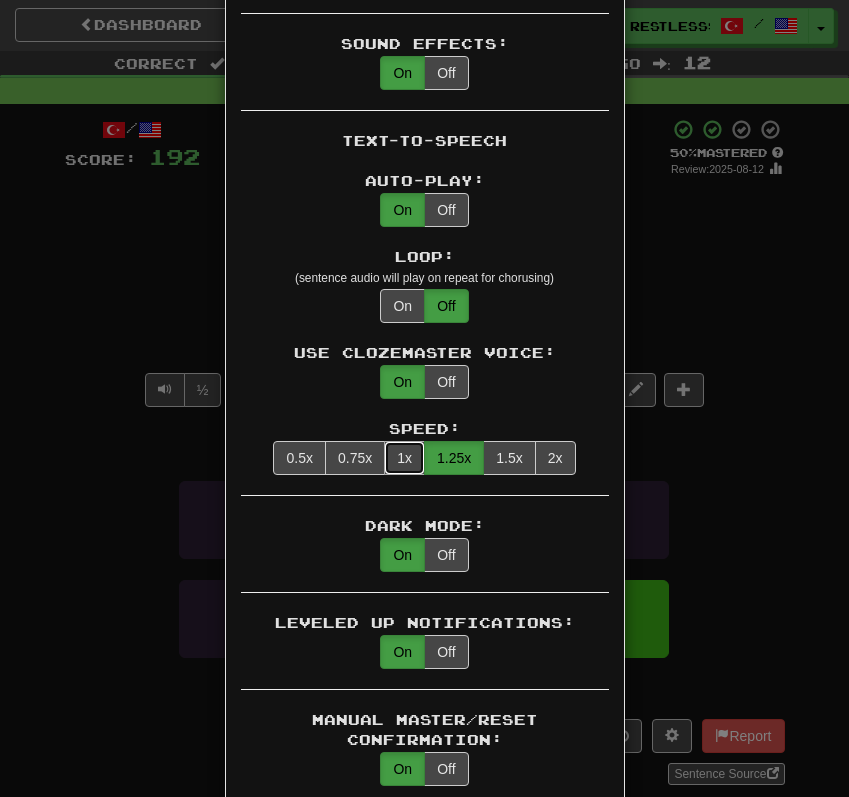 click on "1x" at bounding box center [404, 458] 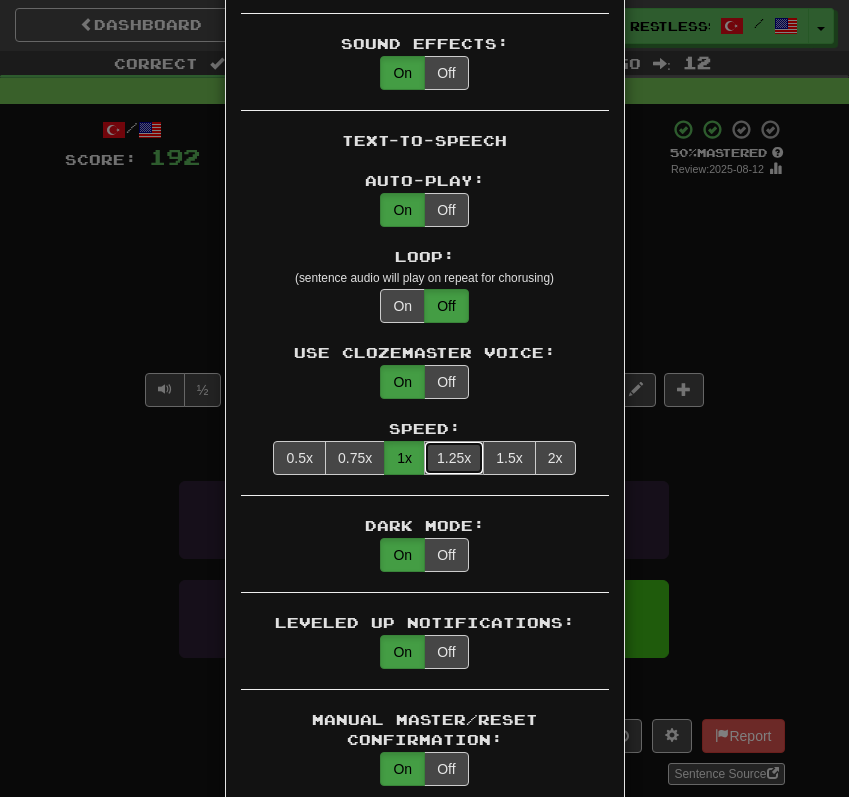 click on "1.25x" at bounding box center (454, 458) 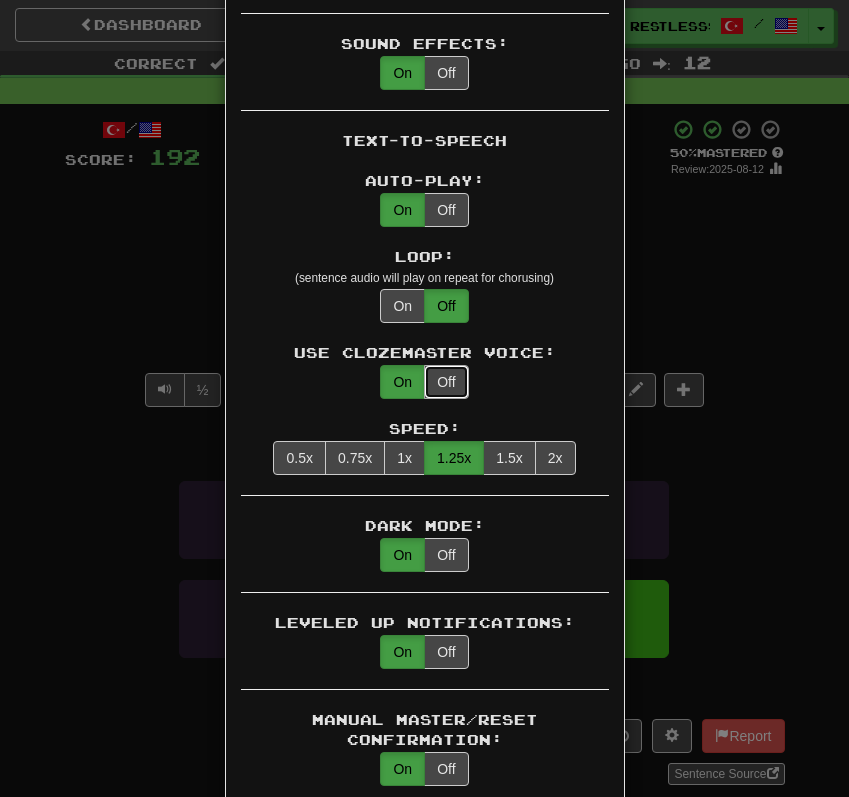 click on "Off" at bounding box center (446, 382) 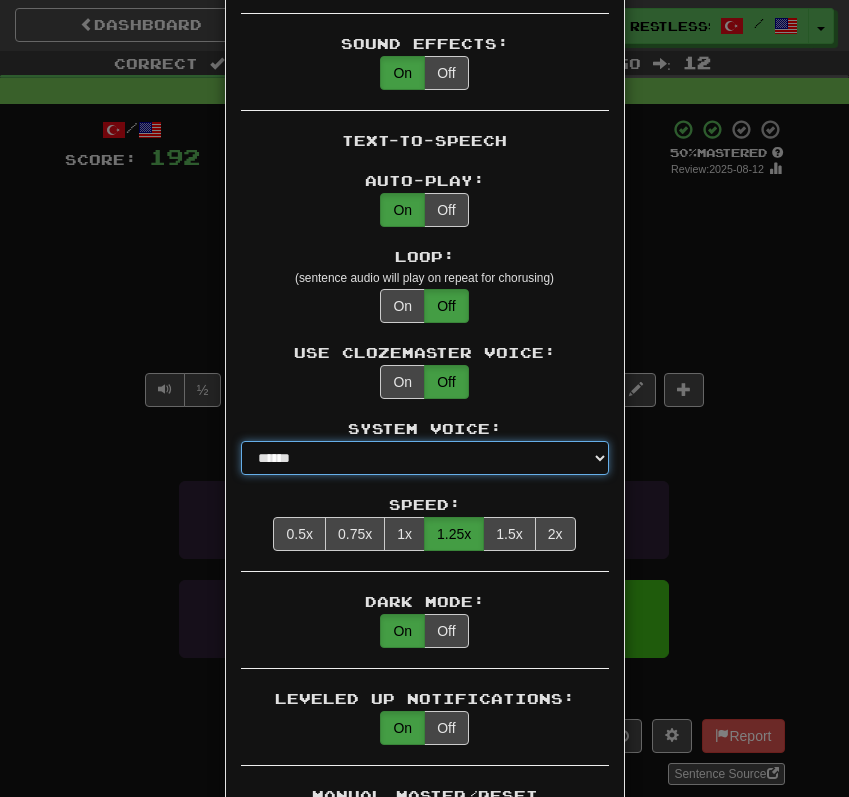 click on "**********" at bounding box center [425, 458] 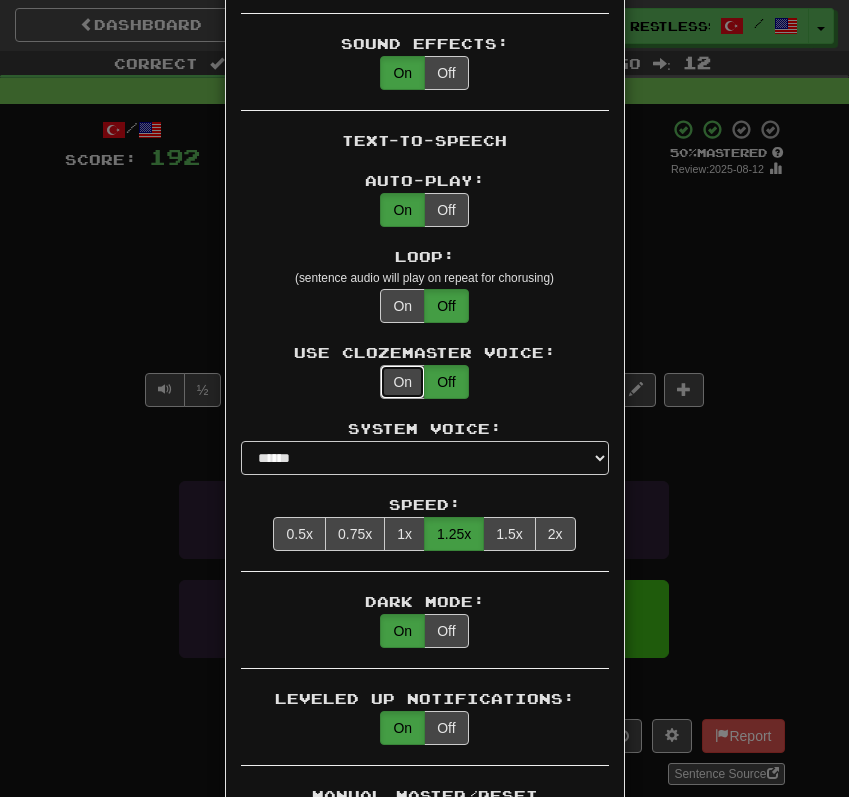click on "On" at bounding box center (402, 382) 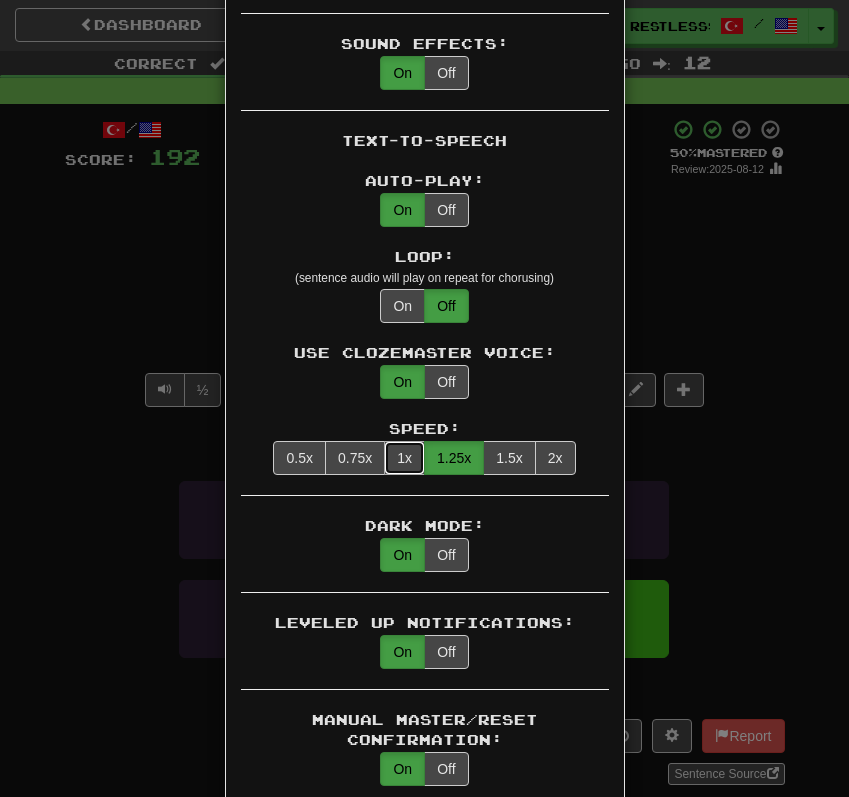 click on "1x" at bounding box center [404, 458] 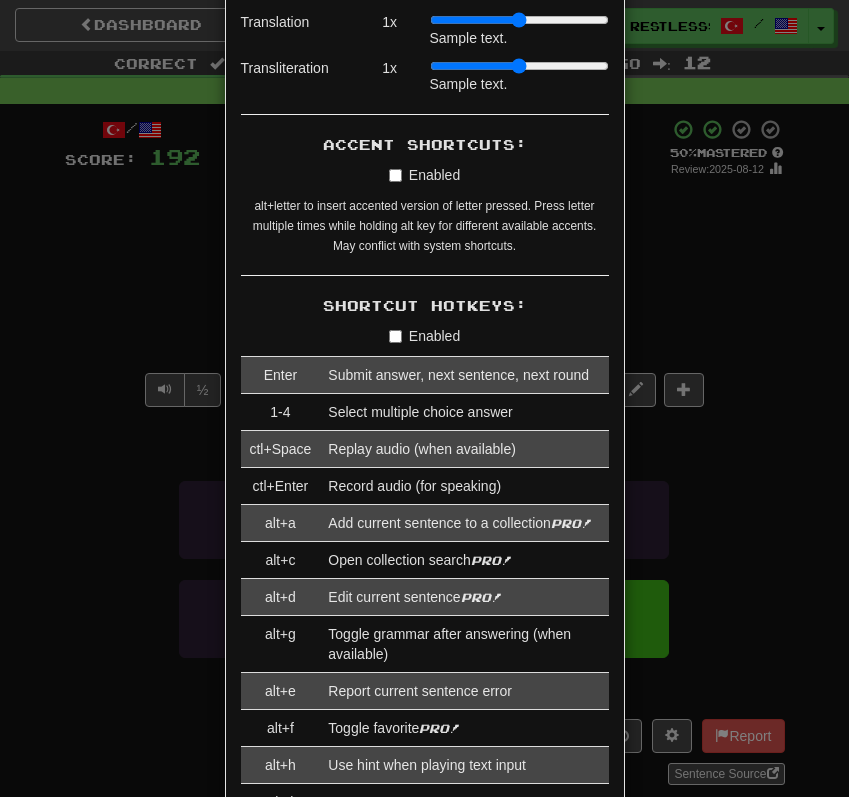 scroll, scrollTop: 3058, scrollLeft: 0, axis: vertical 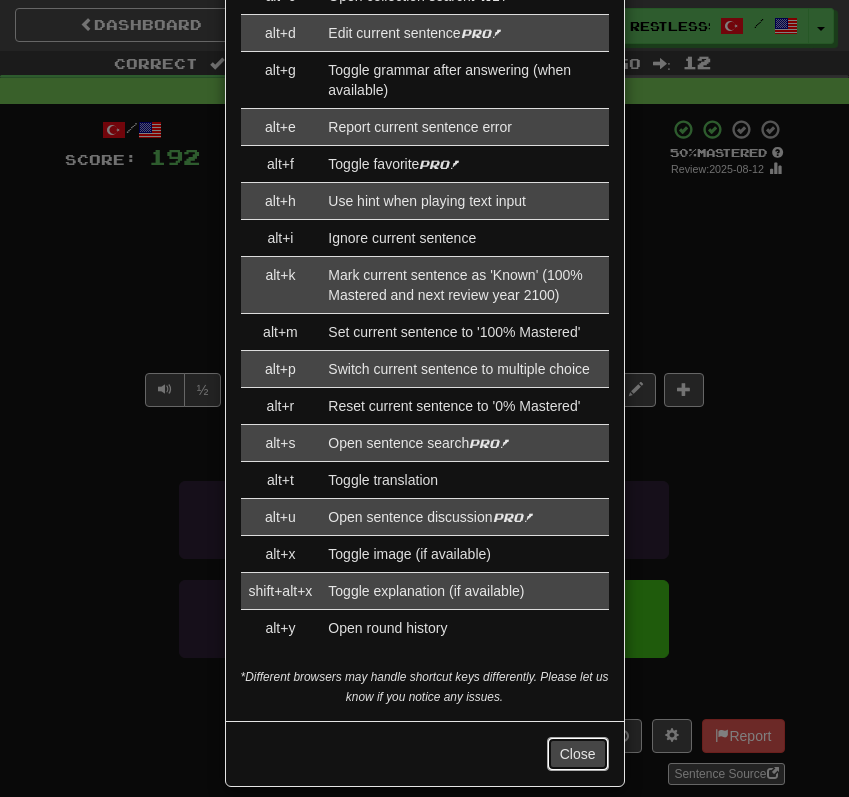 click on "Close" at bounding box center (578, 754) 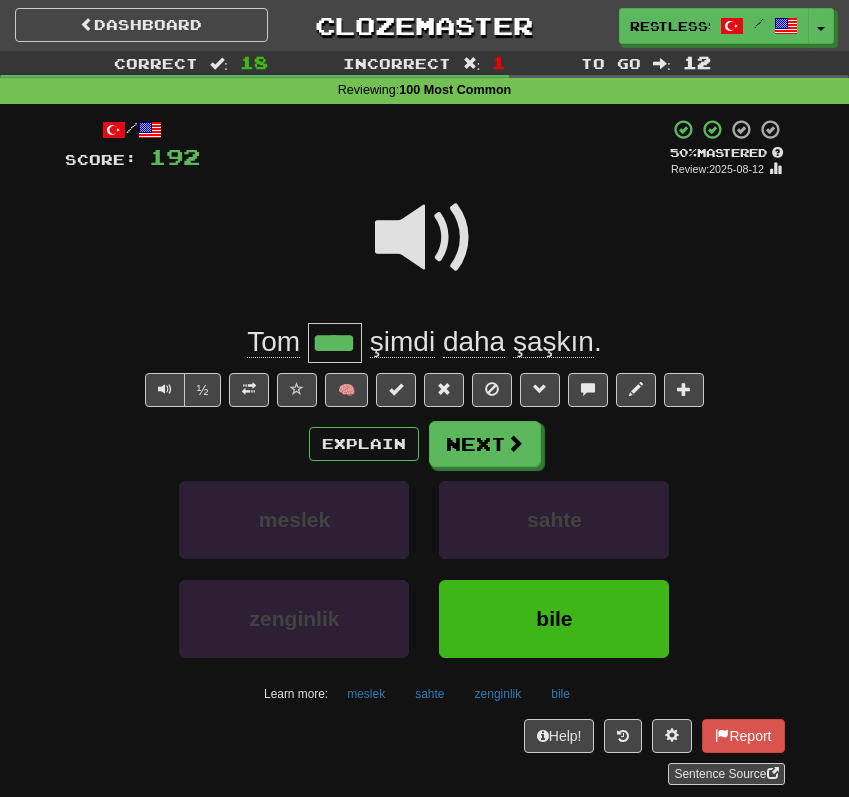 click at bounding box center (425, 238) 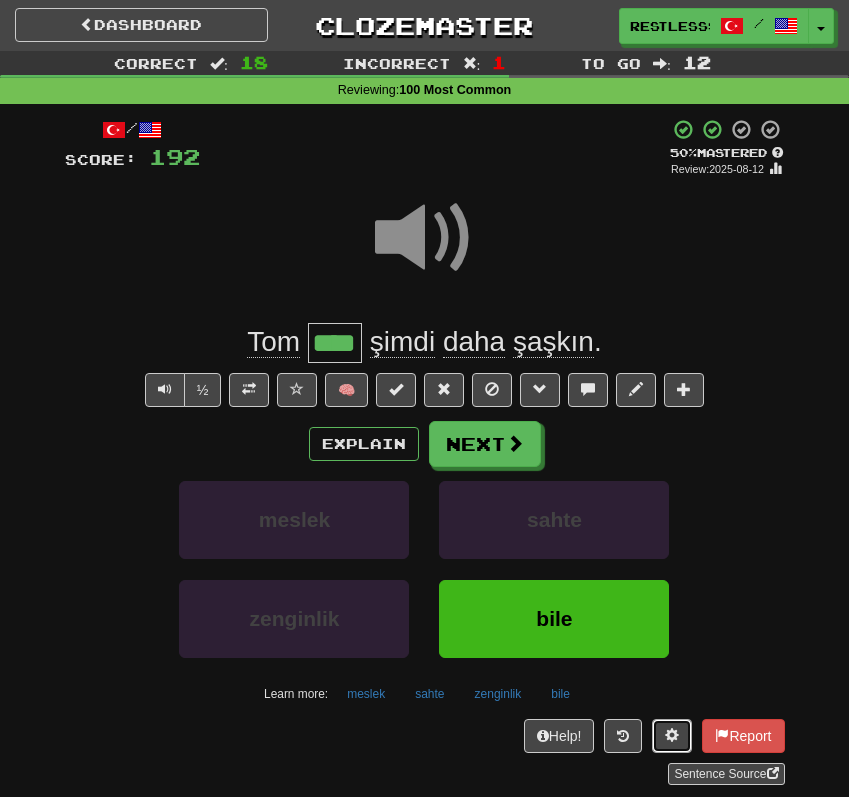 click at bounding box center [672, 736] 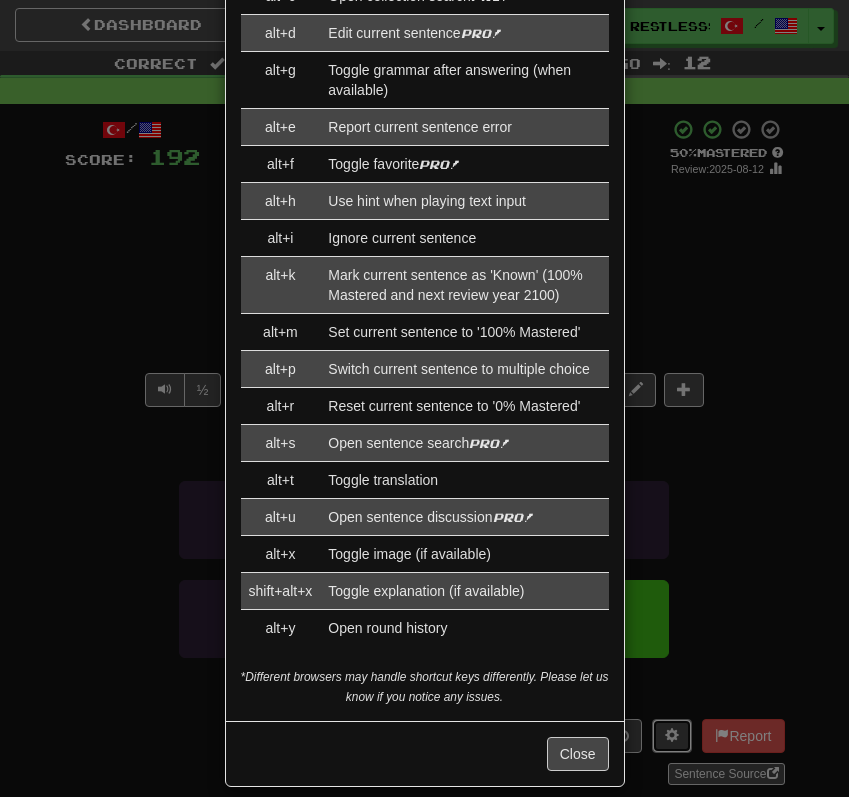 scroll, scrollTop: 0, scrollLeft: 0, axis: both 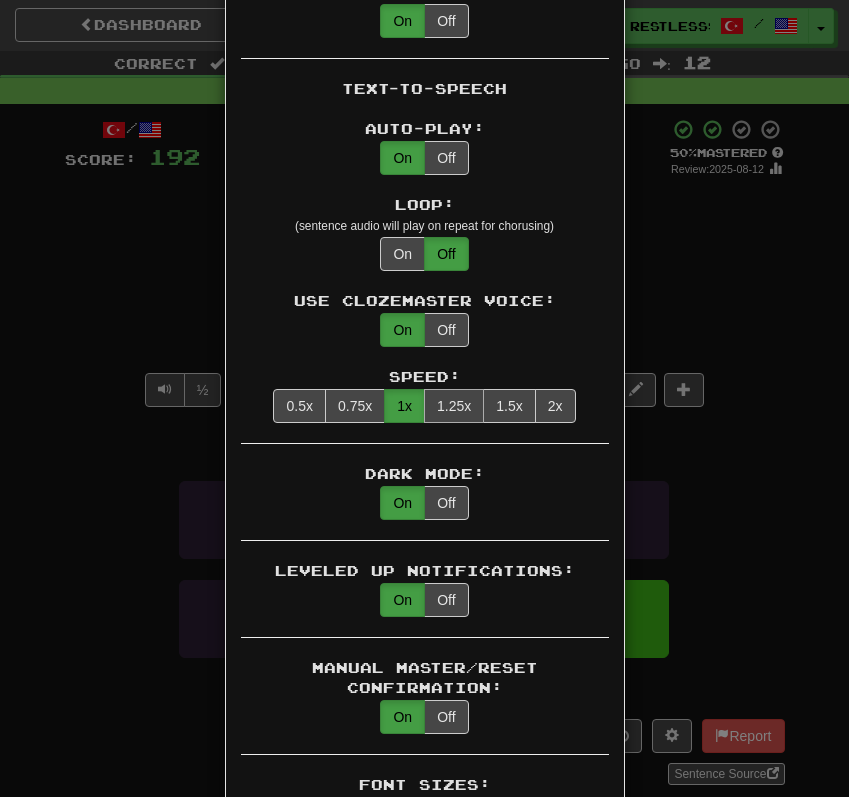 click on "1.25x" at bounding box center (454, 406) 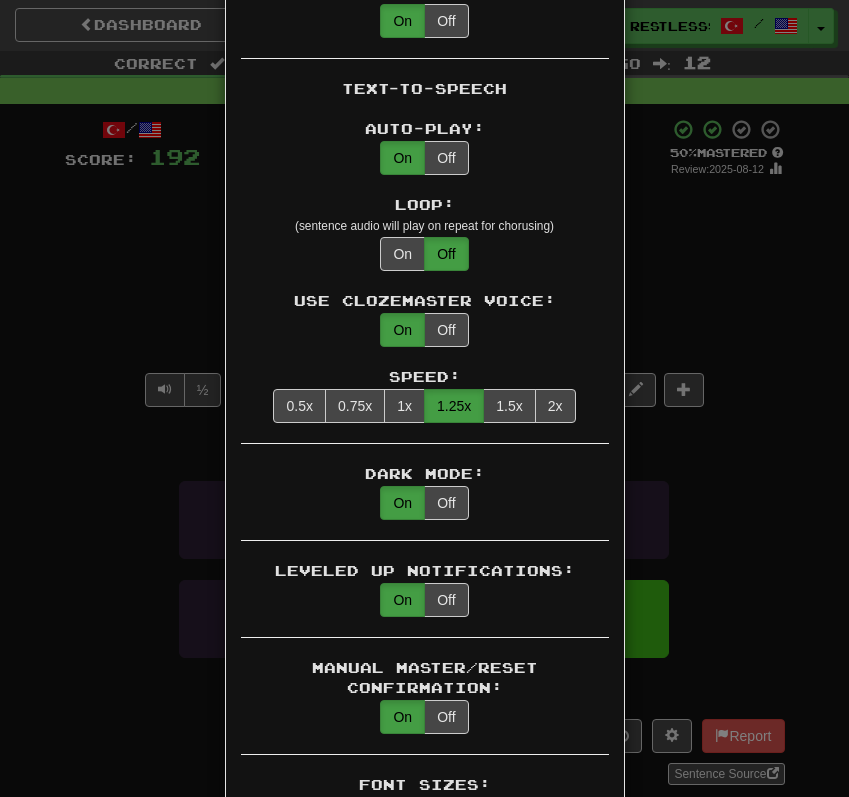 click on "× Game Settings Automatically Show Sentence After First Listen: On Off (when playing listening skill) Translations: Visible Show  After Answering Hidden Sentence Text Initially Hidden: (see just the translation, then click a button to see the sentence text) On Off Hints: (appear above the missing word when available) On Off Spelling Hints: (lets you know if your answer is incorrect by up to 2 letters) On Off Typing Color Hint: (see if you're entering the correct answer as you type) On Off Text Box Size: (text box size can change to match the missing word) Changes Always the Same Enter Submits Empty: (pressing Enter when the input is empty will submit a blank answer) On Off Clear After Answering: (keypress clears the text input after answering so you can practice re-typing the answer) On Off Image Toggle: (toggle button, if sentence image available) After Answering Before and After Off Image Background: (use sentence image as background, if available) On Off Pronunciation: On Off Sound Effects: On Off On Off" at bounding box center (424, 398) 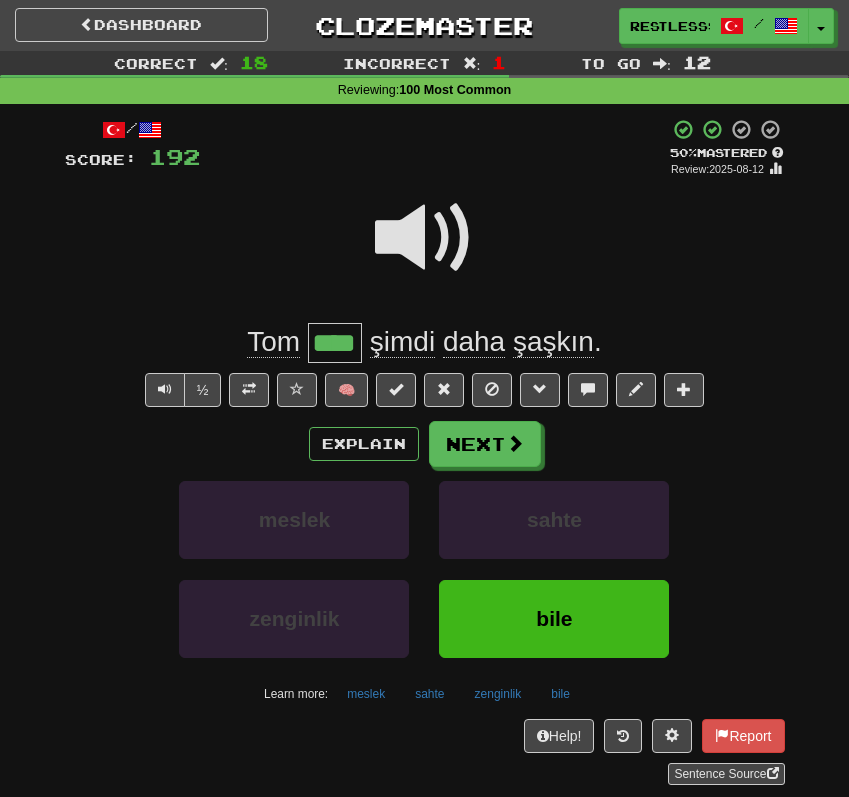 click at bounding box center [425, 238] 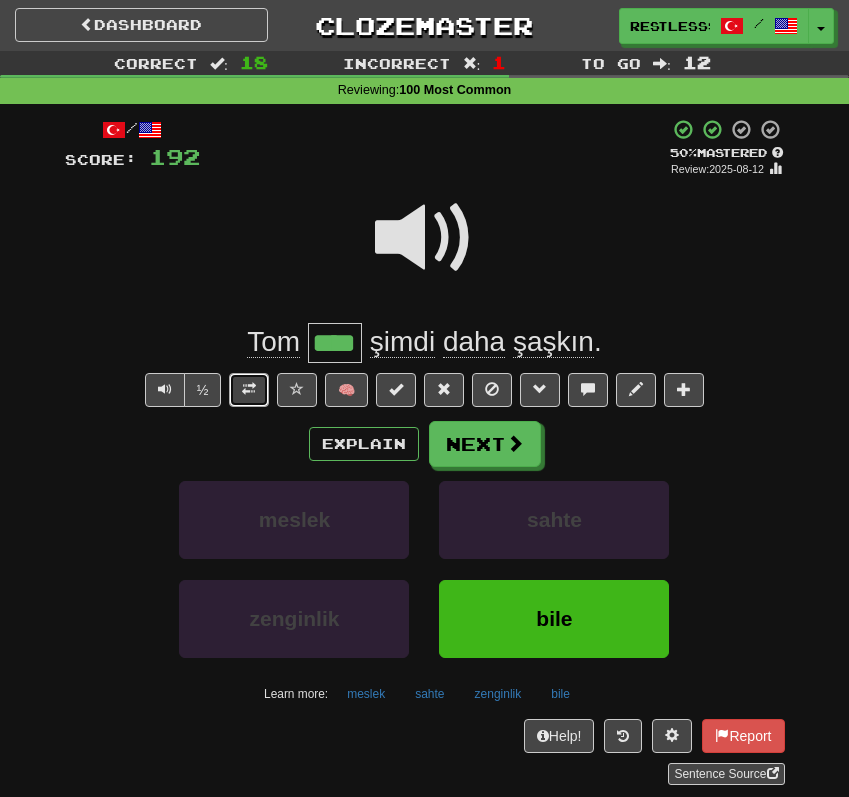 click at bounding box center [249, 390] 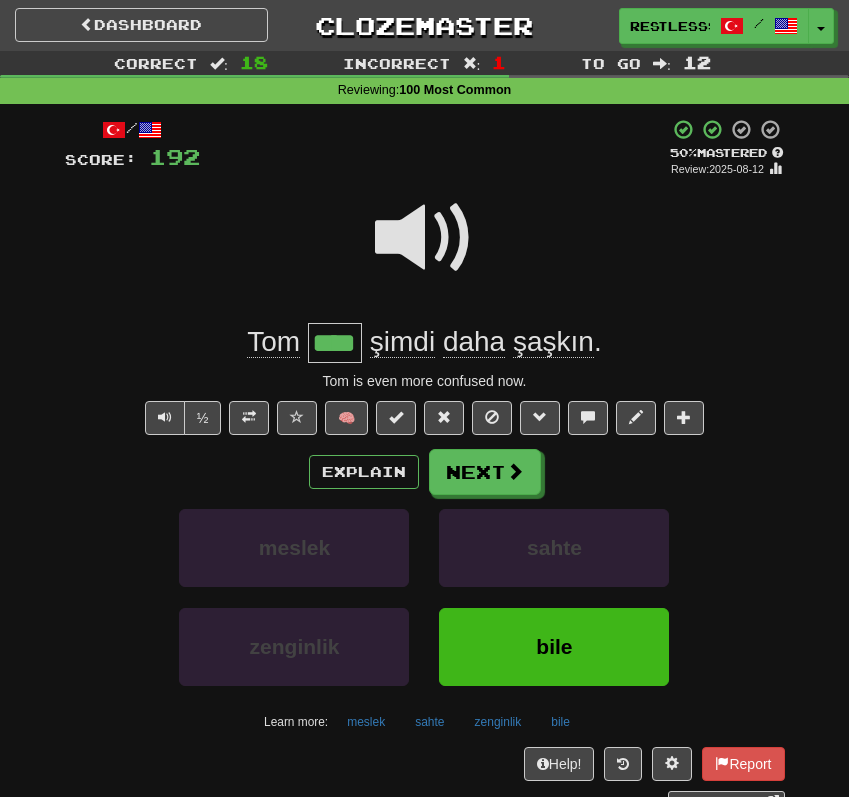 click on "Explain Next meslek sahte zenginlik bile Learn more: meslek sahte zenginlik bile" at bounding box center (425, 593) 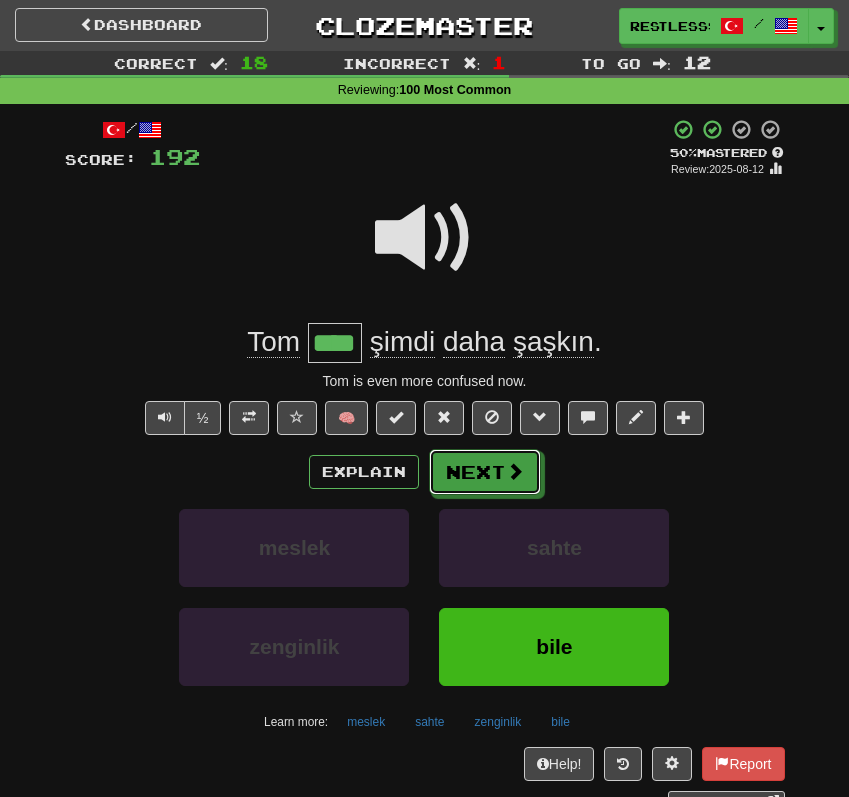 click on "Next" at bounding box center [485, 472] 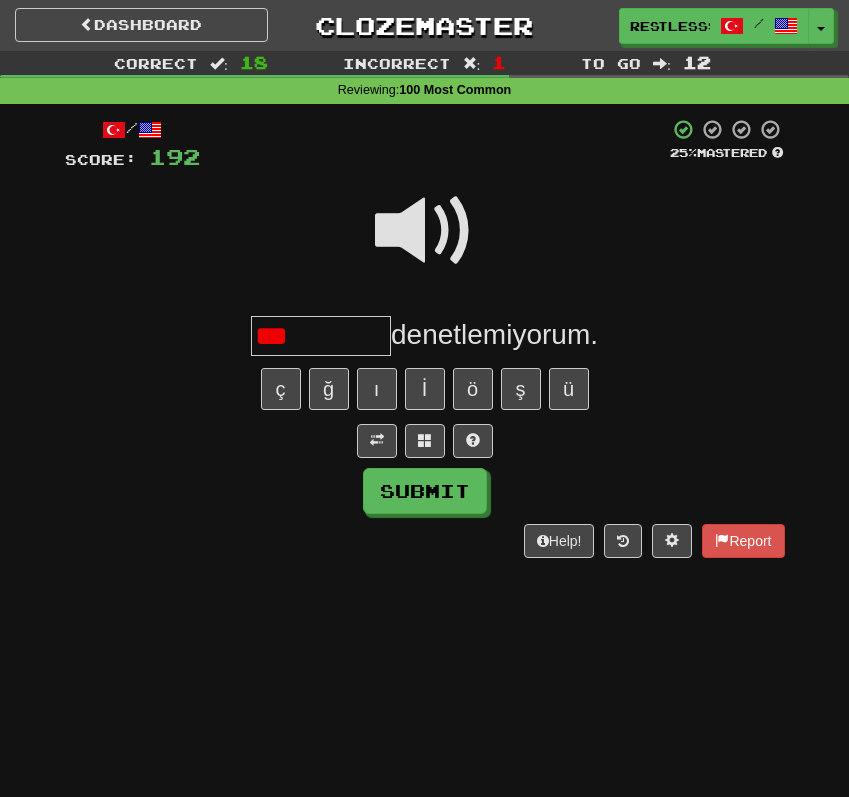 click at bounding box center [425, 231] 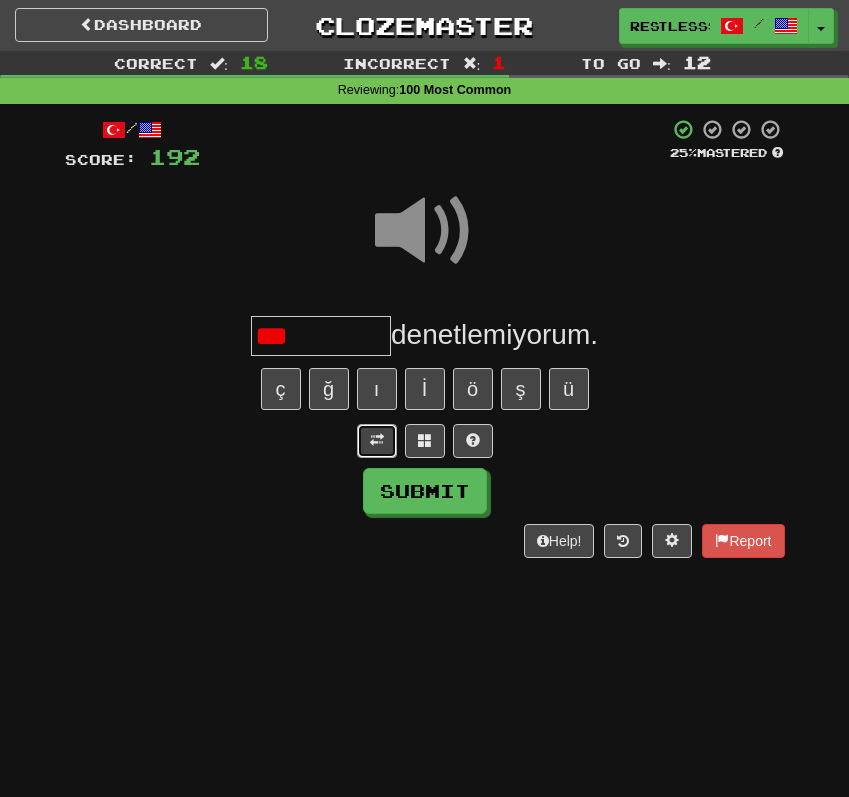 click at bounding box center (377, 441) 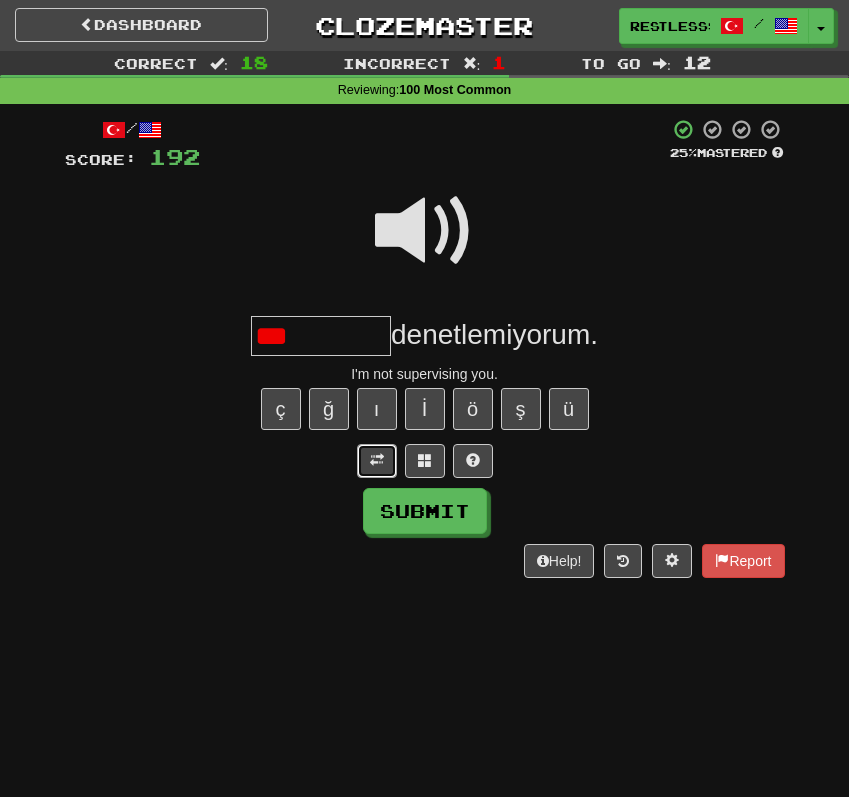 click at bounding box center (377, 460) 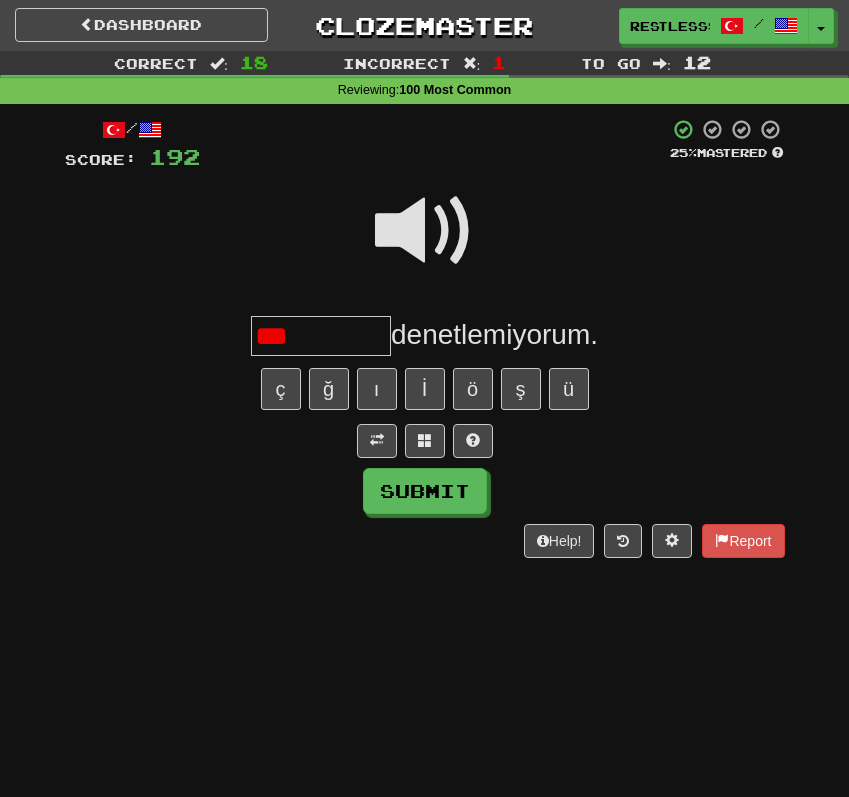 click on "***" at bounding box center (321, 336) 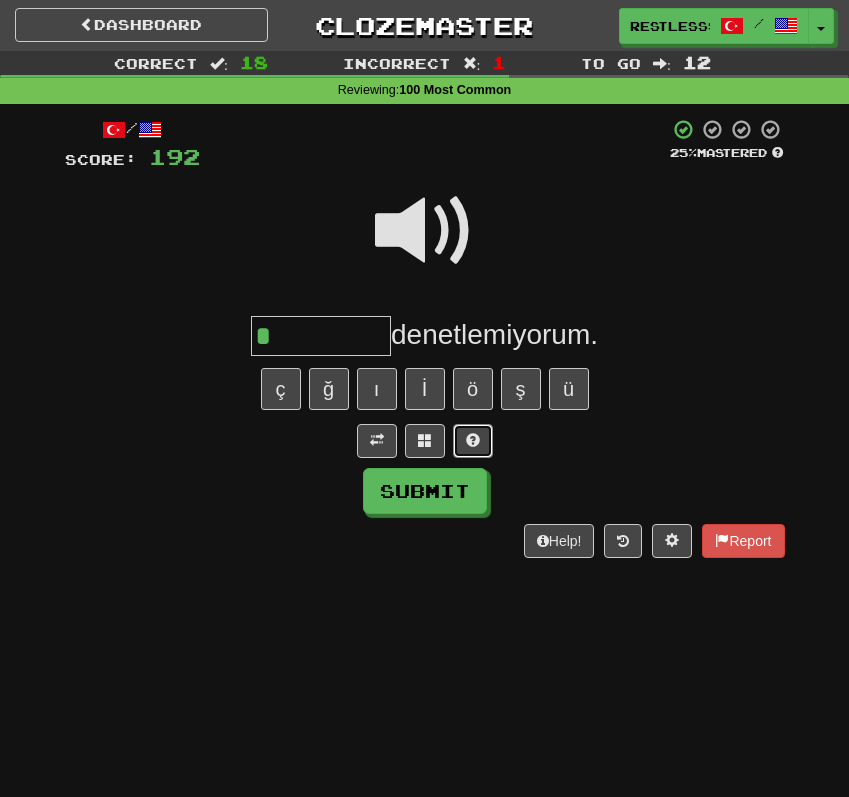 click at bounding box center [473, 441] 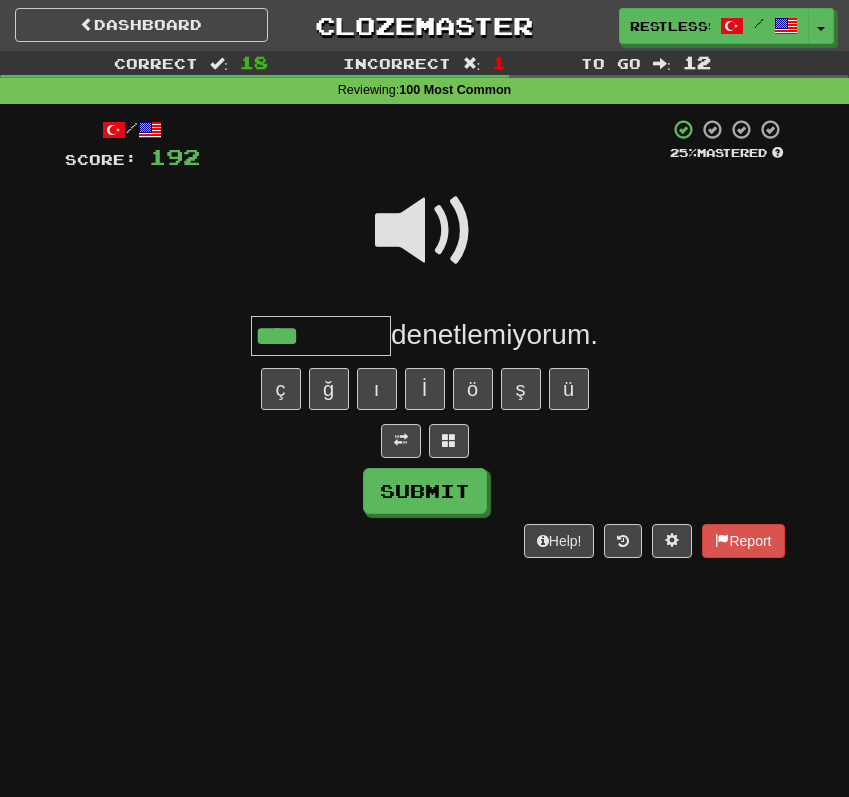 type on "****" 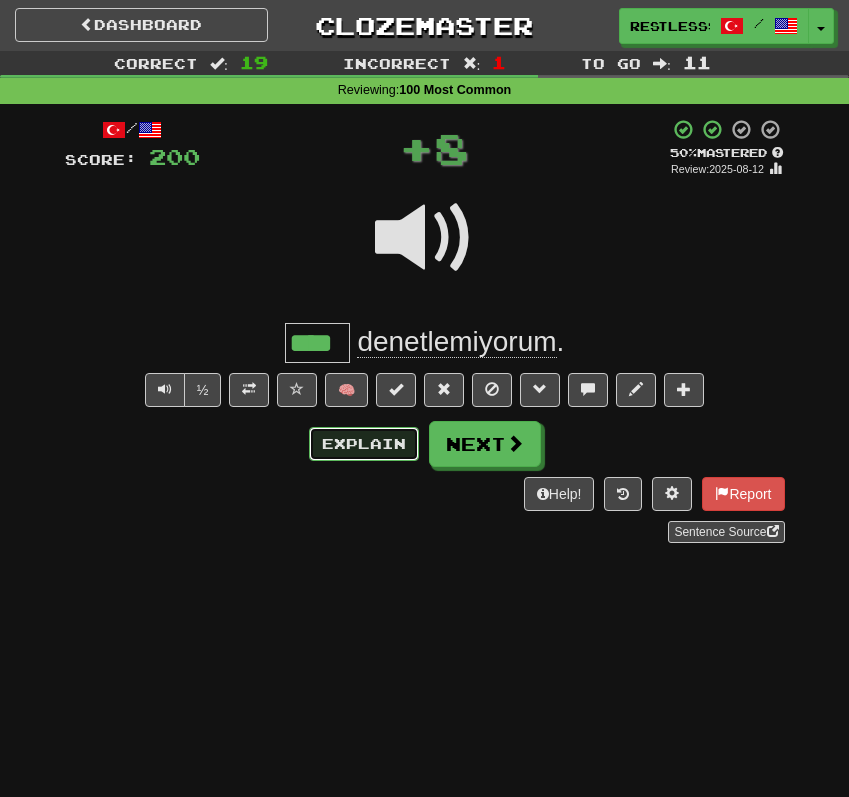 click on "Explain Next" at bounding box center (425, 444) 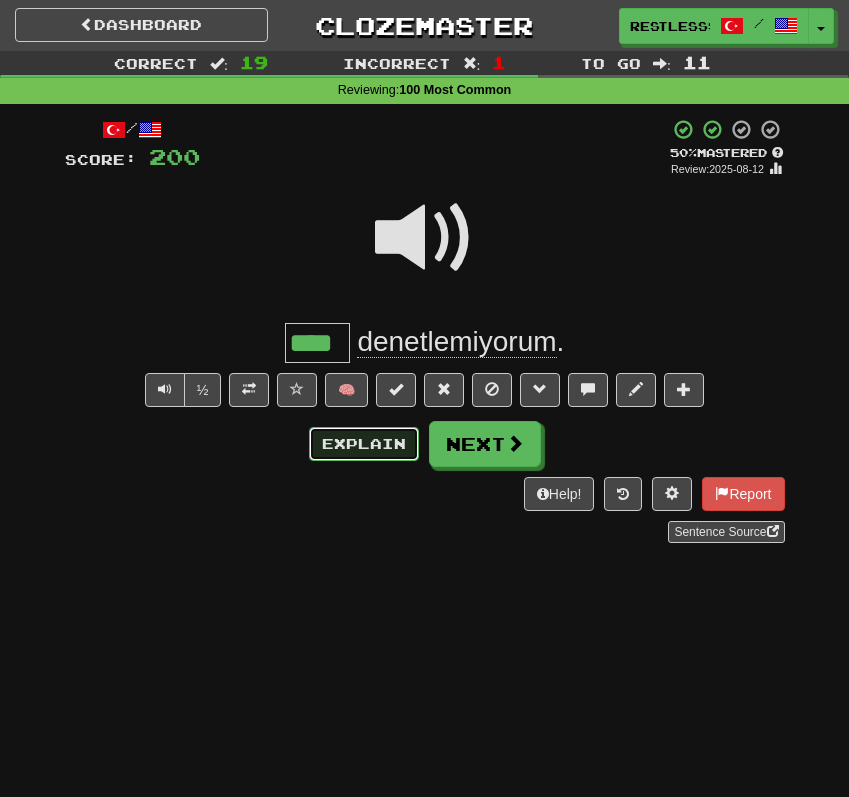 click on "Explain" at bounding box center [364, 444] 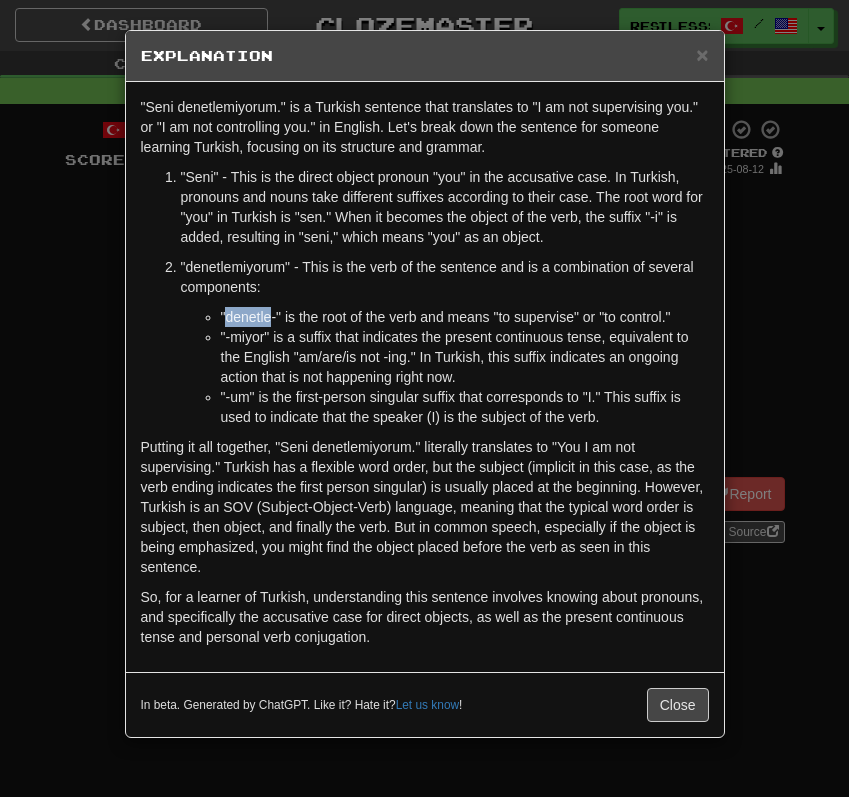 drag, startPoint x: 228, startPoint y: 319, endPoint x: 272, endPoint y: 319, distance: 44 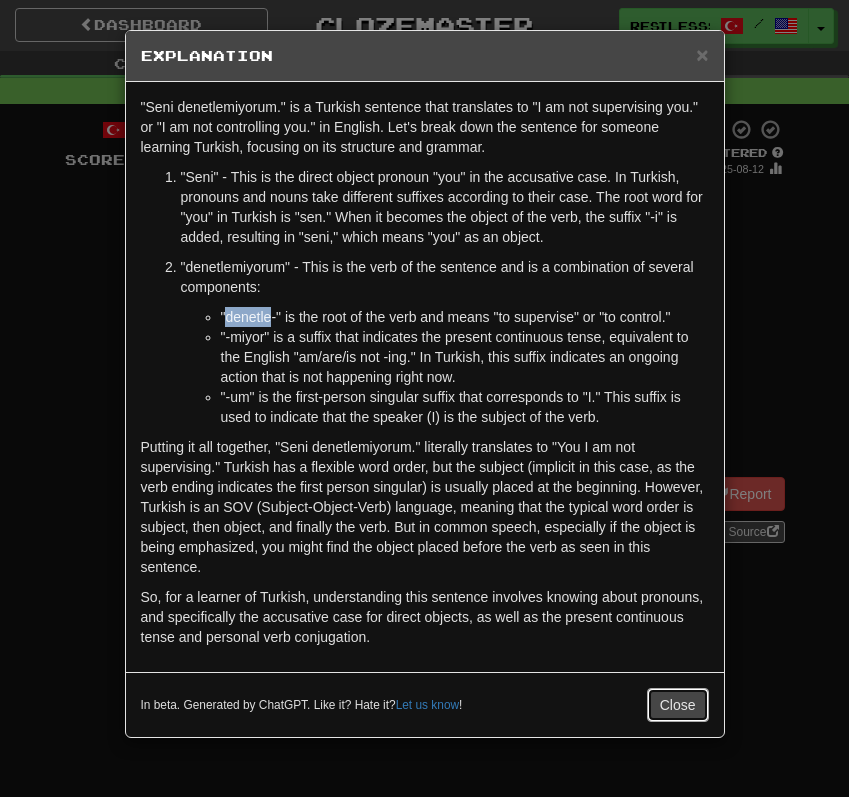 click on "Close" at bounding box center [678, 705] 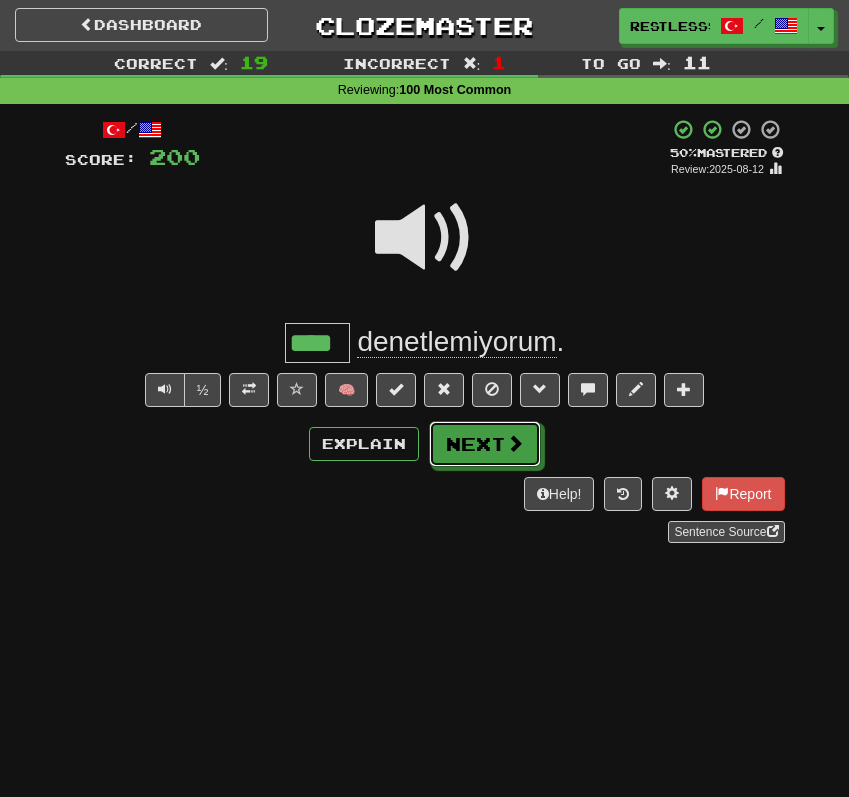 click on "Next" at bounding box center (485, 444) 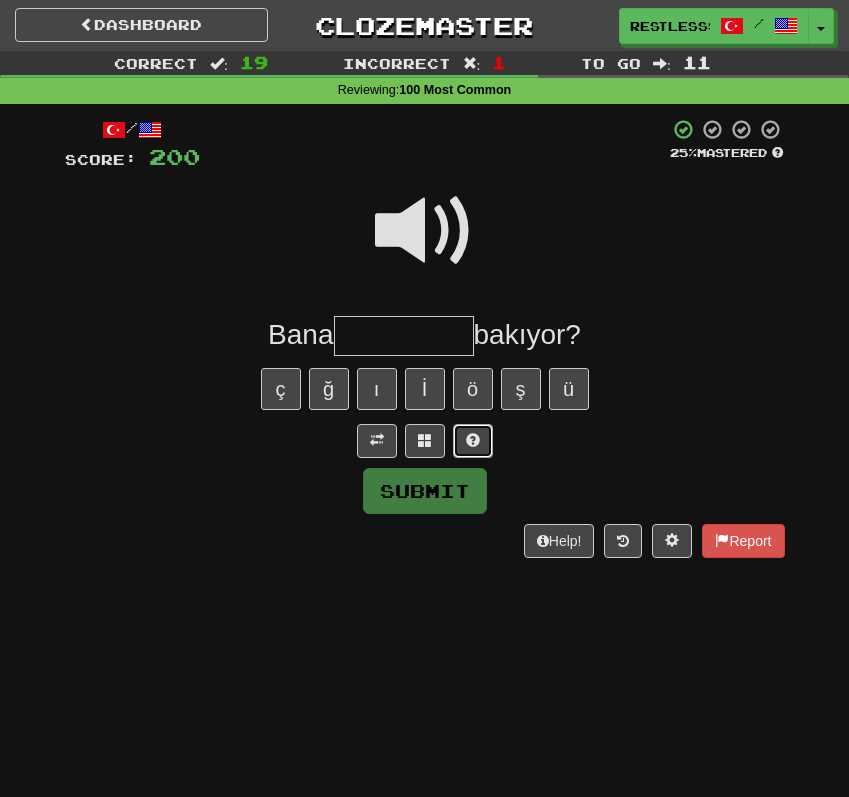 click at bounding box center [473, 441] 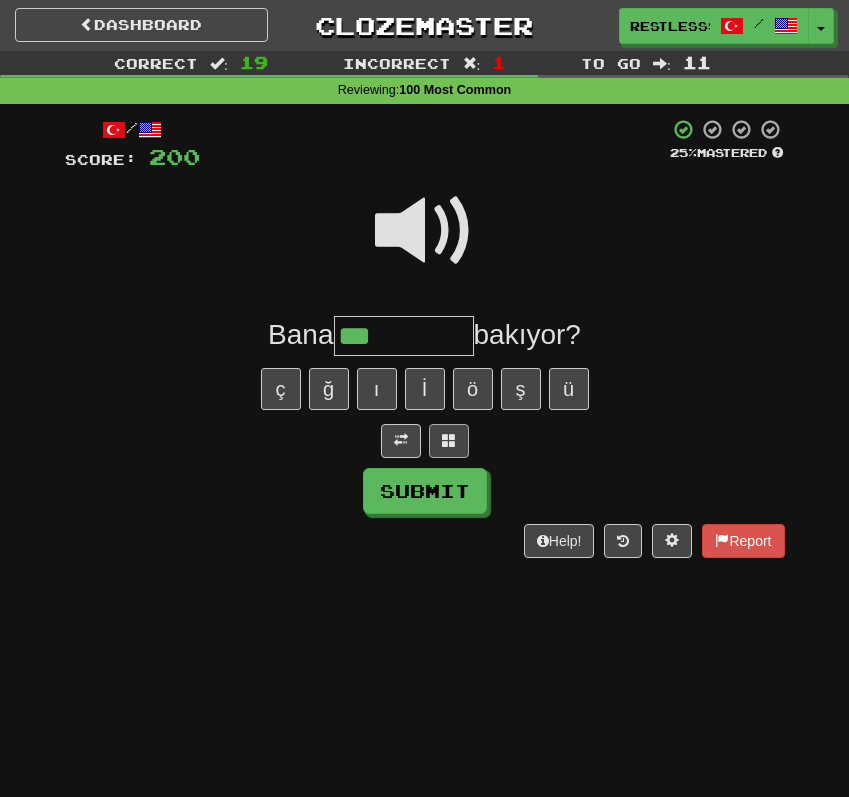 type on "***" 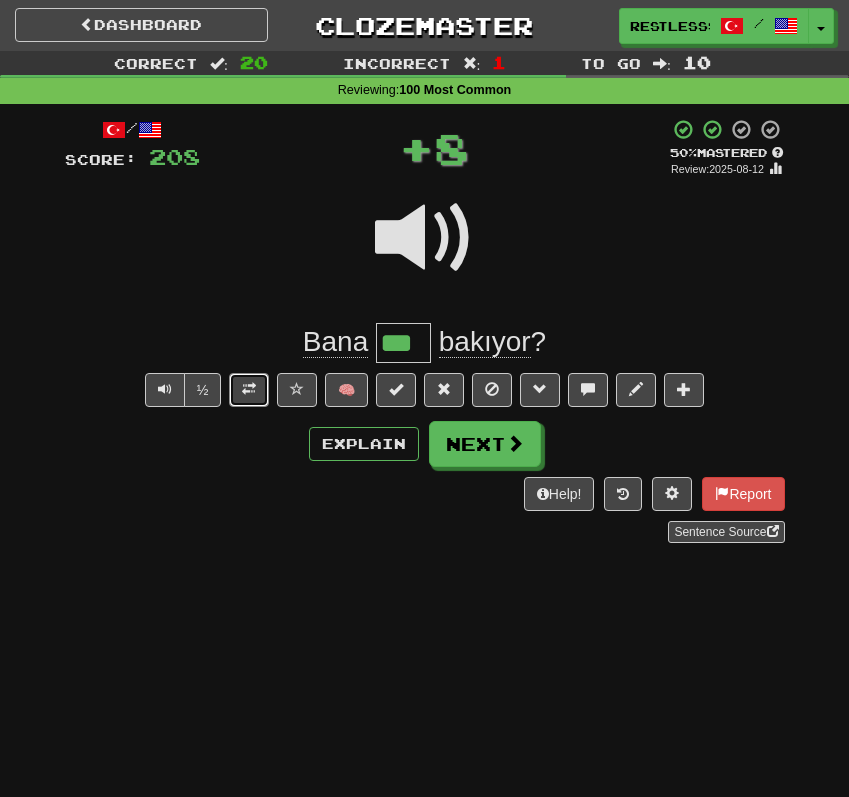 click at bounding box center [249, 389] 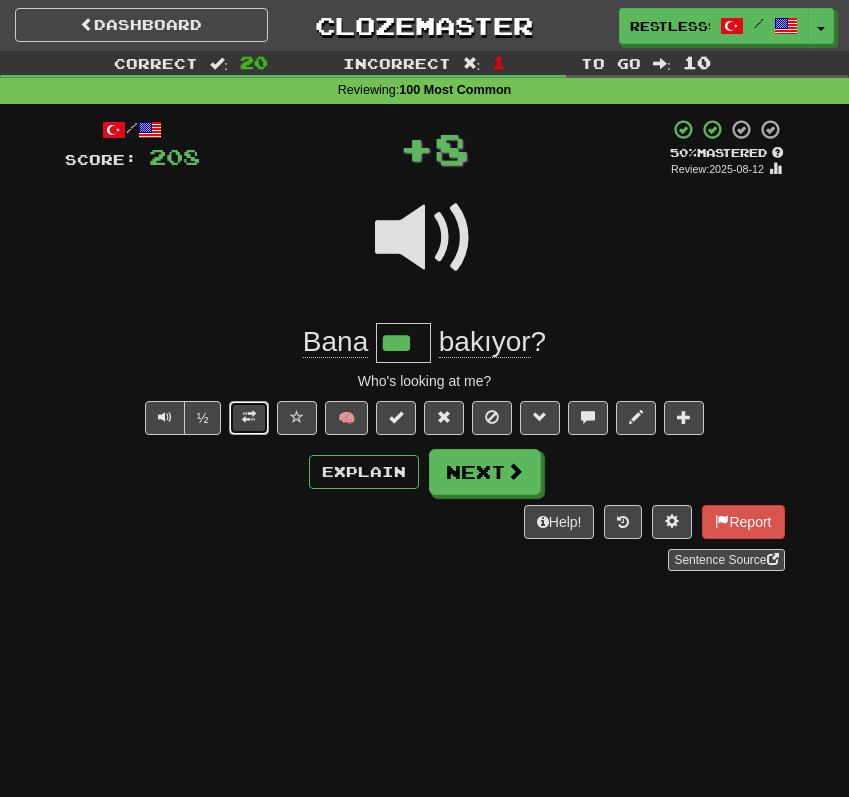 click at bounding box center (249, 418) 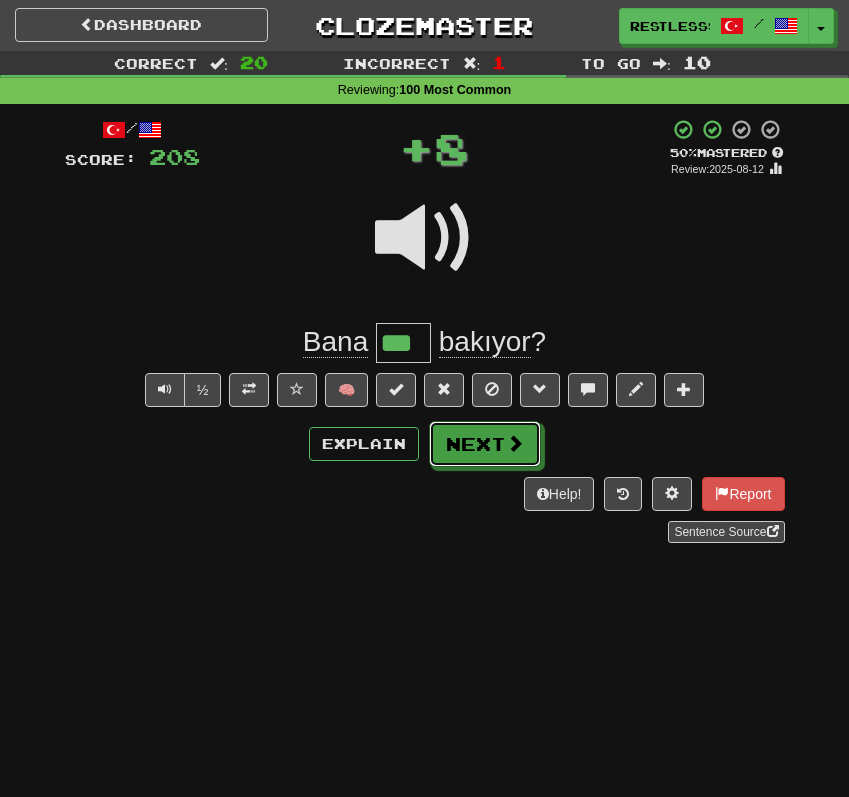 click on "Next" at bounding box center (485, 444) 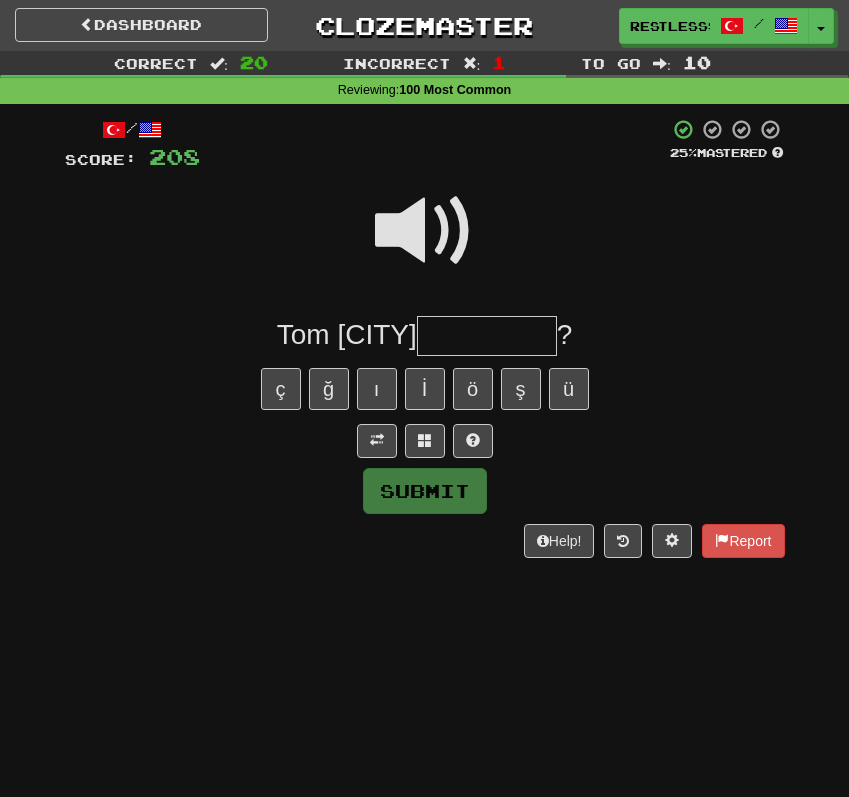 type on "*" 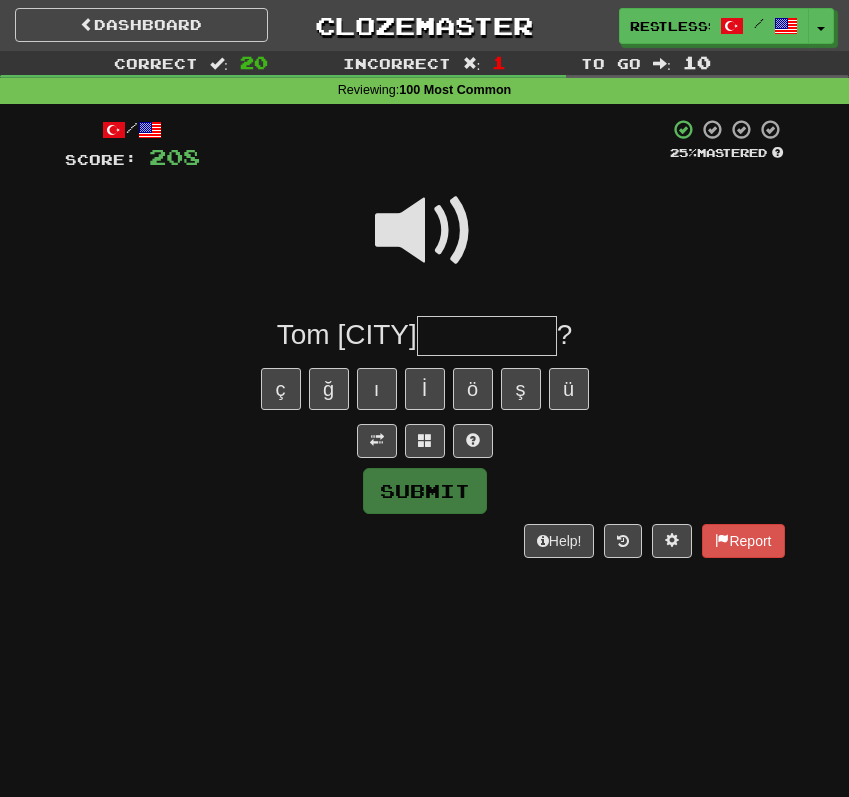 click at bounding box center [425, 231] 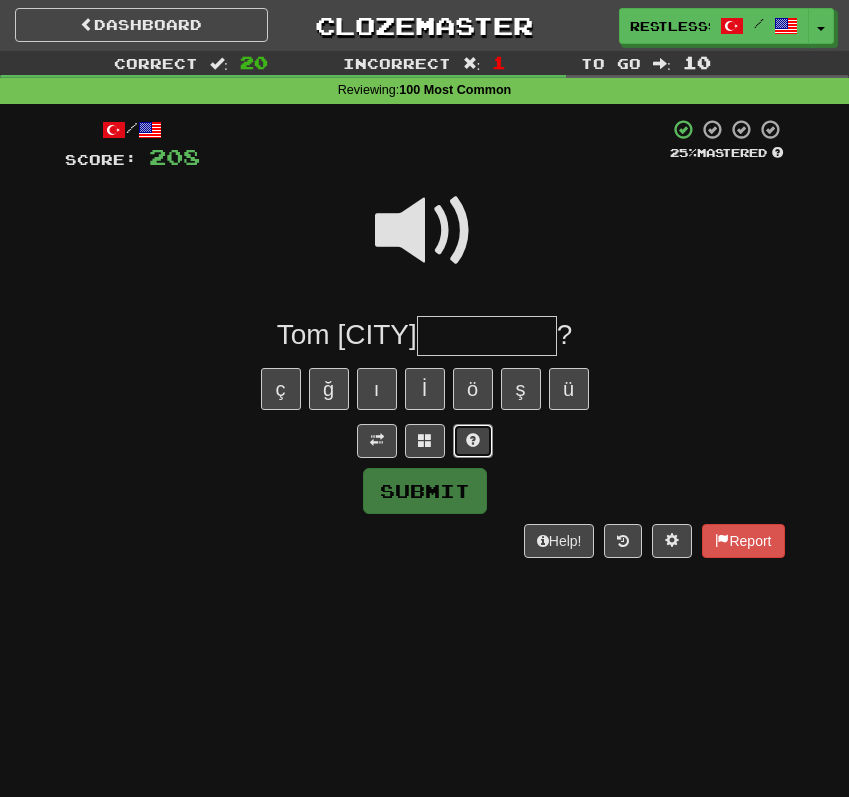 click at bounding box center [473, 441] 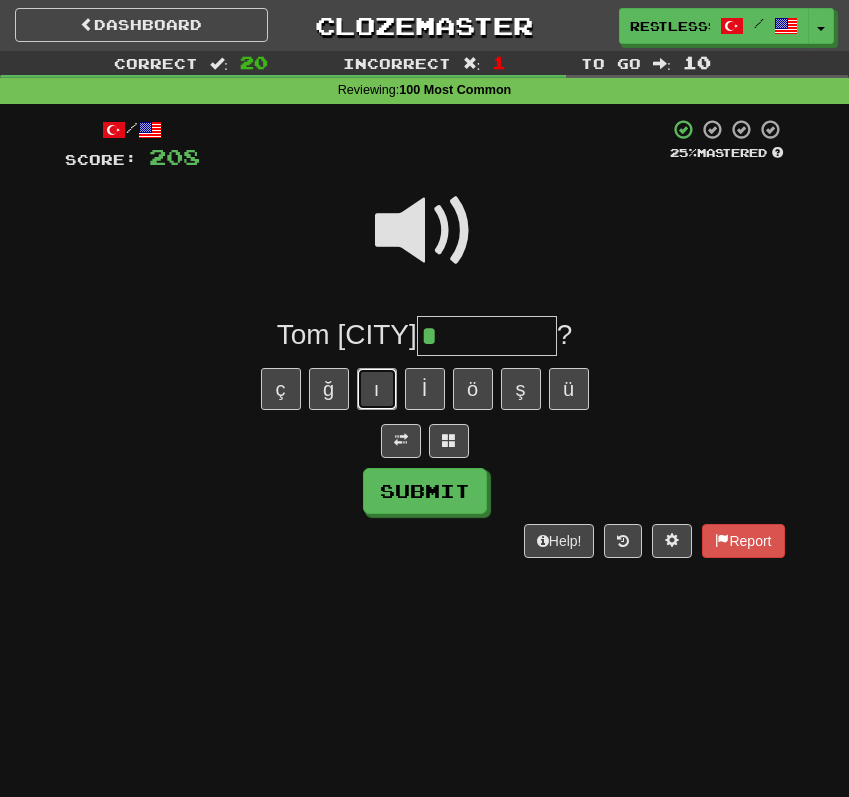click on "ı" at bounding box center (377, 389) 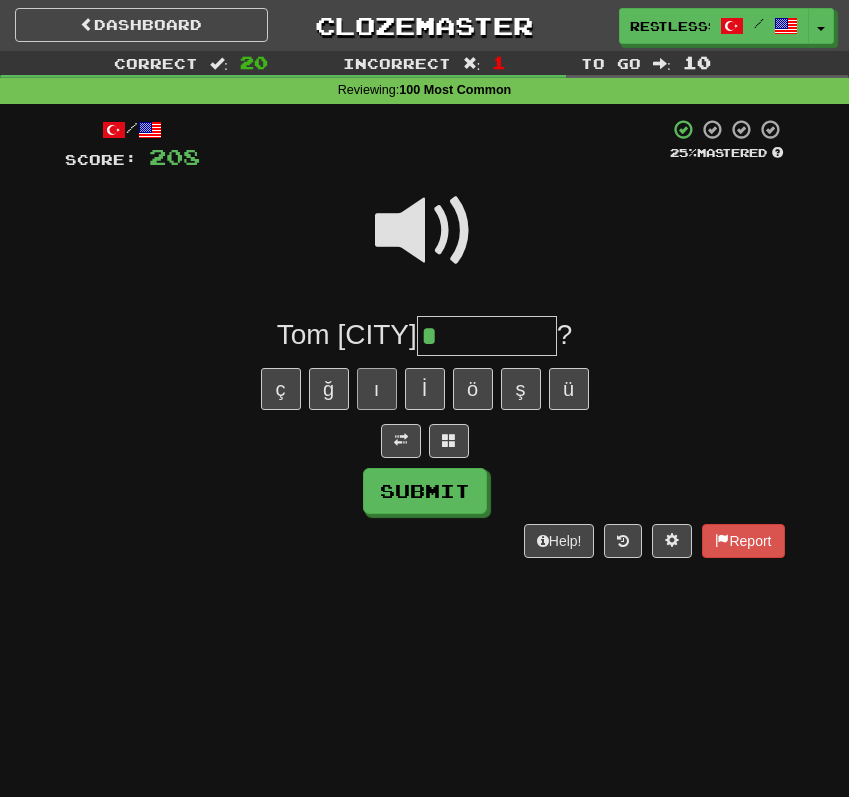 type on "**" 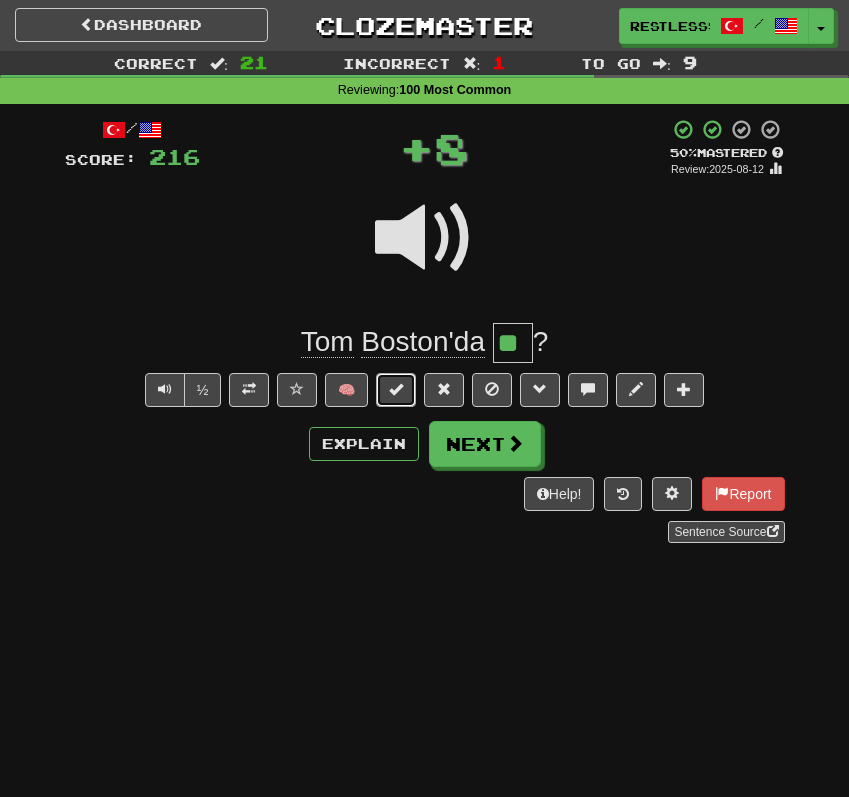 click at bounding box center (396, 389) 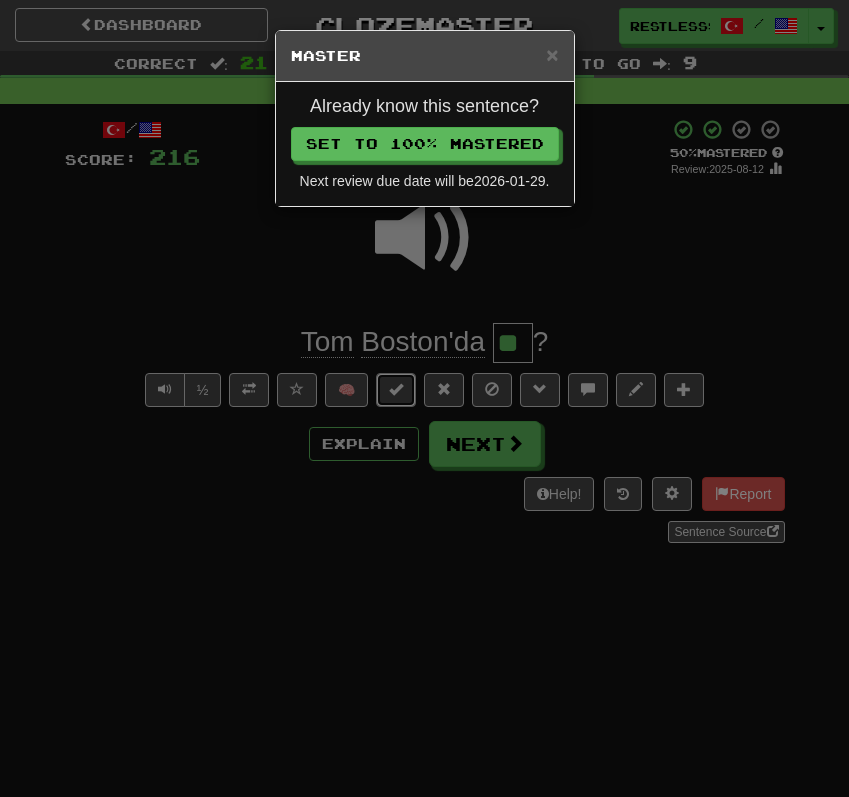 type 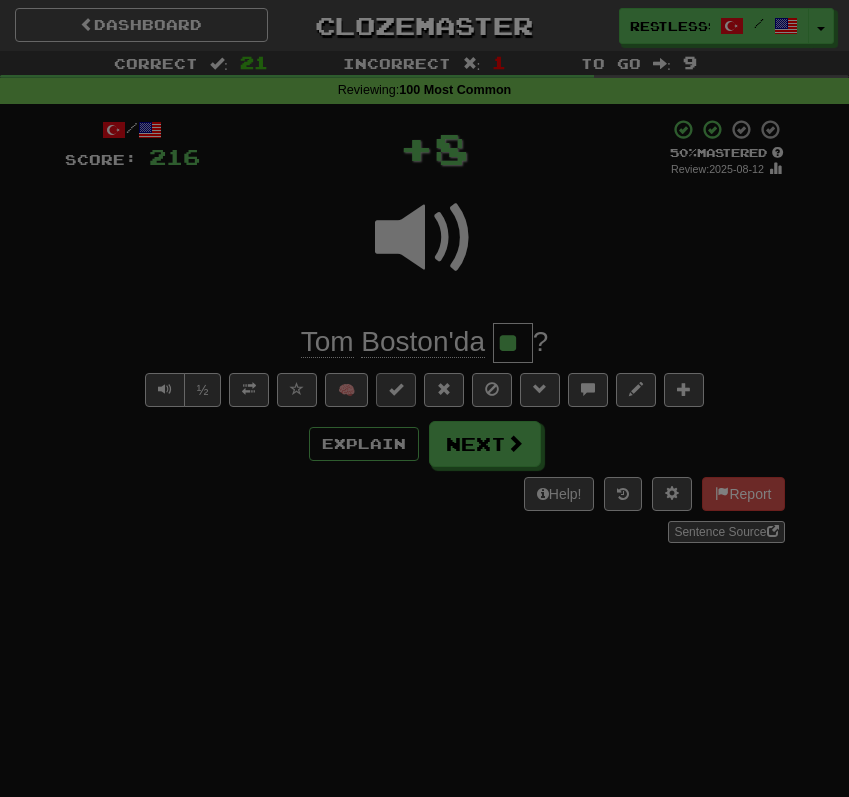 type 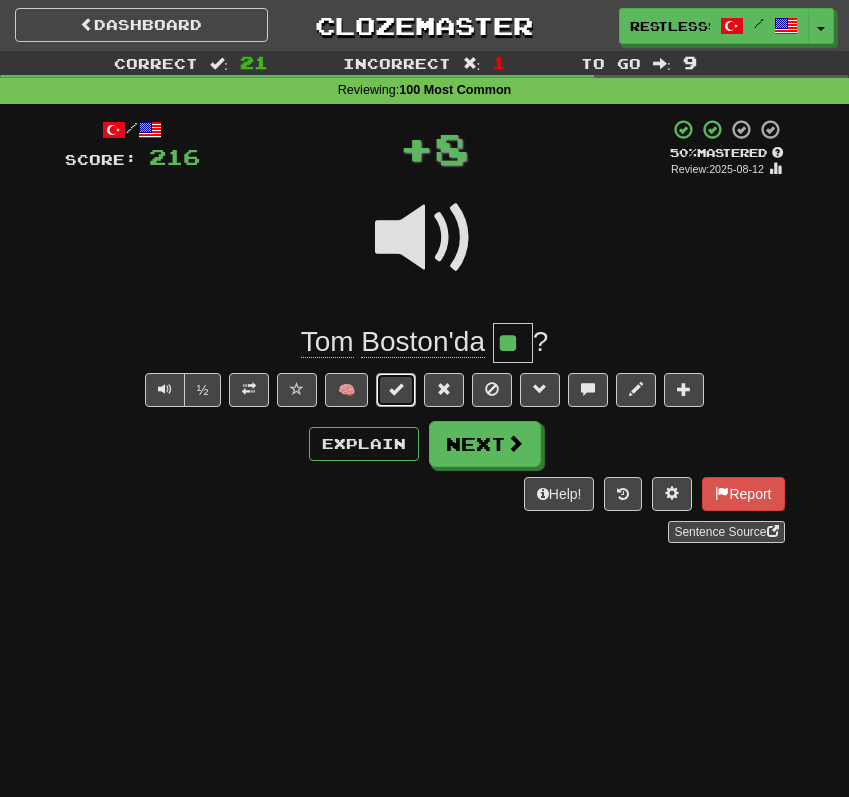 click at bounding box center (396, 389) 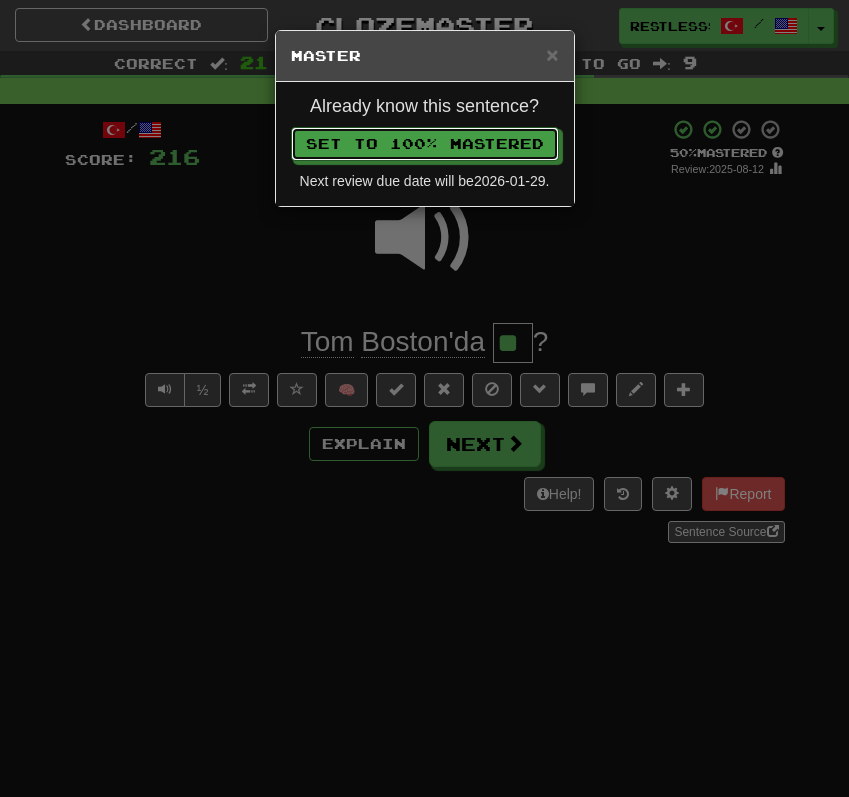 click on "Set to 100% Mastered" at bounding box center (425, 144) 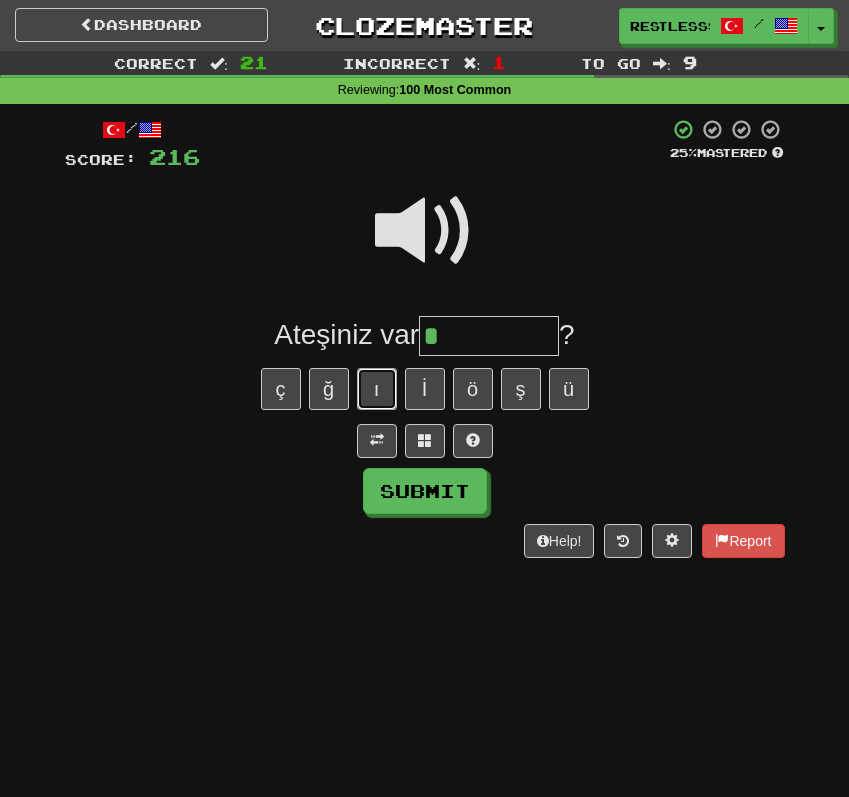 click on "ı" at bounding box center (377, 389) 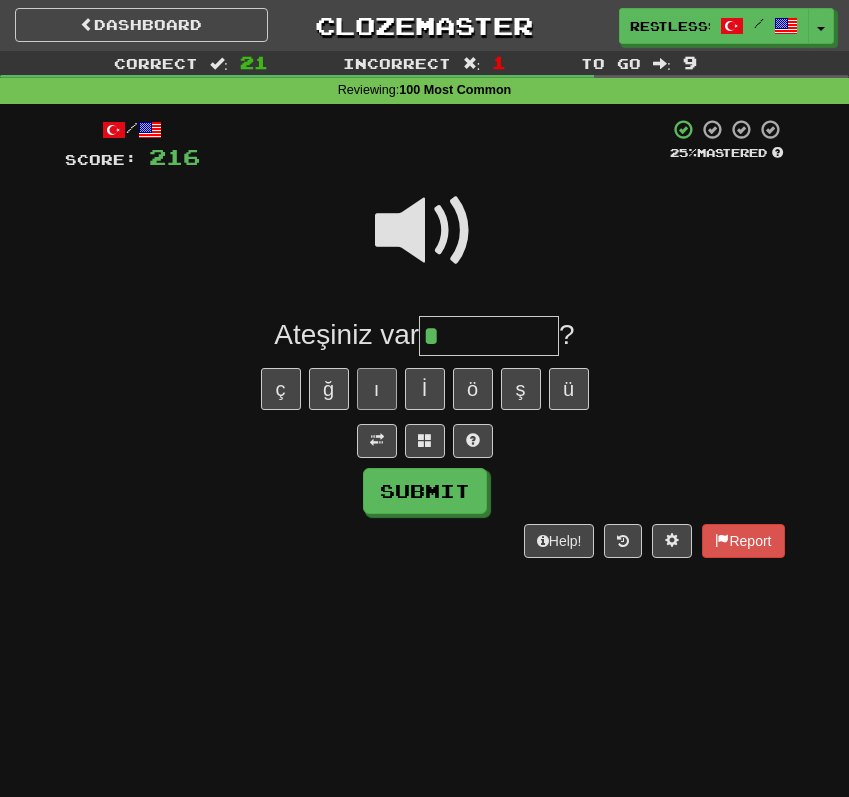 type on "**" 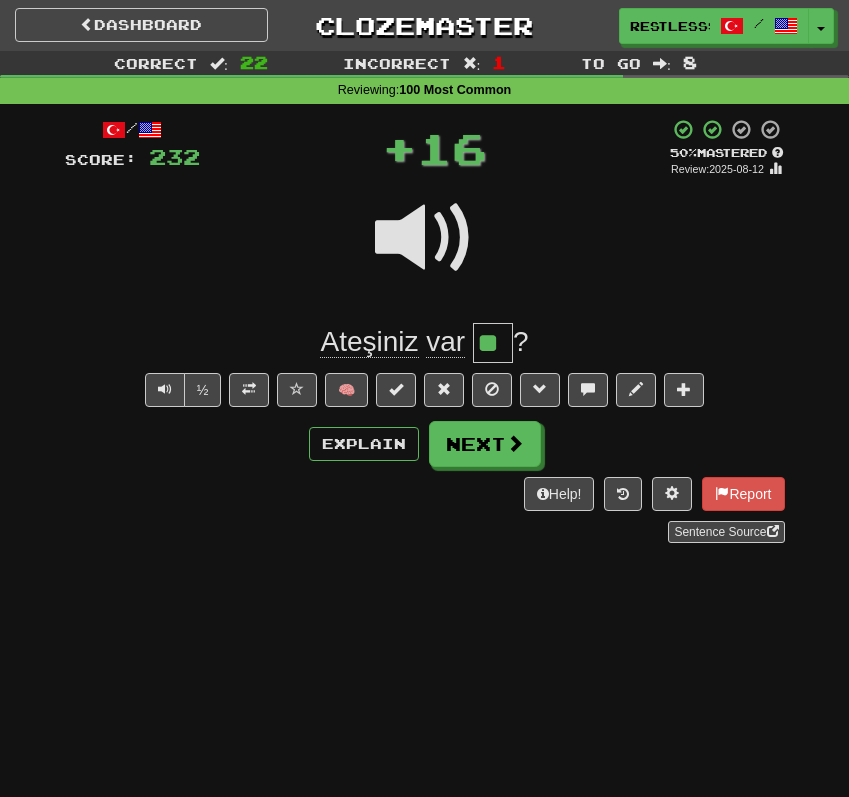 click on "Ateşiniz   var" at bounding box center [396, 342] 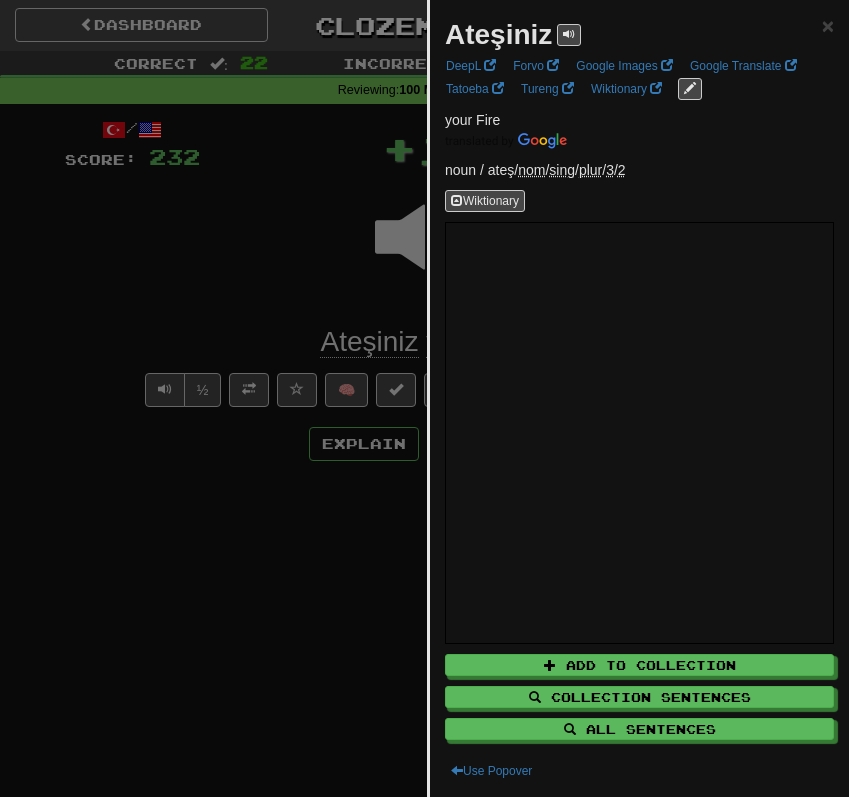 click at bounding box center (424, 398) 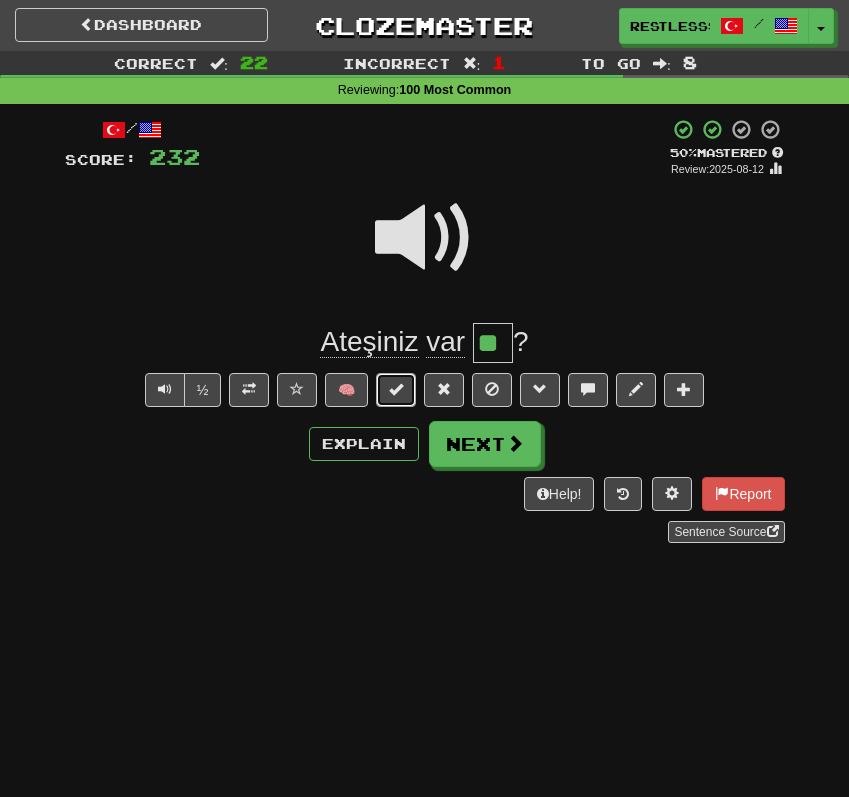 click at bounding box center (396, 389) 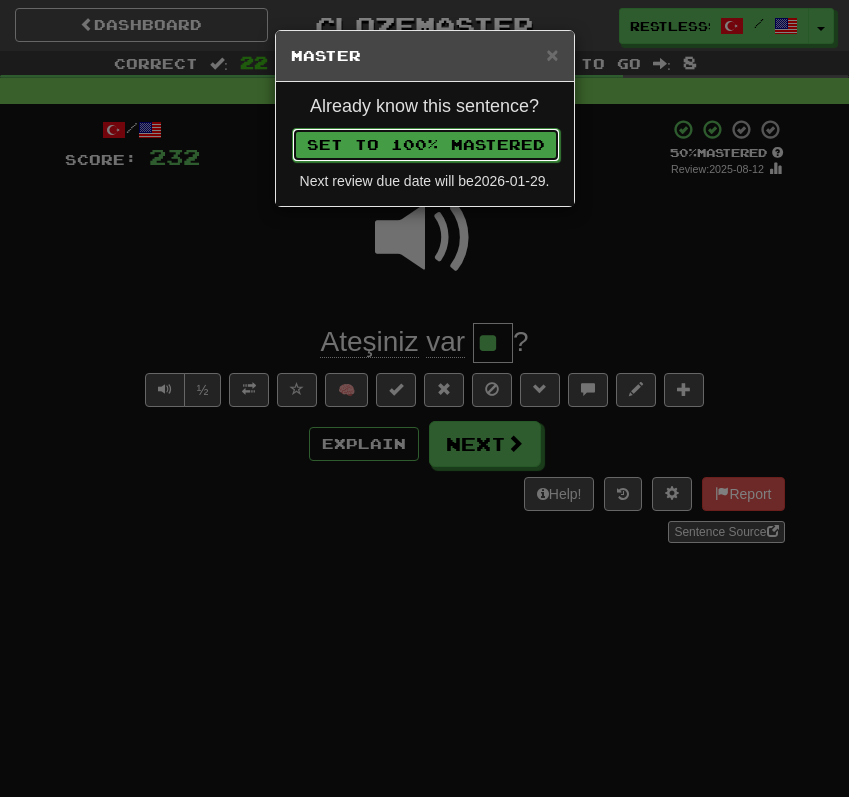 click on "Set to 100% Mastered" at bounding box center [426, 145] 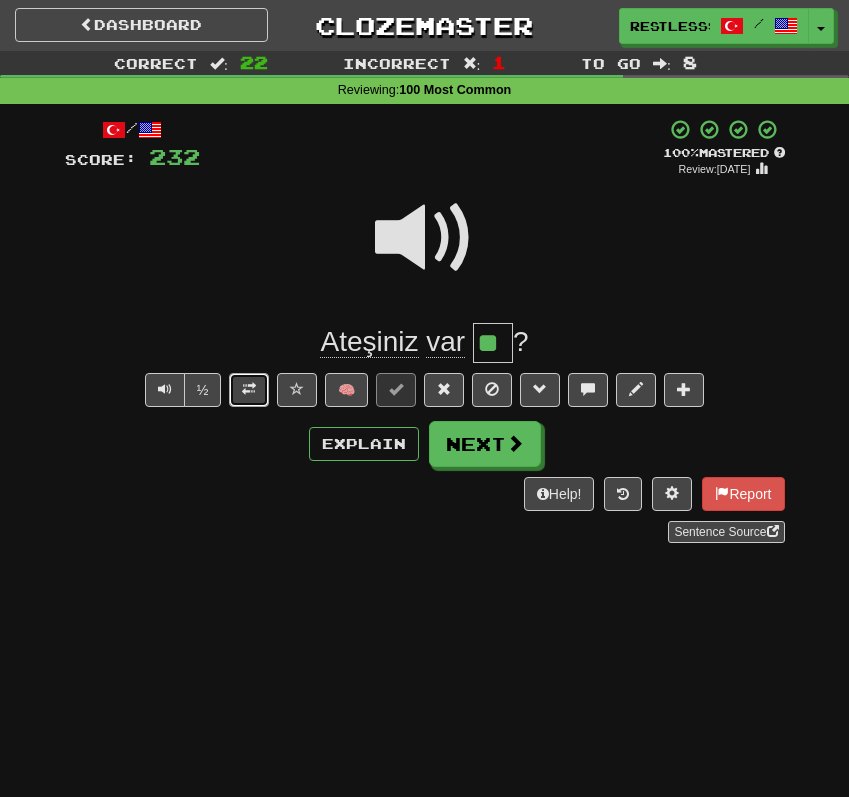 click at bounding box center [249, 390] 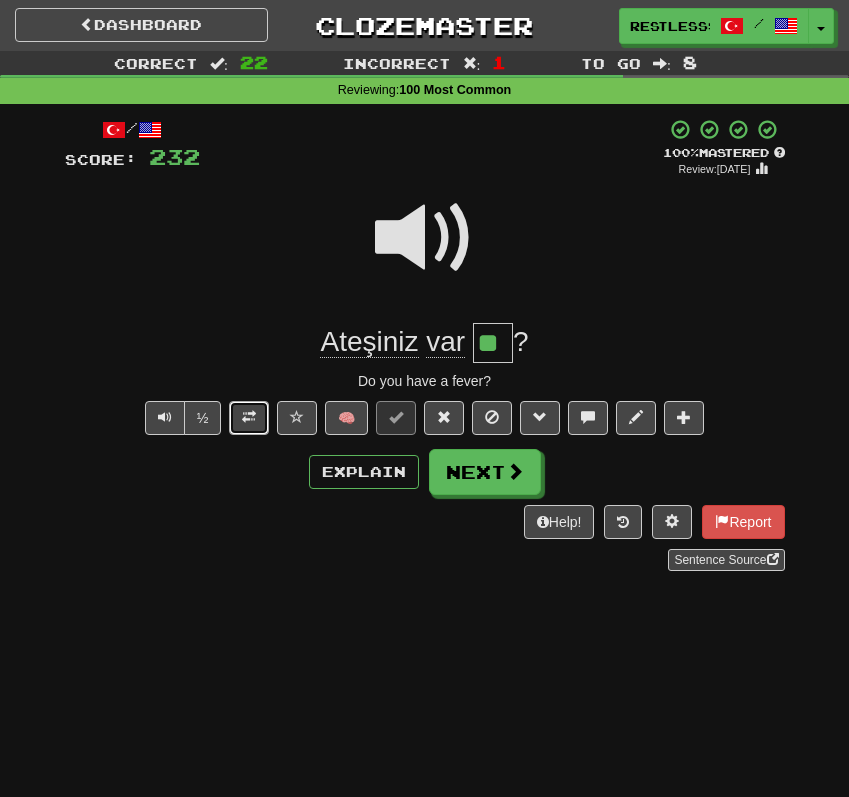 click at bounding box center [249, 417] 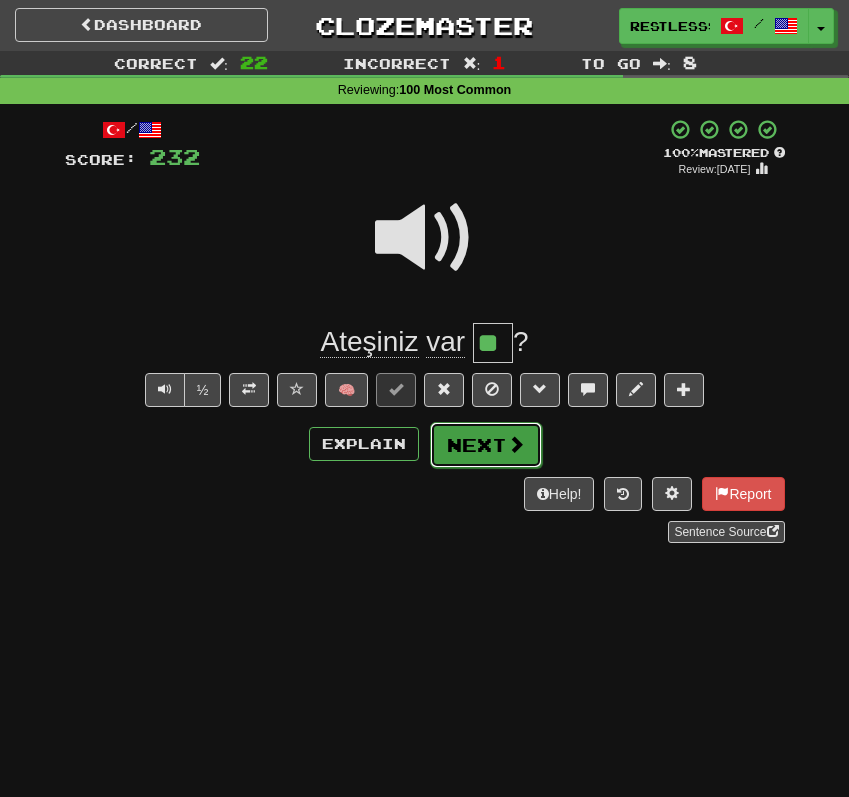 click on "Next" at bounding box center (486, 445) 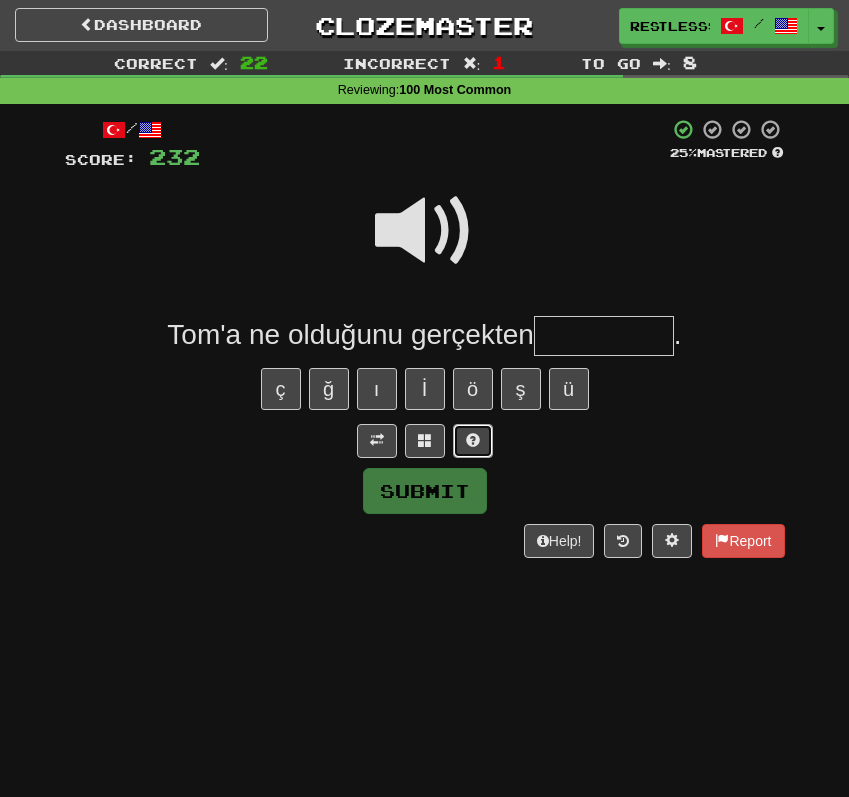 click at bounding box center (473, 440) 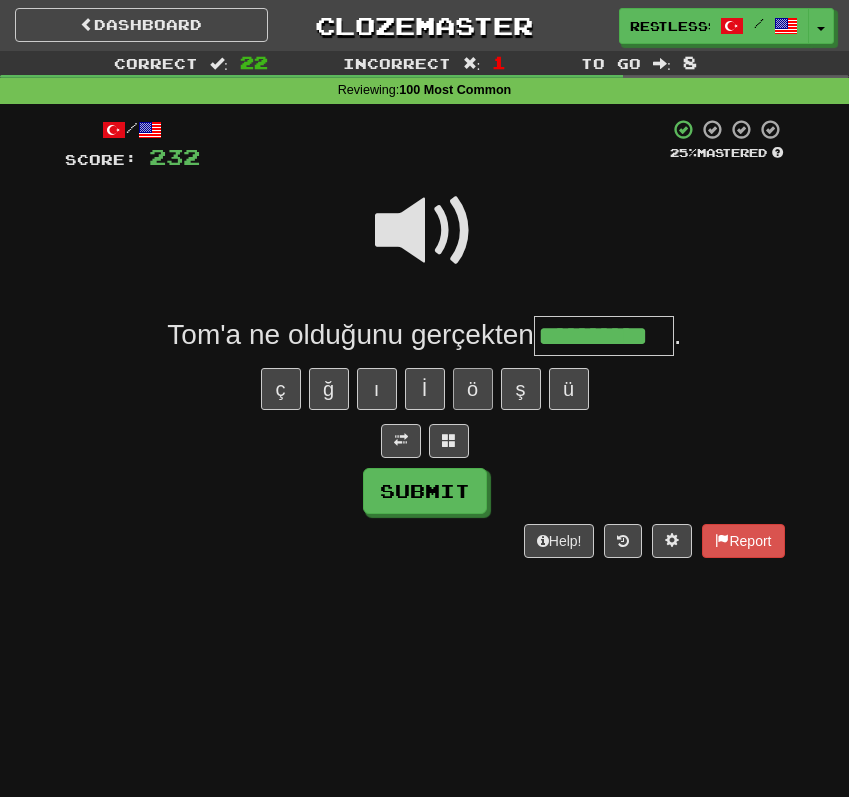 scroll, scrollTop: 0, scrollLeft: 6, axis: horizontal 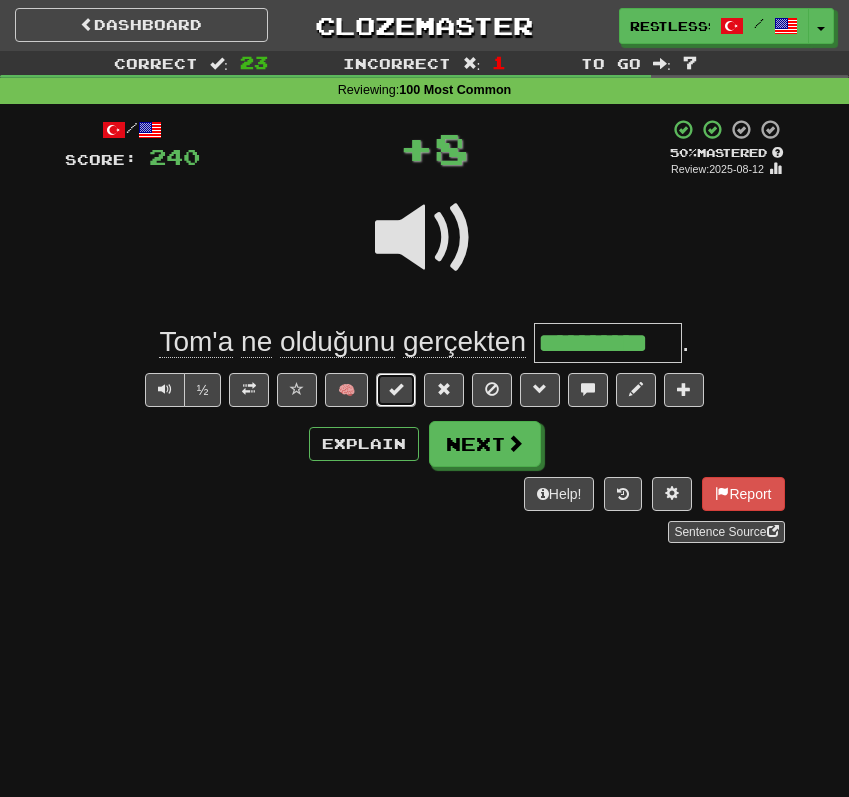 click at bounding box center (396, 390) 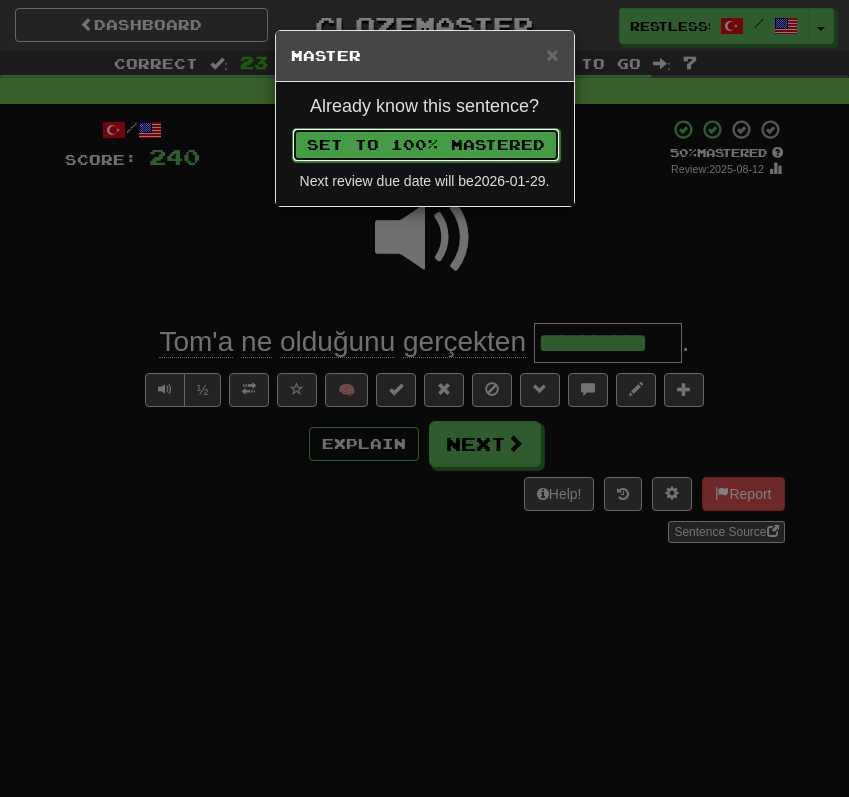 click on "Set to 100% Mastered" at bounding box center (426, 145) 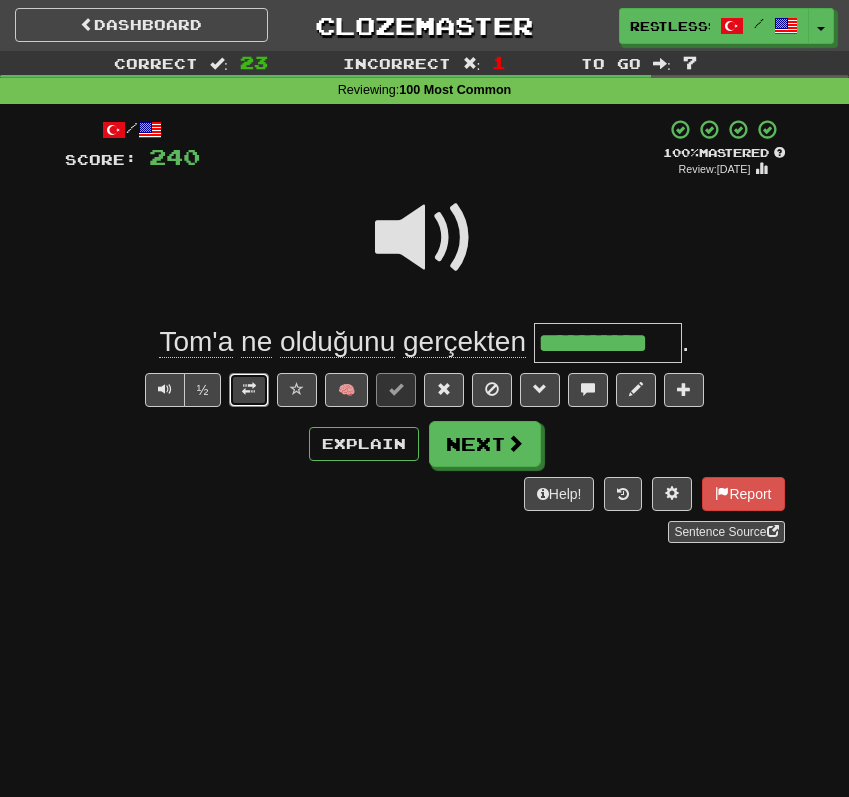 click at bounding box center [249, 390] 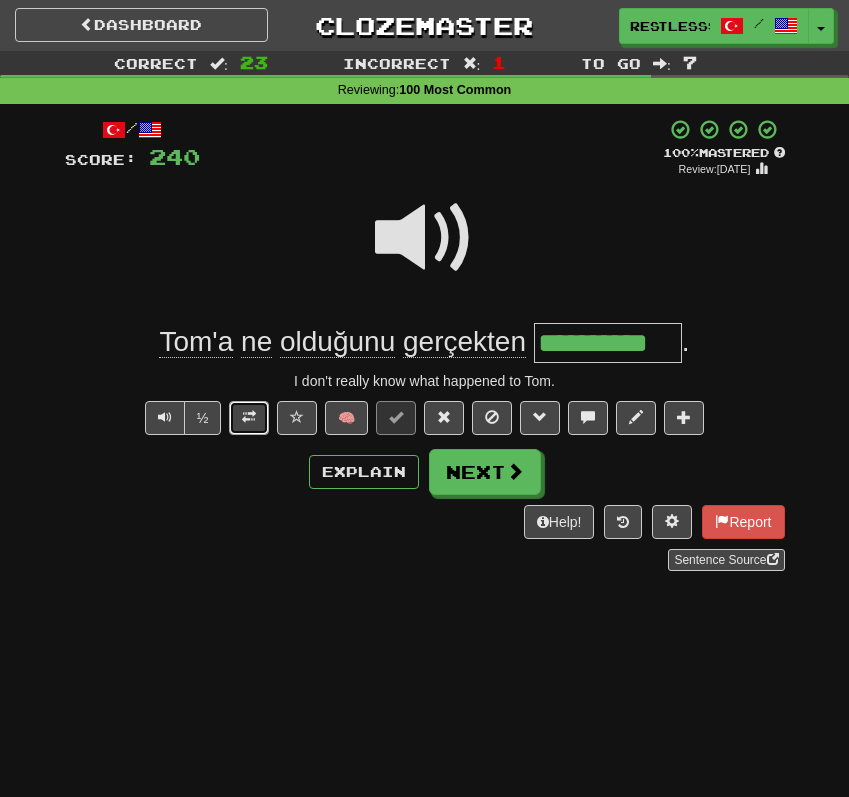 click at bounding box center [249, 418] 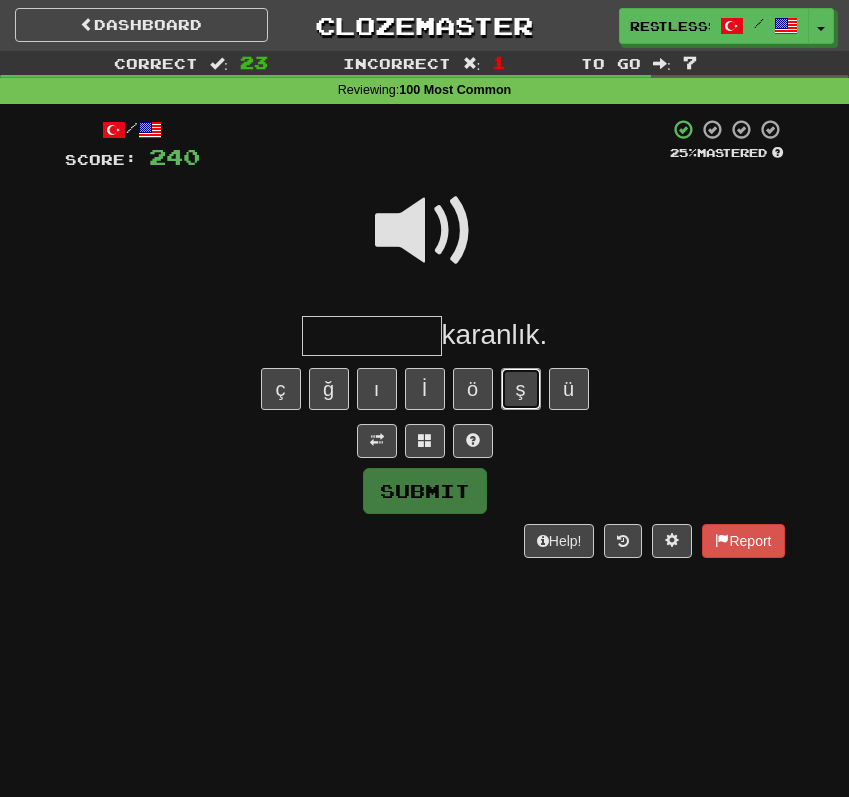 click on "ş" at bounding box center (521, 389) 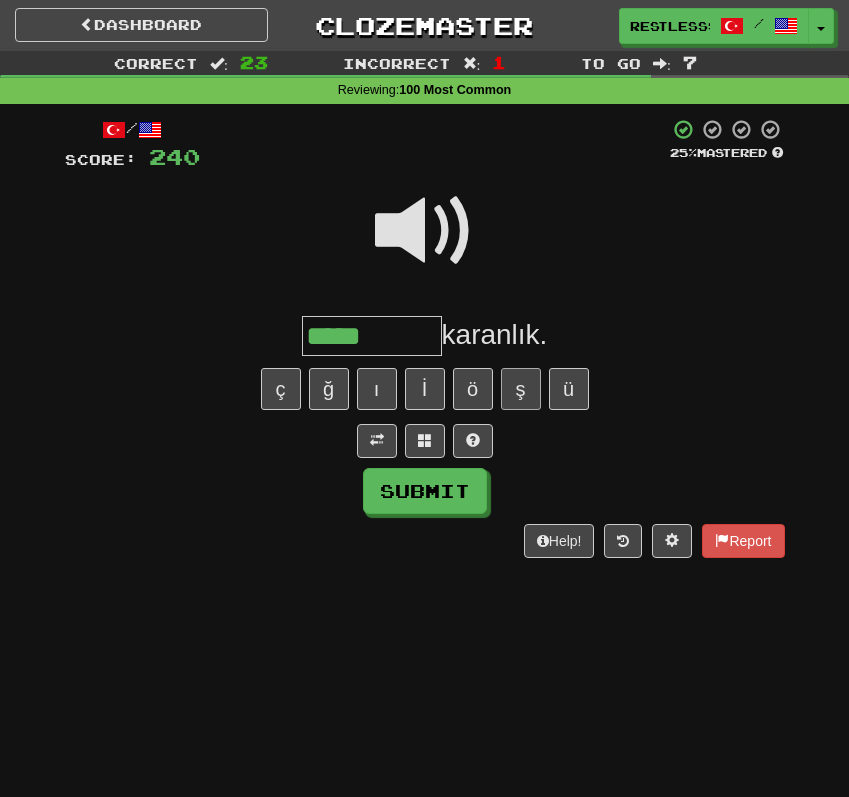 type on "*****" 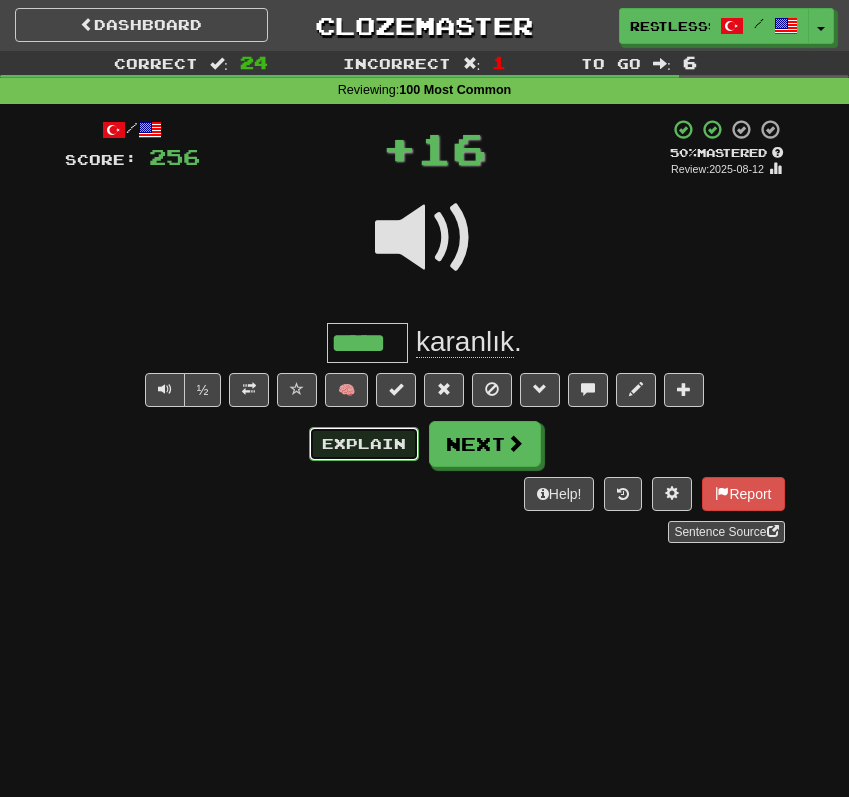 click on "Explain" at bounding box center (364, 444) 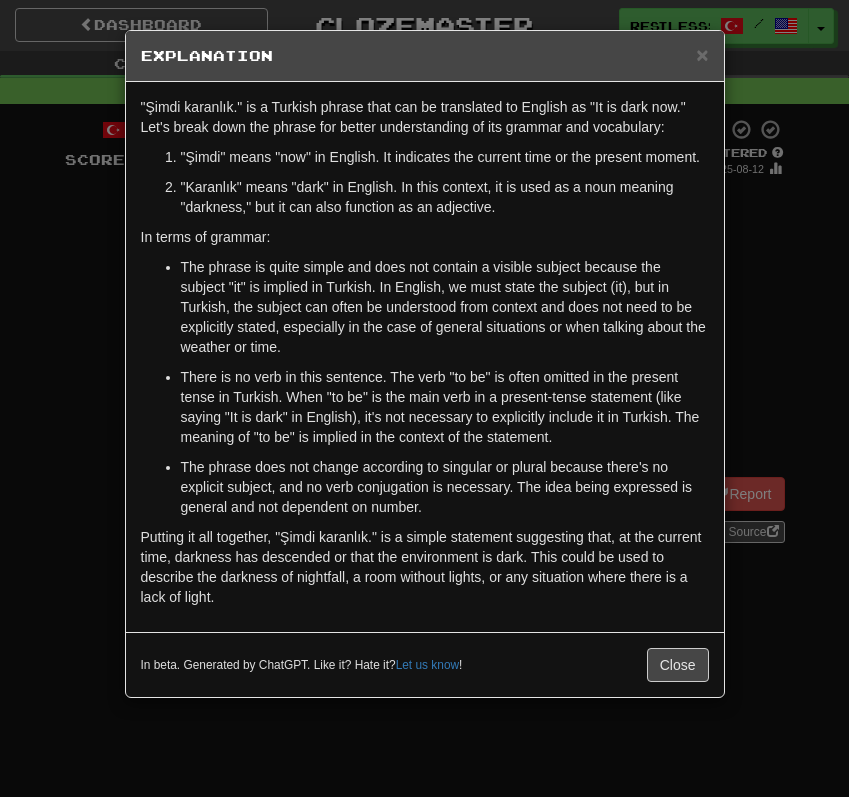 click on "In beta. Generated by ChatGPT. Like it? Hate it?  Let us know ! Close" at bounding box center [425, 664] 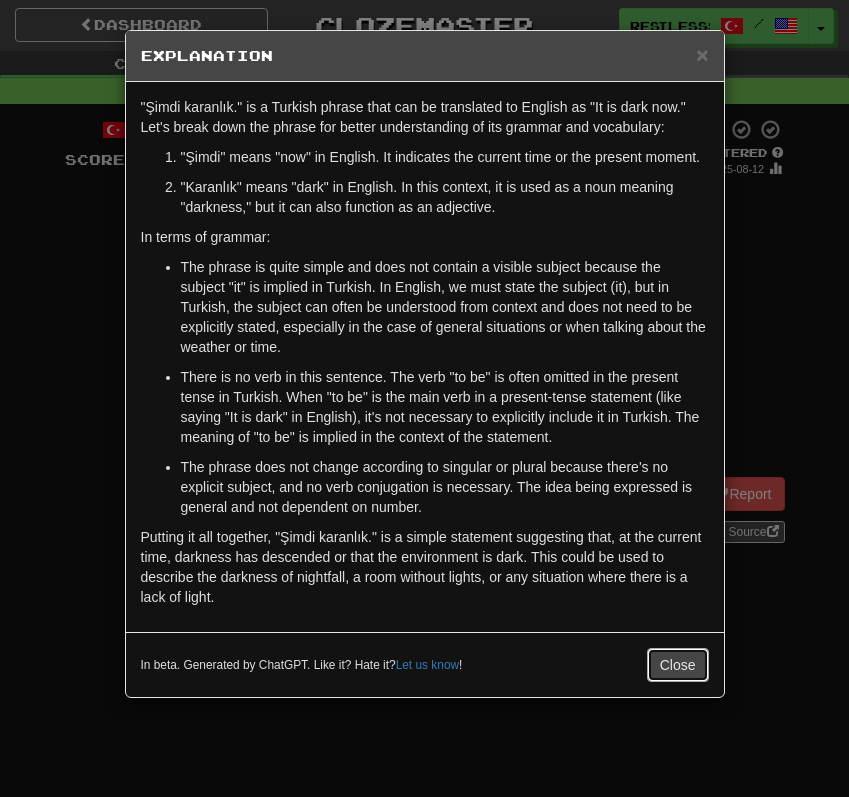 click on "Close" at bounding box center (678, 665) 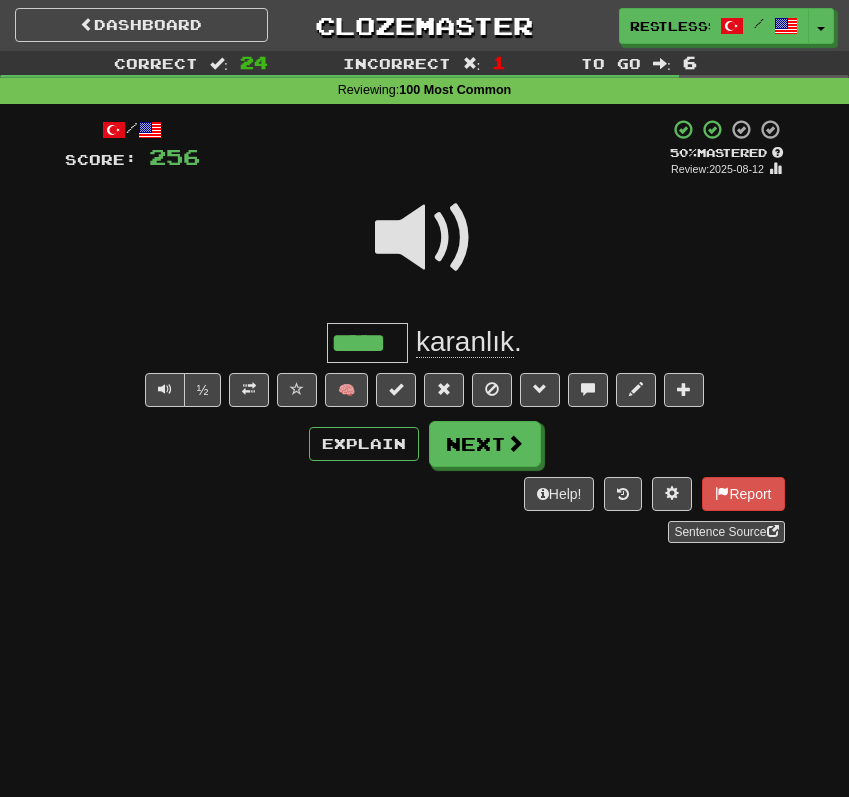 click on "karanlık" at bounding box center [465, 342] 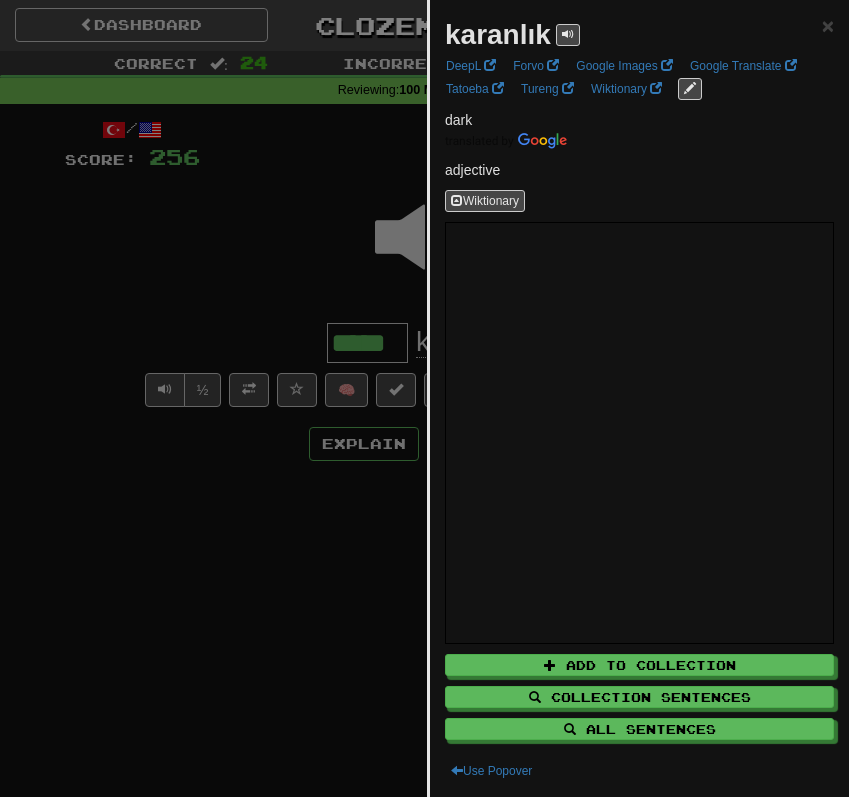 click on "karanlık ×" at bounding box center [639, 35] 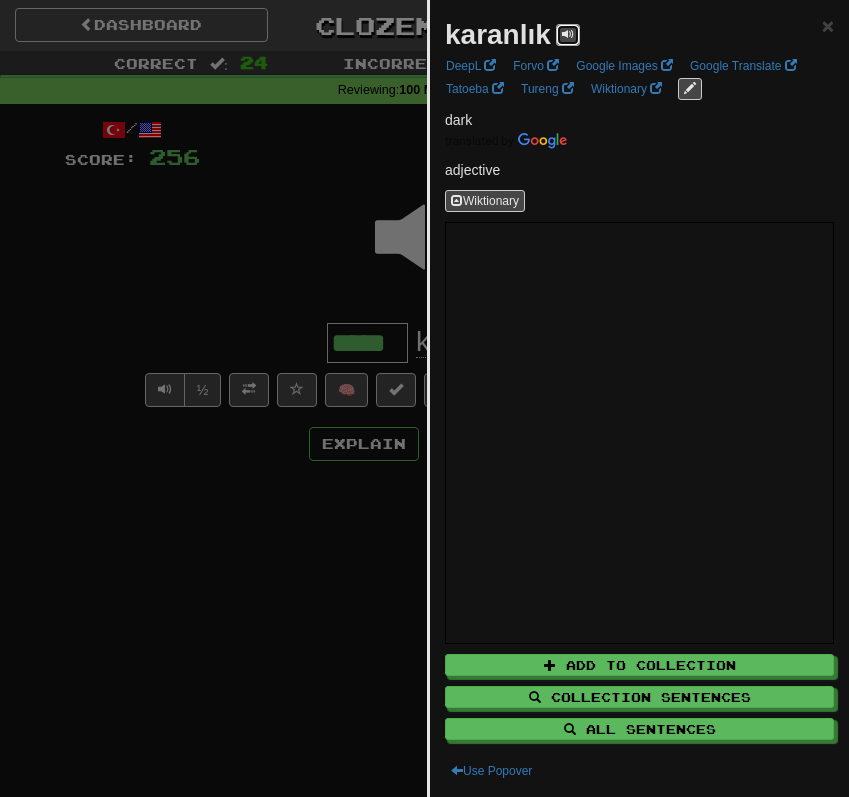 click at bounding box center (568, 34) 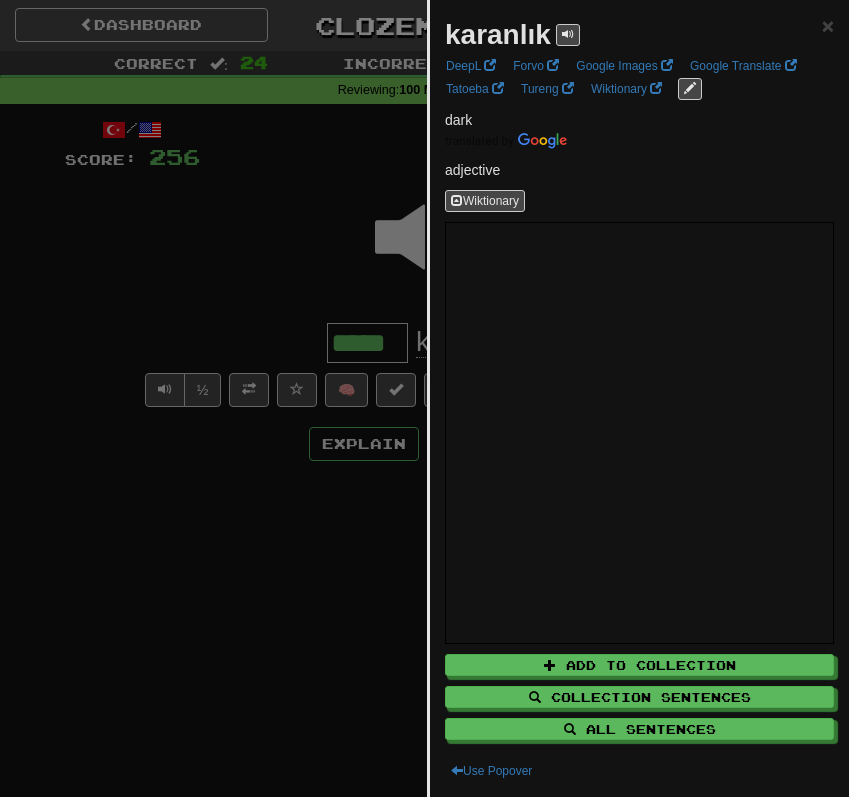 click on "karanlık" at bounding box center [512, 35] 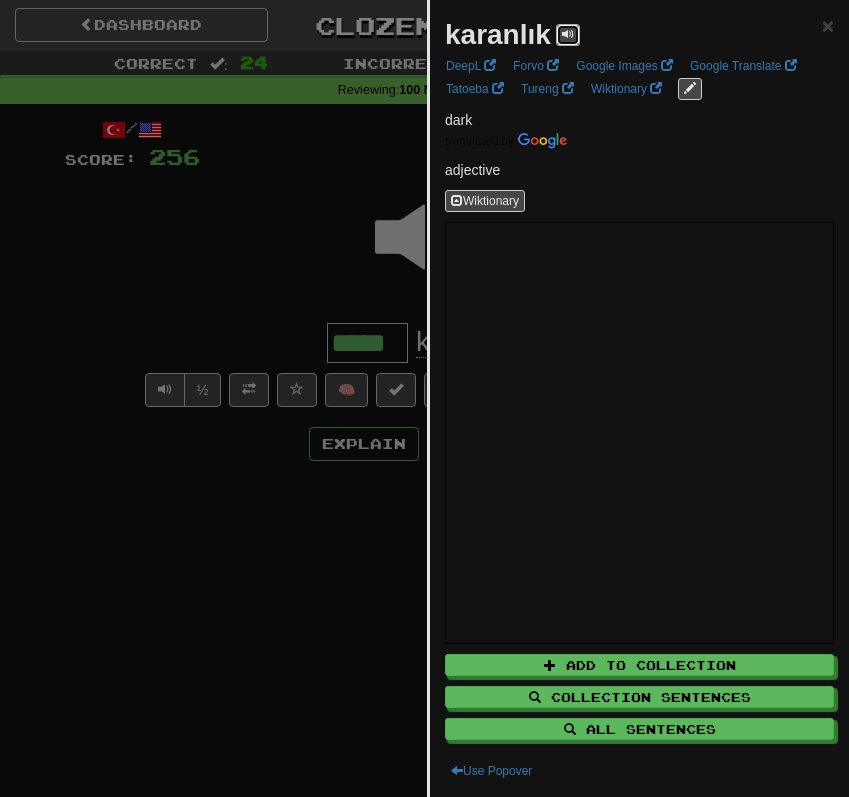 click at bounding box center [568, 34] 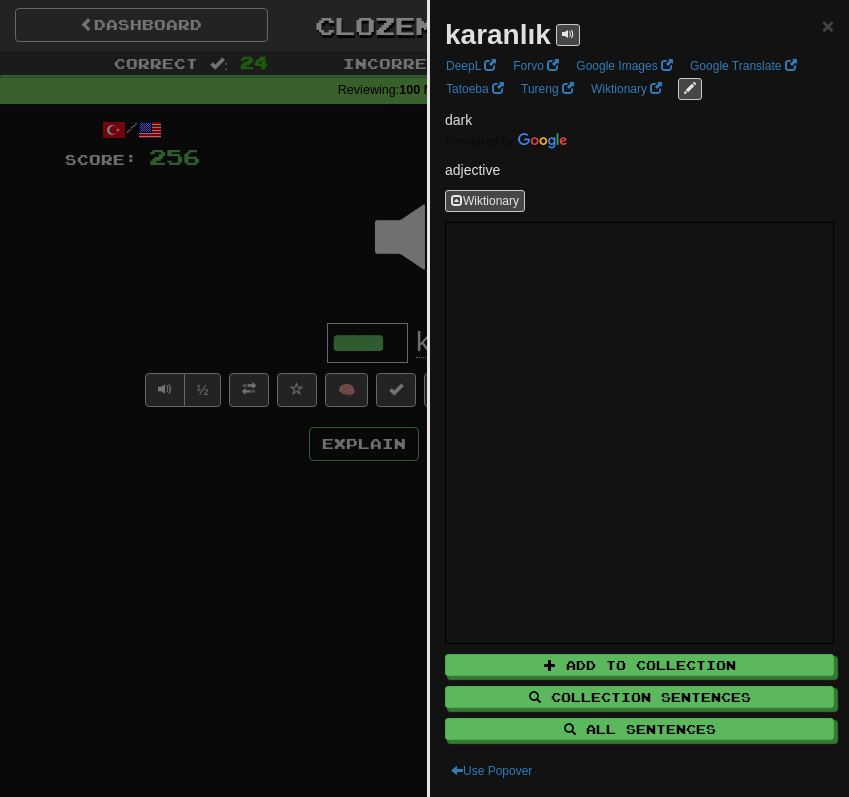 click at bounding box center [424, 398] 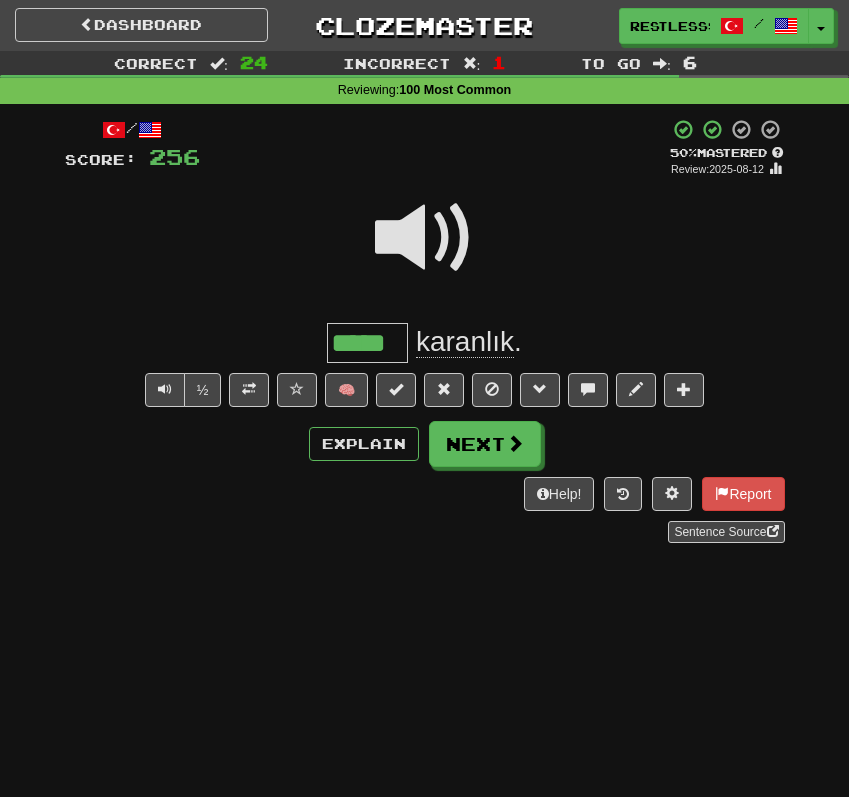 click at bounding box center [425, 238] 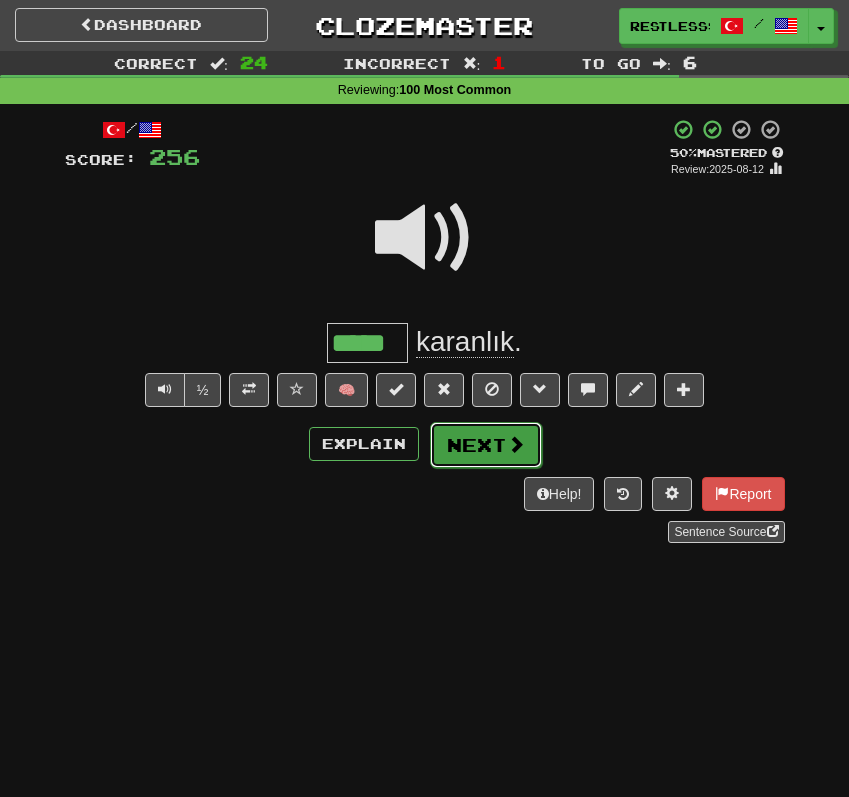 click at bounding box center [516, 444] 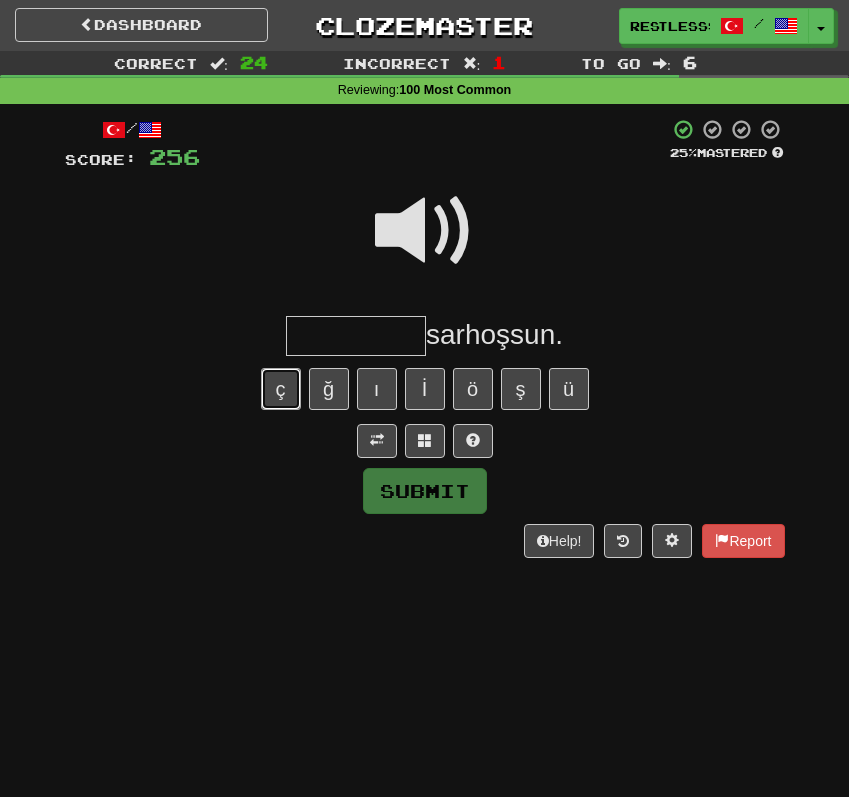 click on "ç" at bounding box center (281, 389) 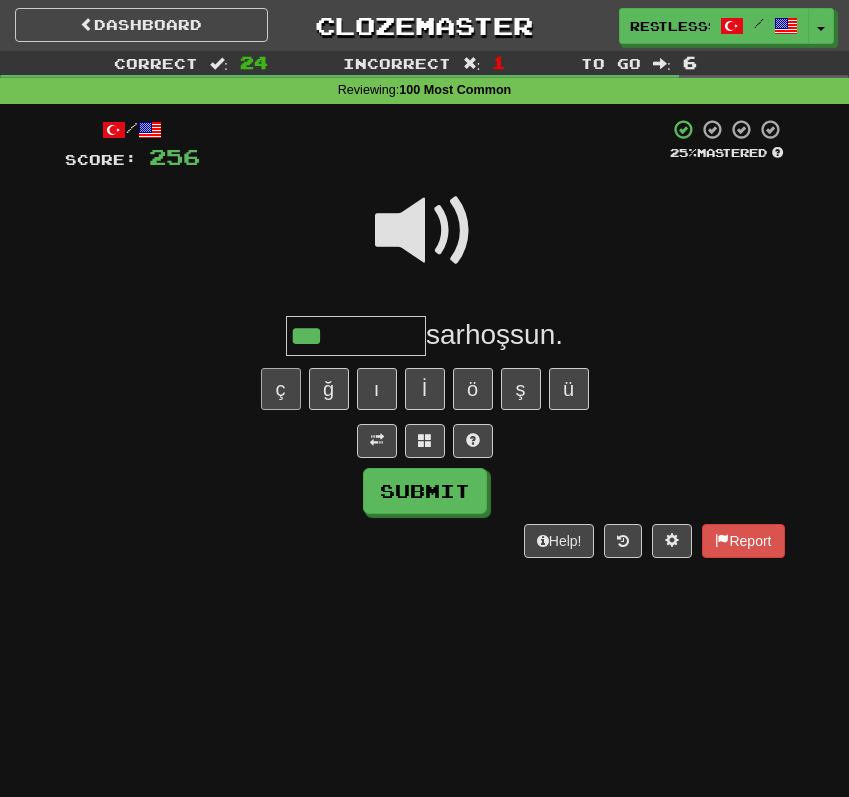 type on "***" 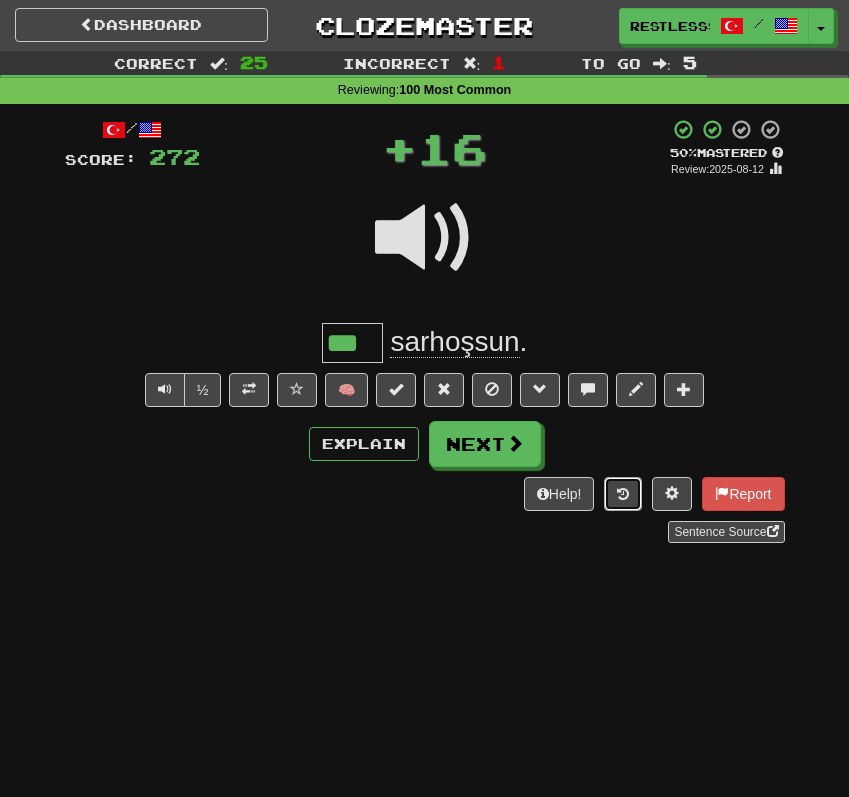 click at bounding box center (623, 494) 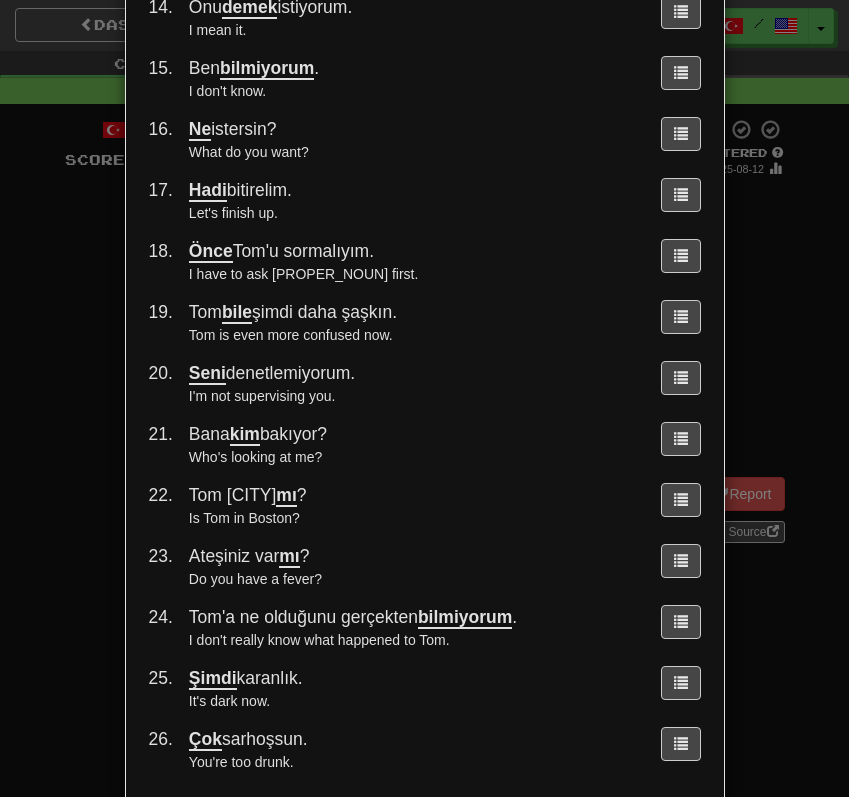 scroll, scrollTop: 1017, scrollLeft: 0, axis: vertical 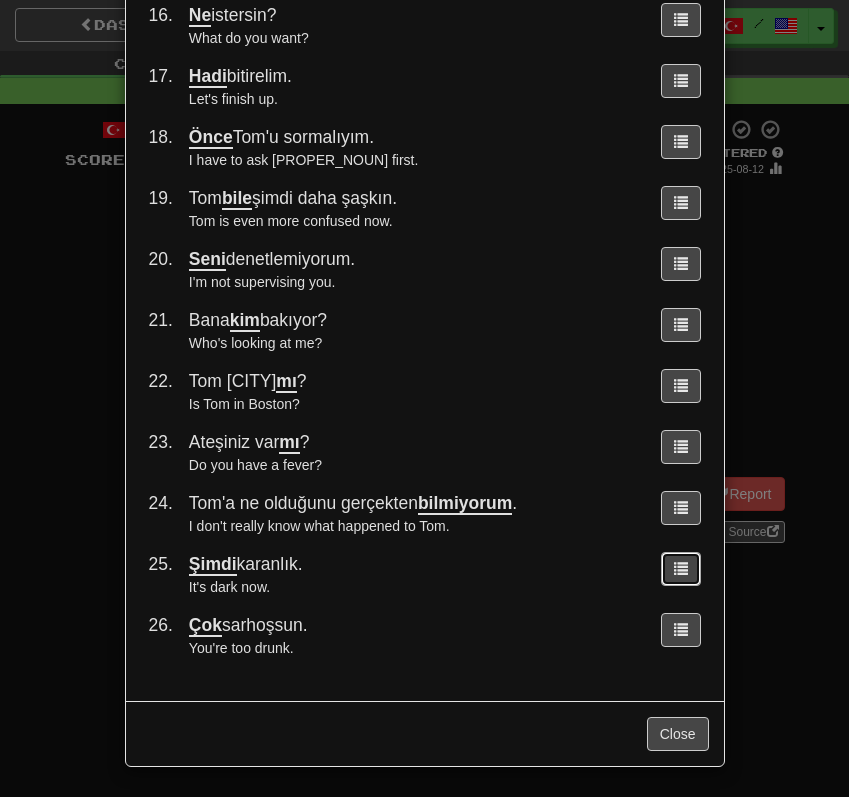 click at bounding box center [681, 569] 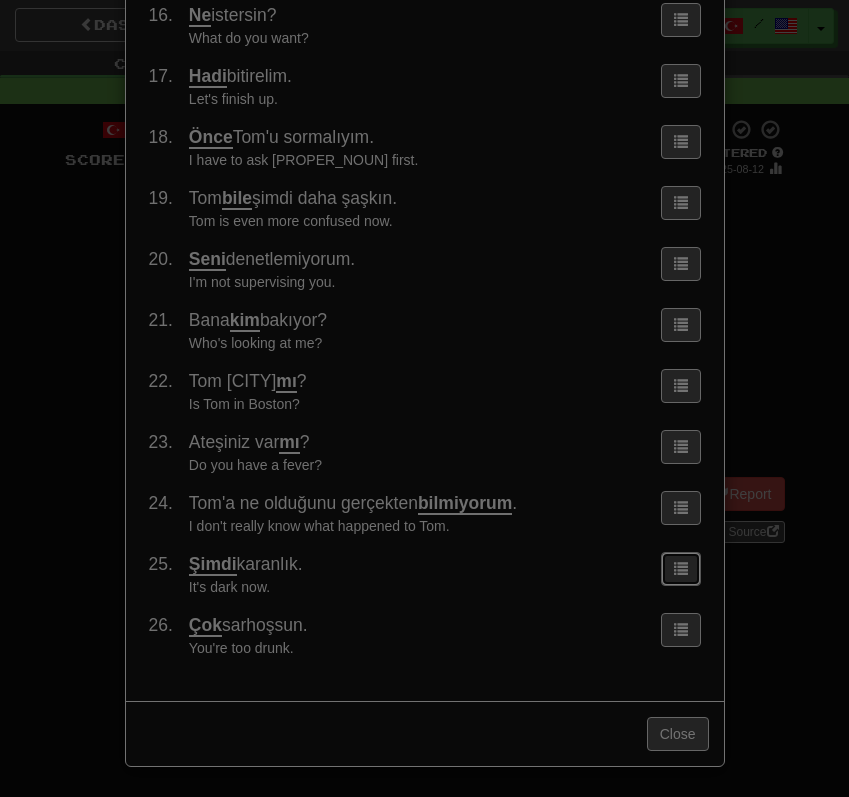 scroll, scrollTop: 0, scrollLeft: 0, axis: both 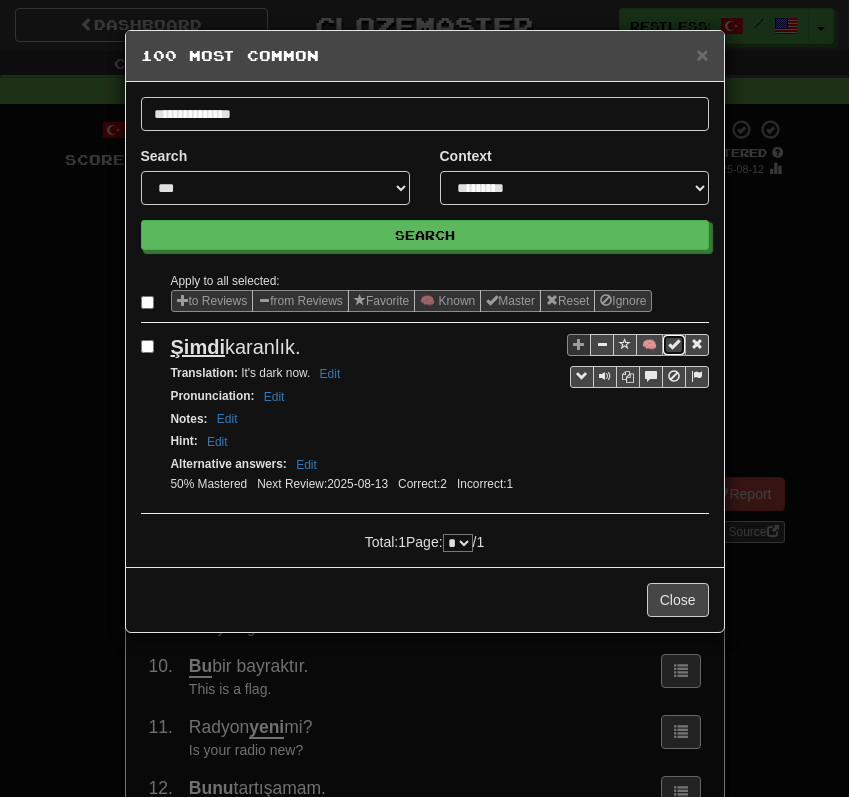 click at bounding box center (674, 345) 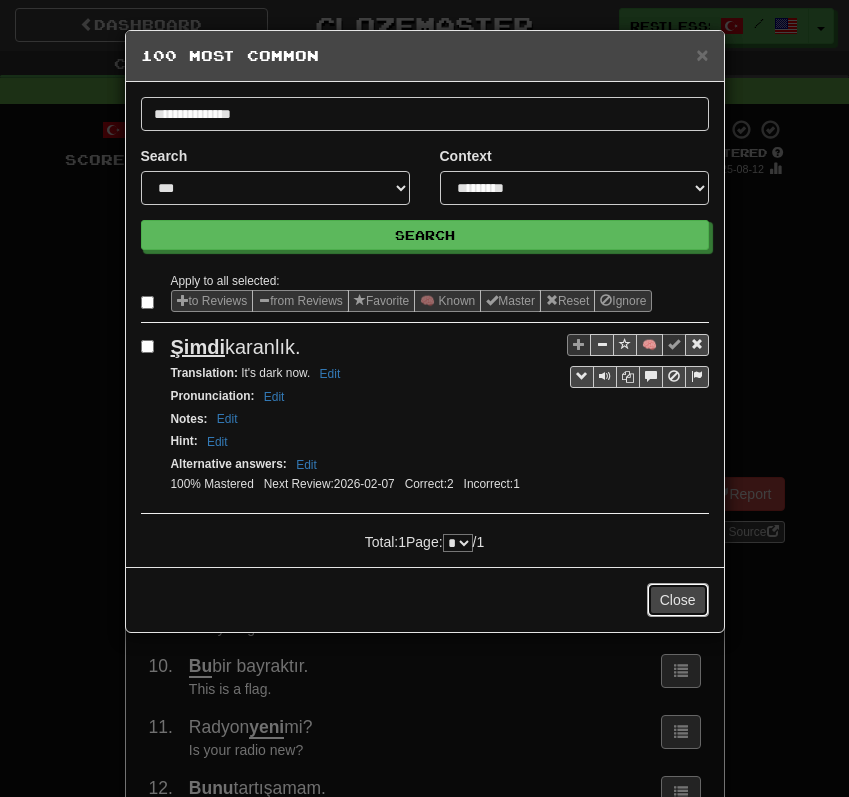 click on "Close" at bounding box center (678, 600) 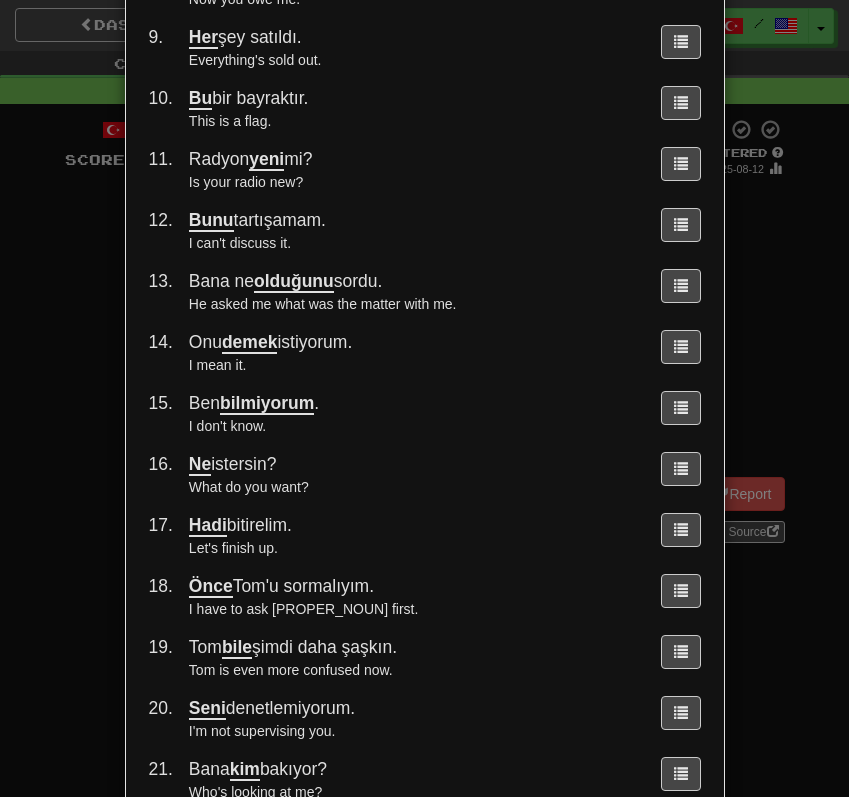 scroll, scrollTop: 1017, scrollLeft: 0, axis: vertical 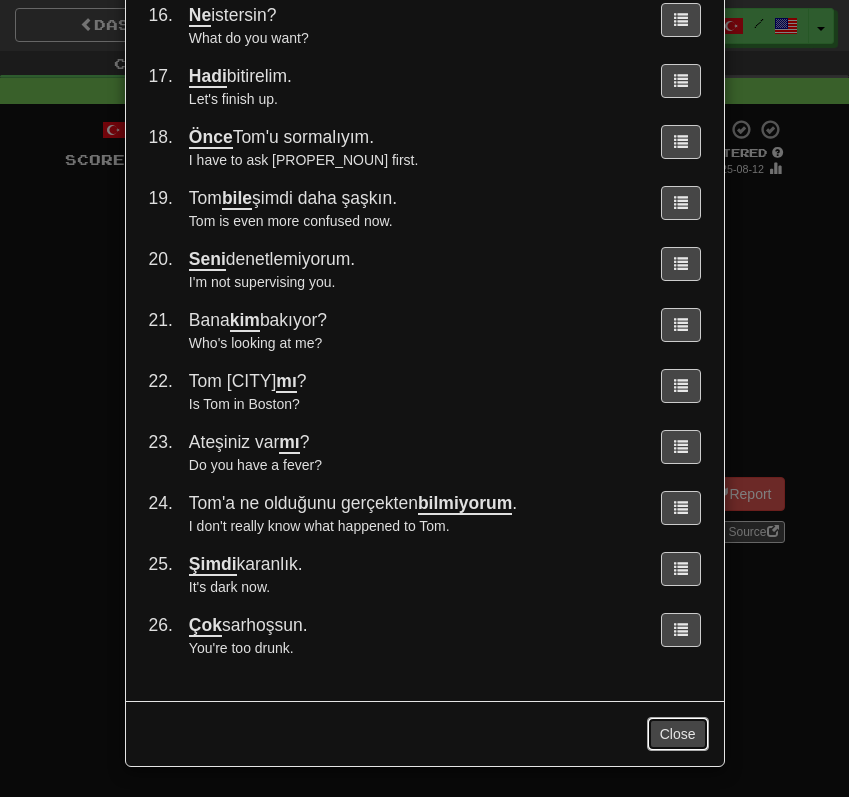 click on "Close" at bounding box center (678, 734) 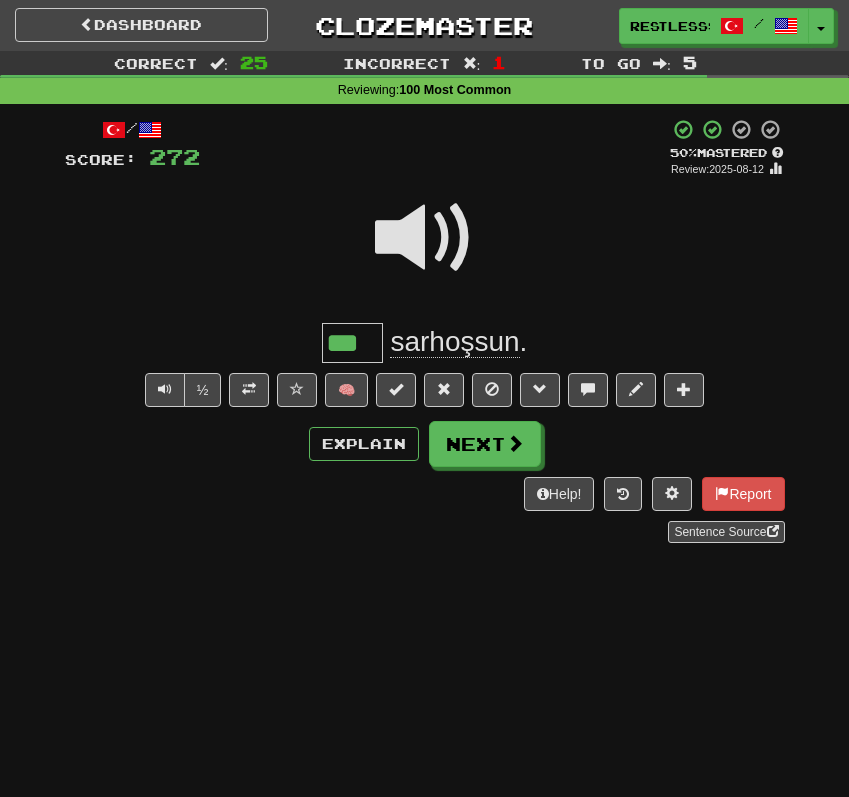 click at bounding box center [425, 238] 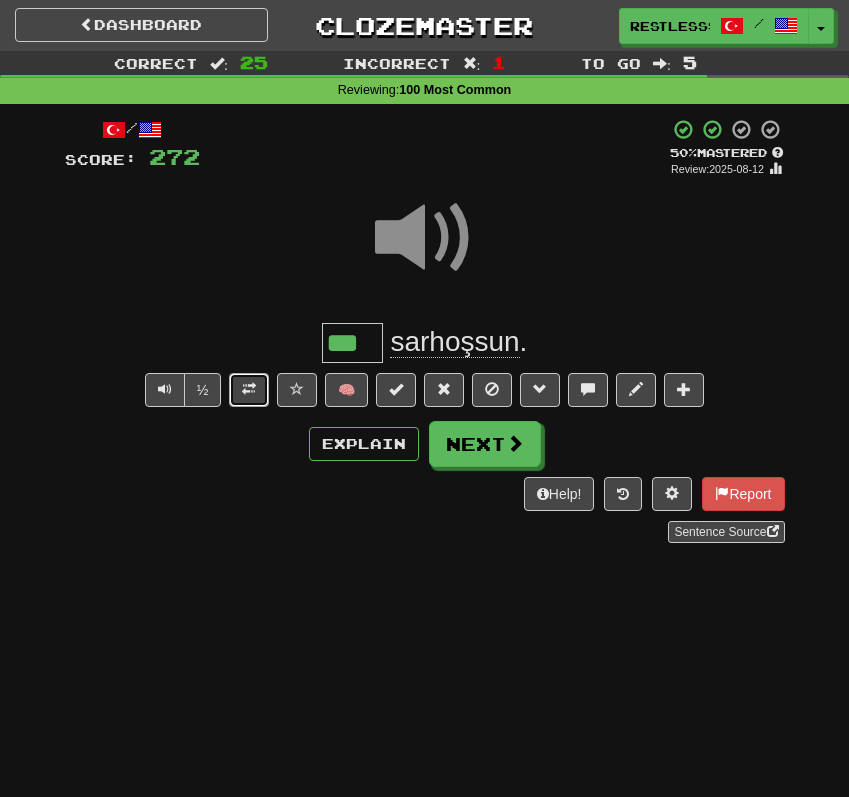 click at bounding box center (249, 390) 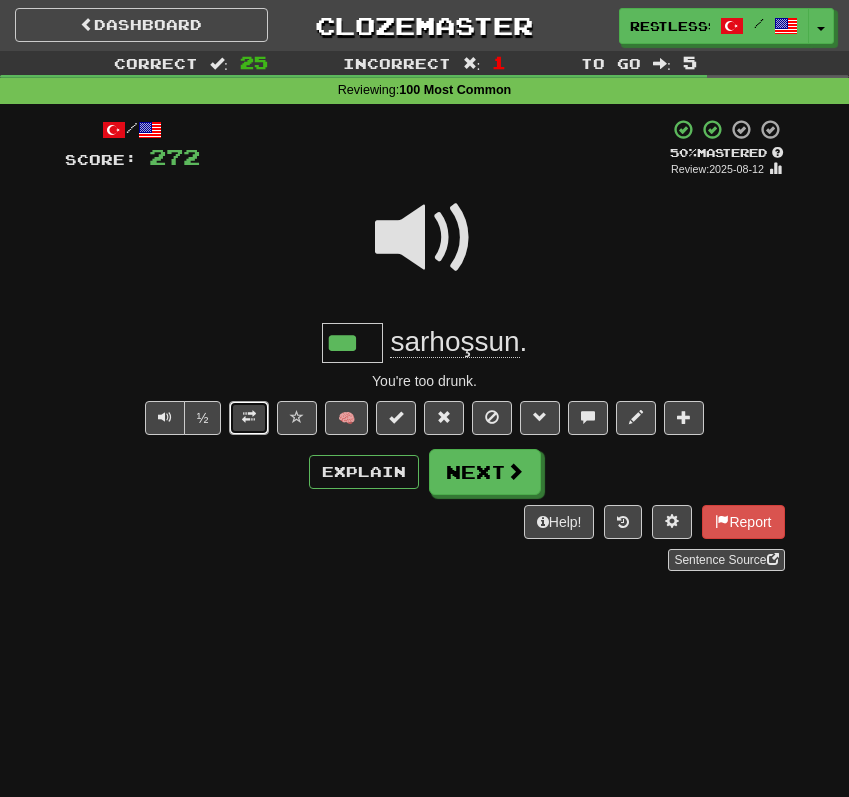 click at bounding box center [249, 417] 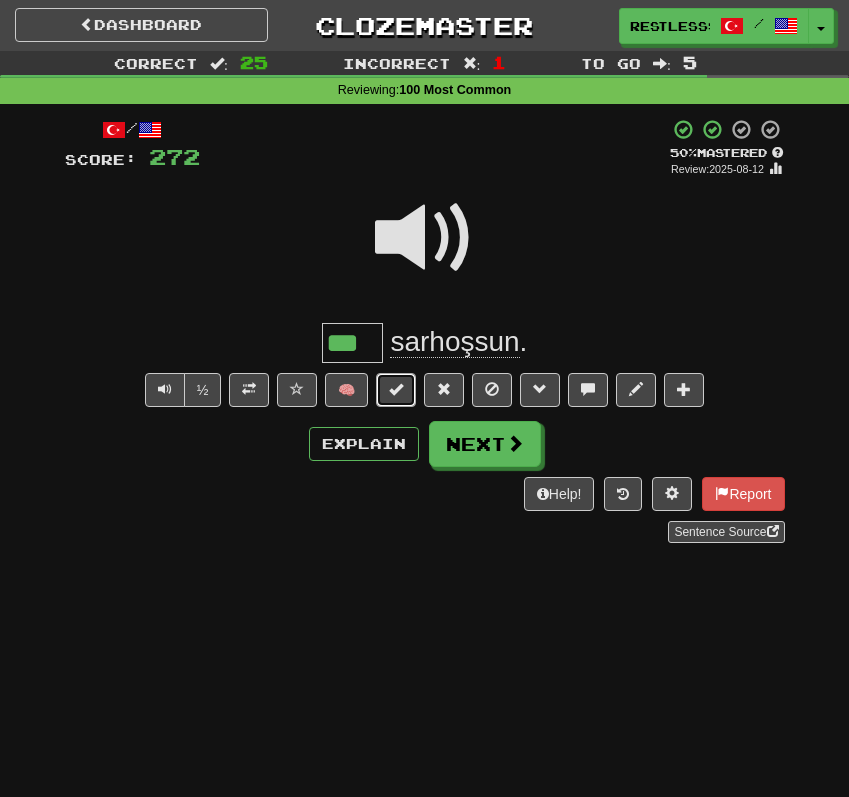 click at bounding box center (396, 389) 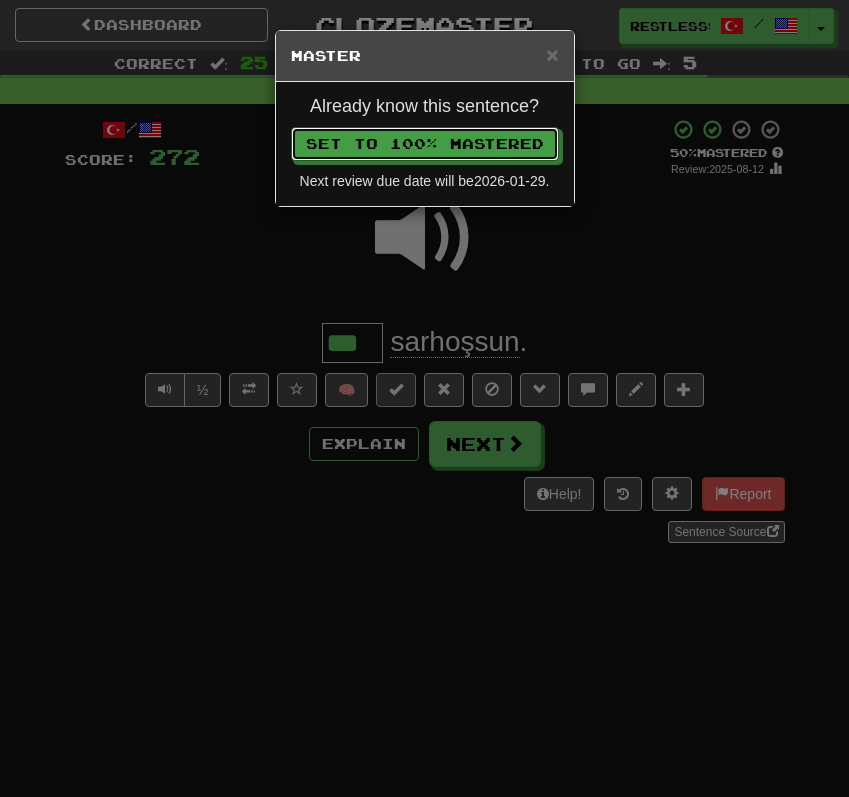 click on "Set to 100% Mastered" at bounding box center (425, 144) 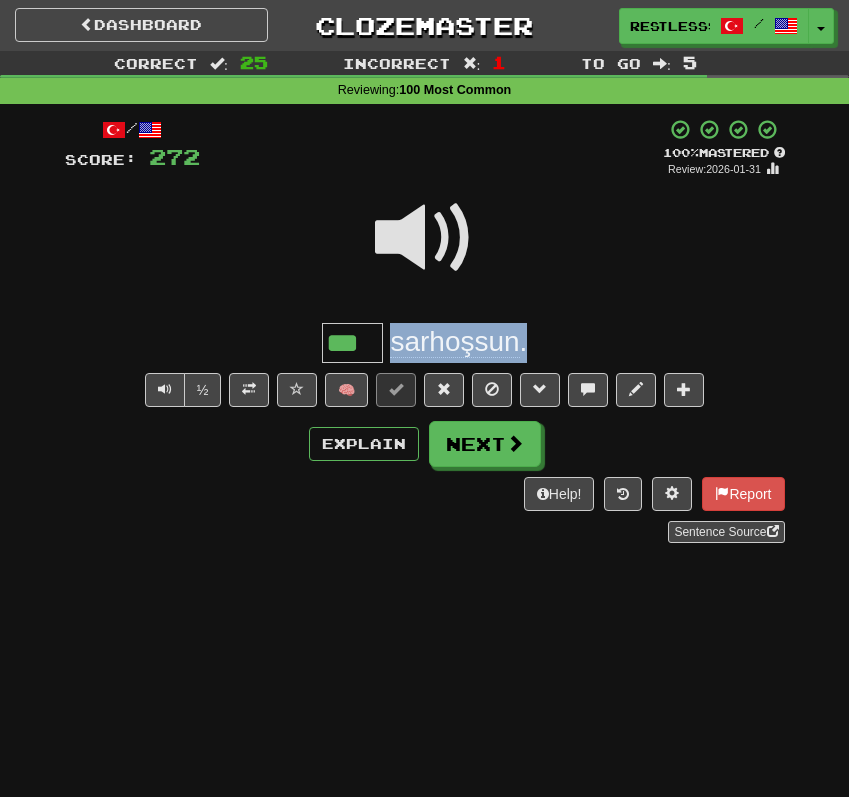 drag, startPoint x: 393, startPoint y: 340, endPoint x: 532, endPoint y: 341, distance: 139.0036 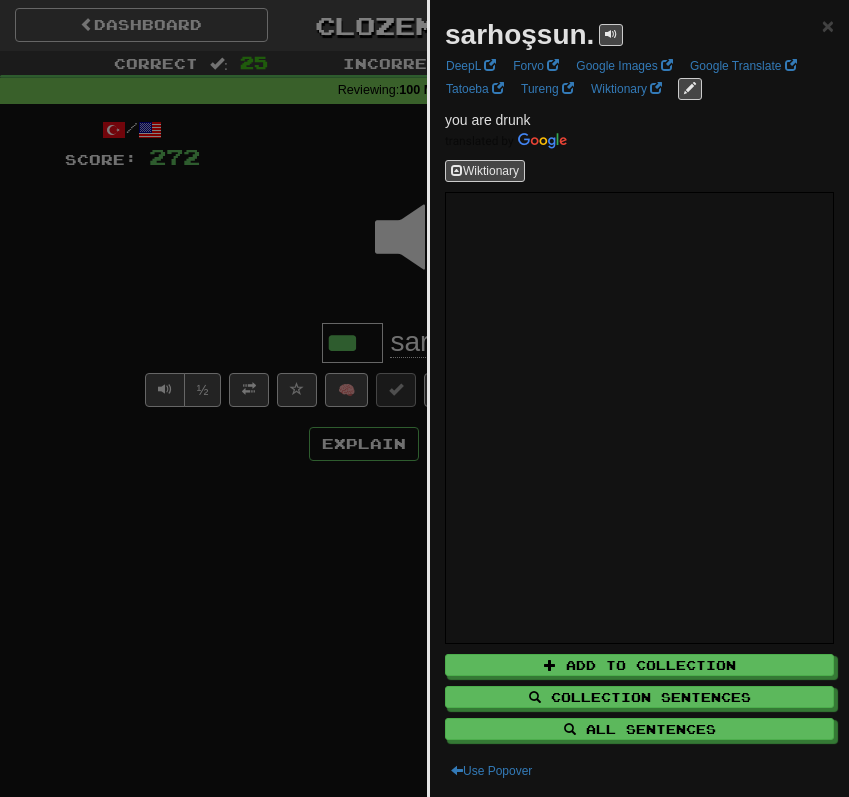 click at bounding box center [424, 398] 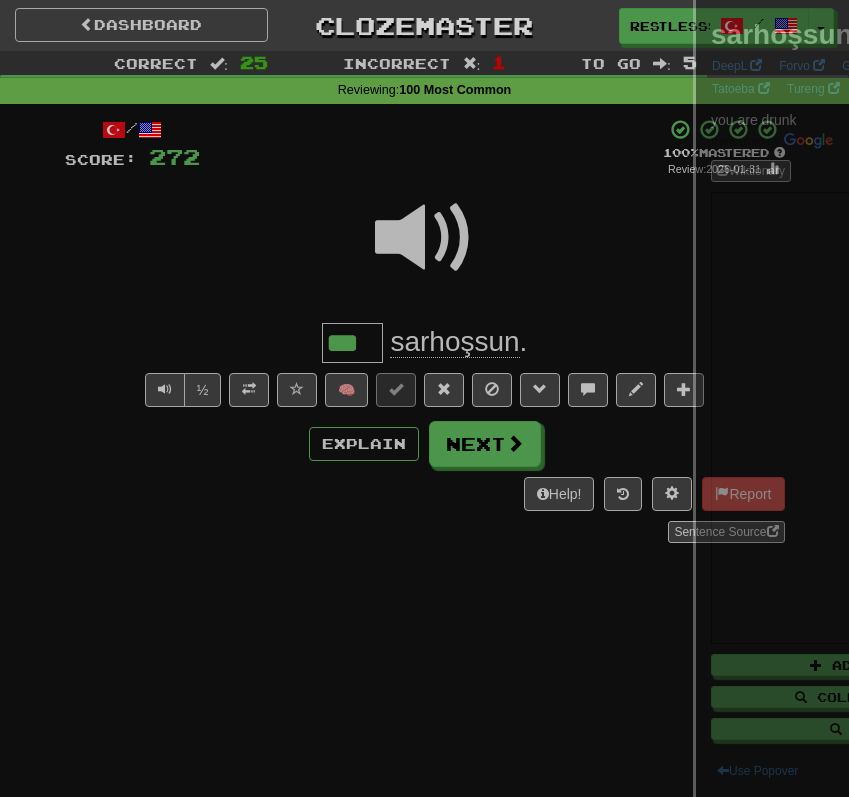 click at bounding box center [424, 398] 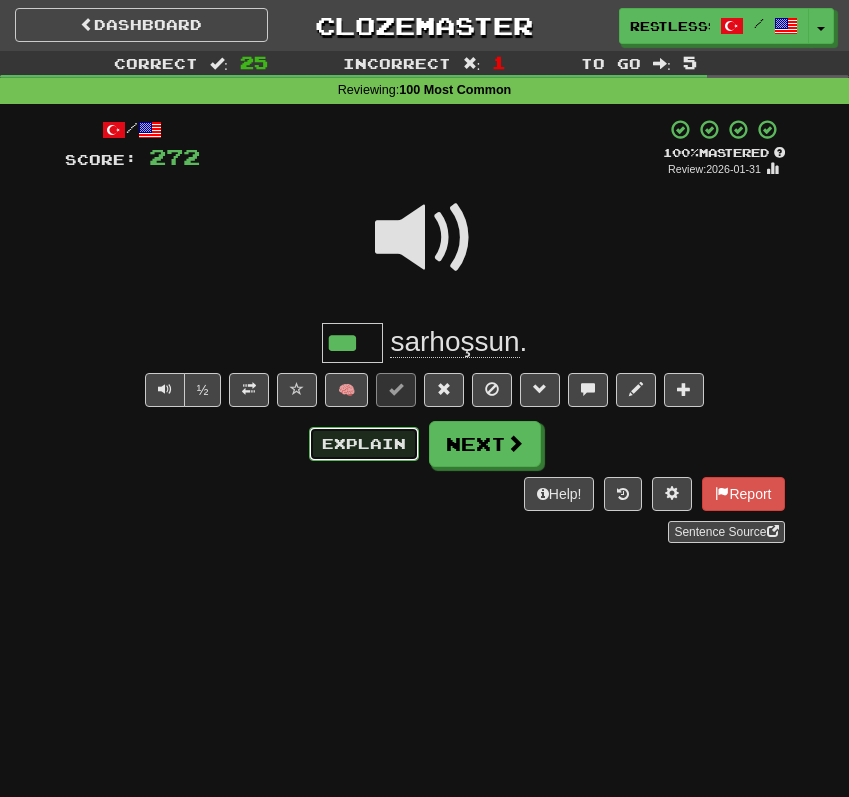 click on "Explain" at bounding box center (364, 444) 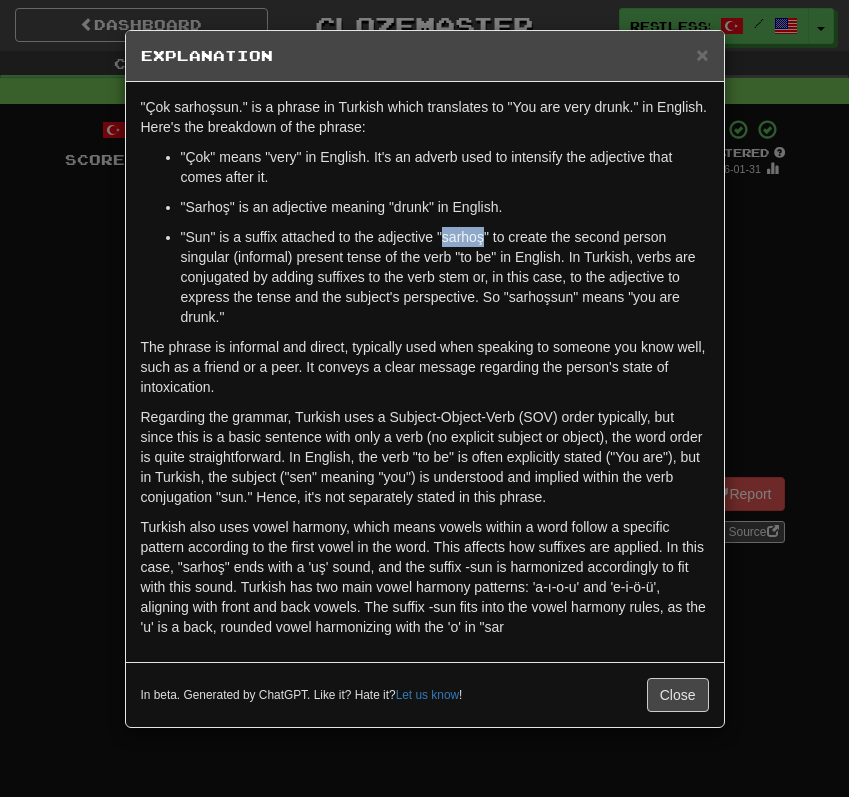 drag, startPoint x: 450, startPoint y: 239, endPoint x: 487, endPoint y: 239, distance: 37 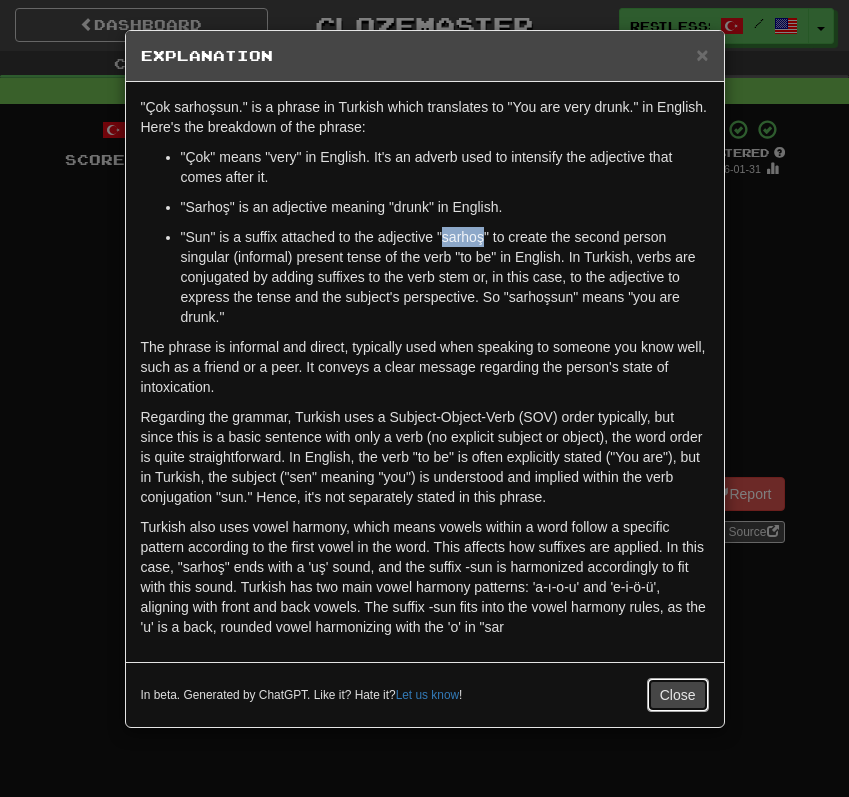click on "Close" at bounding box center (678, 695) 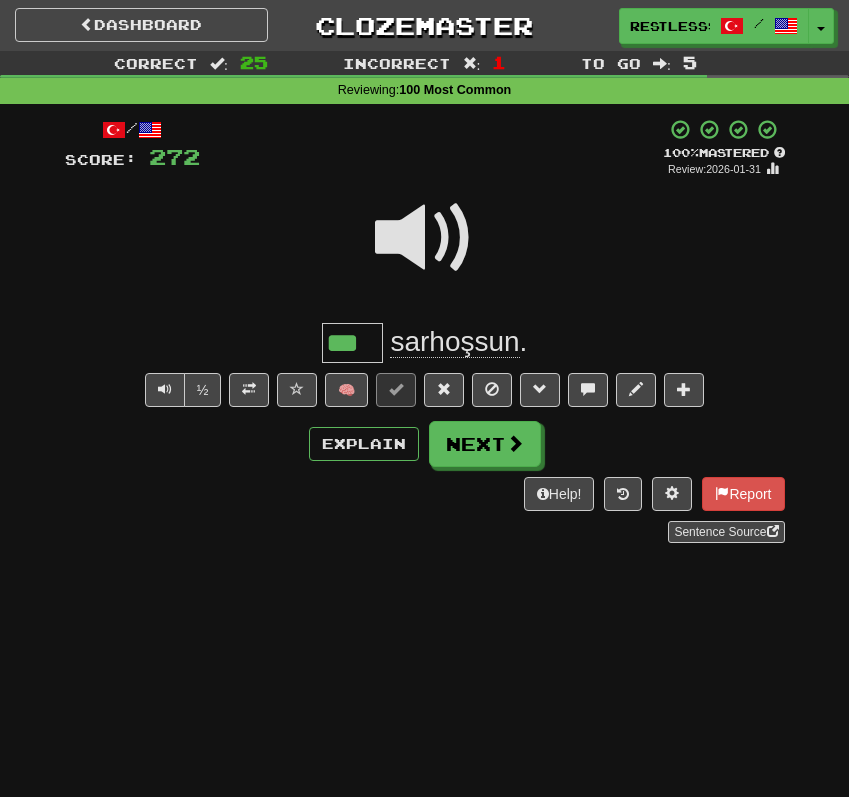 click on "/  Score:   272 + 16 100 %  Mastered Review:  2026-01-31 ***   sarhoşsun . ½ 🧠 Explain Next  Help!  Report Sentence Source" at bounding box center [425, 331] 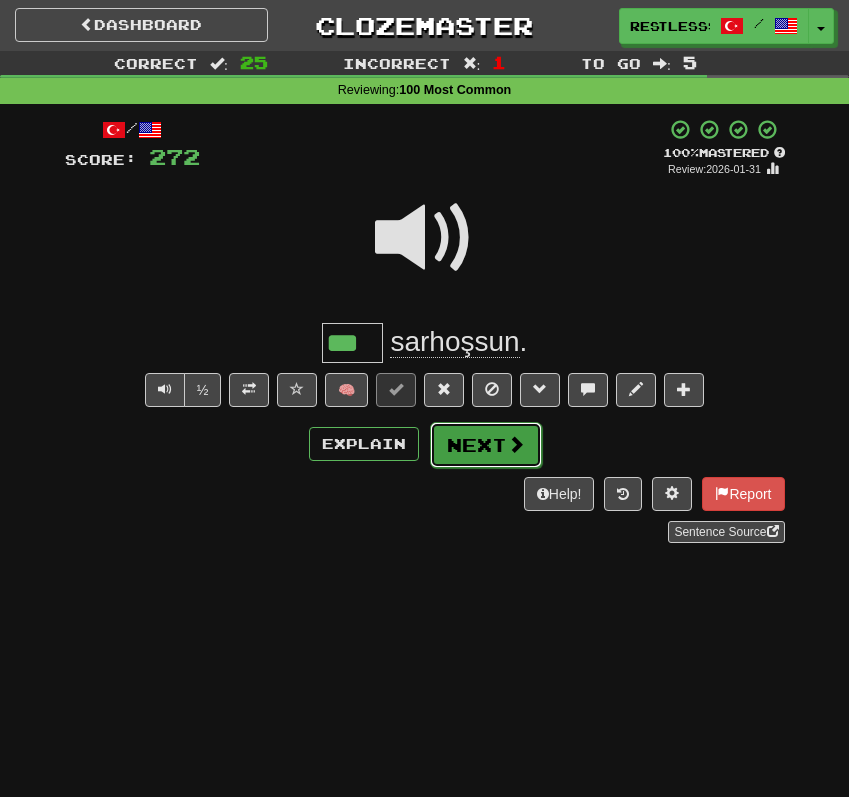 click at bounding box center [516, 444] 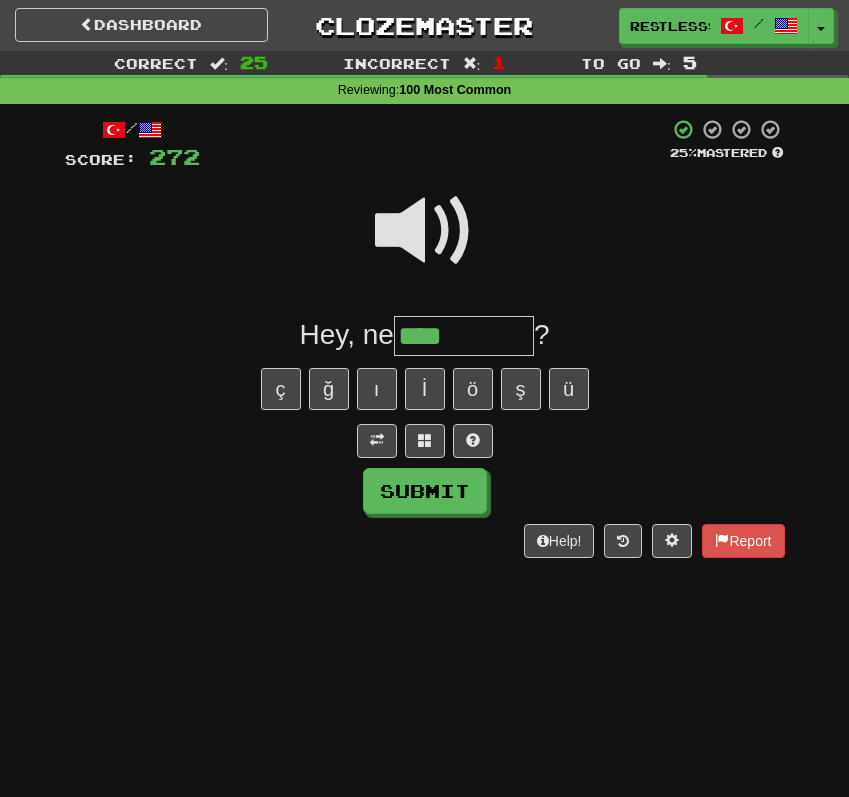 type on "****" 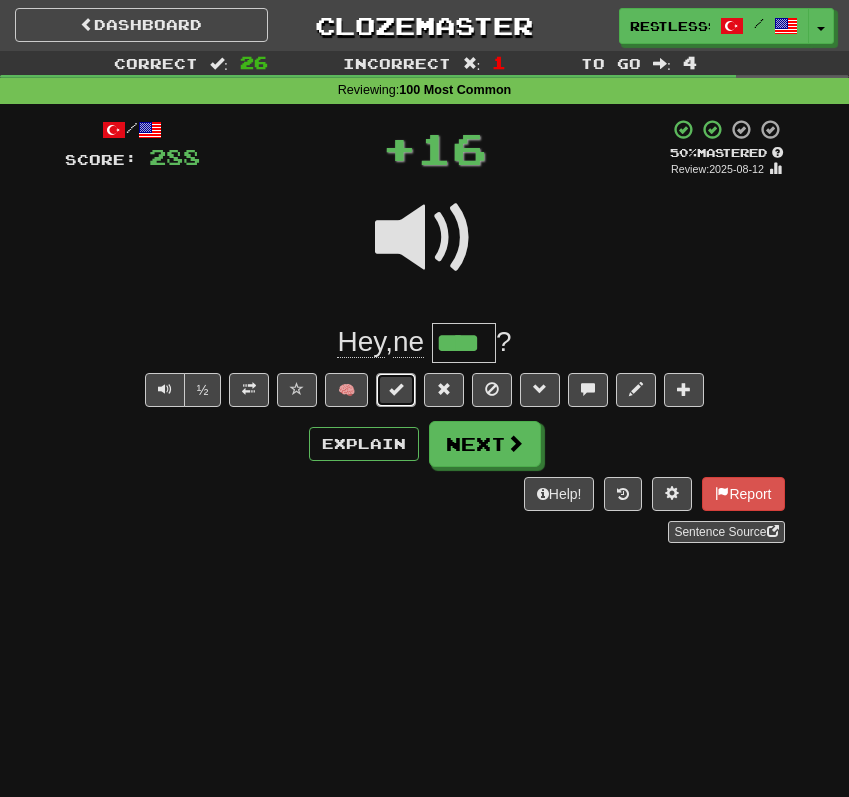 click at bounding box center [396, 389] 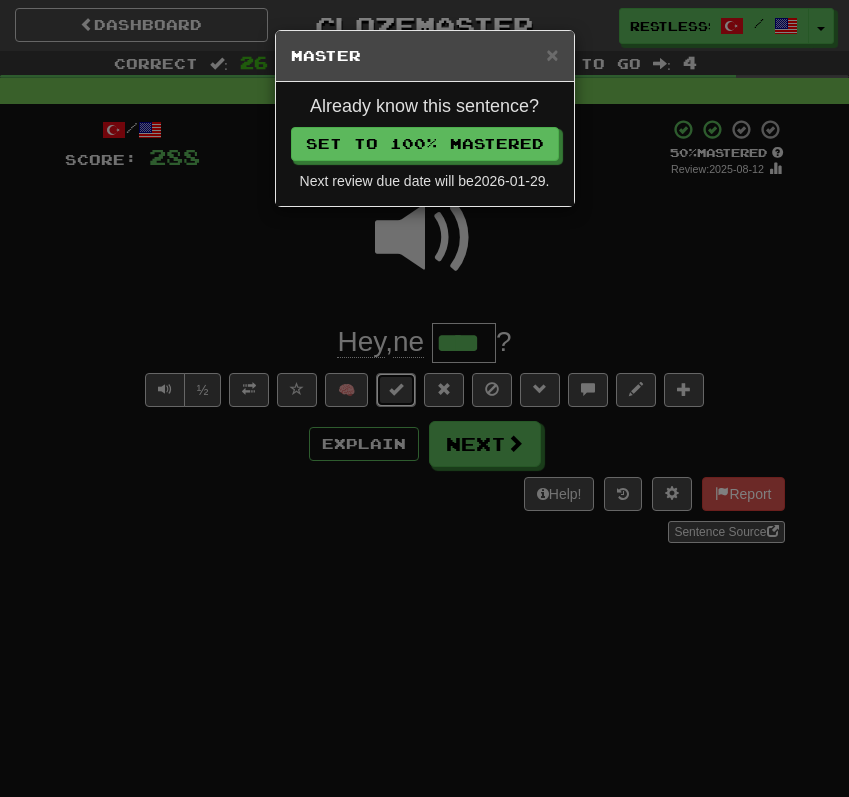 type 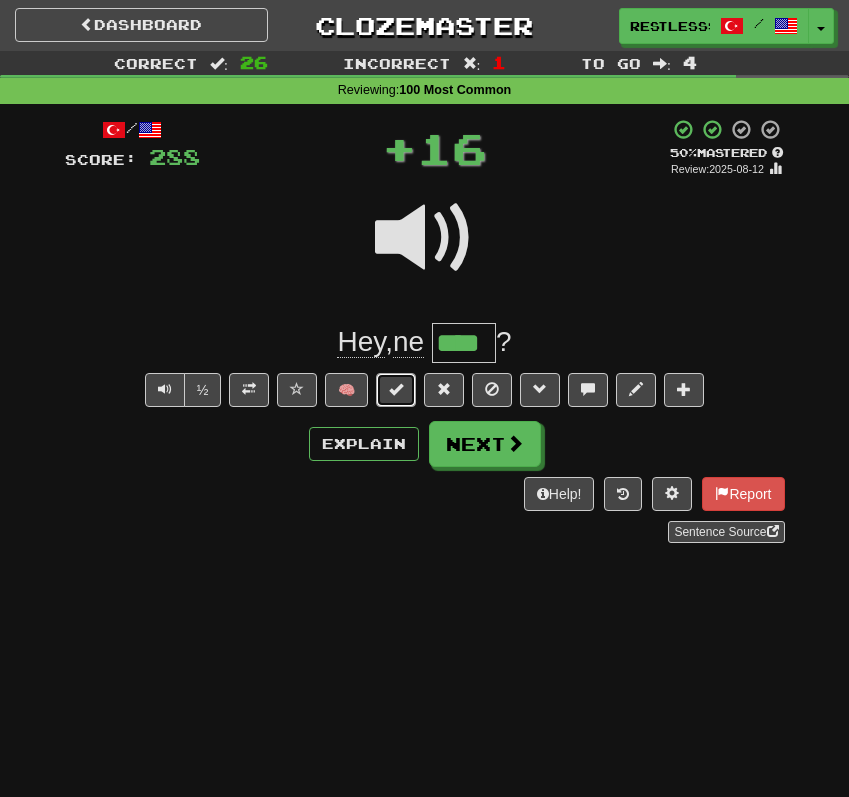 click at bounding box center (396, 389) 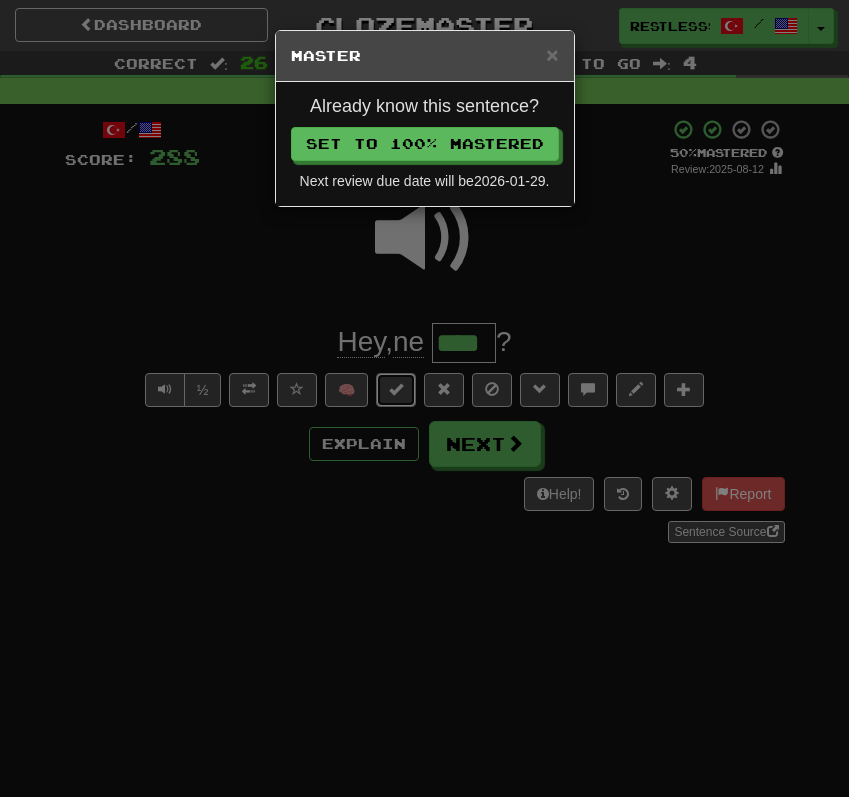 click at bounding box center (396, 390) 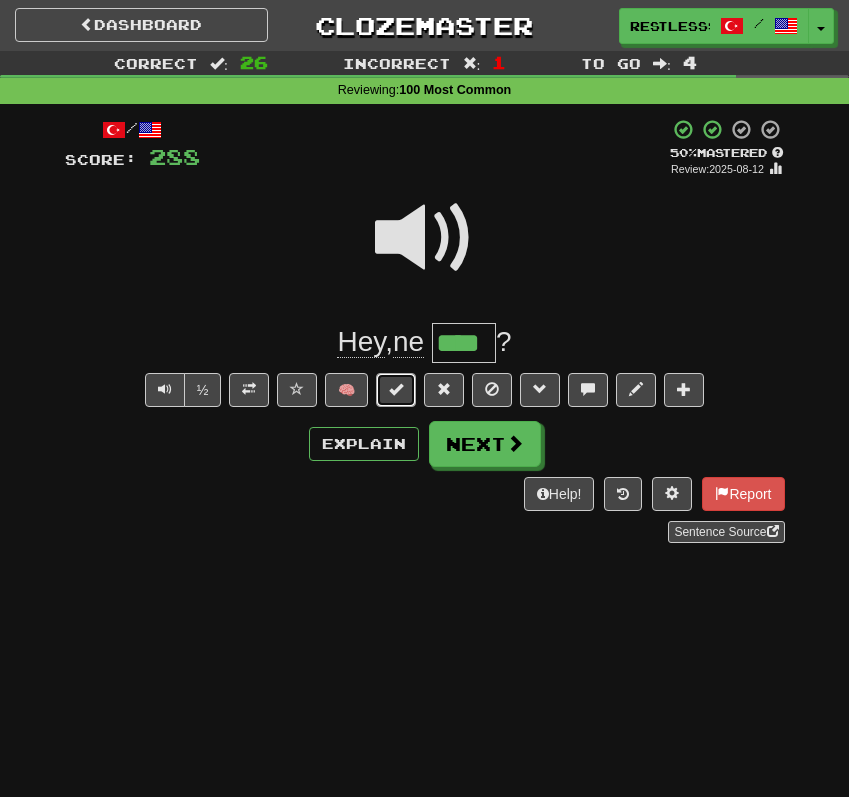 click at bounding box center [396, 389] 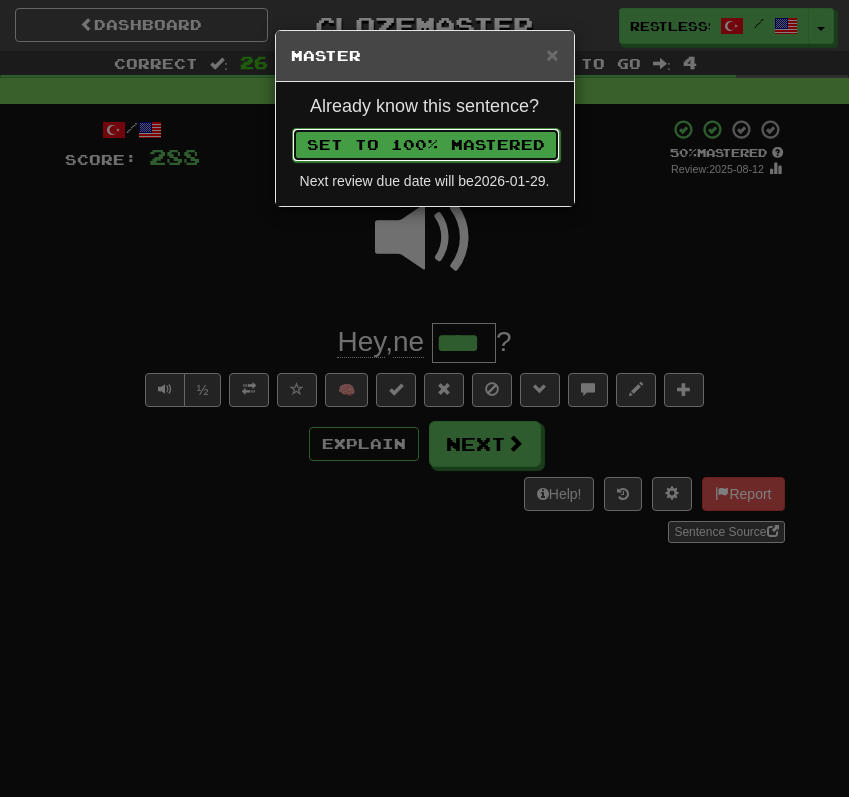 click on "Set to 100% Mastered" at bounding box center (426, 145) 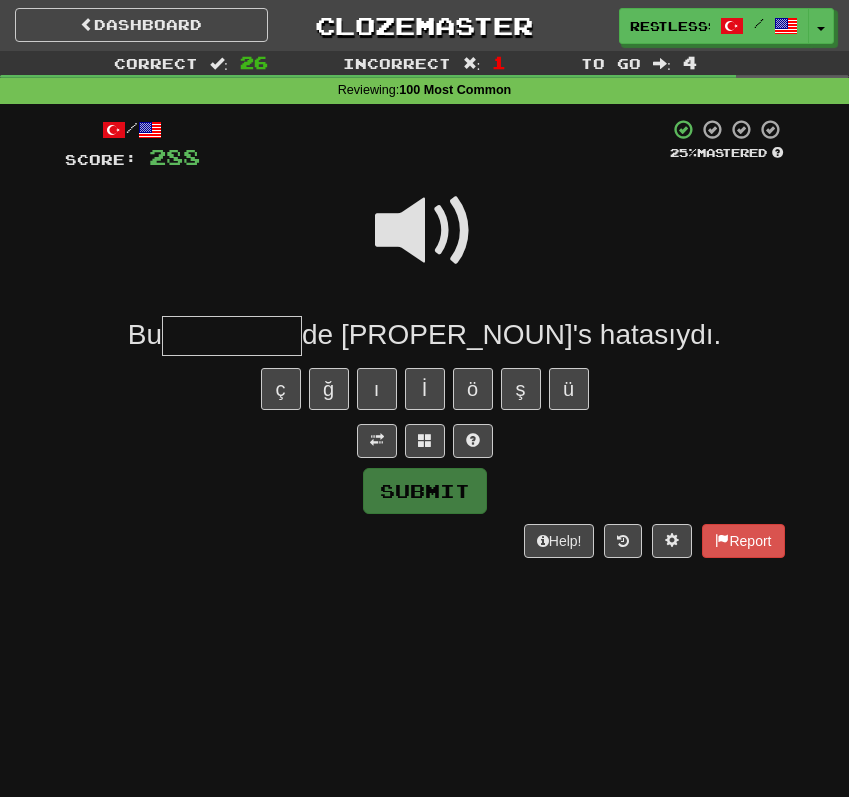 click at bounding box center (425, 231) 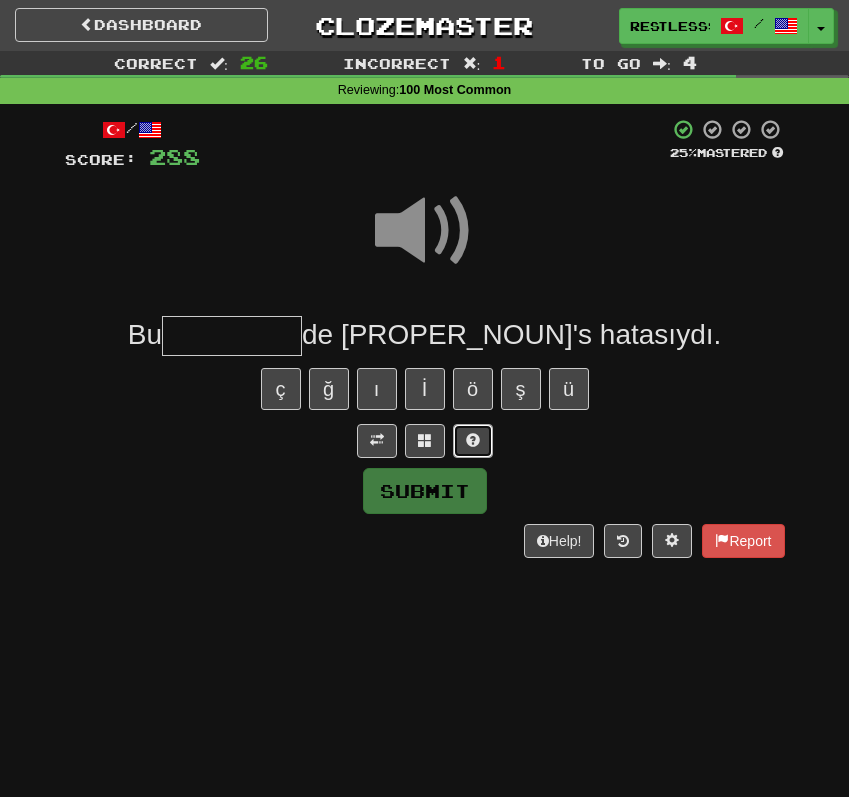 click at bounding box center [473, 441] 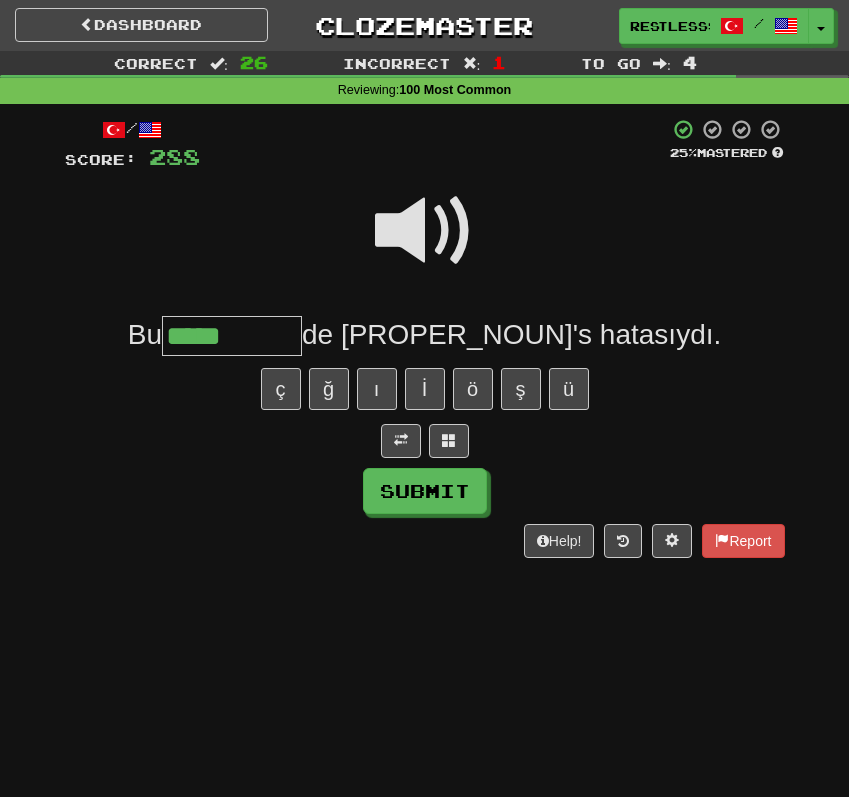 type on "*****" 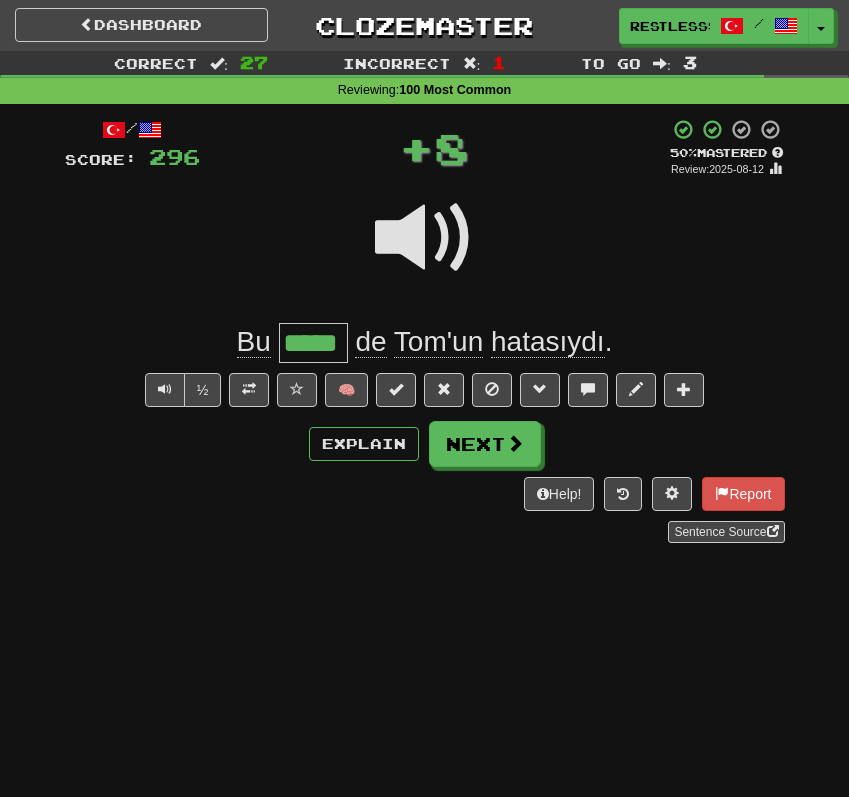 click on "*****" at bounding box center [313, 343] 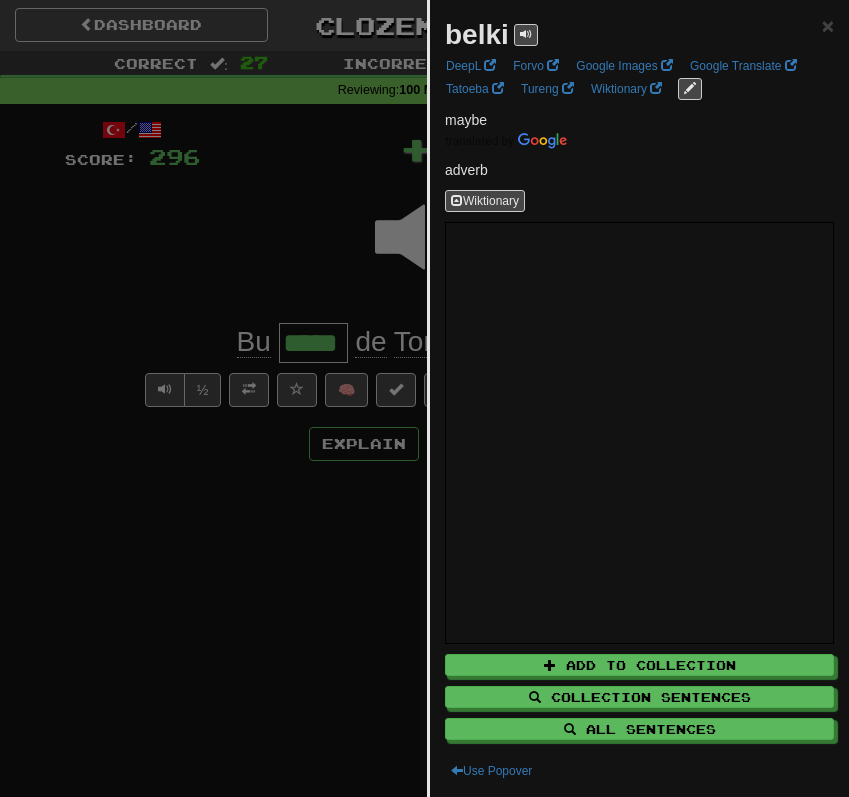 click at bounding box center [424, 398] 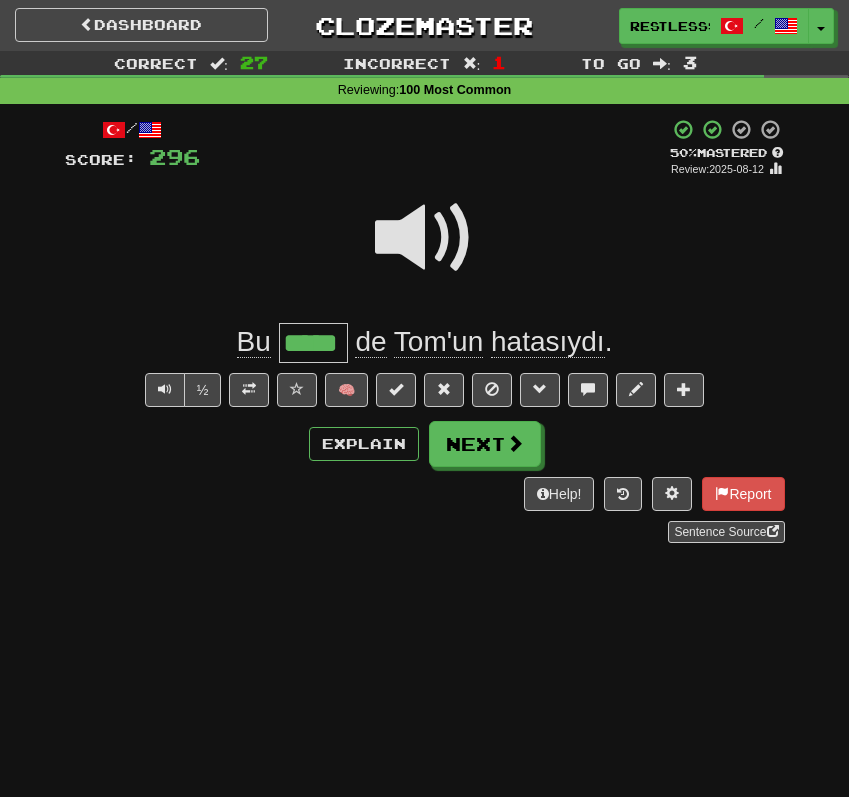 click on "hatasıydı" at bounding box center [548, 342] 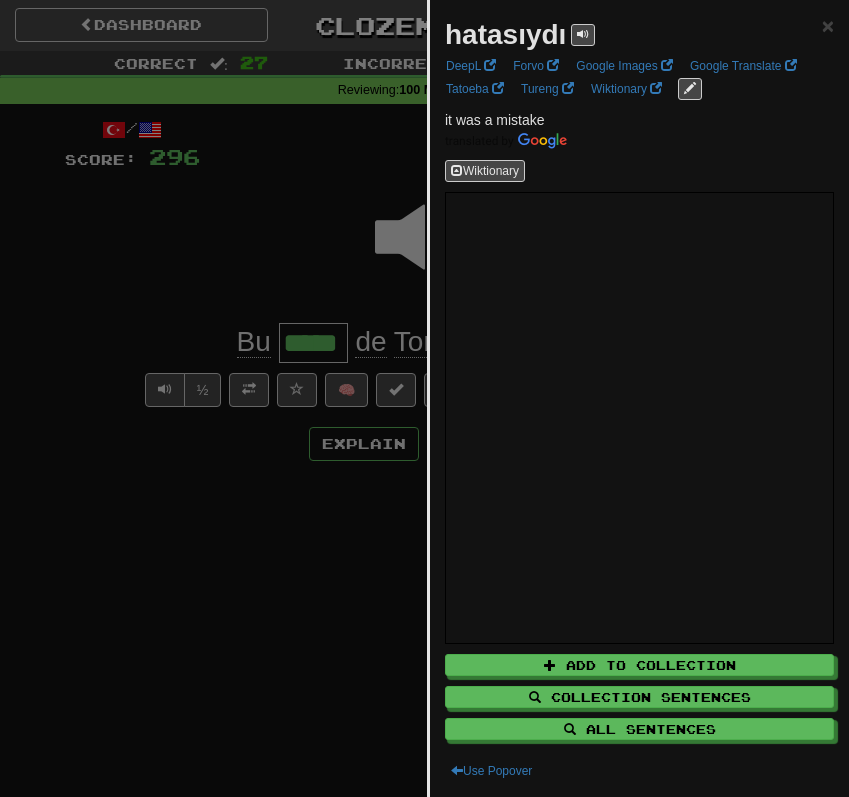 click at bounding box center [424, 398] 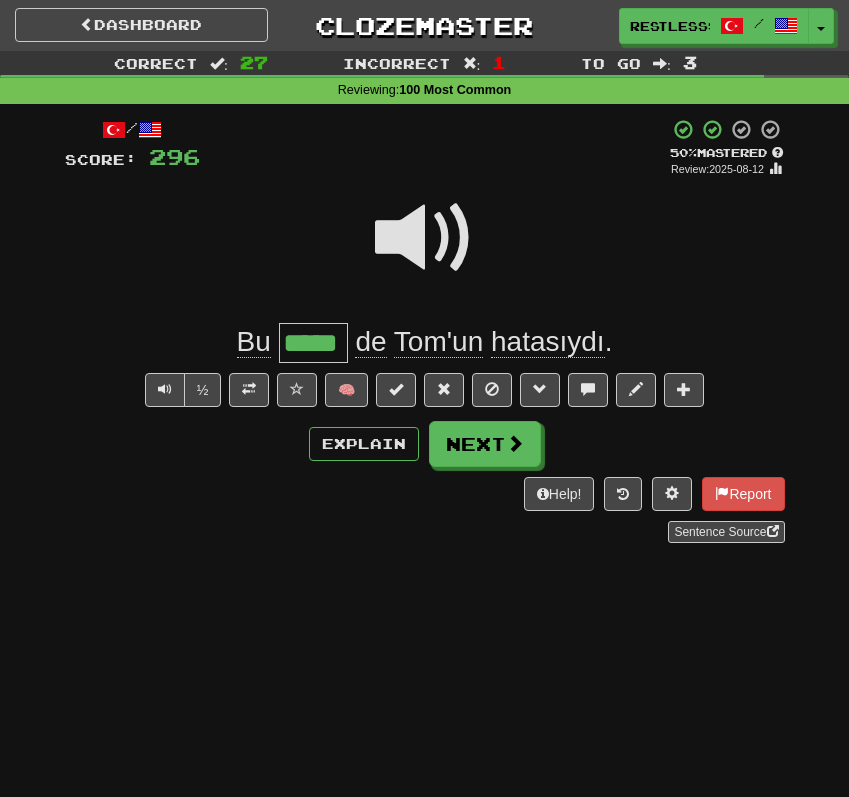 click on "/  Score:   296 + 8 50 %  Mastered Review:  2025-08-12 Bu   *****   de   Tom'un   hatasıydı . ½ 🧠 Explain Next  Help!  Report Sentence Source" at bounding box center [425, 331] 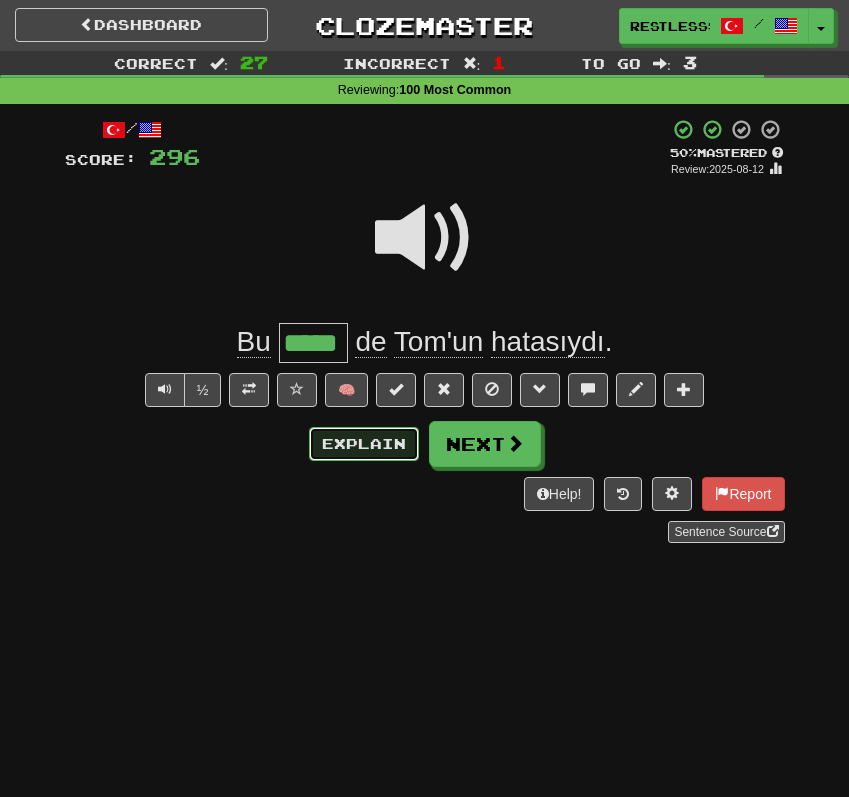 click on "Explain" at bounding box center [364, 444] 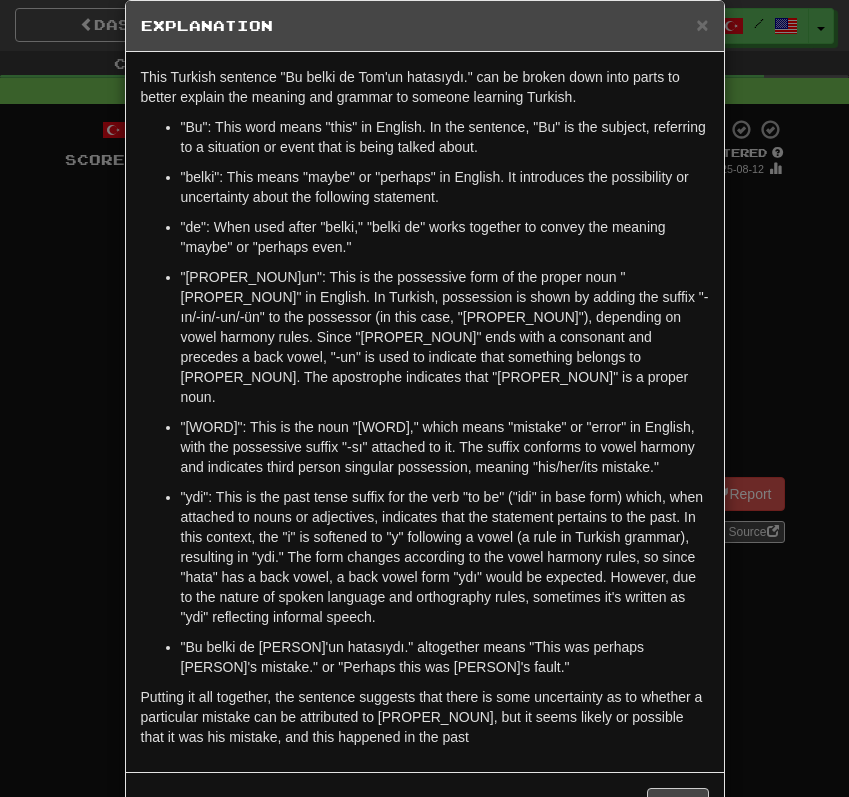 scroll, scrollTop: 61, scrollLeft: 0, axis: vertical 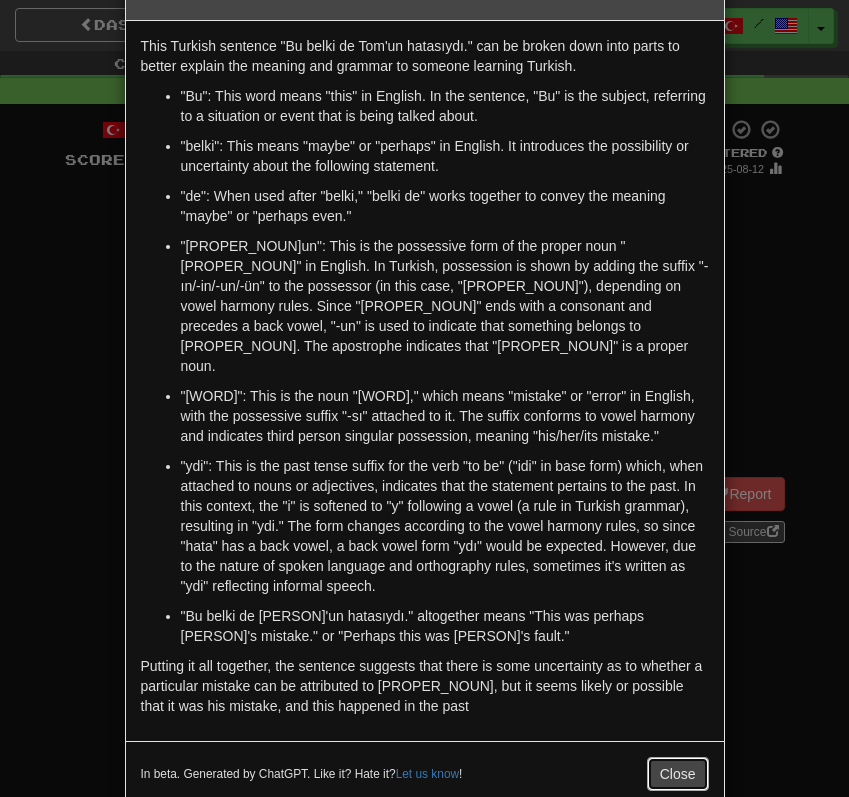 click on "Close" at bounding box center (678, 774) 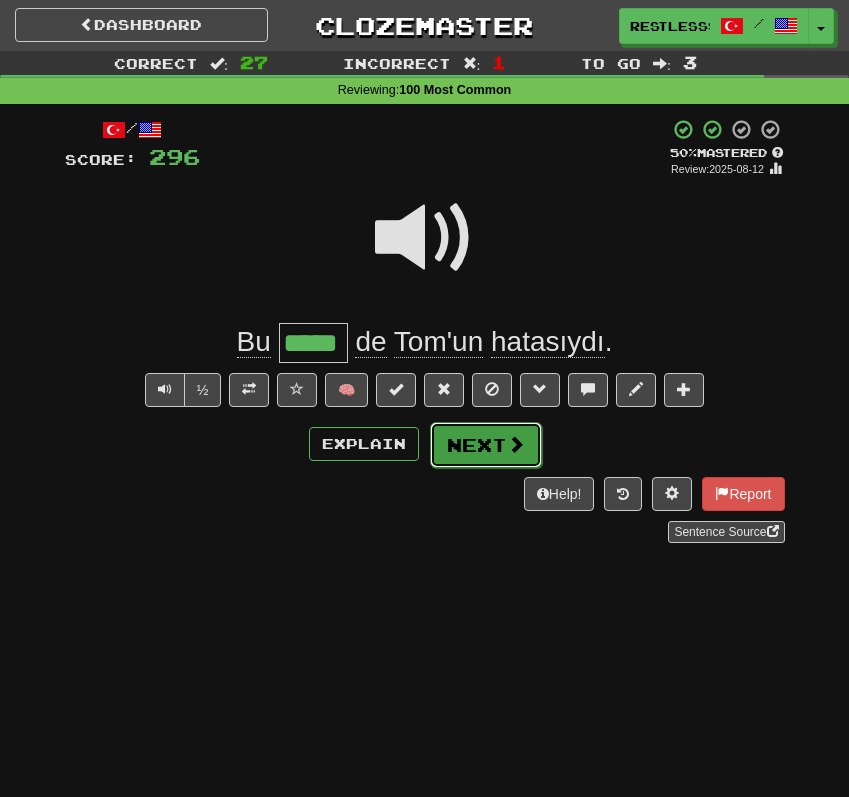 click on "Next" at bounding box center (486, 445) 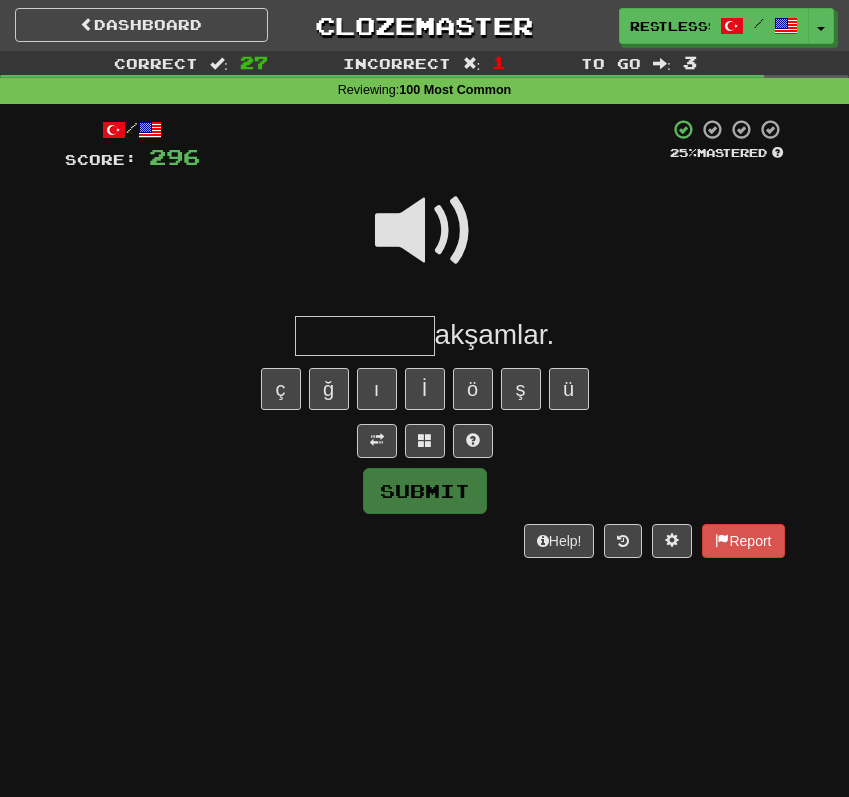 click at bounding box center [425, 231] 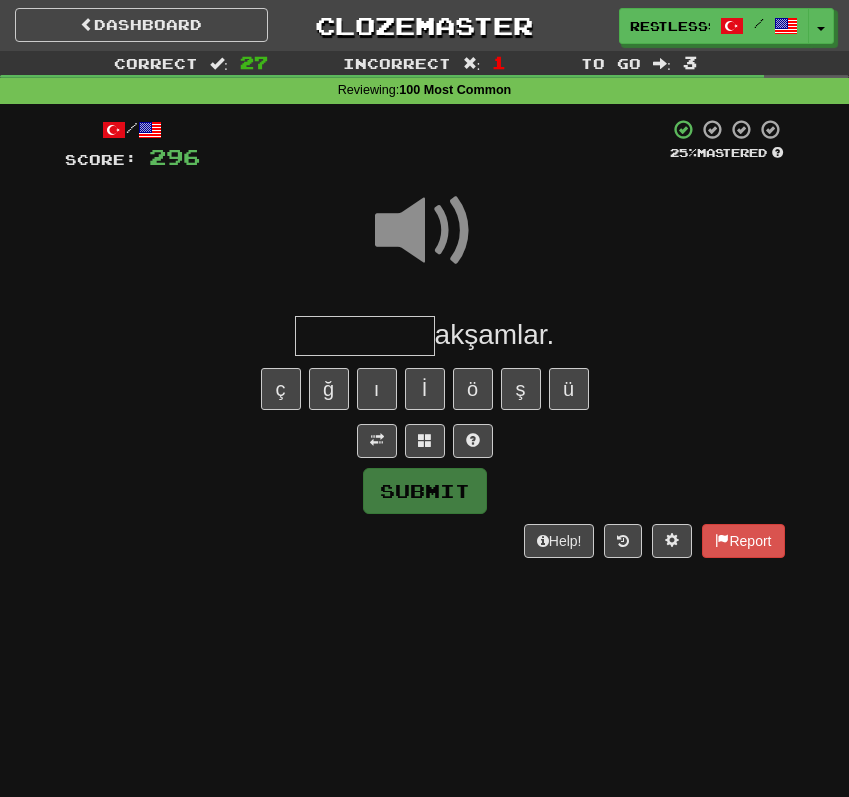 click at bounding box center [365, 336] 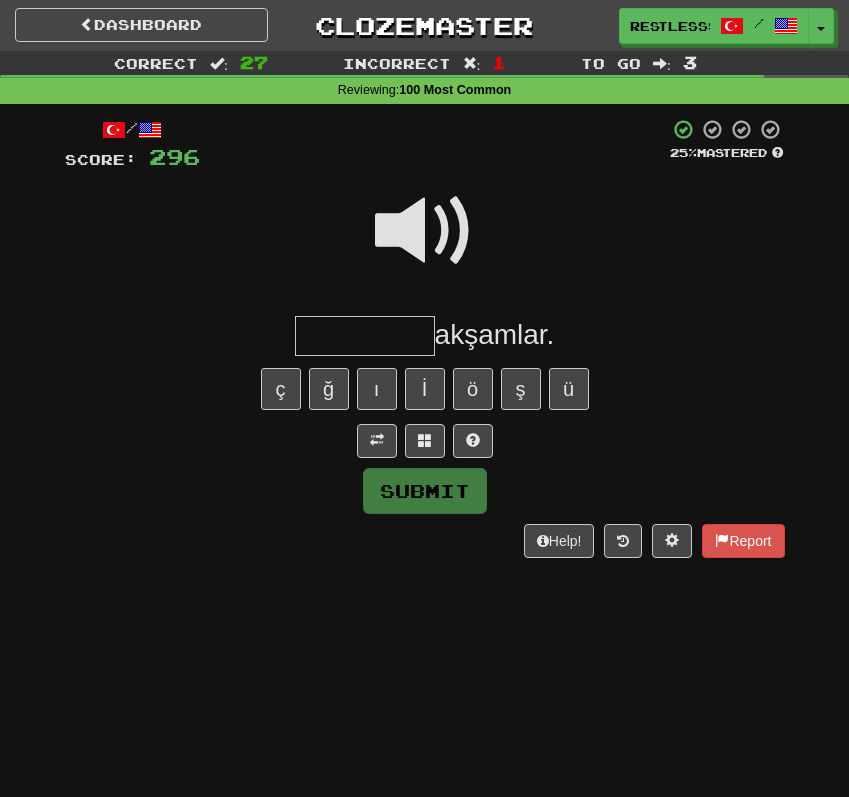 type on "*" 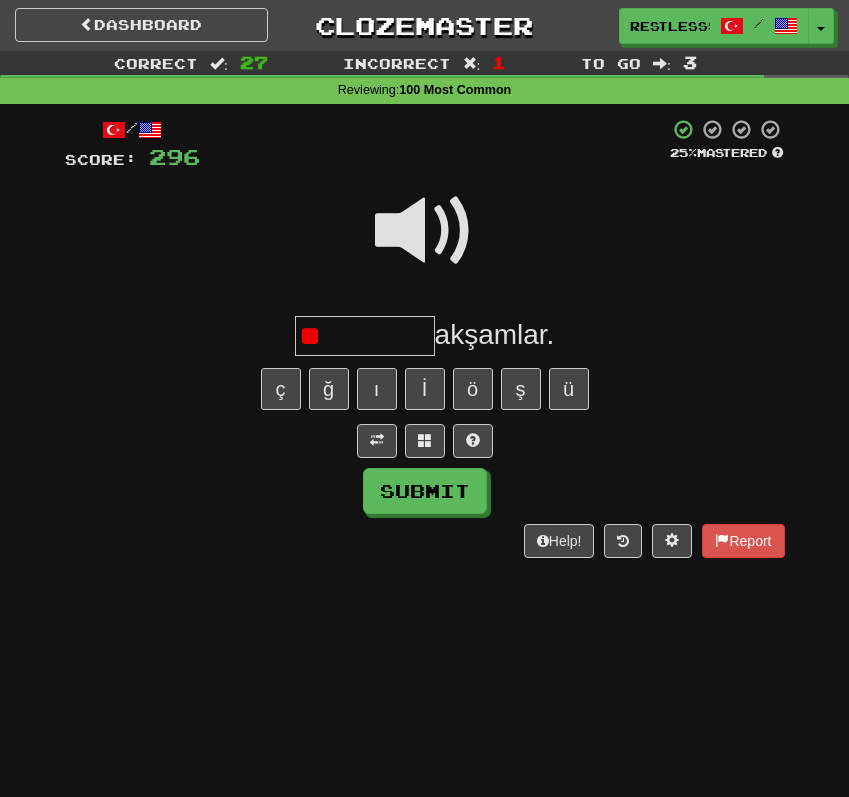 type on "*" 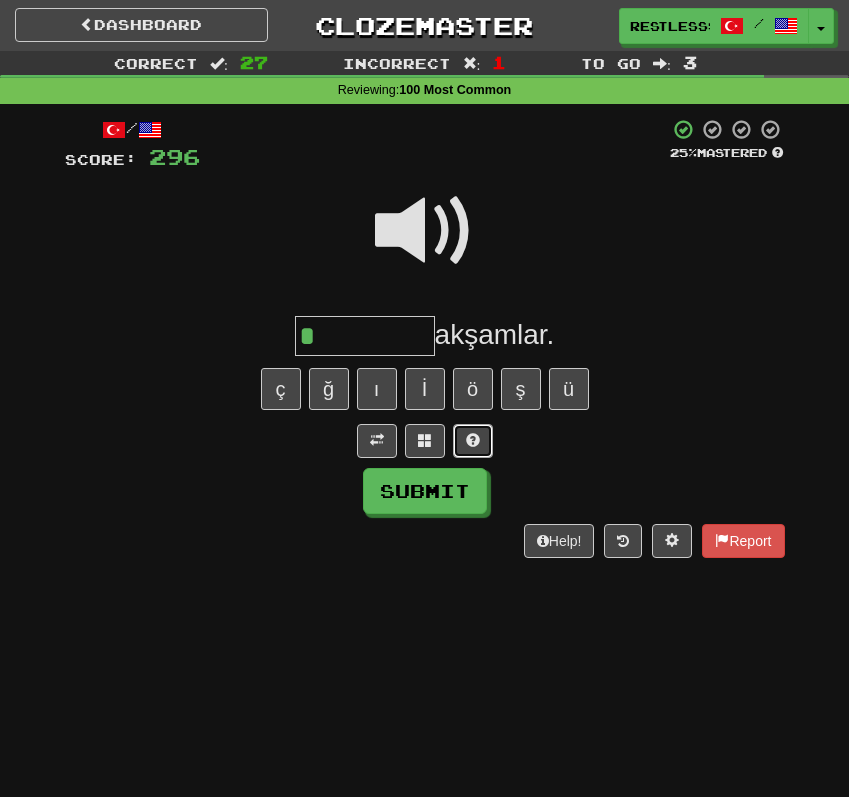 click at bounding box center [473, 440] 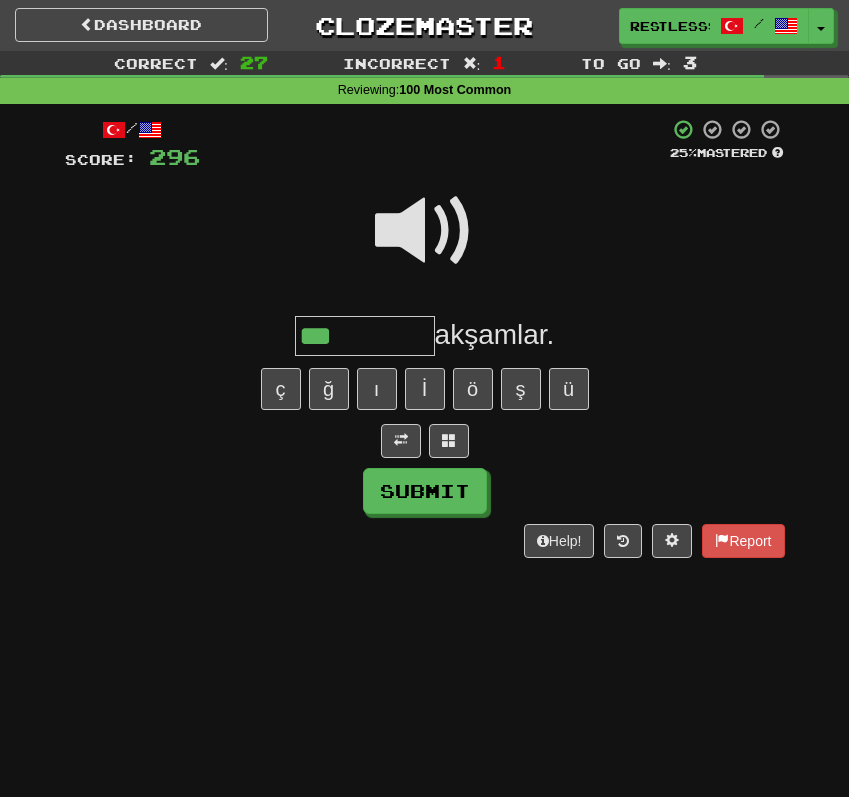 type on "***" 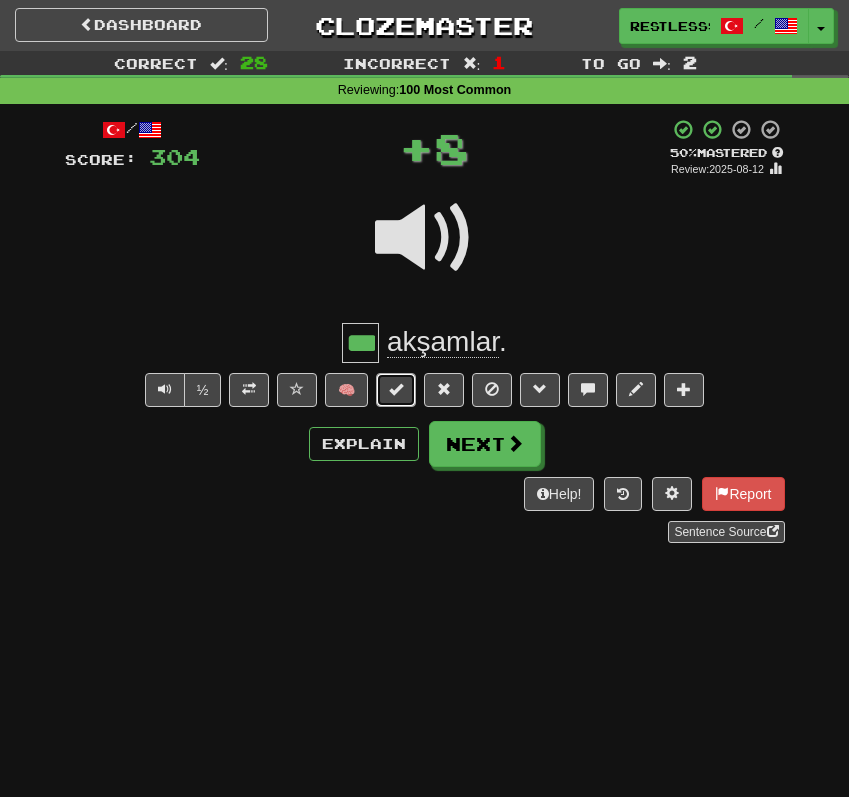 click at bounding box center (396, 390) 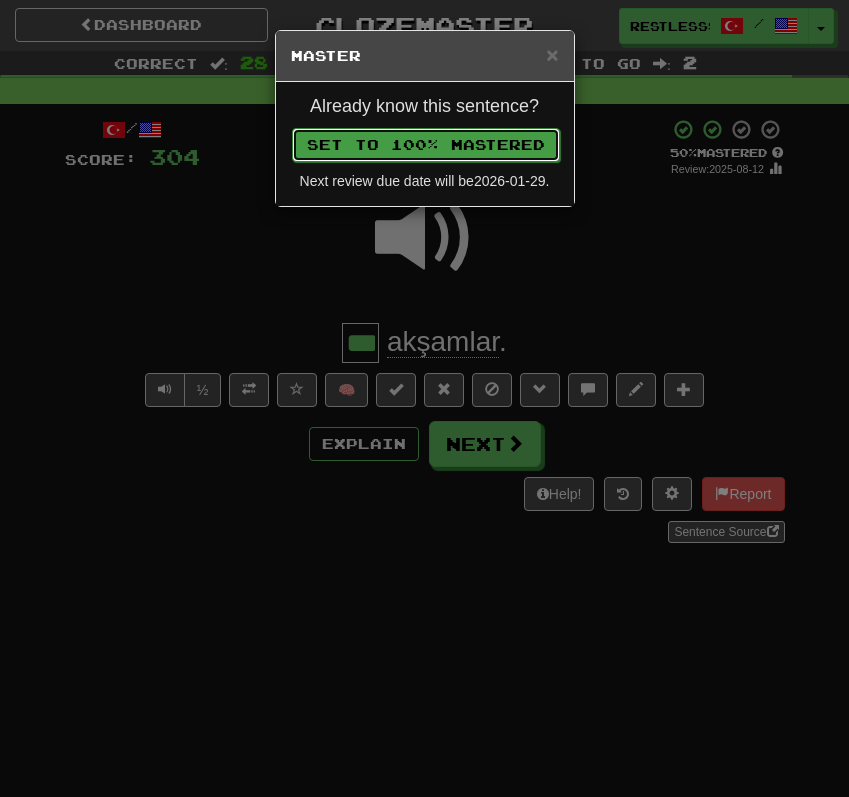 click on "Set to 100% Mastered" at bounding box center [426, 145] 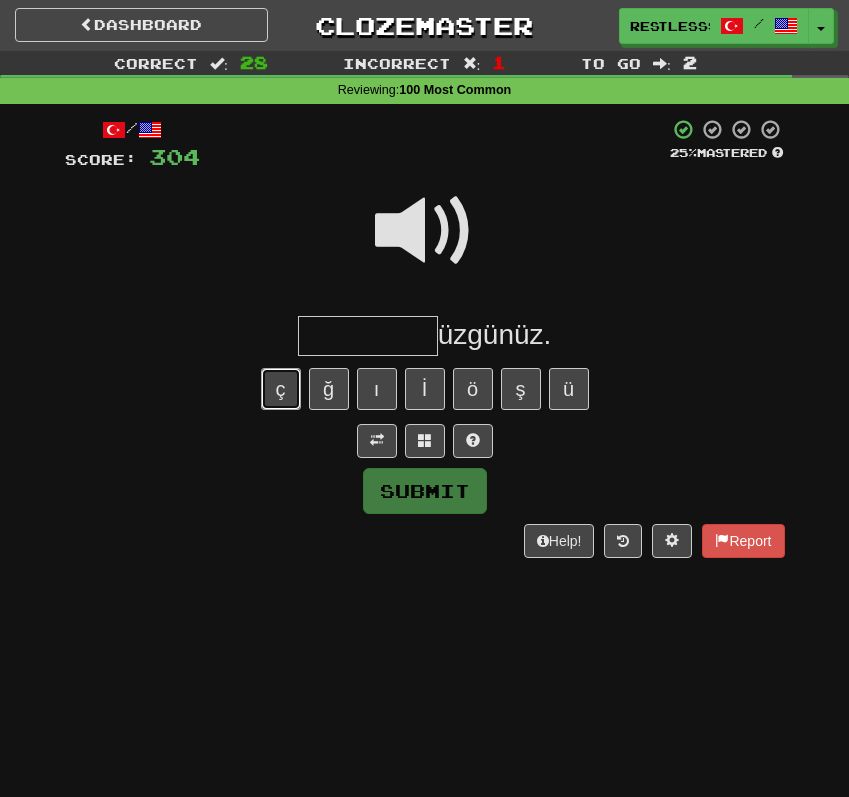 click on "ç" at bounding box center [281, 389] 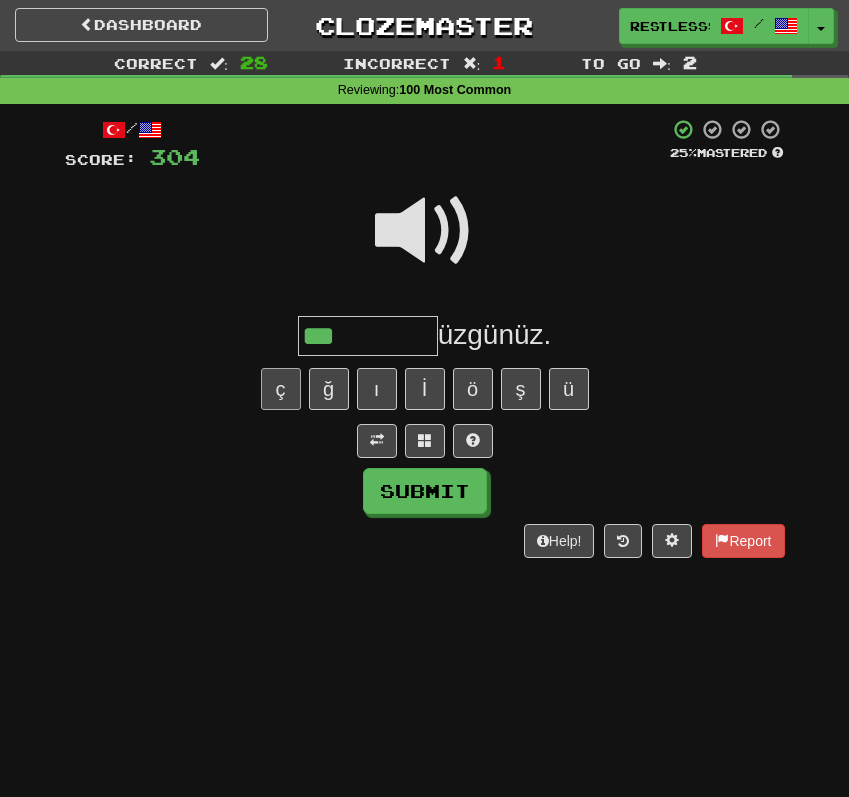 type on "***" 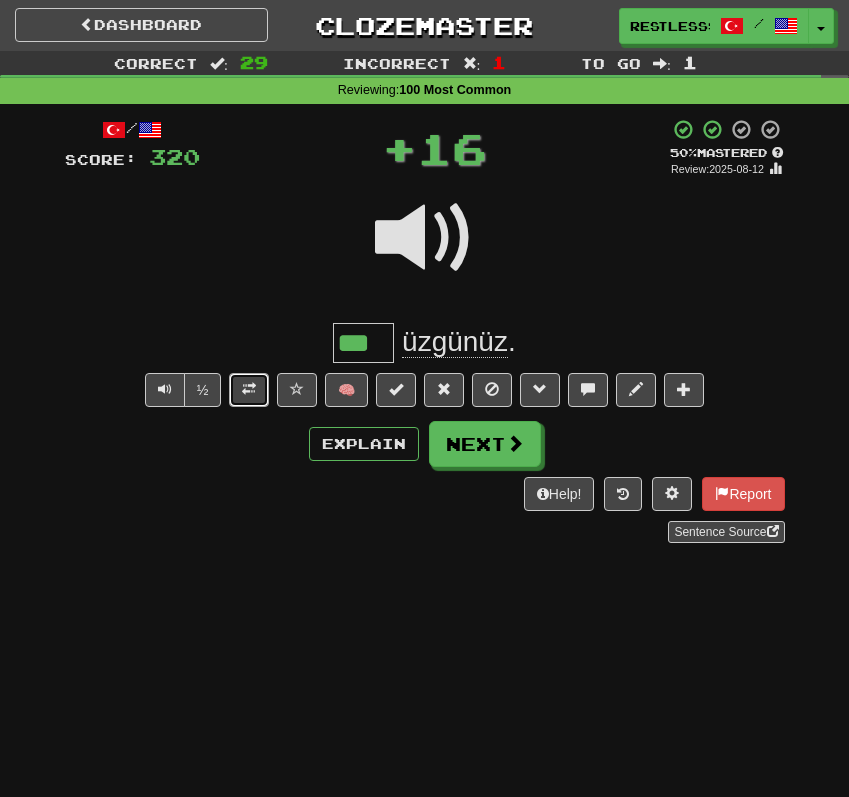 click at bounding box center (249, 389) 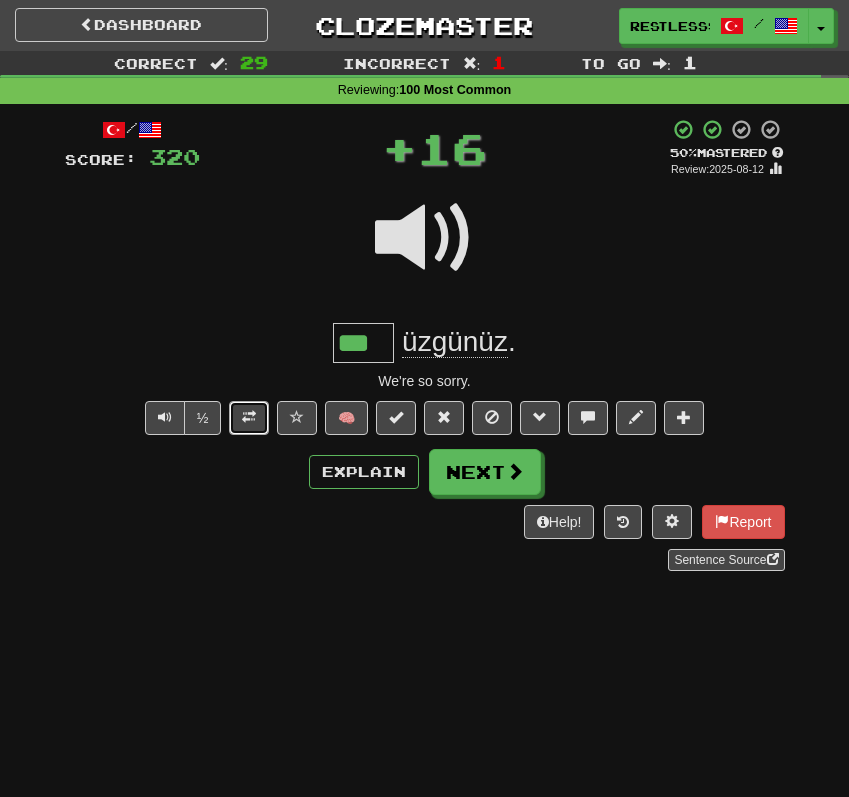 click at bounding box center (249, 417) 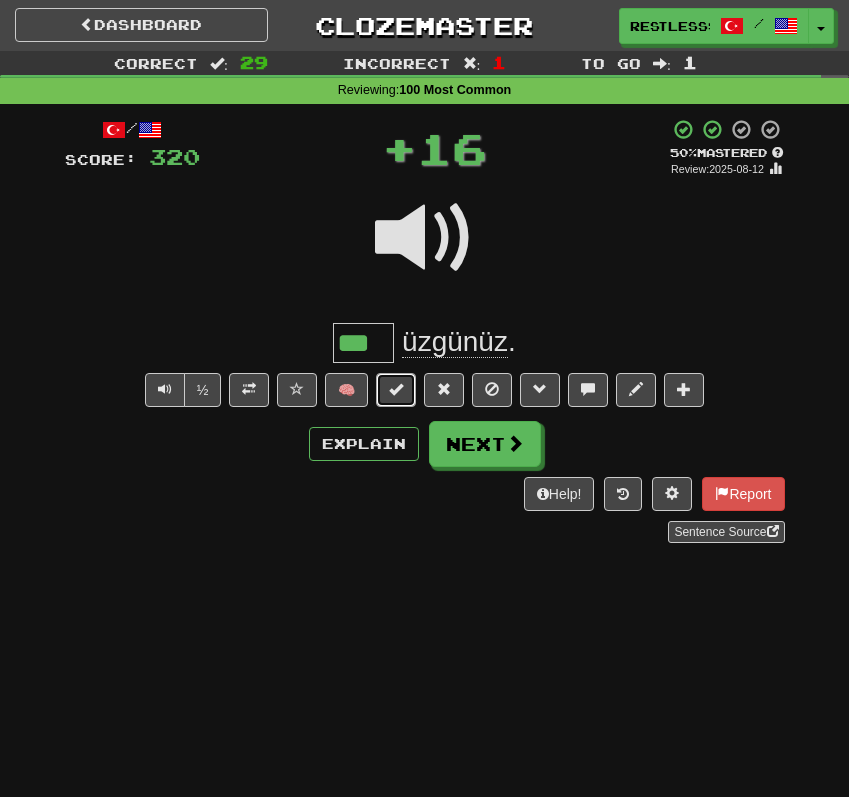 click at bounding box center (396, 389) 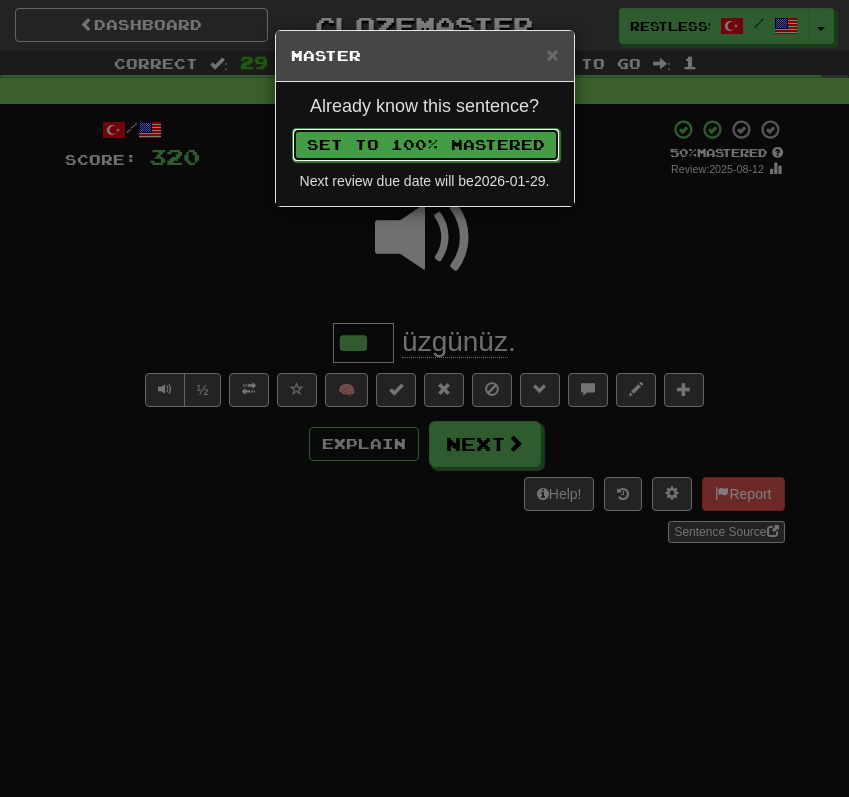 click on "Set to 100% Mastered" at bounding box center [426, 145] 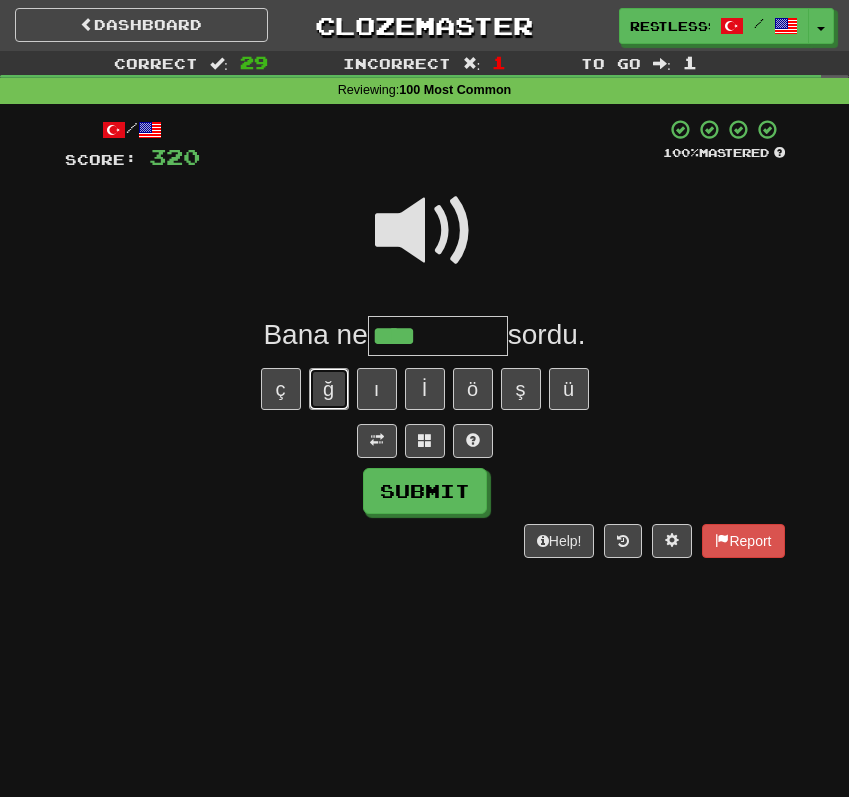 click on "ğ" at bounding box center [329, 389] 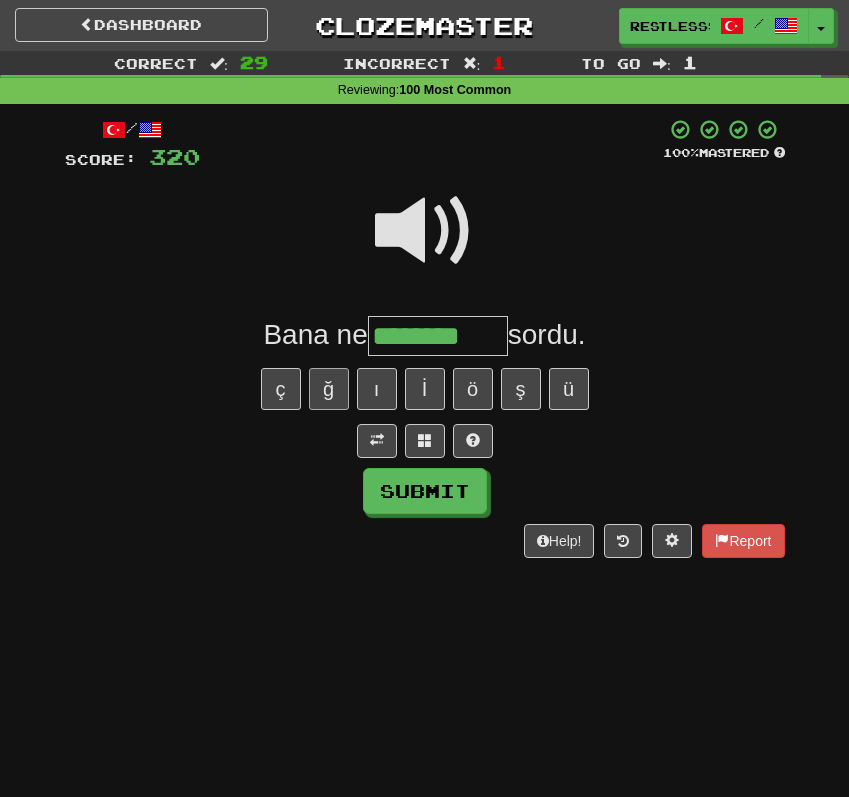 type on "********" 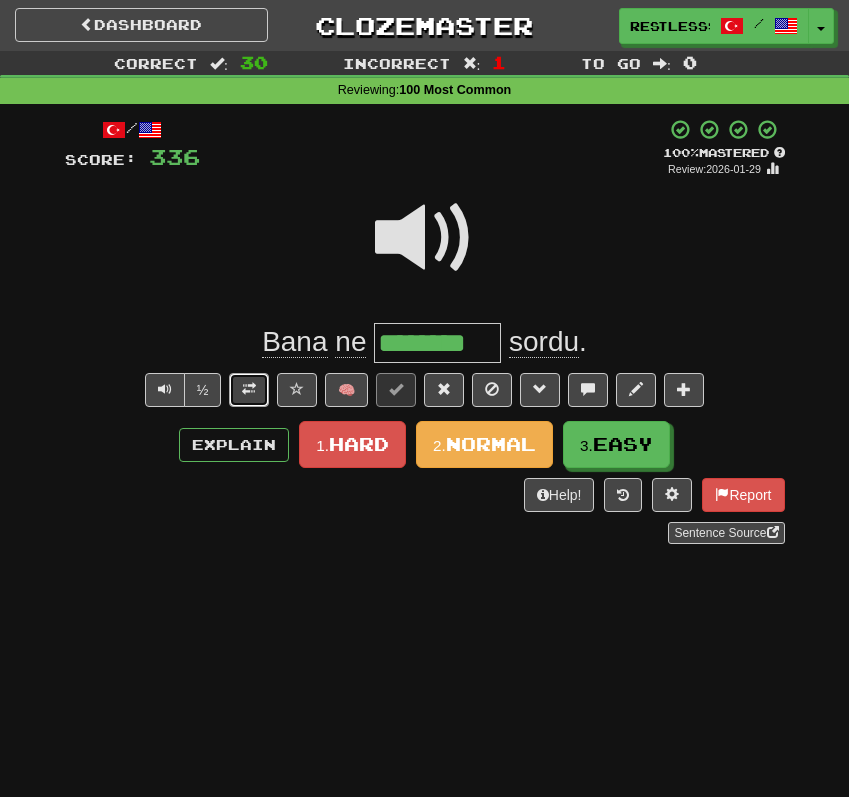 click at bounding box center (249, 390) 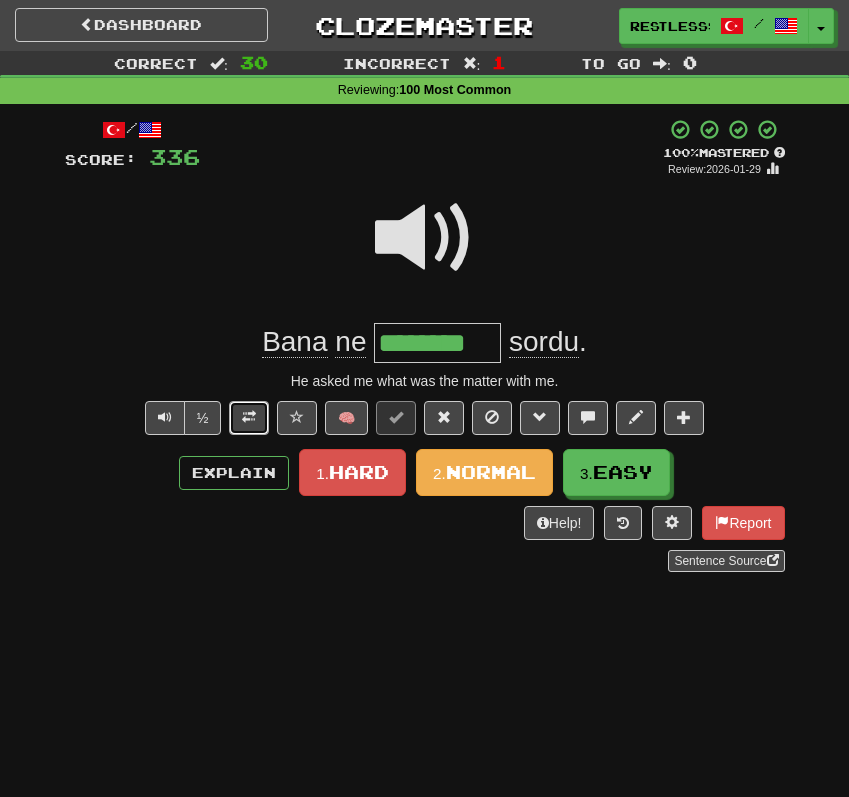 click at bounding box center [249, 418] 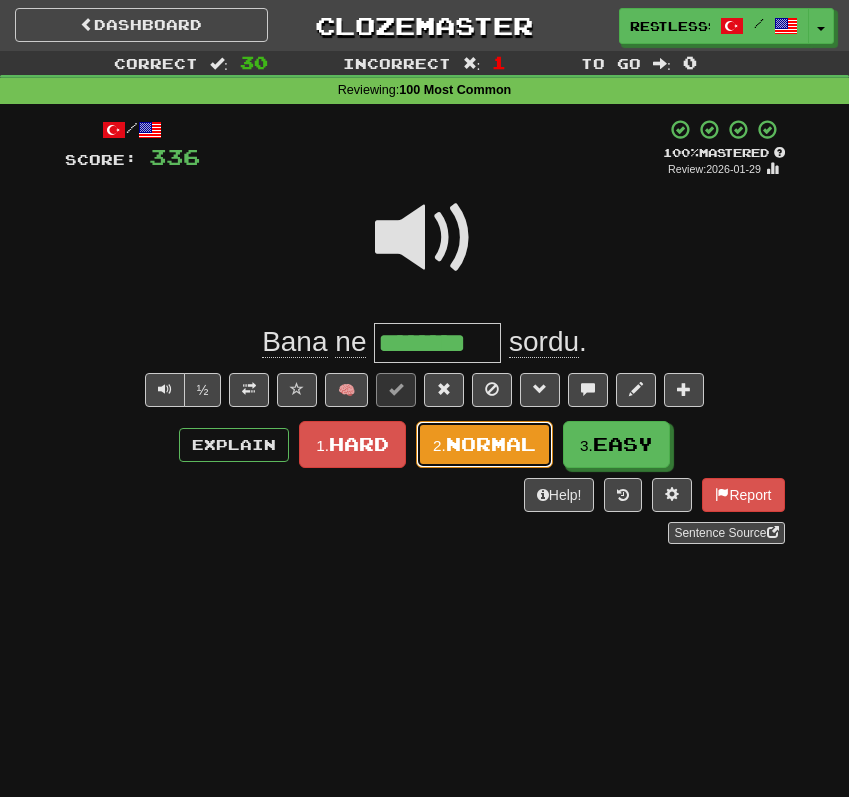 click on "Normal" at bounding box center [491, 444] 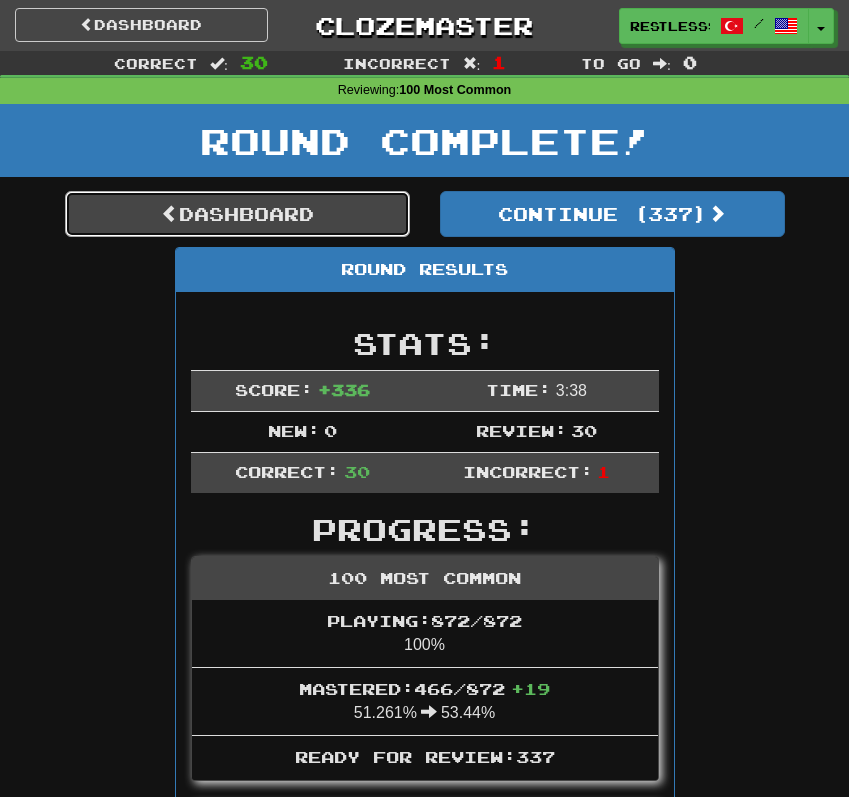 click on "Dashboard" at bounding box center (237, 214) 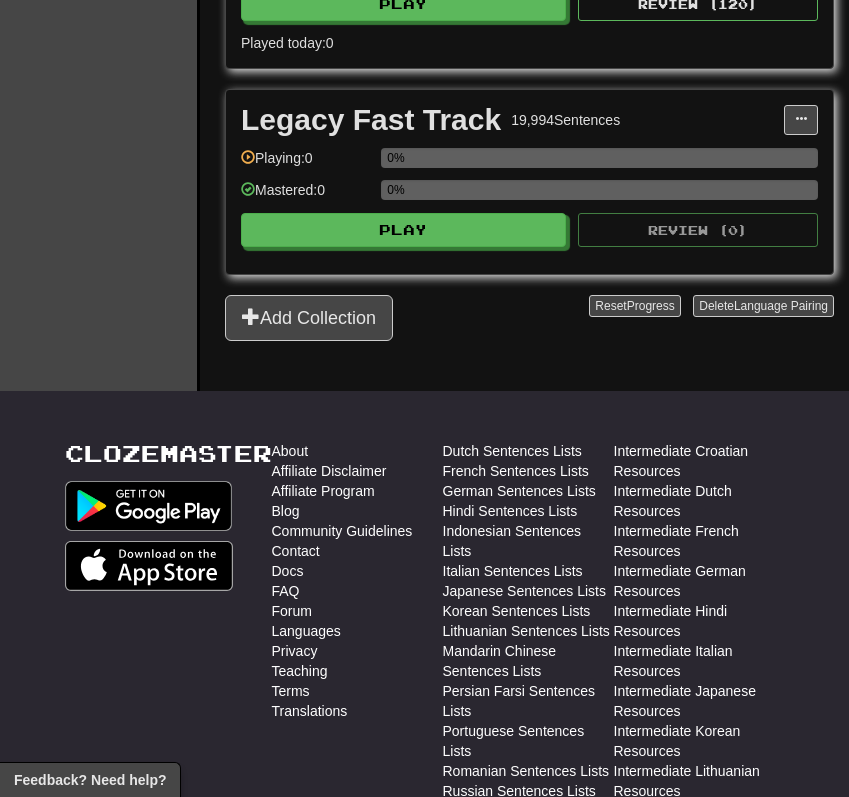 scroll, scrollTop: 2157, scrollLeft: 0, axis: vertical 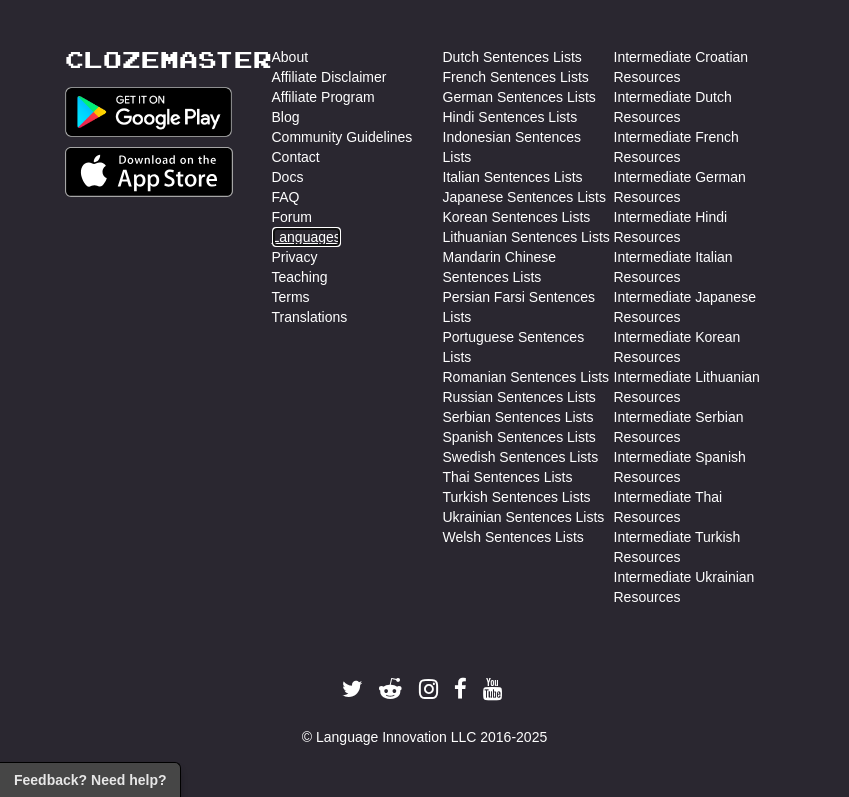 click on "Languages" at bounding box center [306, 237] 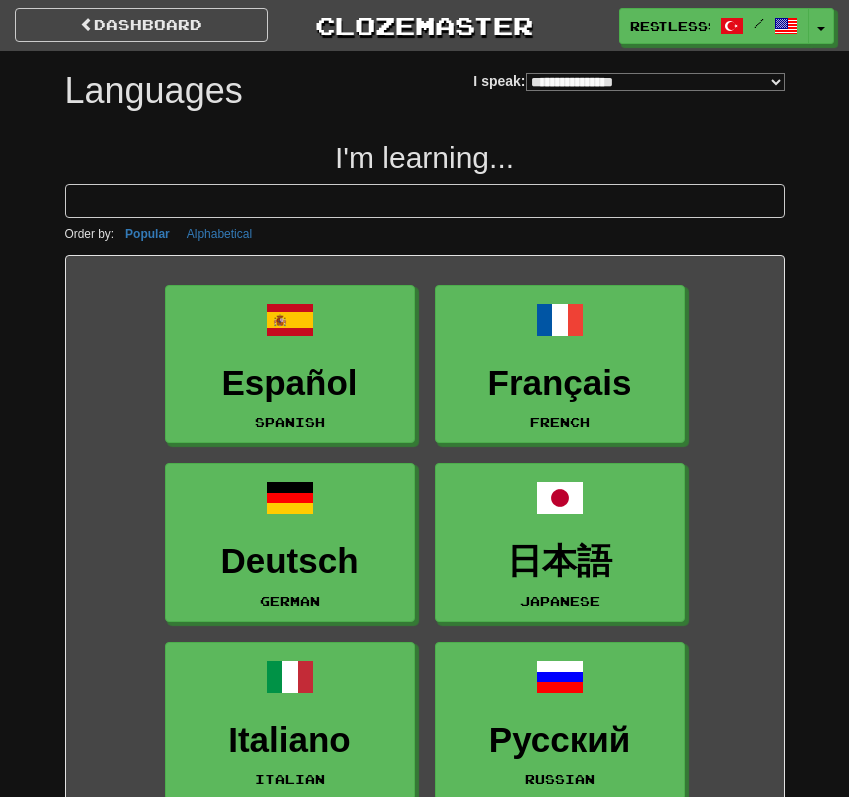 select on "*******" 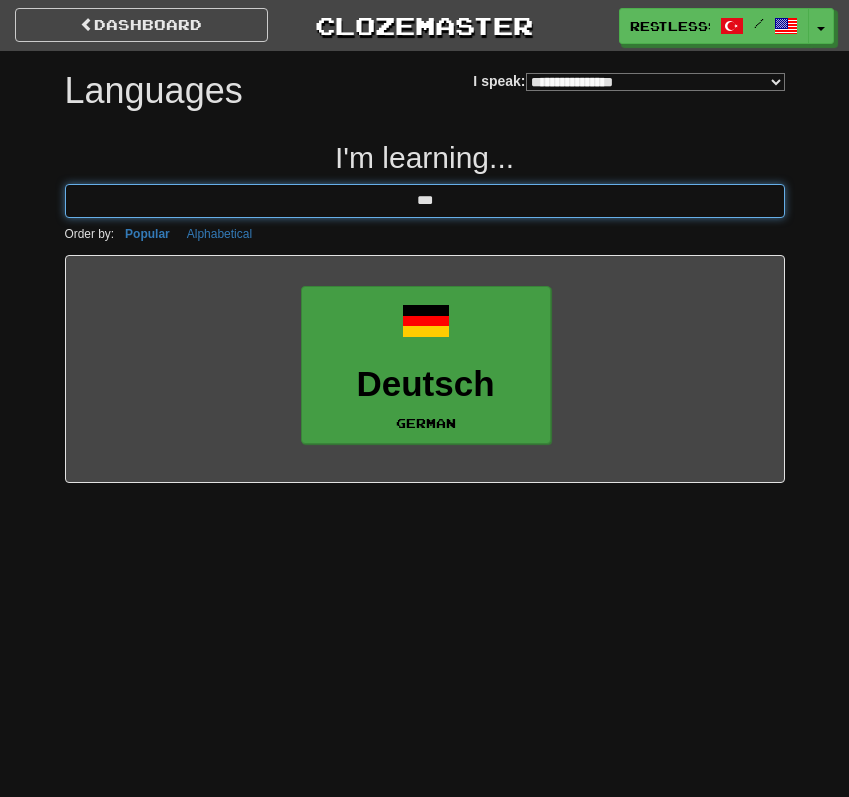 type on "***" 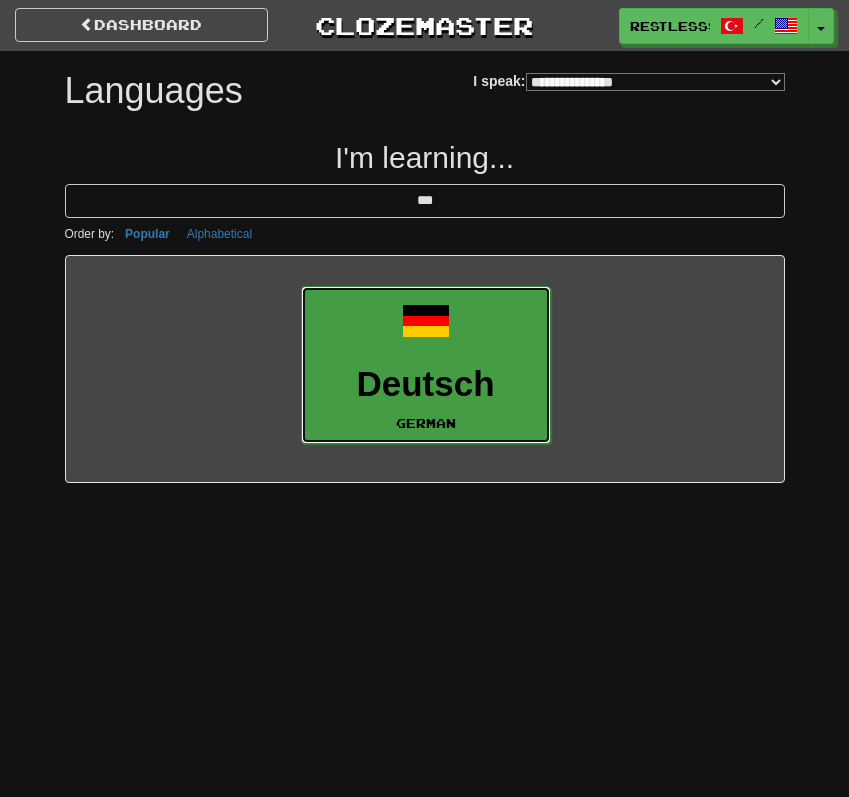 click on "Deutsch German" at bounding box center (426, 365) 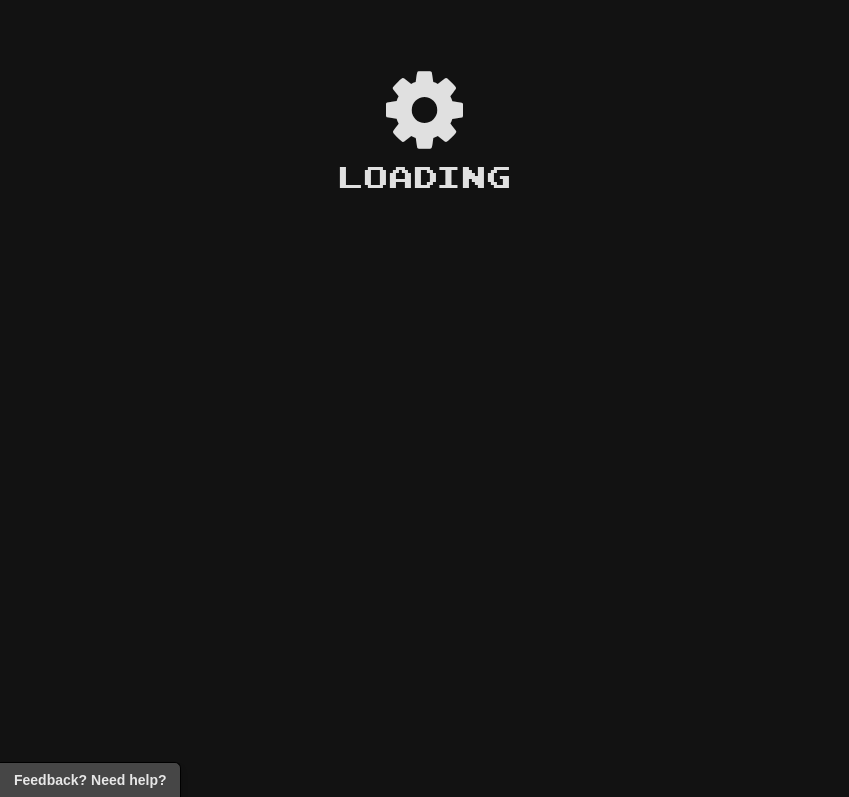 scroll, scrollTop: 0, scrollLeft: 0, axis: both 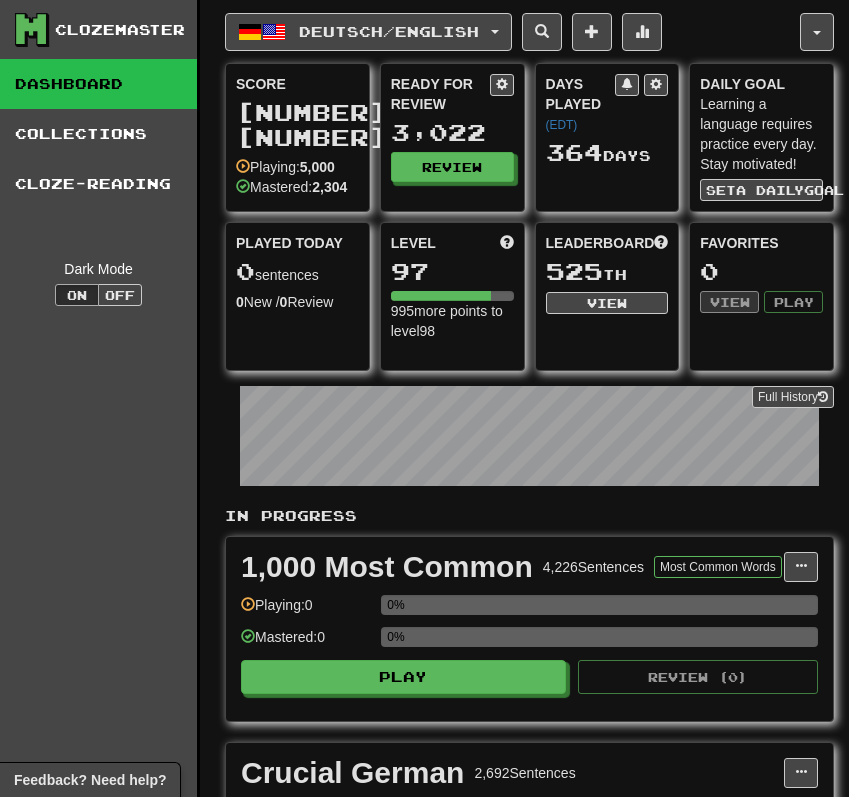 click on "[NUMBER] more points to level [NUMBER]" at bounding box center [452, 321] 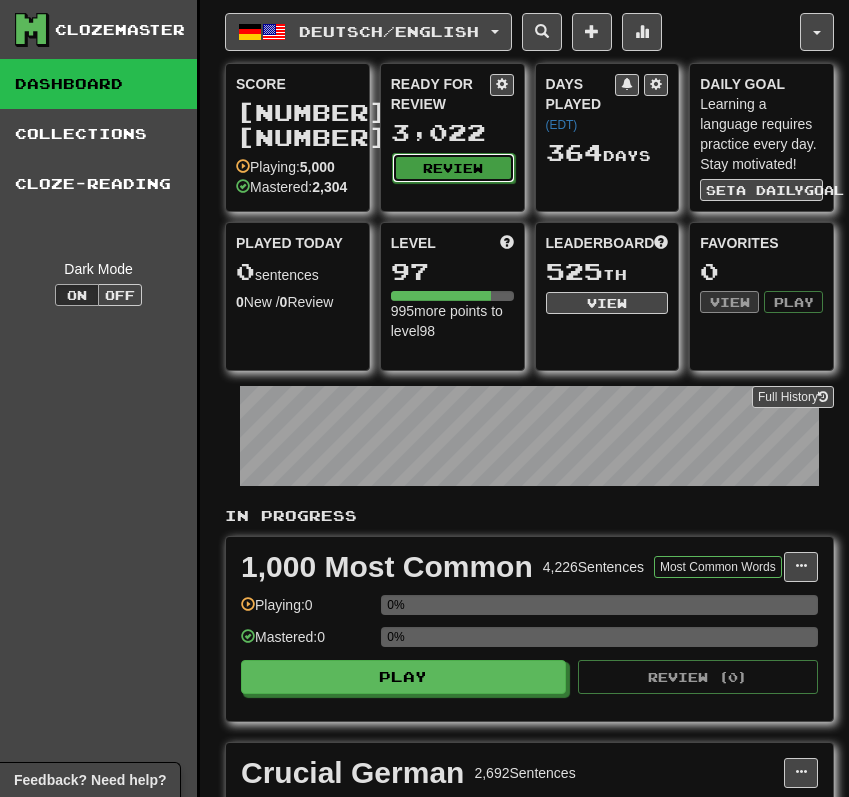 click on "Review" at bounding box center (453, 168) 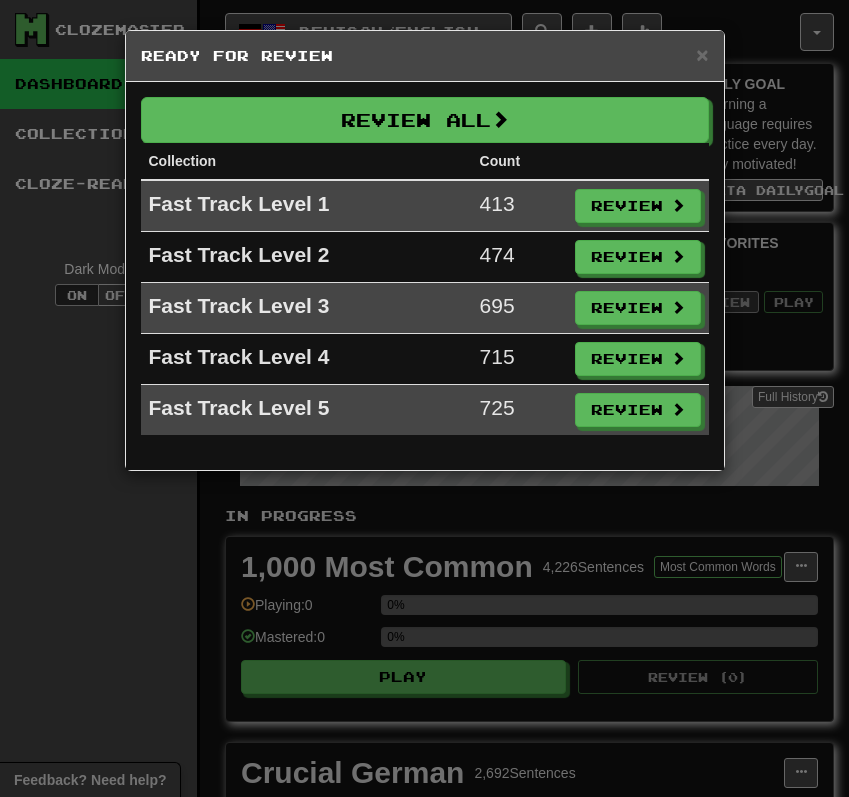 click on "× Ready for Review Review All Collection Count Fast Track Level 1 [NUMBER] Review Fast Track Level 2 [NUMBER] Review Fast Track Level 3 [NUMBER] Review Fast Track Level 4 [NUMBER] Review Fast Track Level 5 [NUMBER] Review" at bounding box center (424, 398) 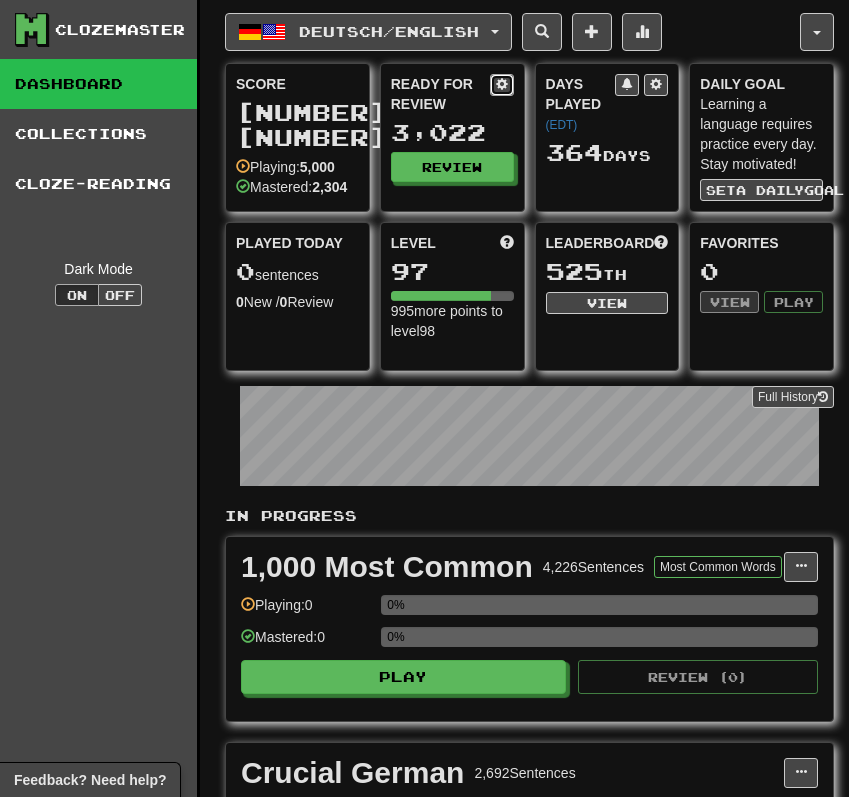 click at bounding box center [502, 85] 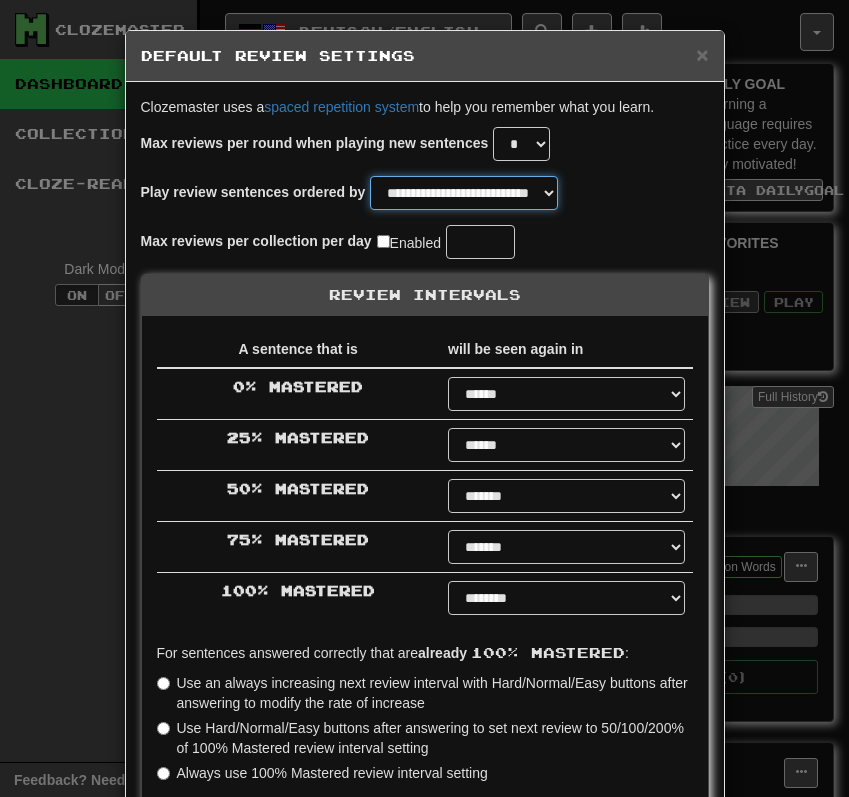 click on "**********" at bounding box center (464, 193) 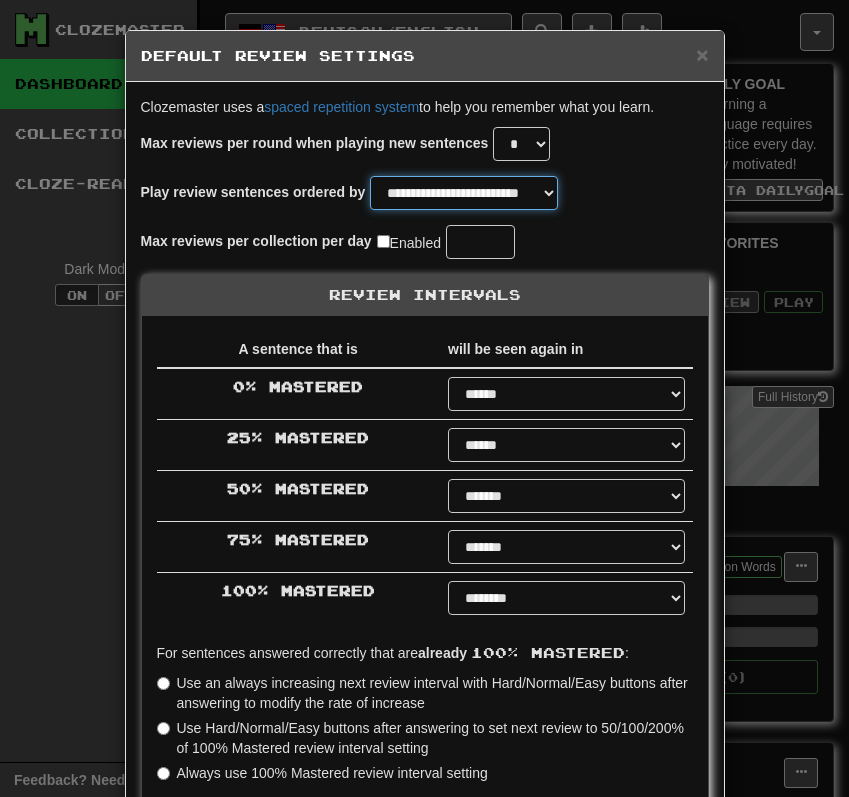 scroll, scrollTop: 308, scrollLeft: 0, axis: vertical 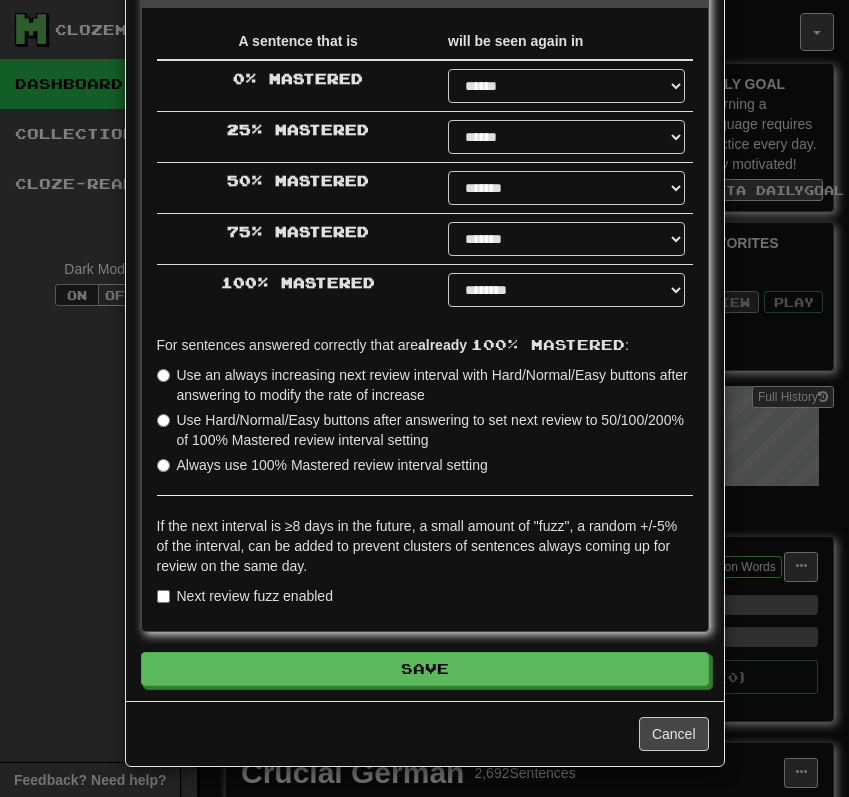 click on "**********" at bounding box center (425, 252) 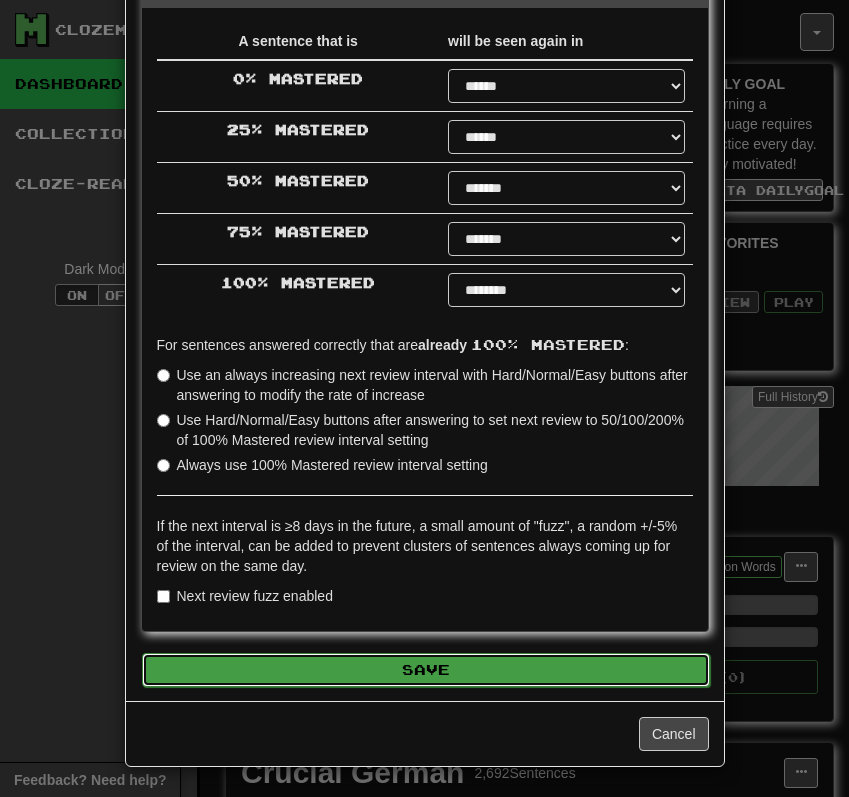 click on "Save" at bounding box center [426, 670] 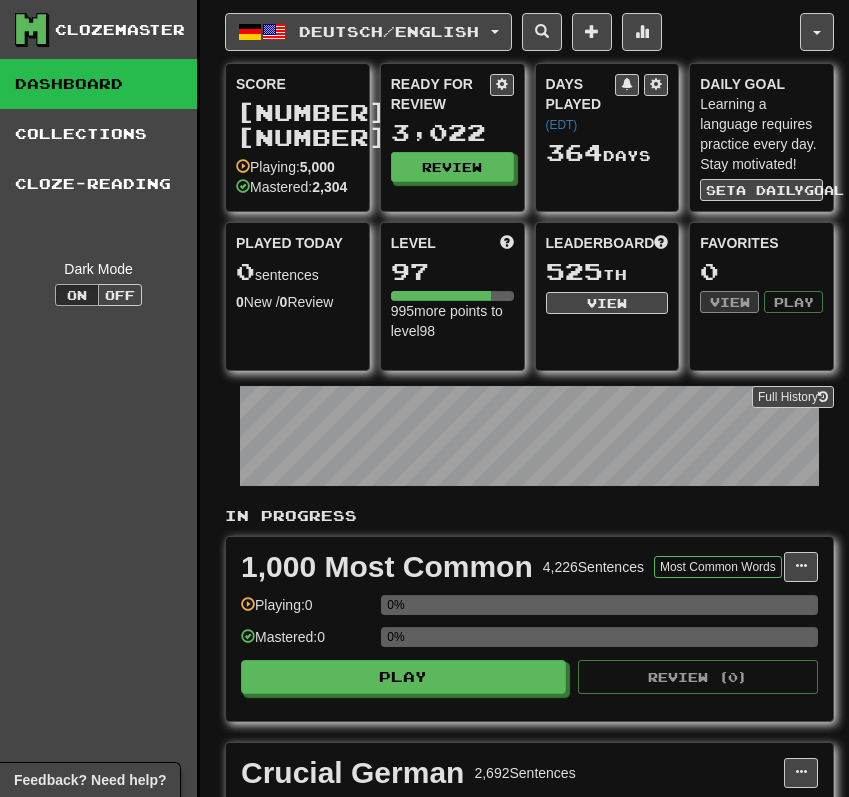 click on "Ready for Review [NUMBER] Review" at bounding box center [452, 128] 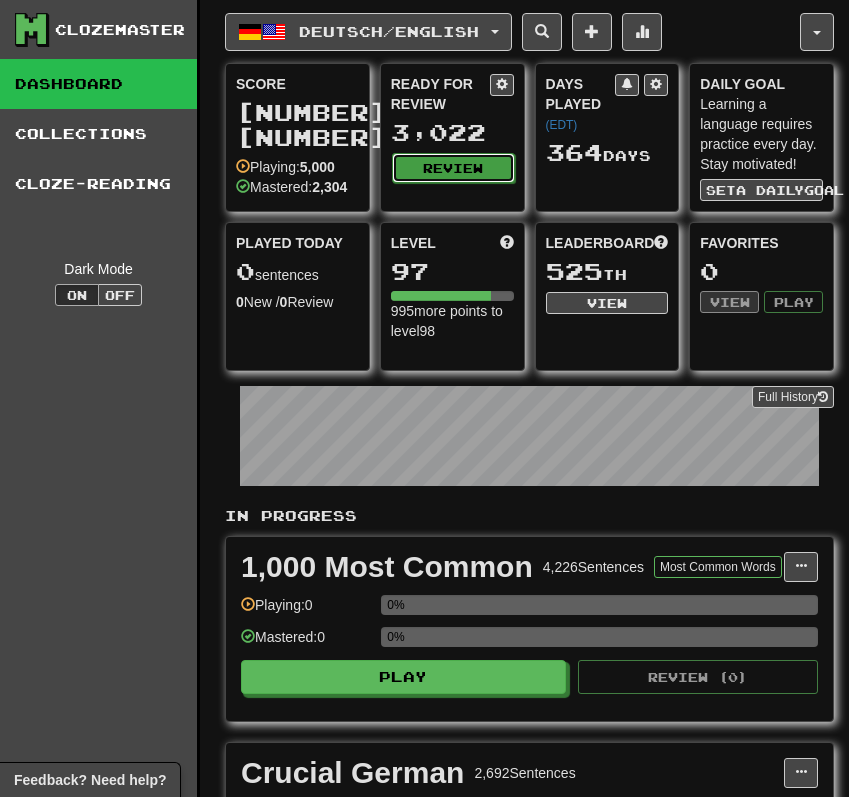 click on "Review" at bounding box center (453, 168) 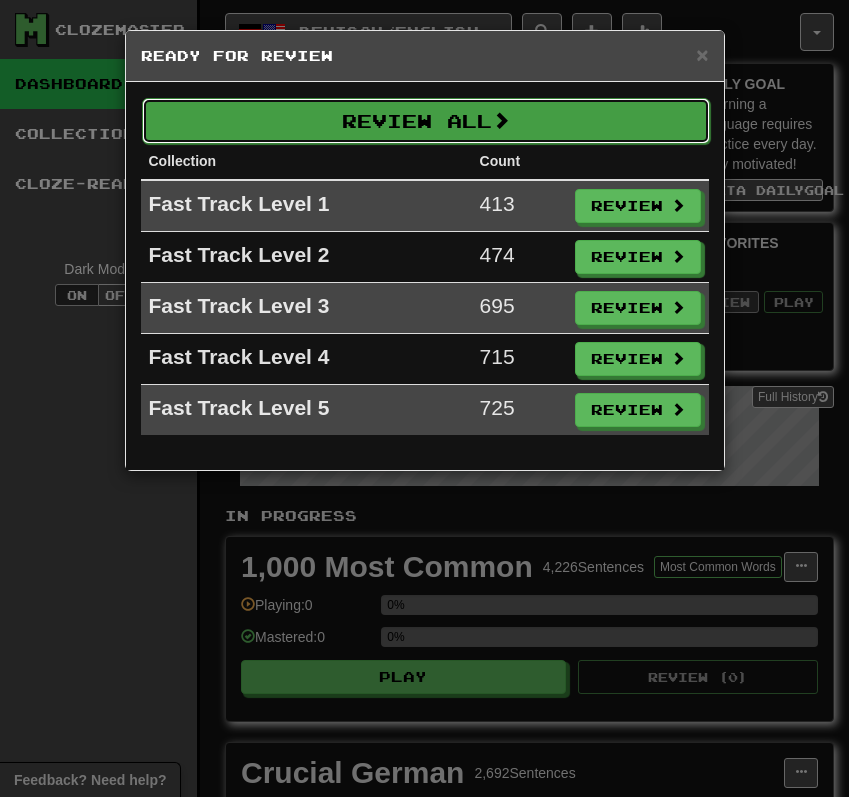 click at bounding box center [501, 120] 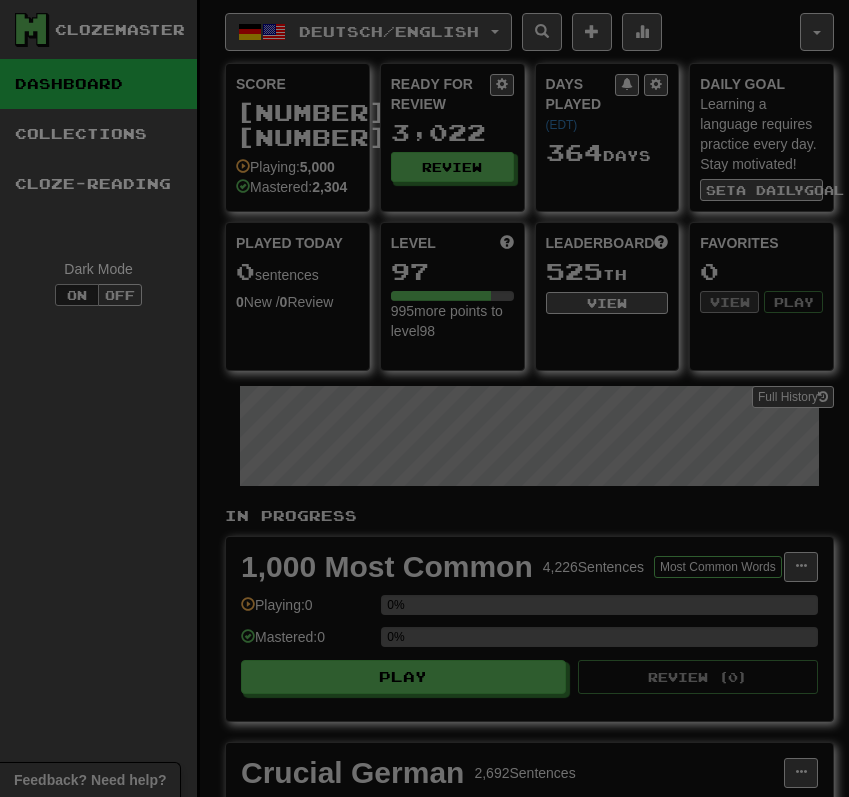 select on "**" 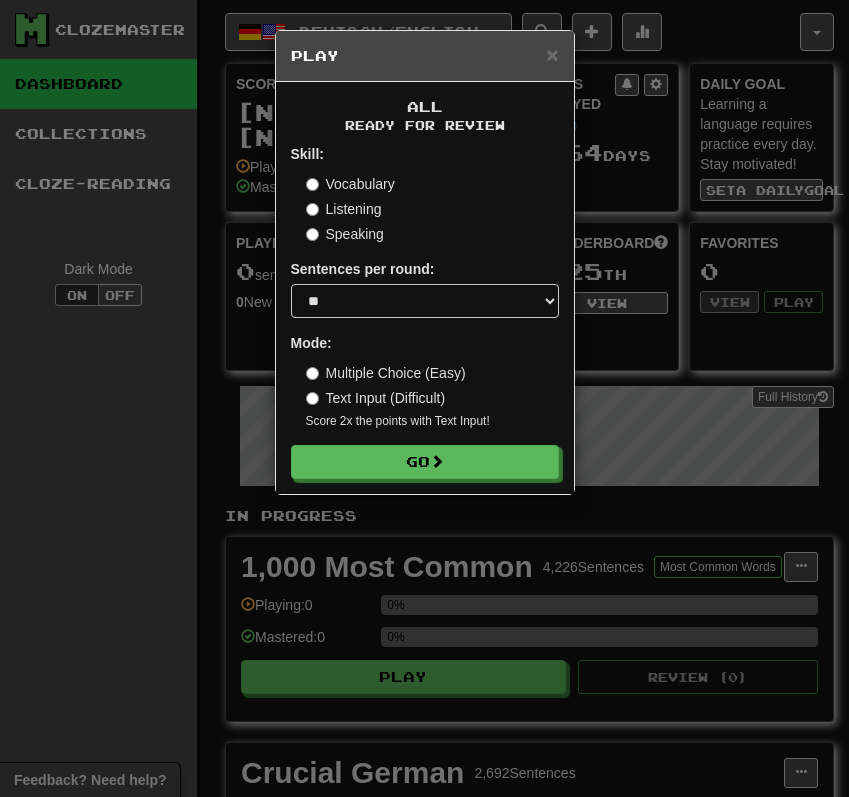 click on "Listening" at bounding box center [344, 209] 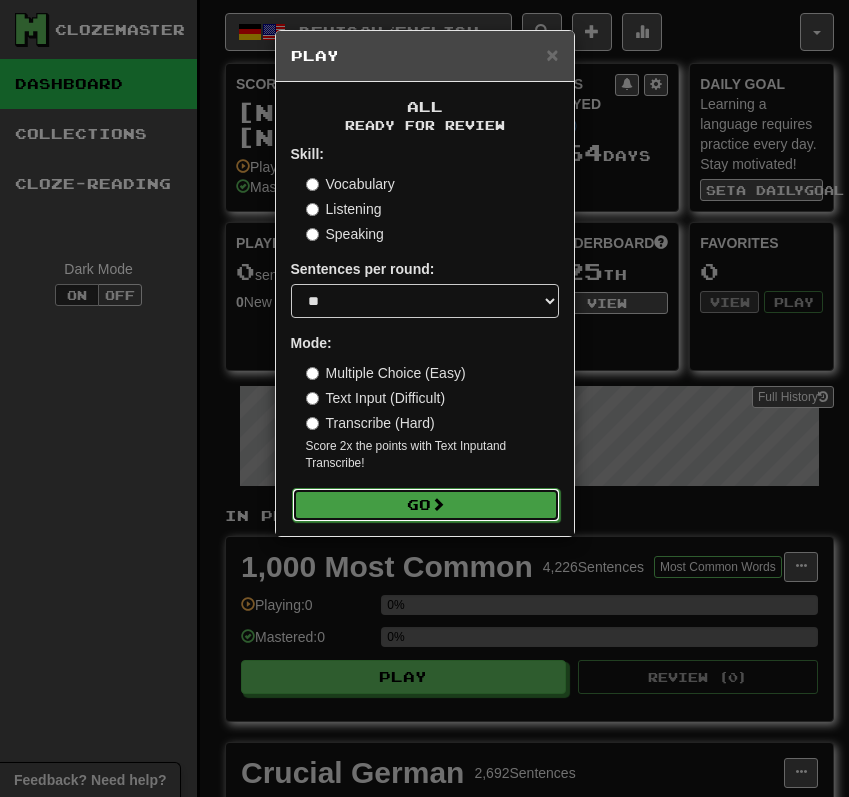 click on "Go" at bounding box center [426, 505] 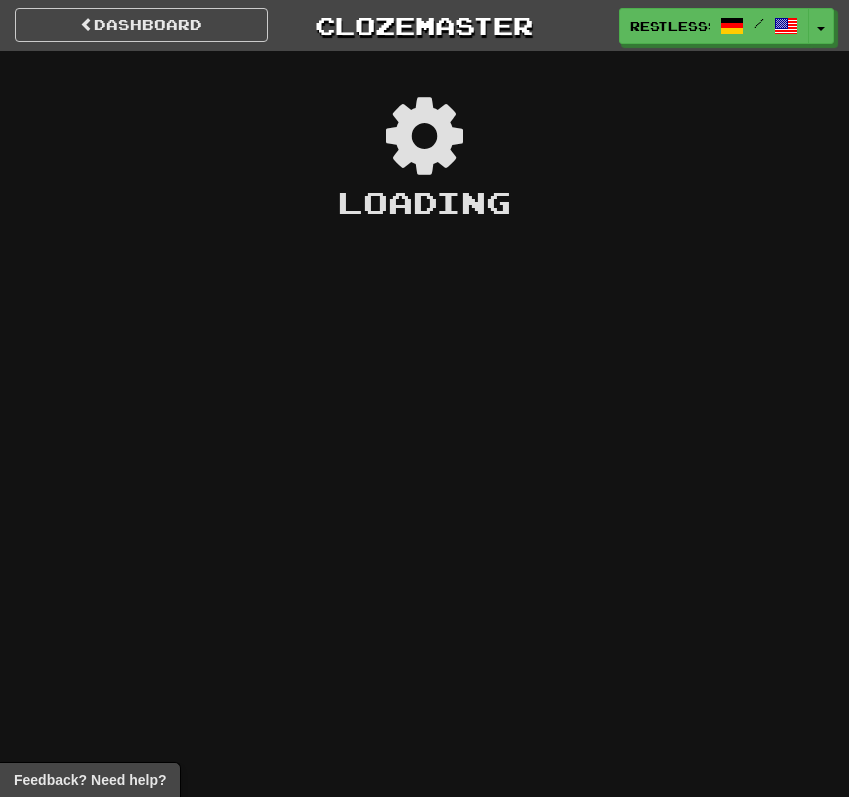 scroll, scrollTop: 0, scrollLeft: 0, axis: both 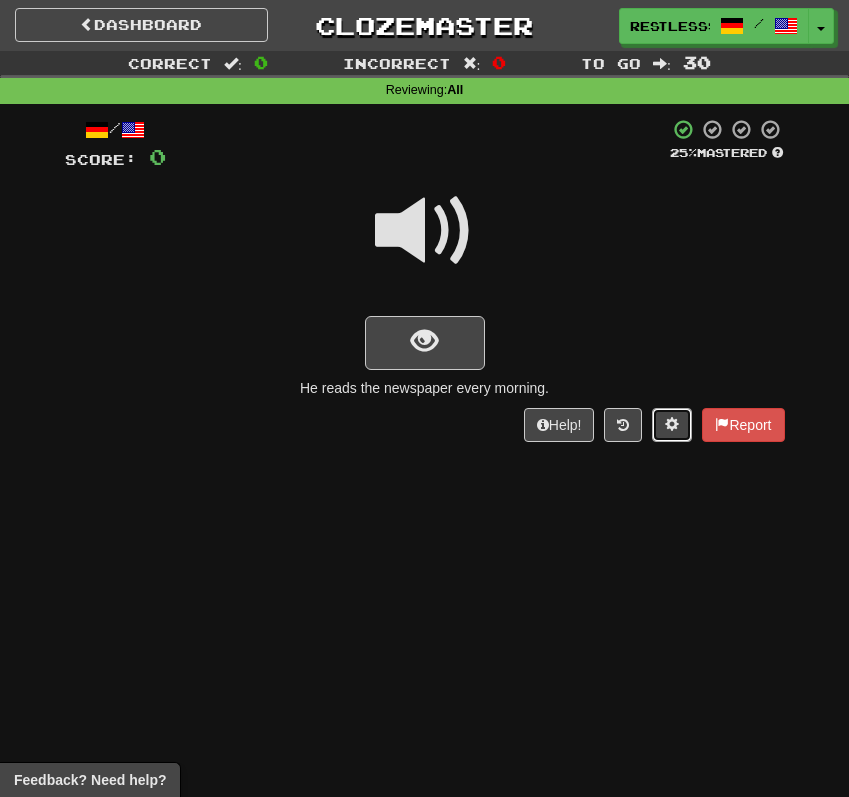 click at bounding box center (672, 425) 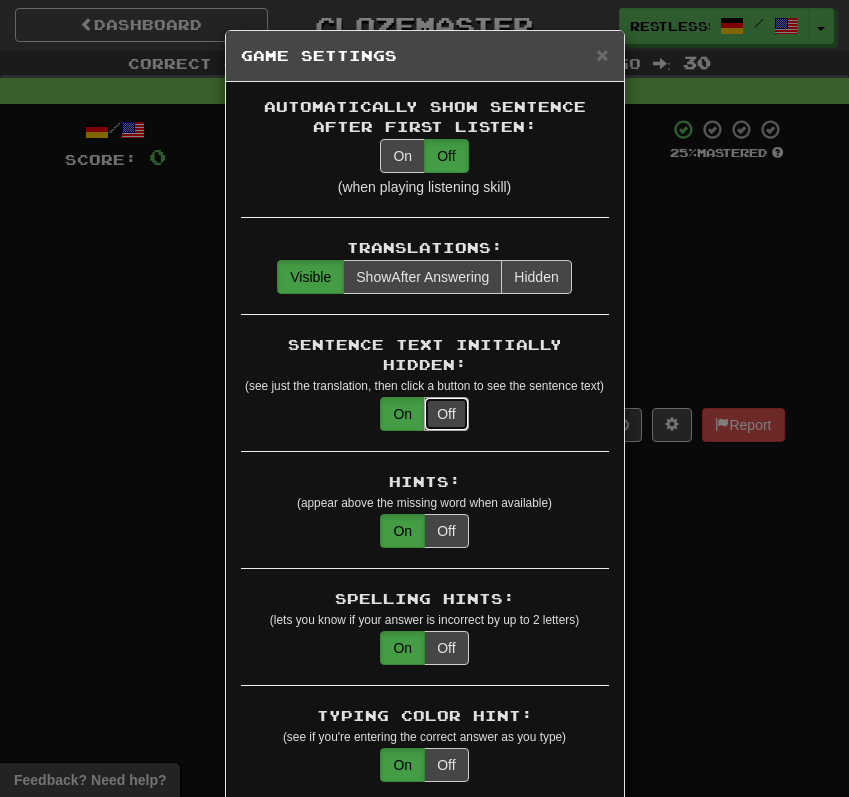 click on "Off" at bounding box center [446, 414] 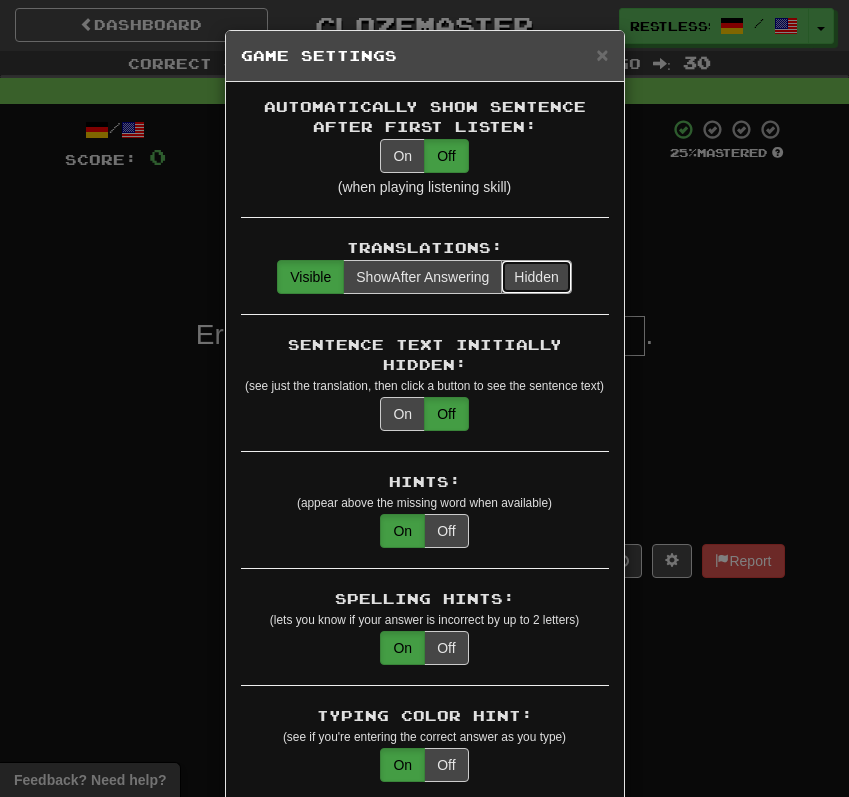 click on "Hidden" at bounding box center (536, 277) 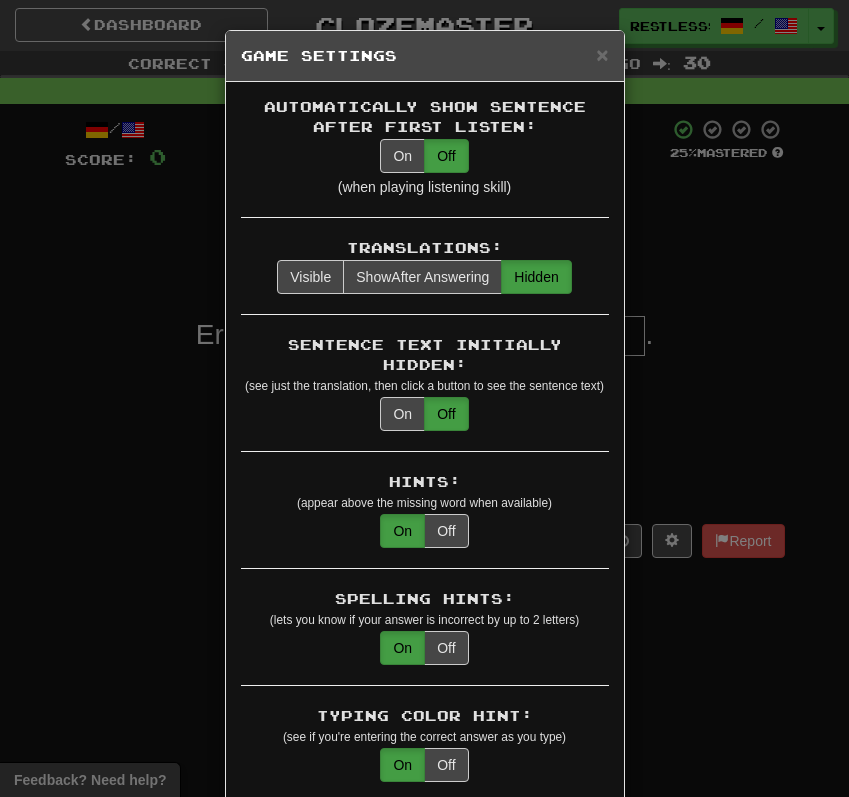click on "× Game Settings Automatically Show Sentence After First Listen: On Off (when playing listening skill) Translations: Visible Show  After Answering Hidden Sentence Text Initially Hidden: (see just the translation, then click a button to see the sentence text) On Off Hints: (appear above the missing word when available) On Off Spelling Hints: (lets you know if your answer is incorrect by up to 2 letters) On Off Typing Color Hint: (see if you're entering the correct answer as you type) On Off Text Box Size: (text box size can change to match the missing word) Changes Always the Same Enter Submits Empty: (pressing Enter when the input is empty will submit a blank answer) On Off Clear After Answering: (keypress clears the text input after answering so you can practice re-typing the answer) On Off Image Toggle: (toggle button, if sentence image available) After Answering Before and After Off Image Background: (use sentence image as background, if available) On Off Pronunciation: On Off Sound Effects: On Off On Off" at bounding box center (424, 398) 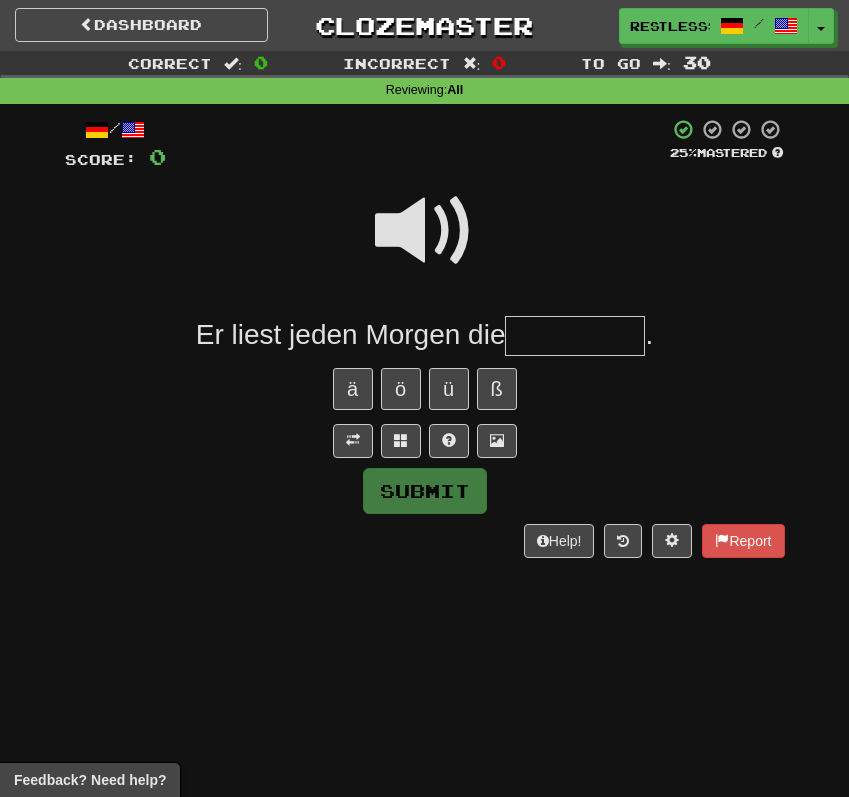 click at bounding box center (575, 336) 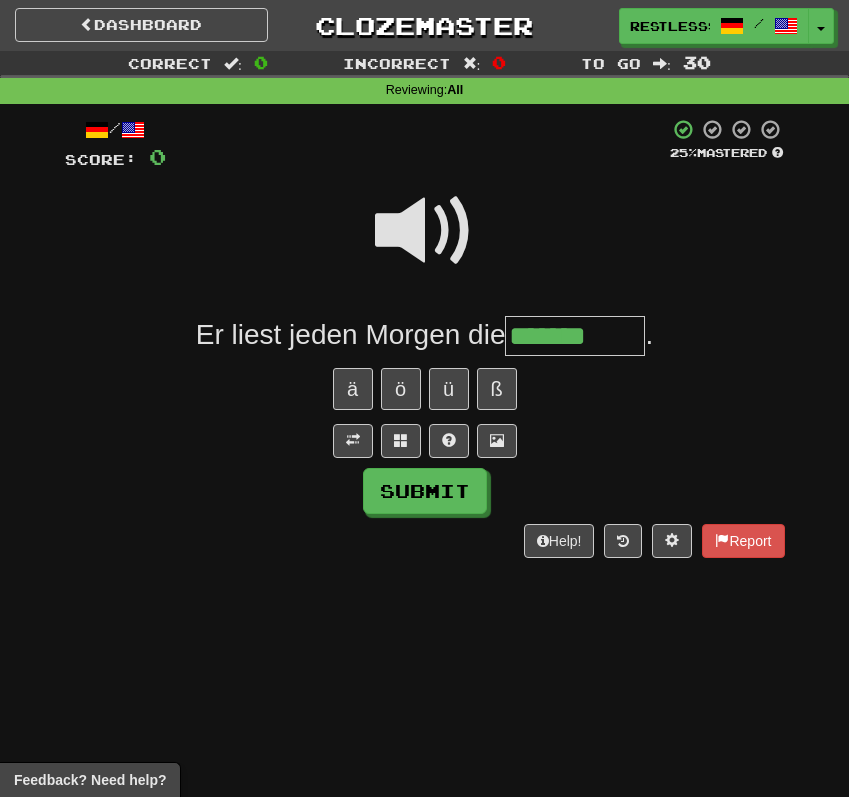 type on "*******" 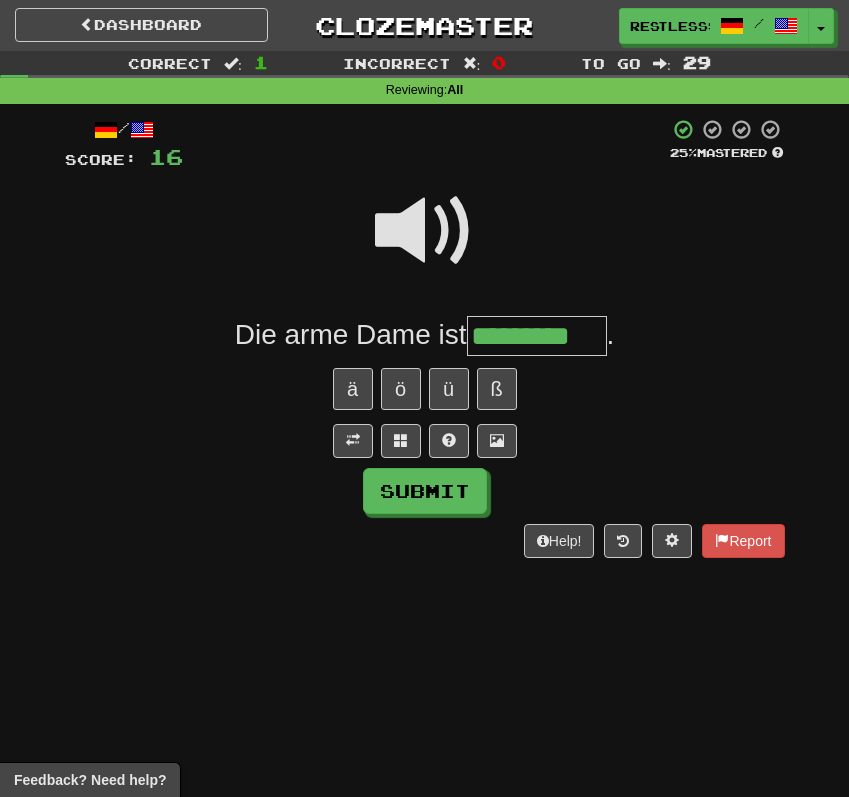 type on "*********" 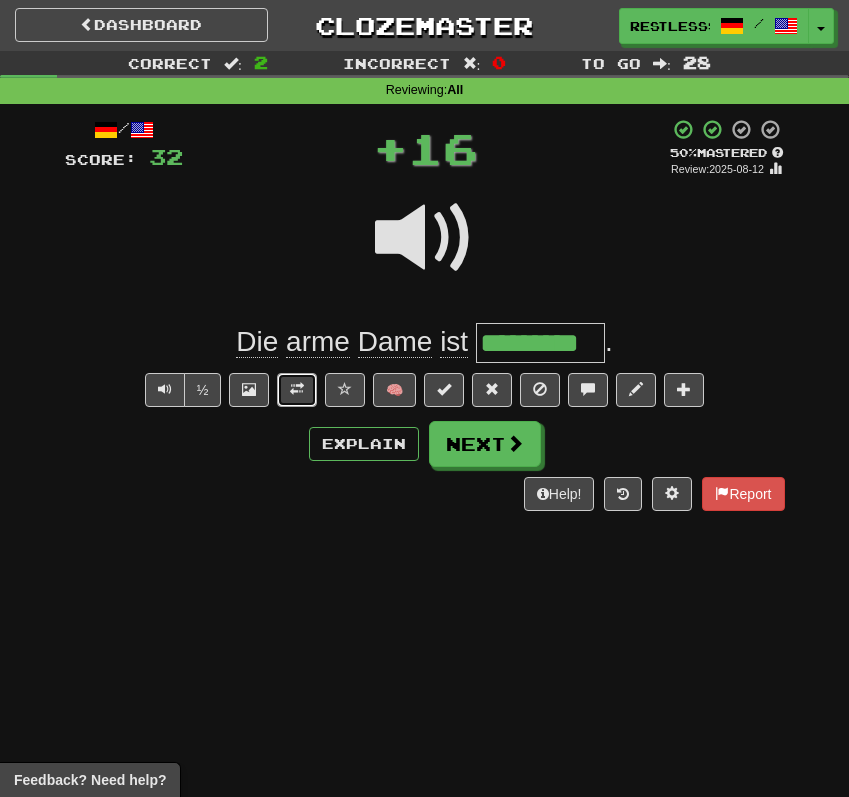 click at bounding box center (297, 390) 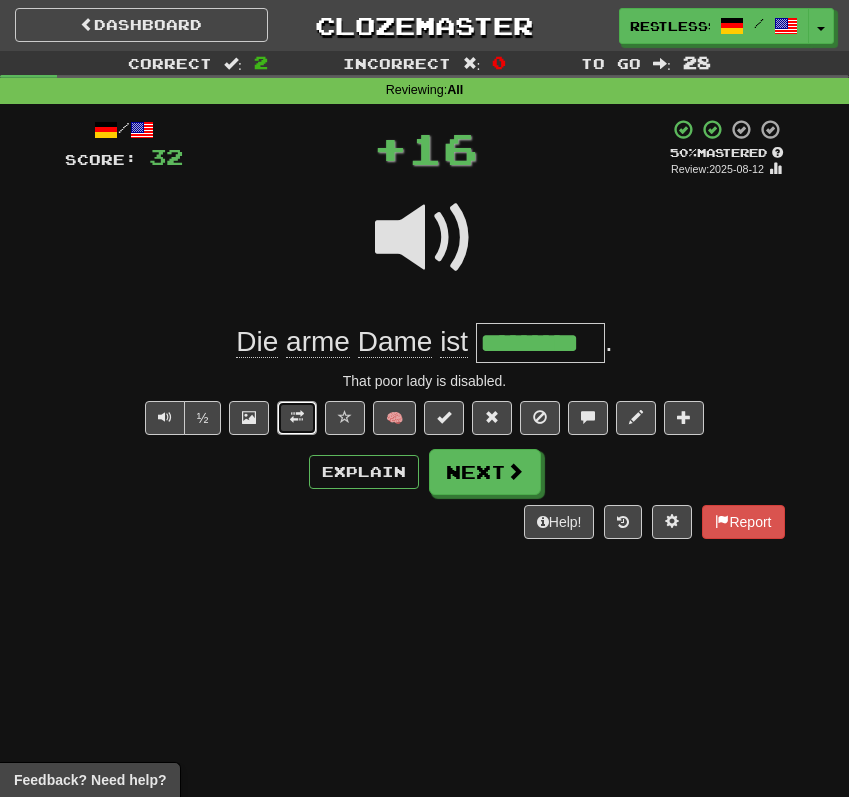 click at bounding box center (297, 418) 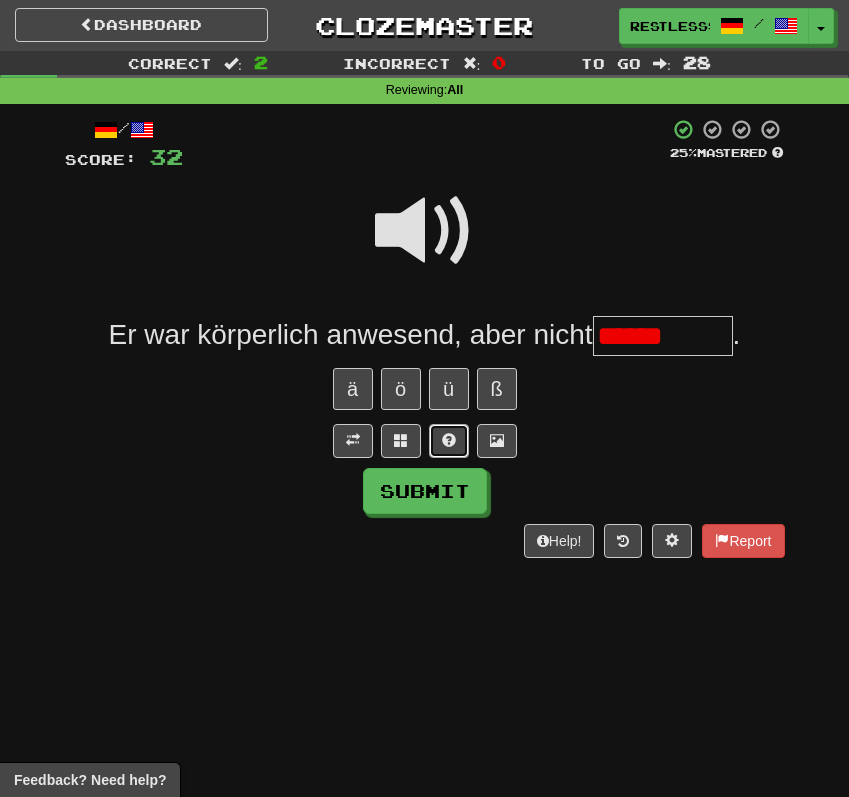 click at bounding box center [449, 441] 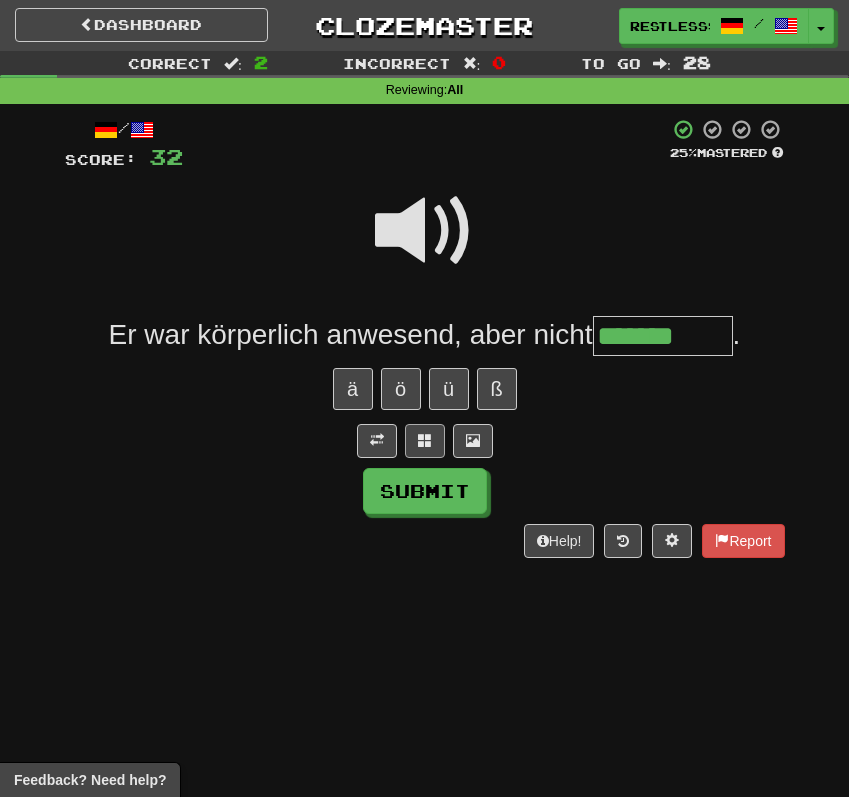 type on "*******" 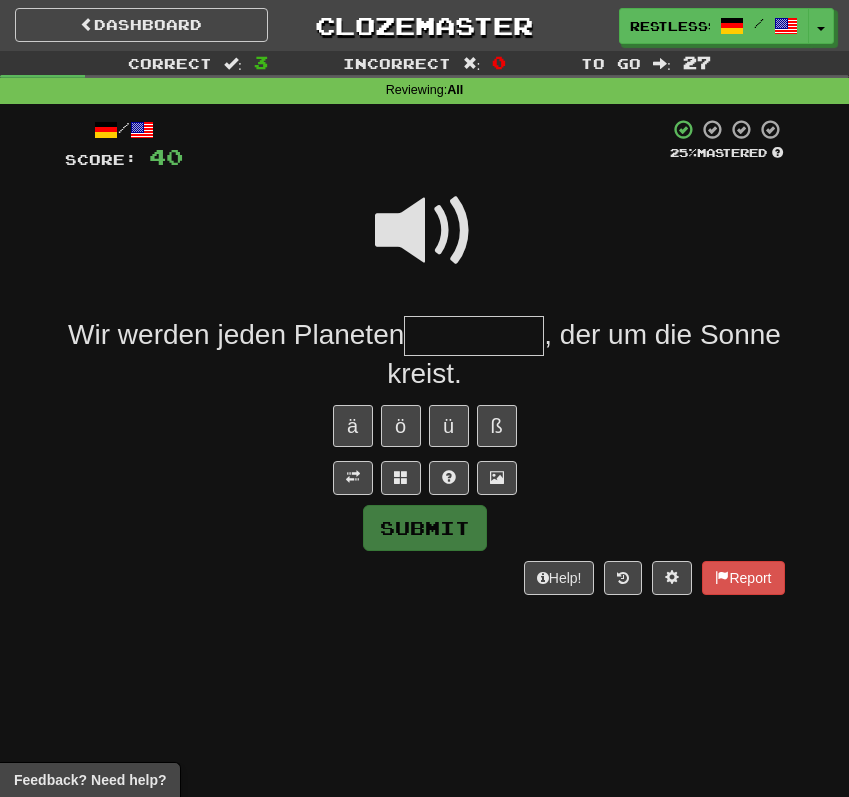 click at bounding box center (425, 231) 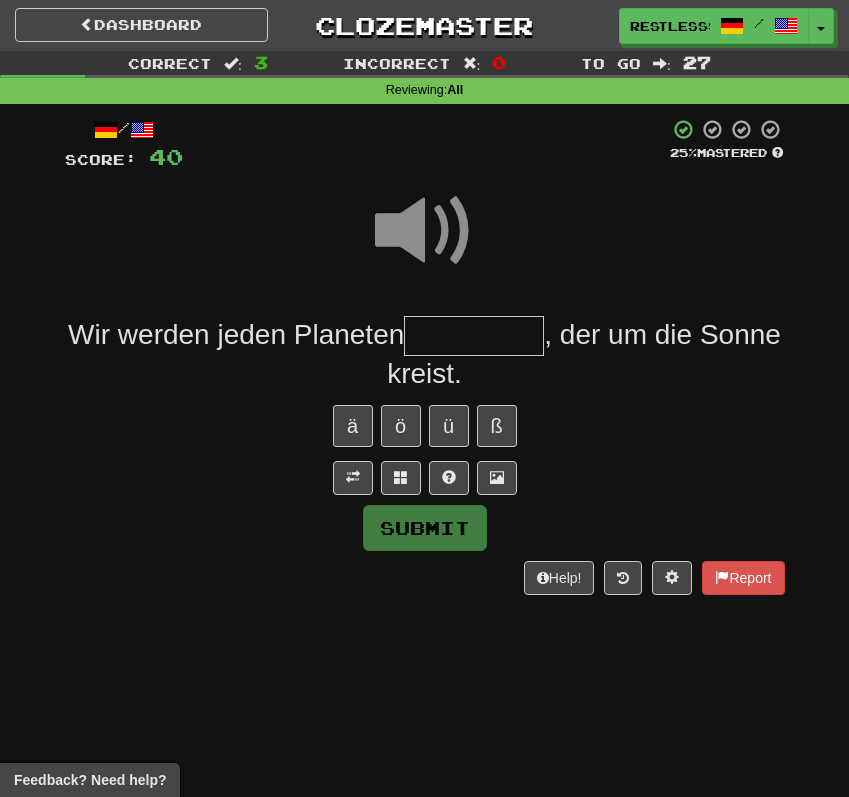 click at bounding box center (474, 336) 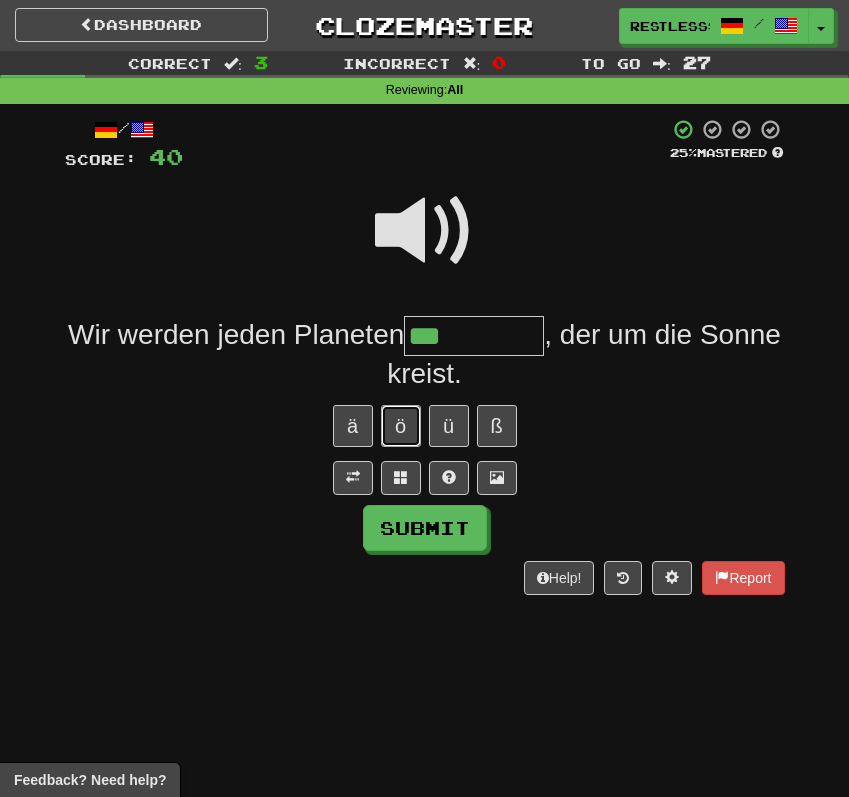 click on "ö" at bounding box center [401, 426] 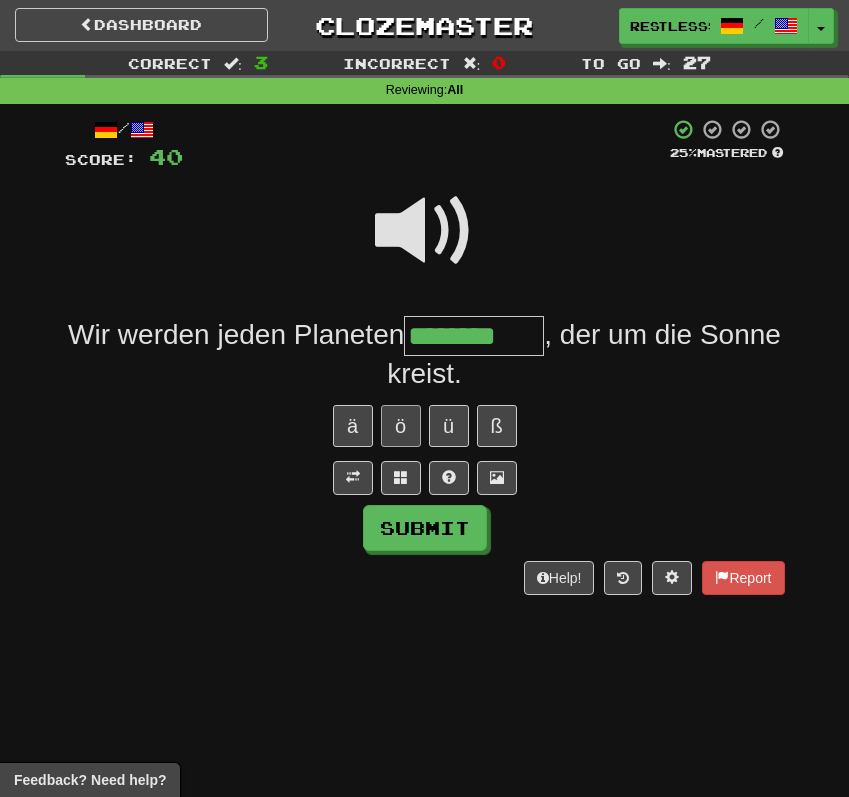 type on "********" 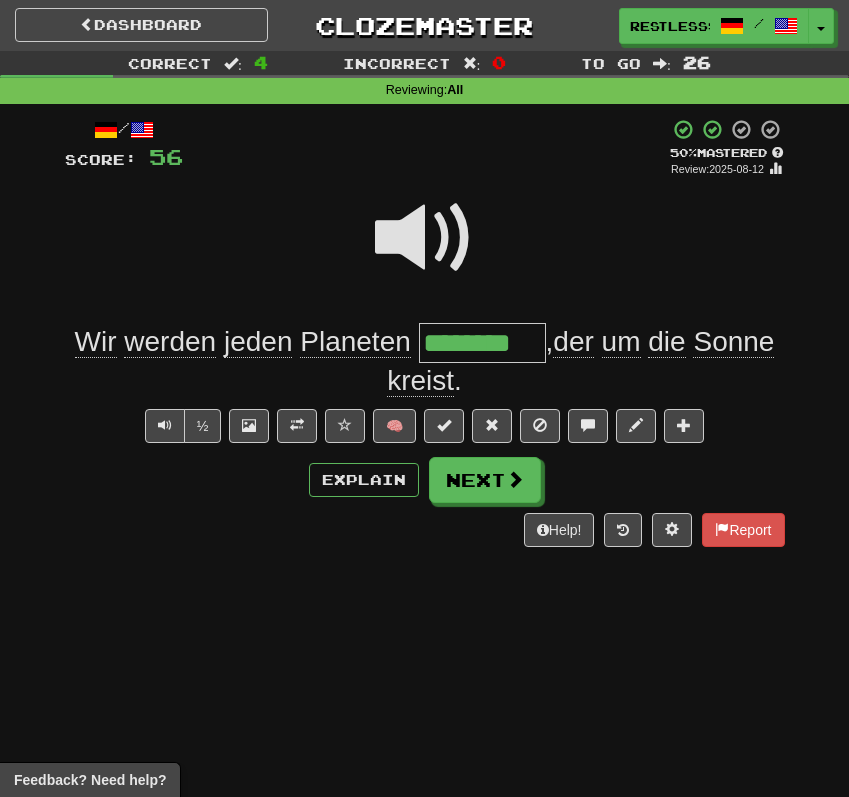click on "kreist" at bounding box center [420, 381] 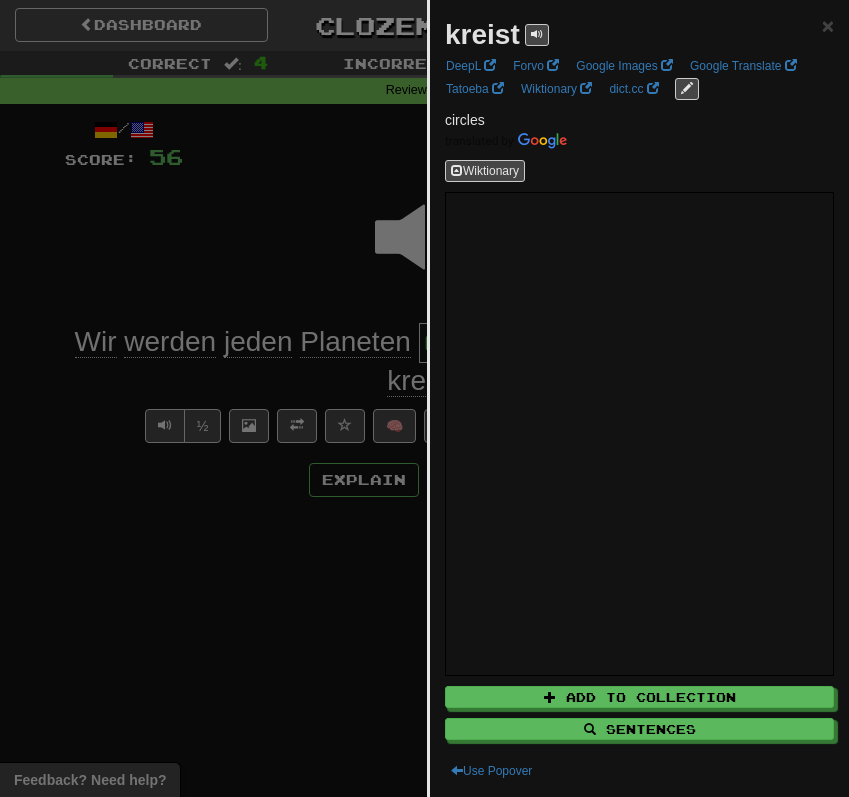 click at bounding box center [424, 398] 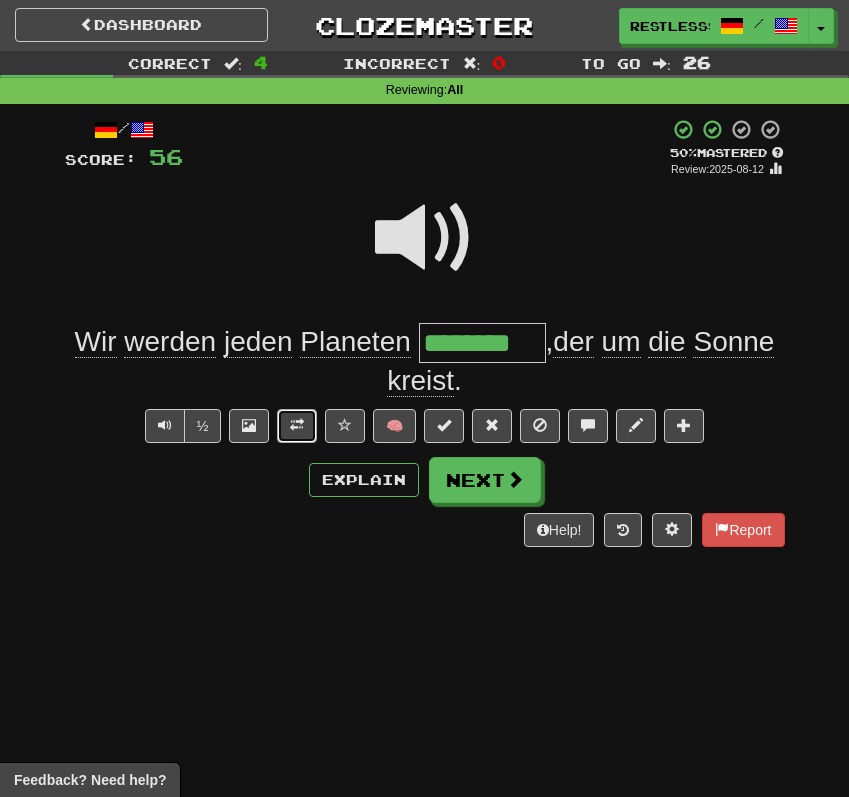 click at bounding box center [297, 425] 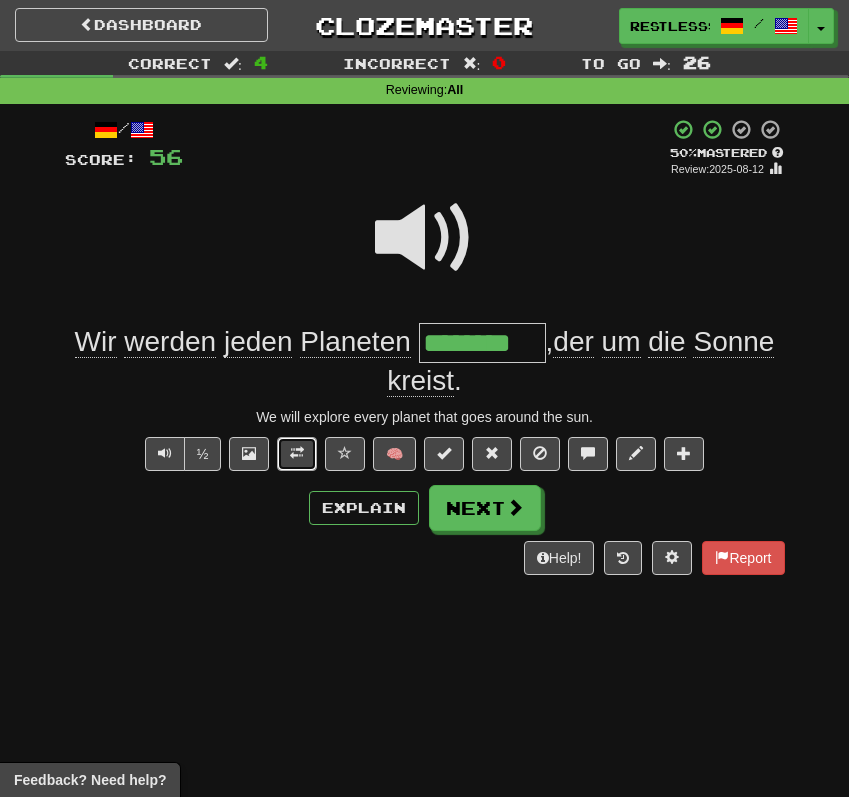 click at bounding box center (297, 453) 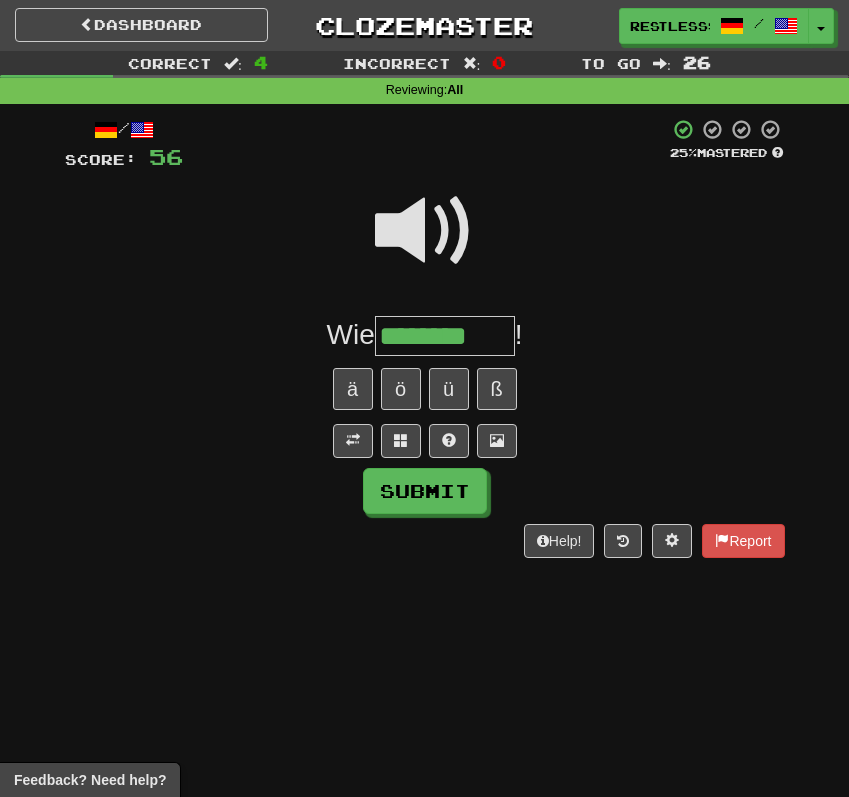 type on "********" 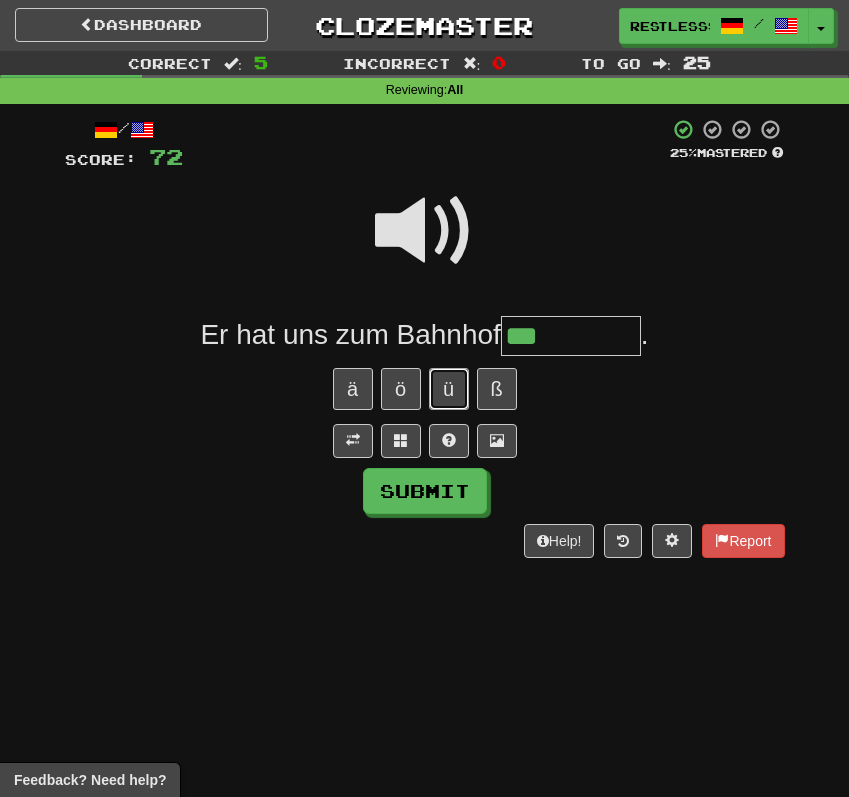 click on "ü" at bounding box center [449, 389] 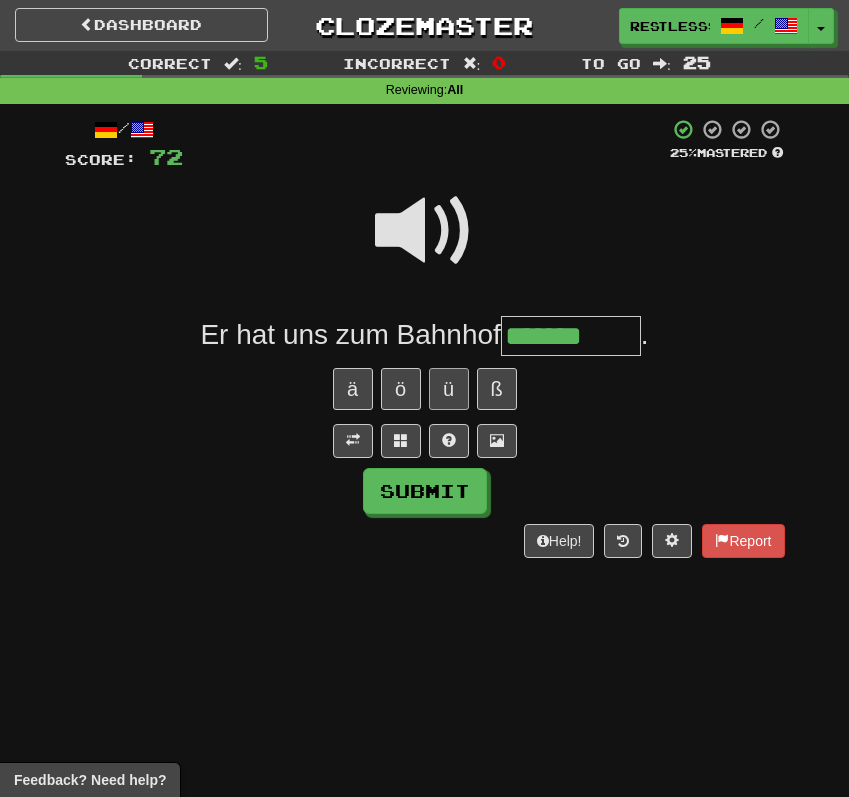 type on "*******" 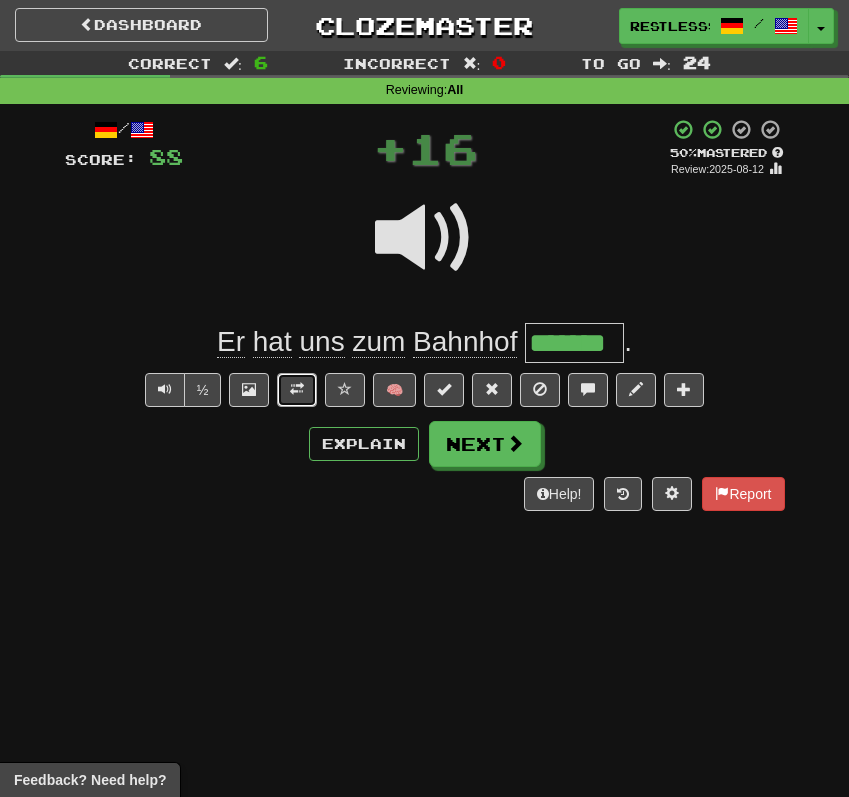 click at bounding box center (297, 390) 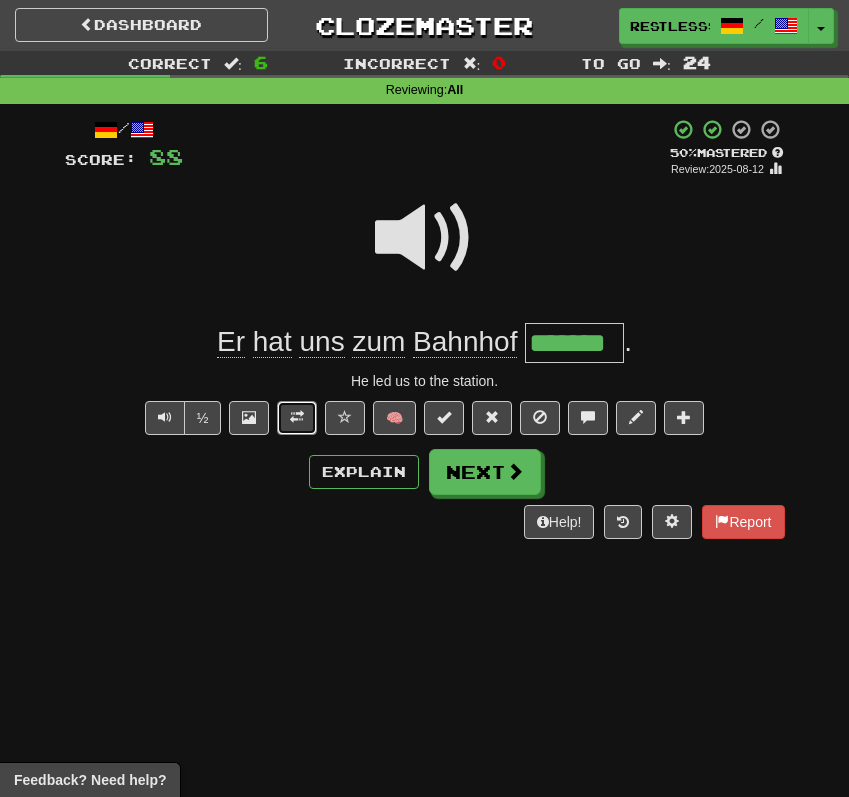 click at bounding box center (297, 417) 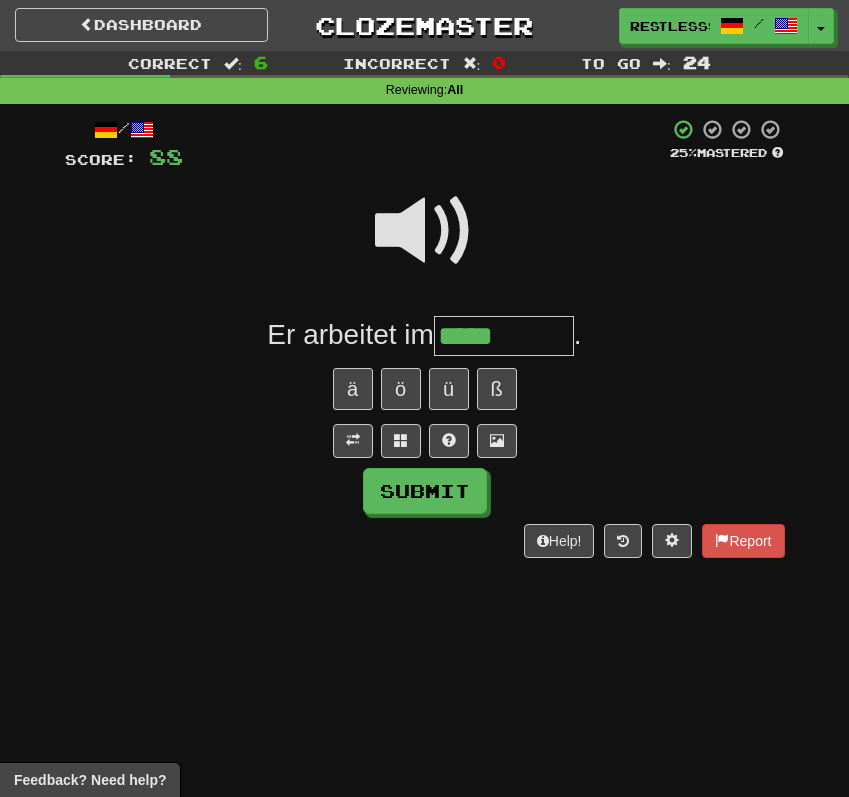 type on "*****" 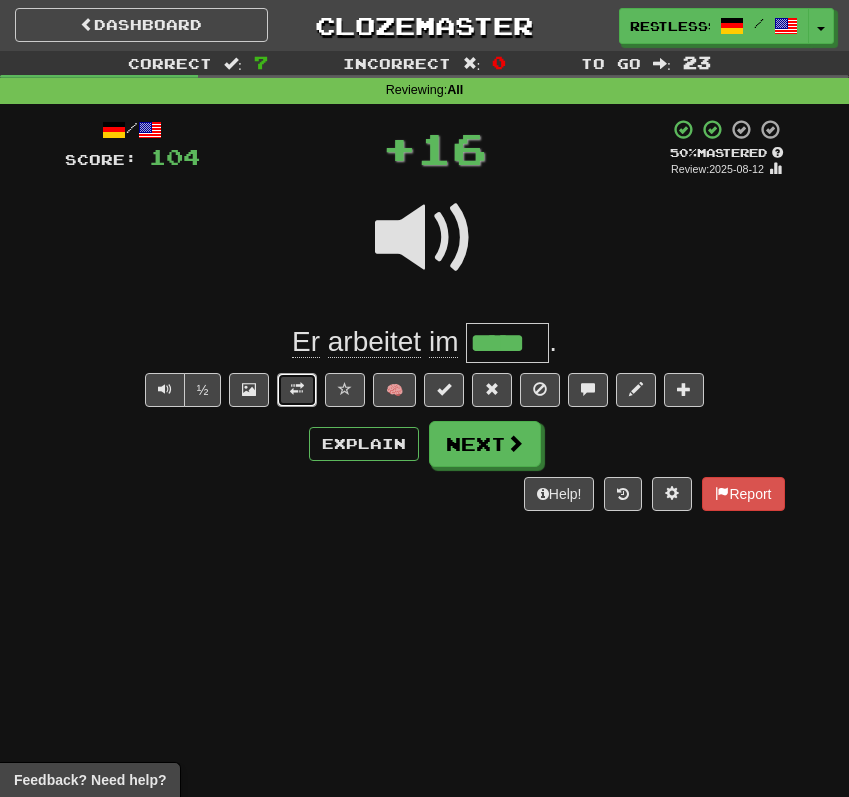 click at bounding box center [297, 390] 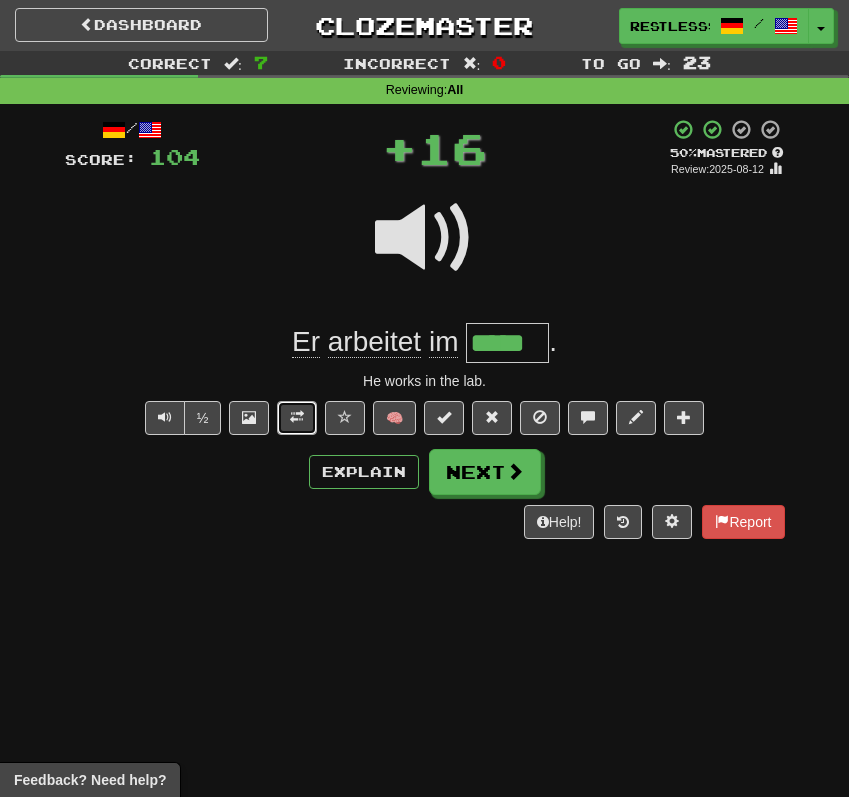 click at bounding box center (297, 418) 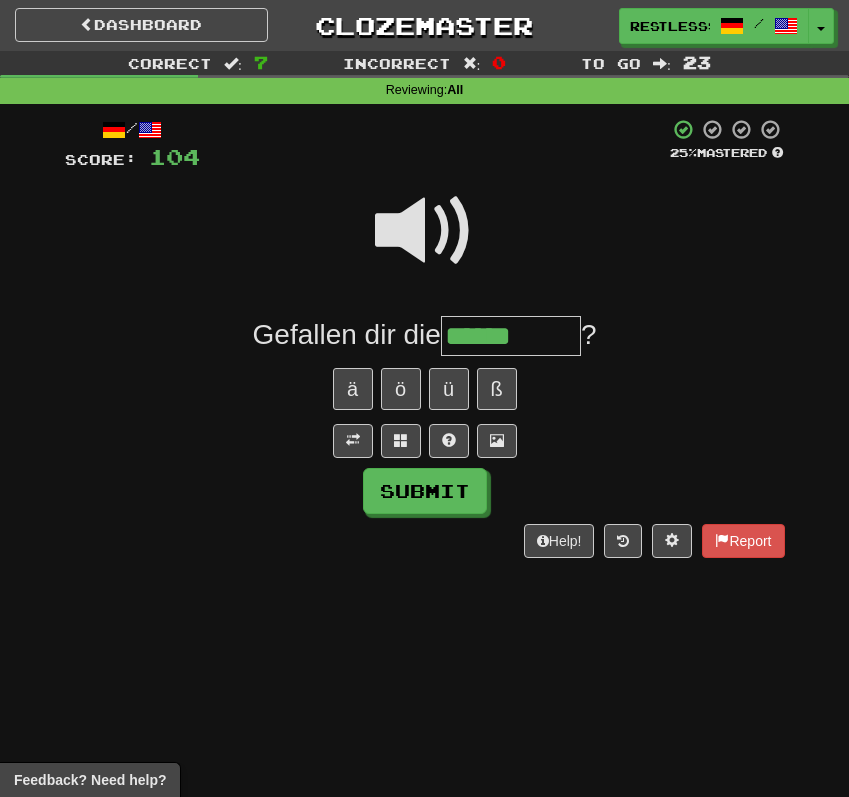 type on "******" 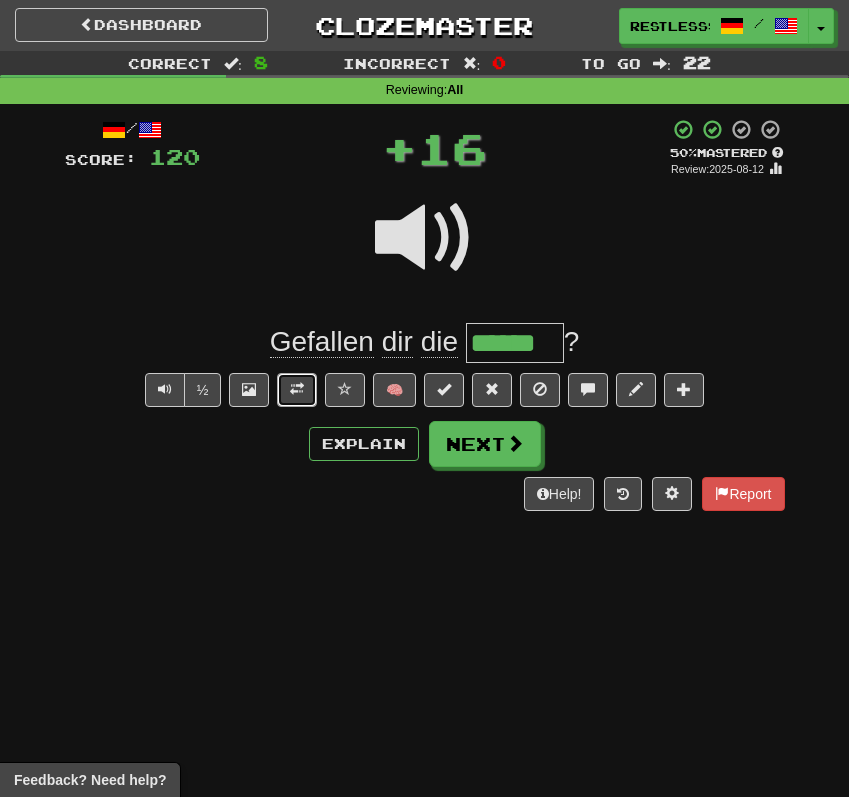 click at bounding box center [297, 390] 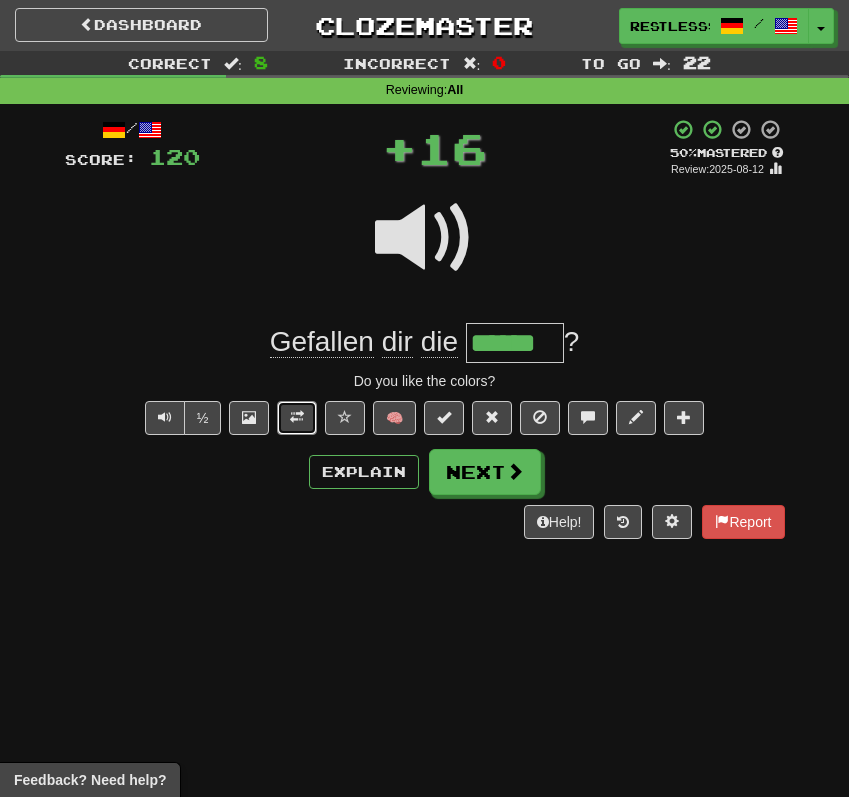 click at bounding box center (297, 418) 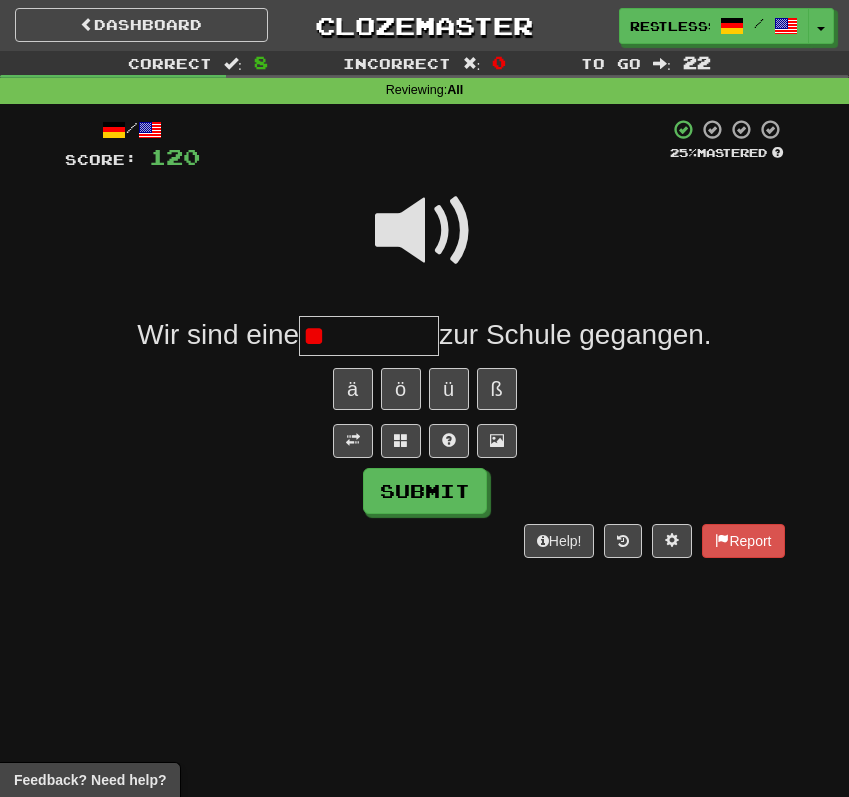 type on "*" 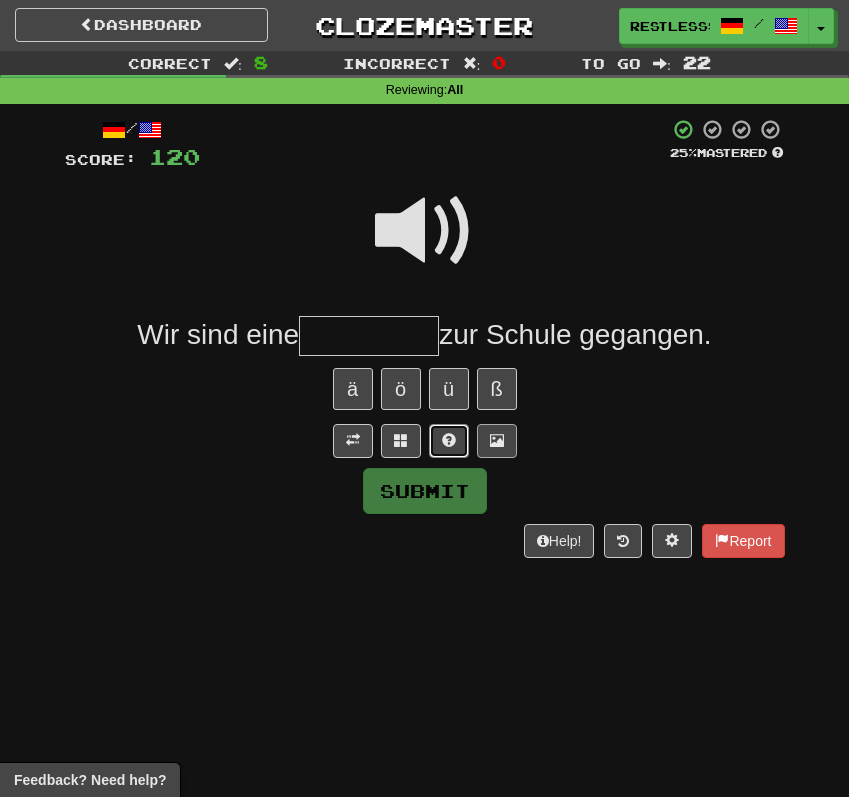 click at bounding box center [449, 441] 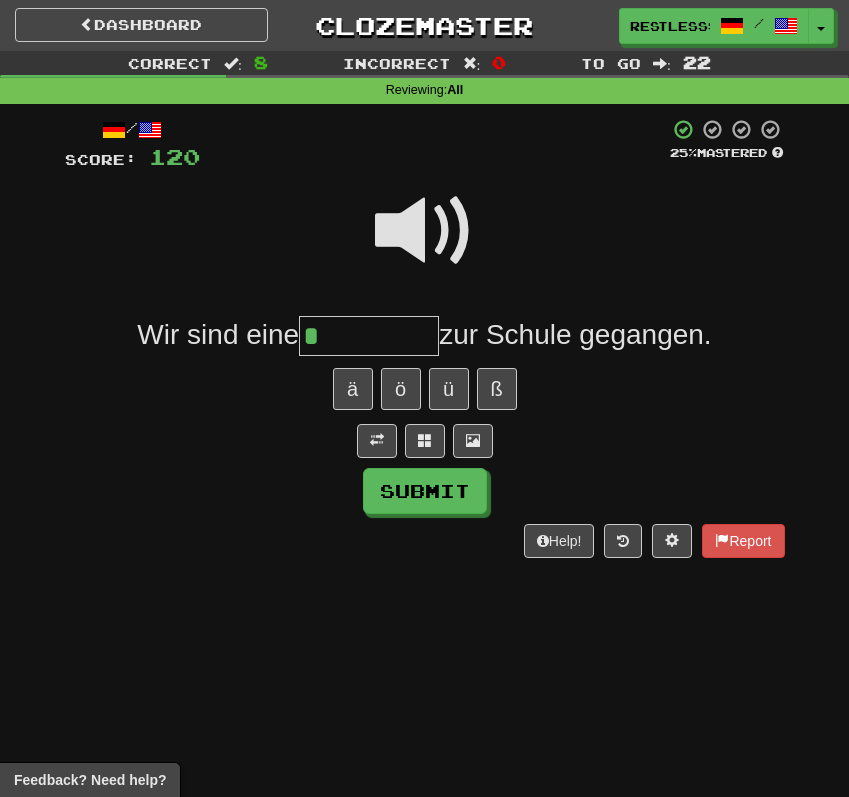 click at bounding box center [425, 231] 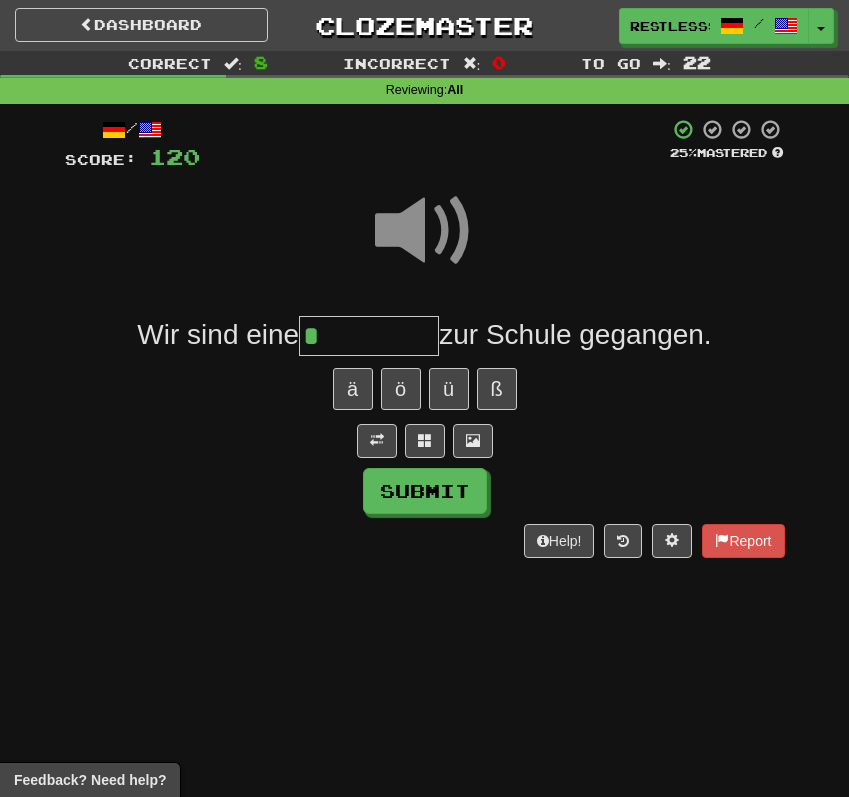 click on "*" at bounding box center (369, 336) 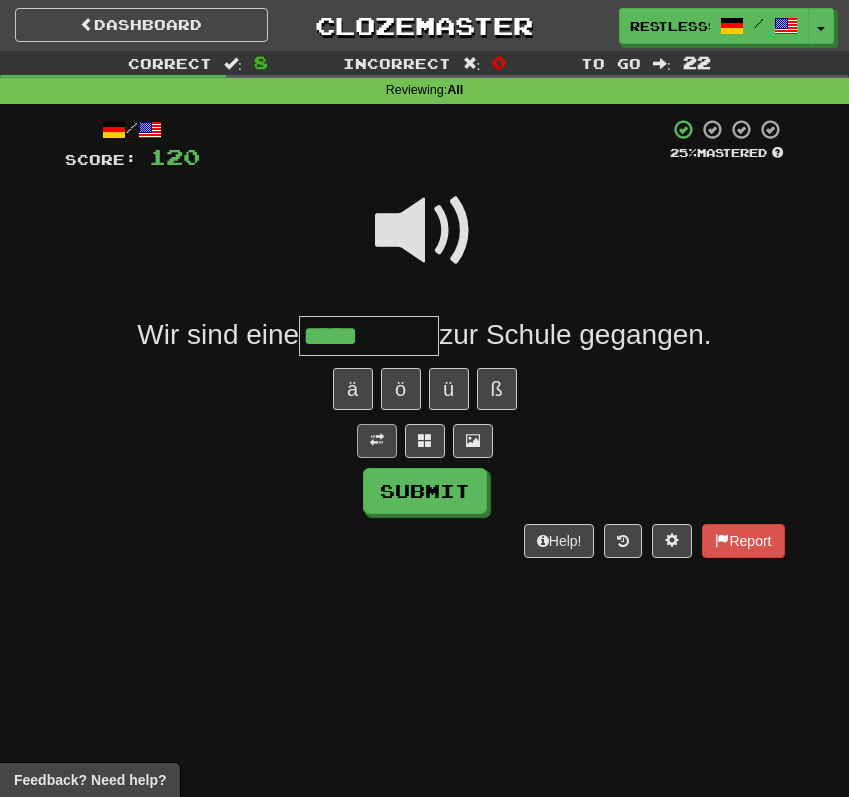 type on "*****" 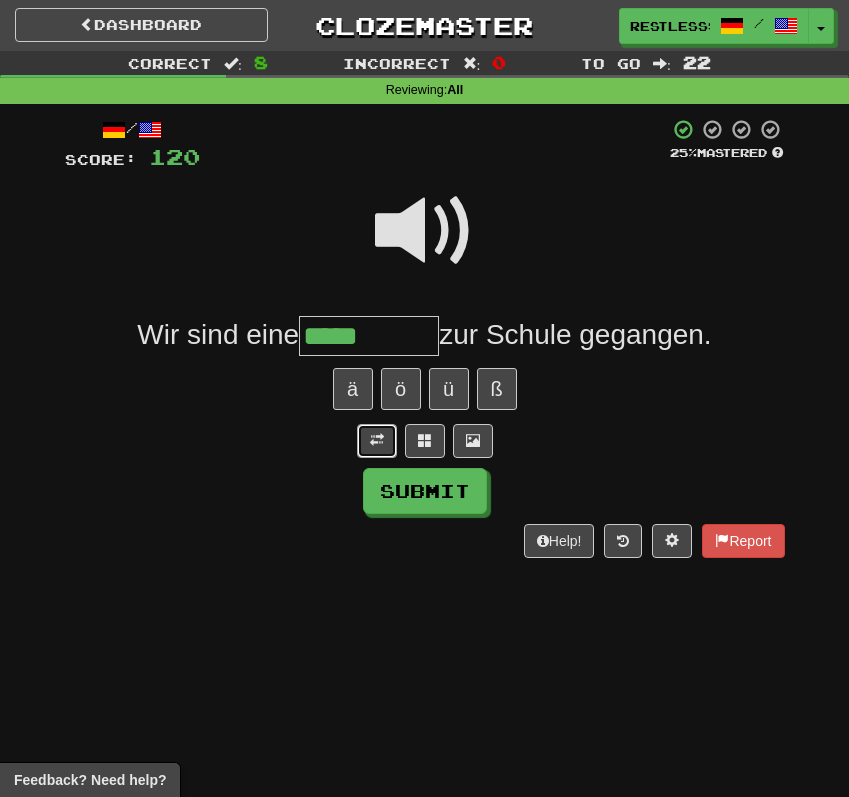 click at bounding box center (377, 440) 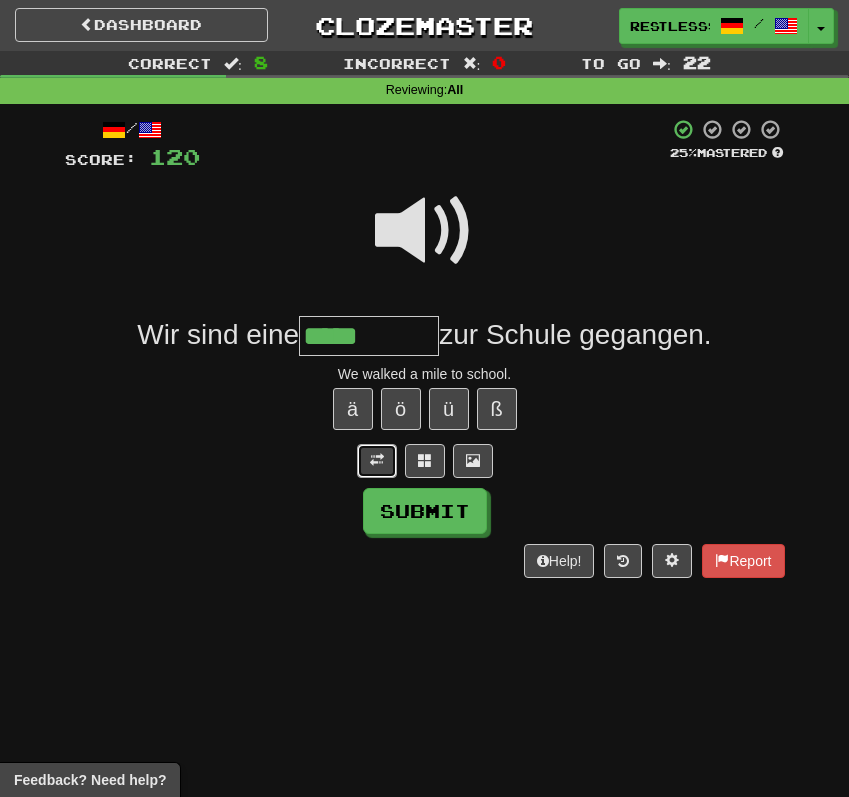 click at bounding box center [377, 460] 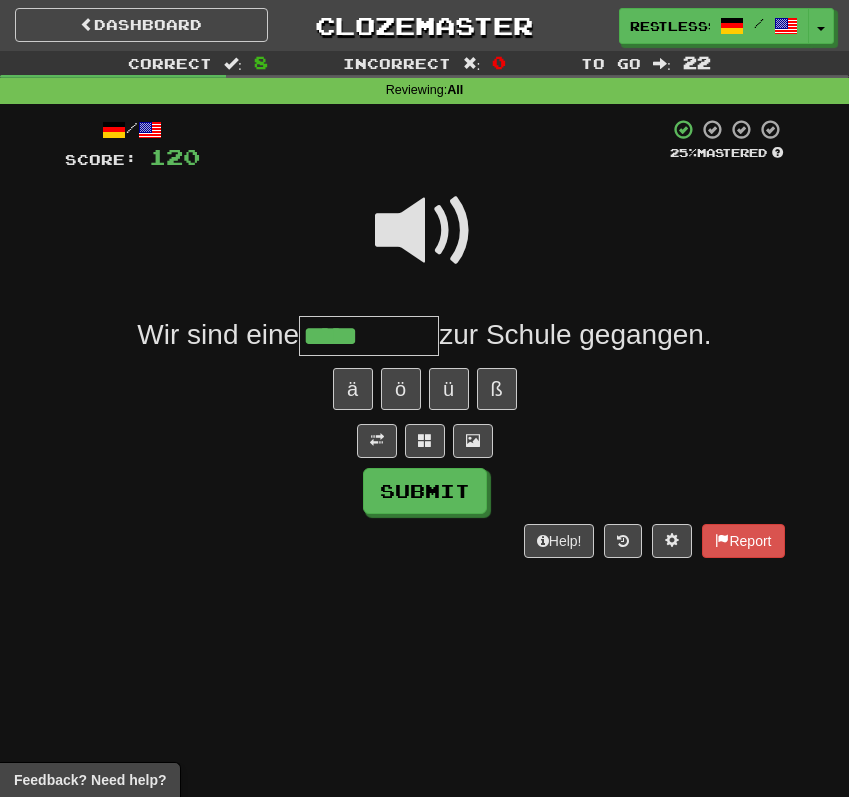 click on "*****" at bounding box center [369, 336] 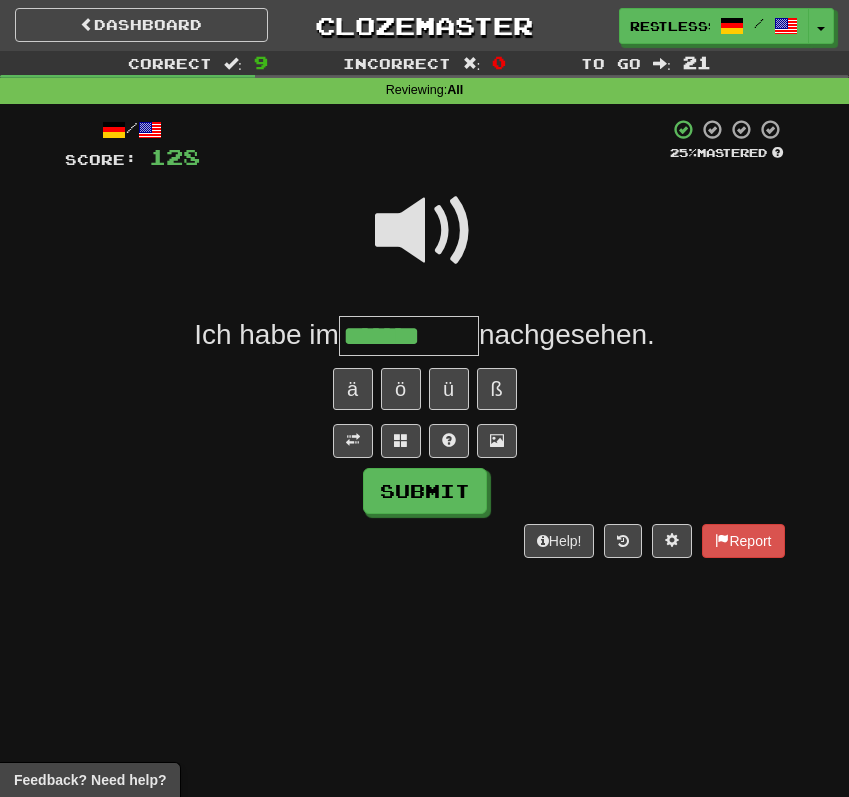 type on "*******" 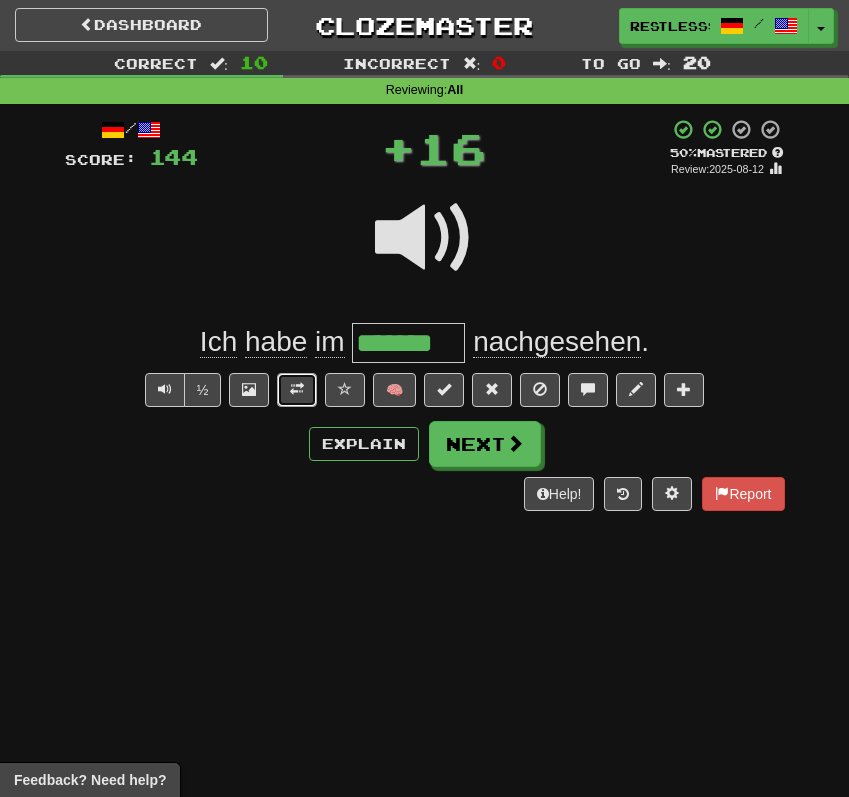 click at bounding box center [297, 390] 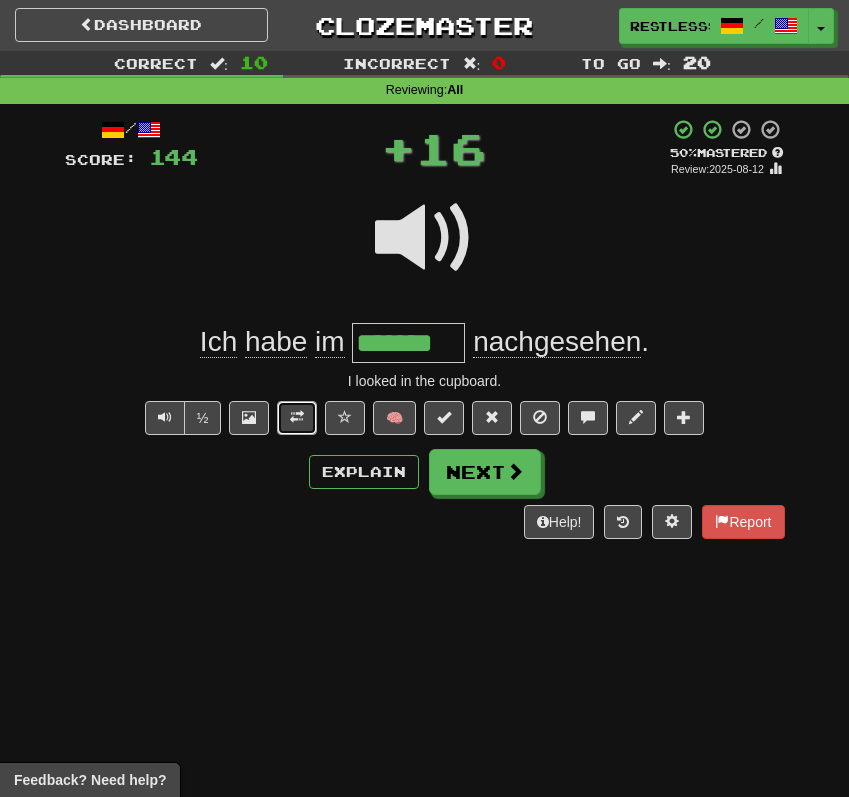 click at bounding box center [297, 418] 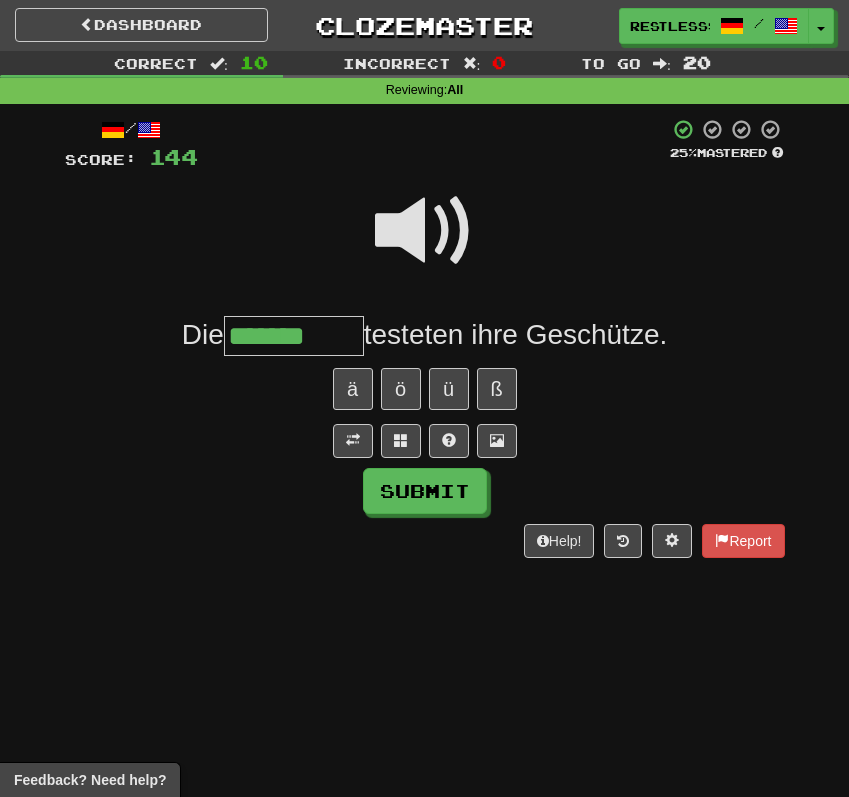 type on "*******" 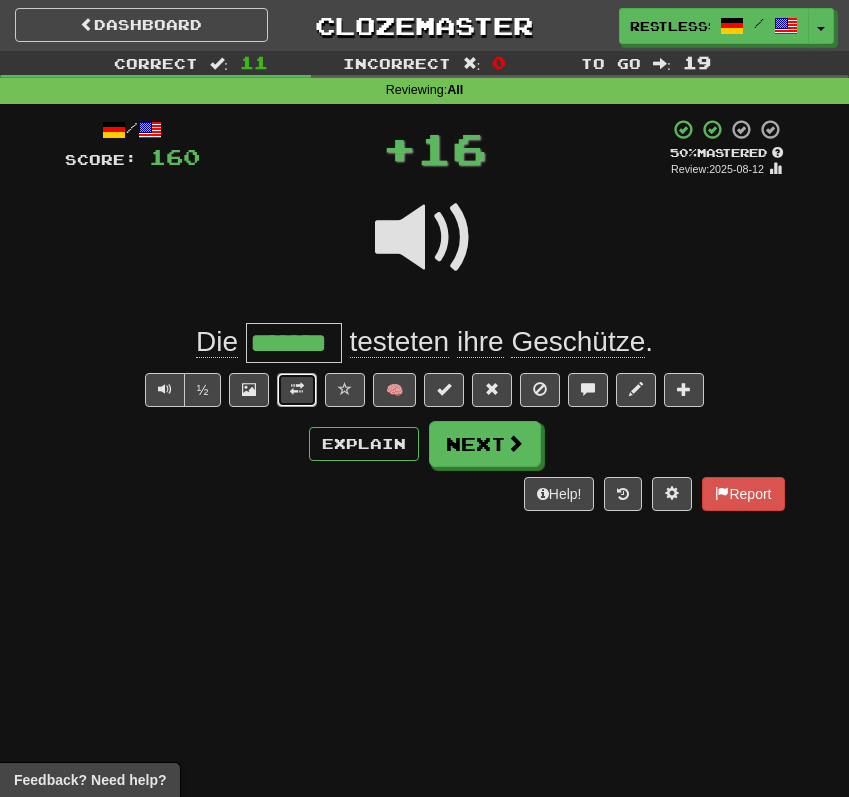 click at bounding box center (297, 390) 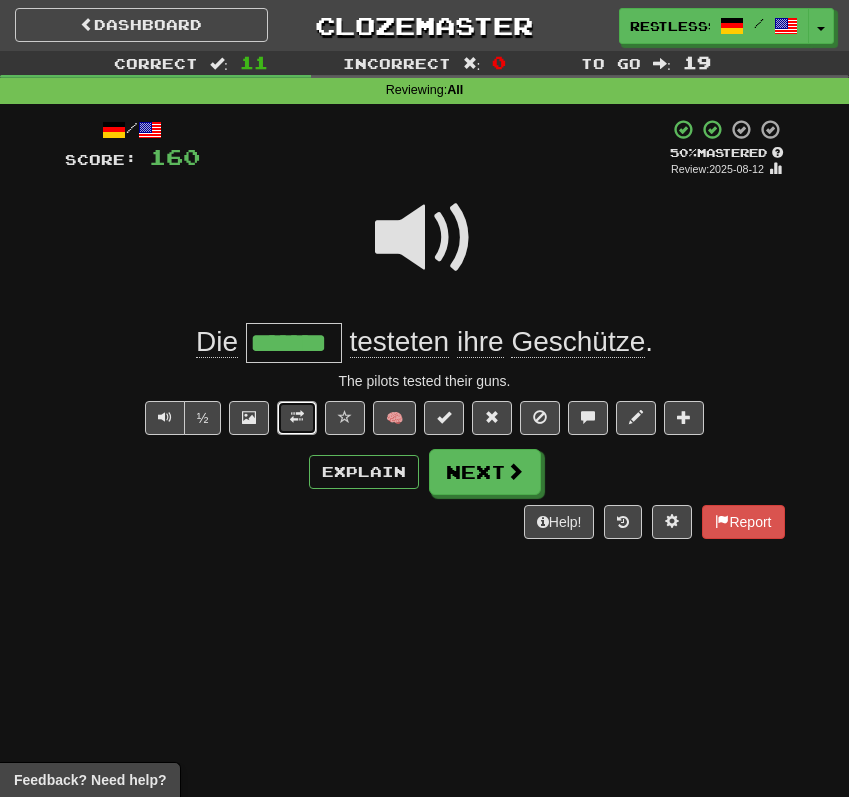 click at bounding box center [297, 418] 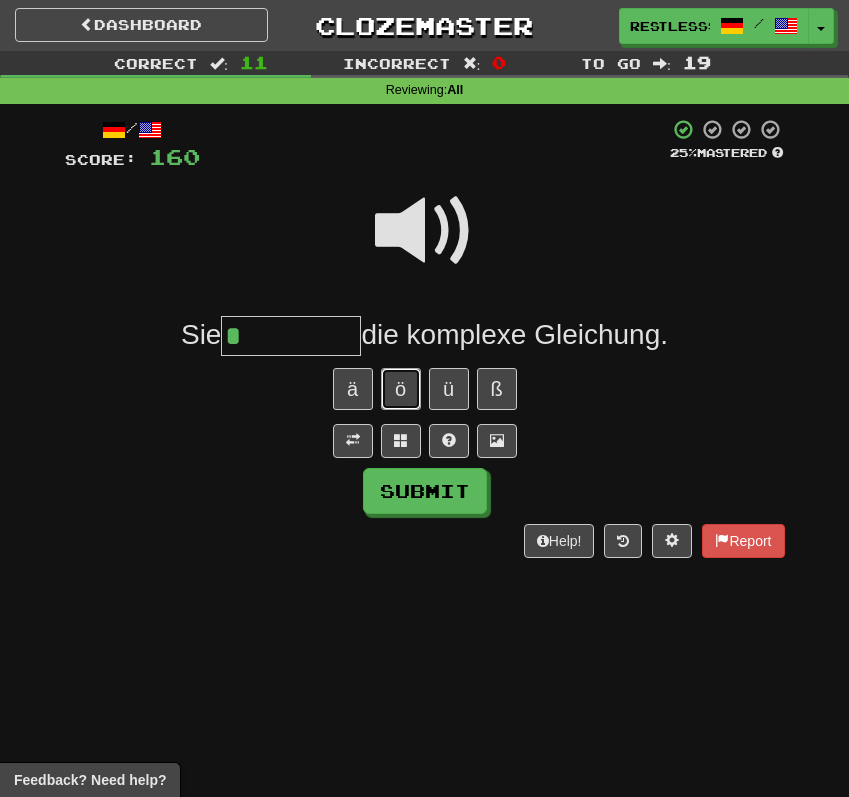 click on "ö" at bounding box center (401, 389) 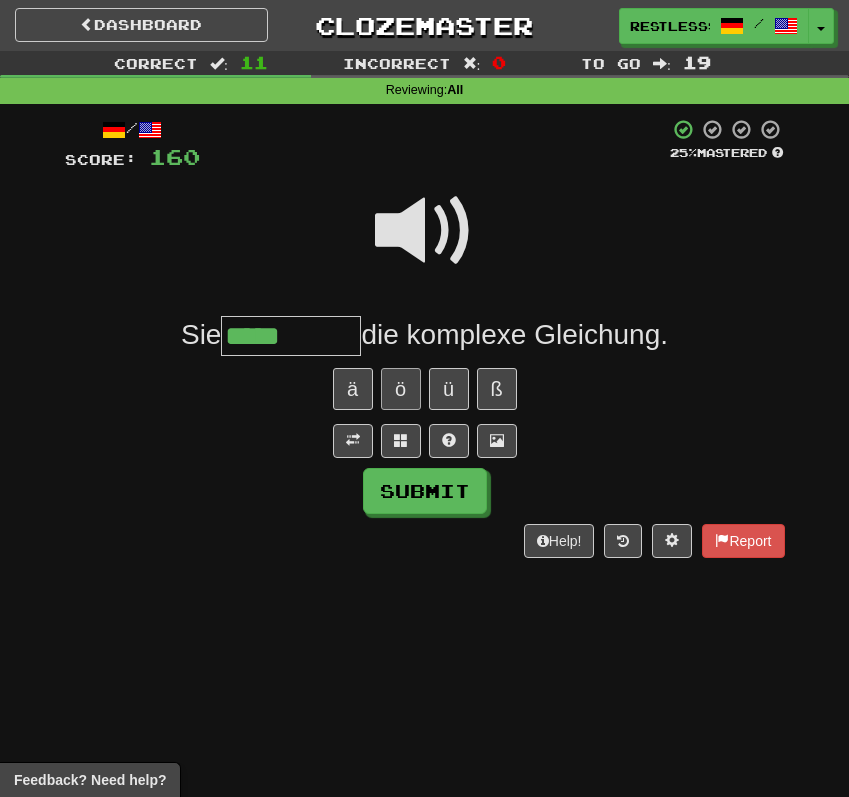 type on "*****" 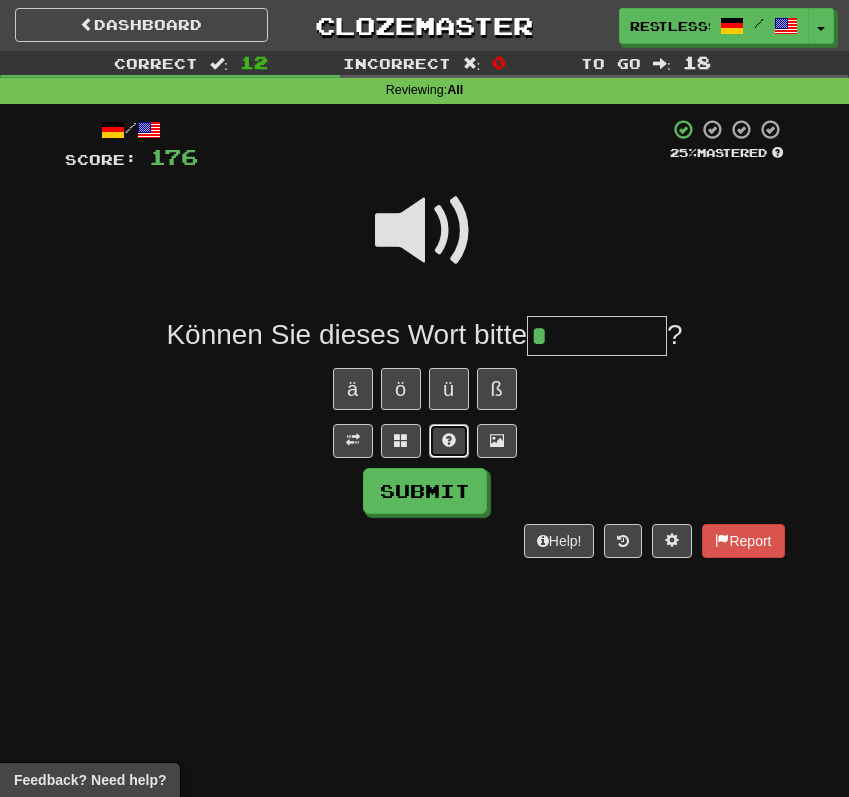 click at bounding box center (449, 441) 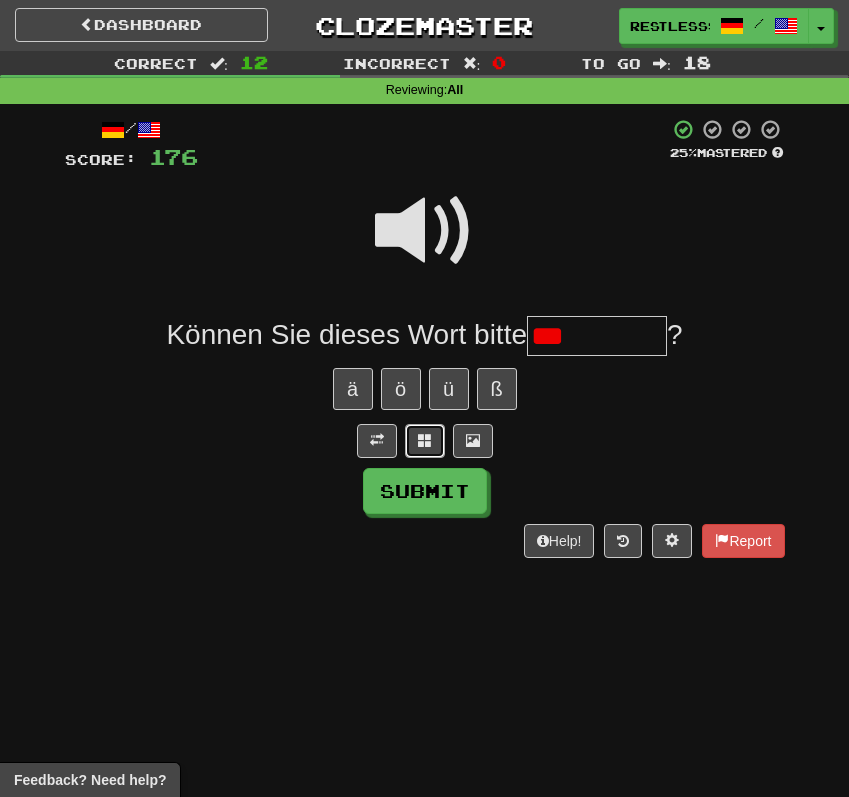 click at bounding box center (425, 441) 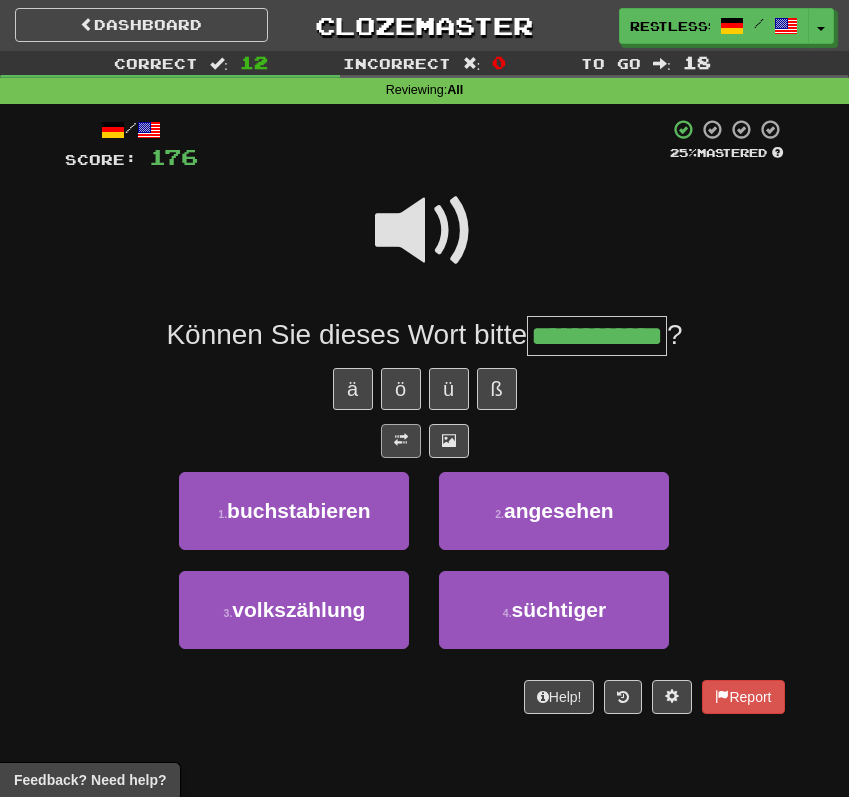scroll, scrollTop: 0, scrollLeft: 46, axis: horizontal 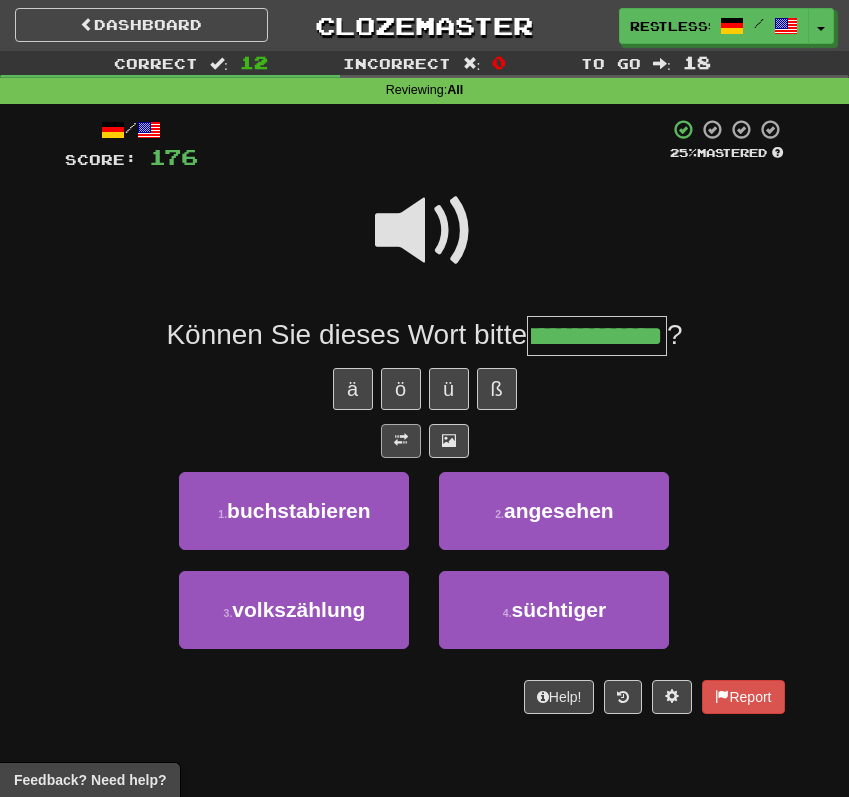 type on "**********" 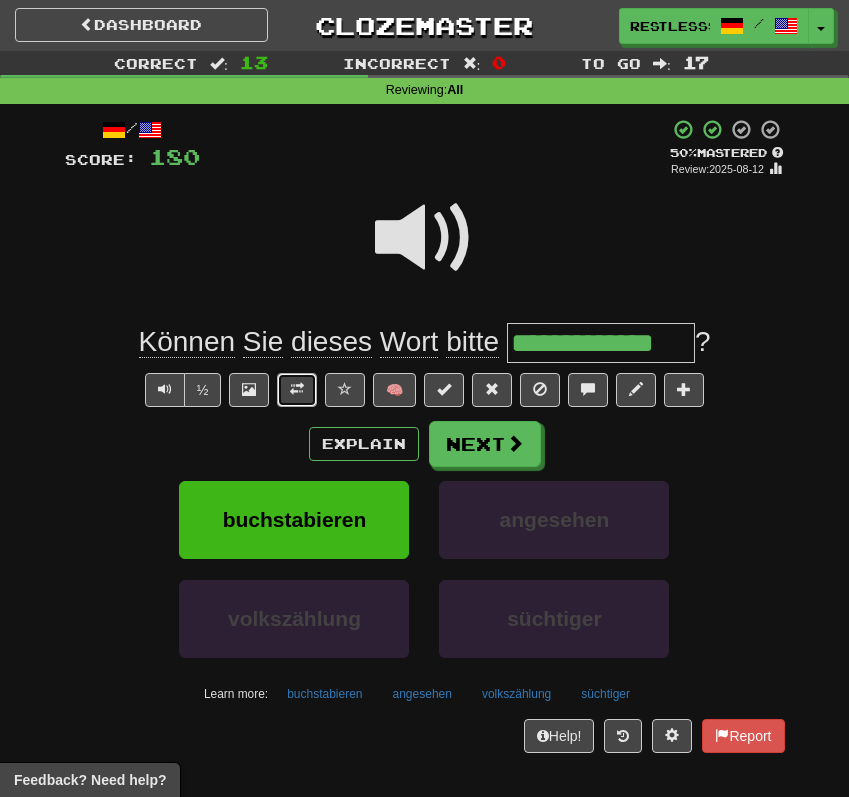 click at bounding box center [297, 389] 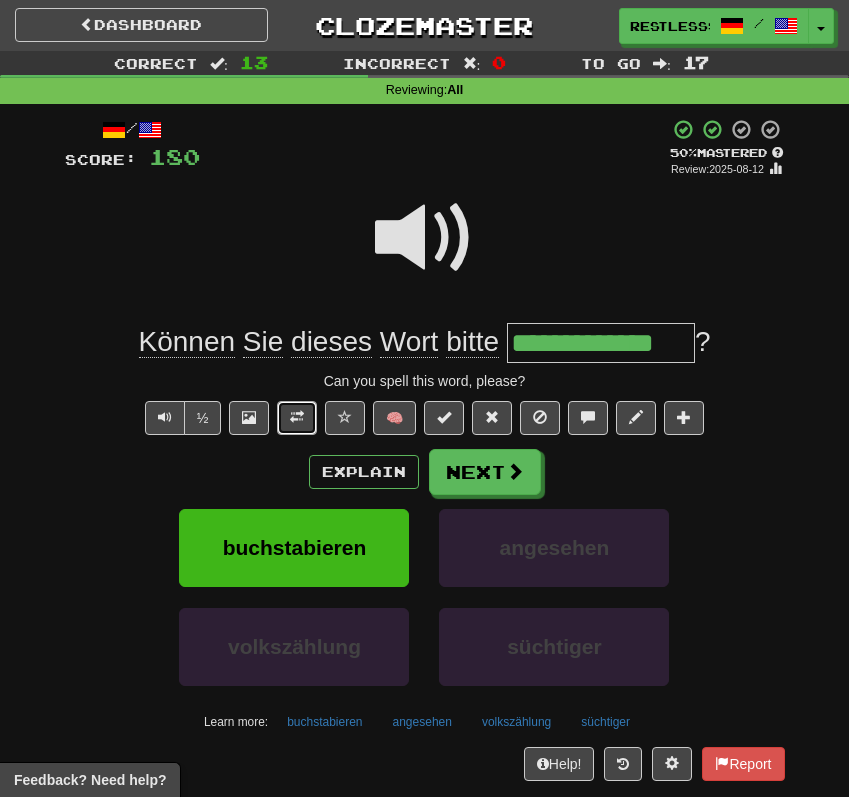 click at bounding box center [297, 417] 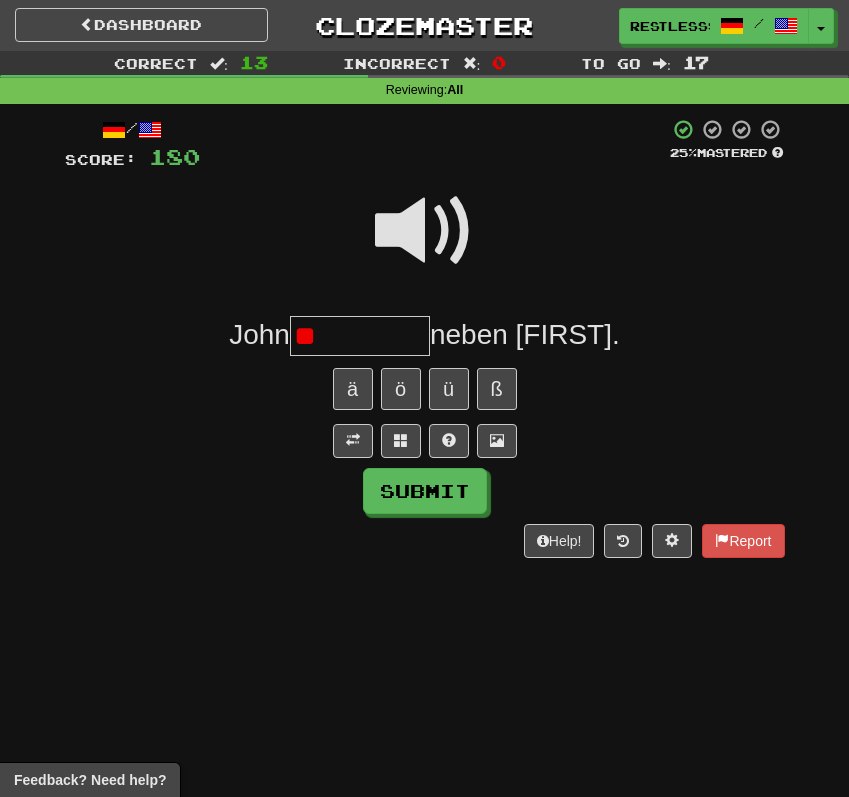type on "*" 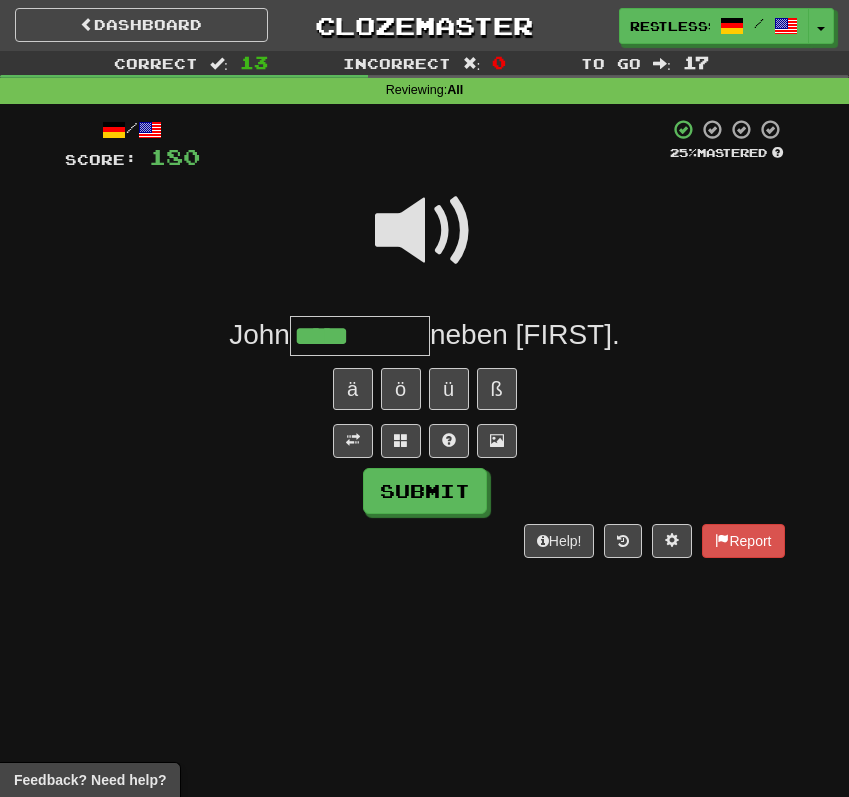 type on "*****" 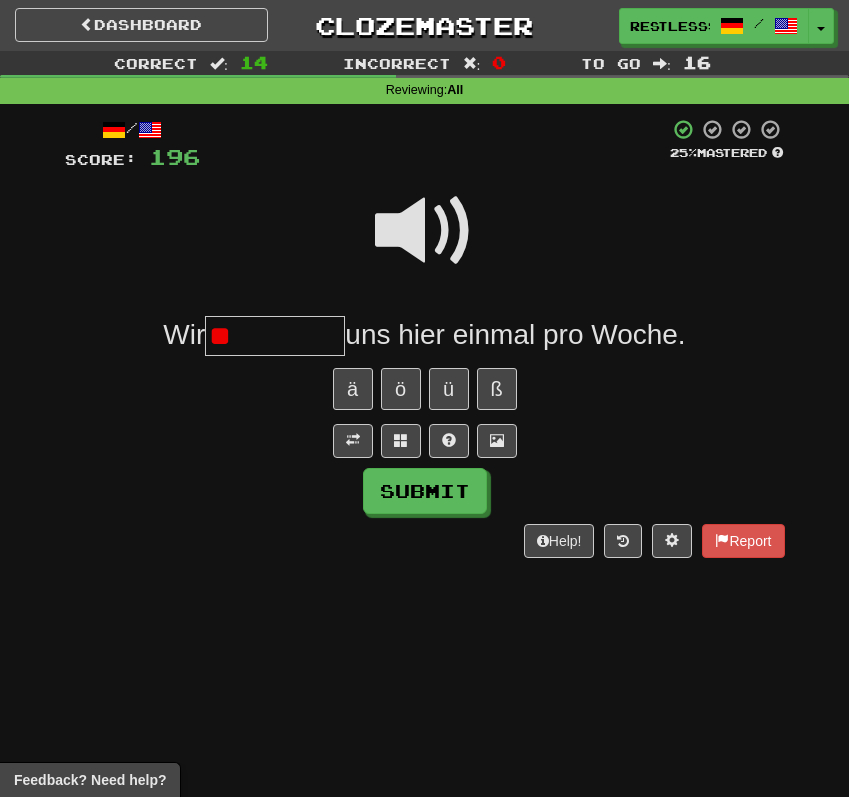 type on "*" 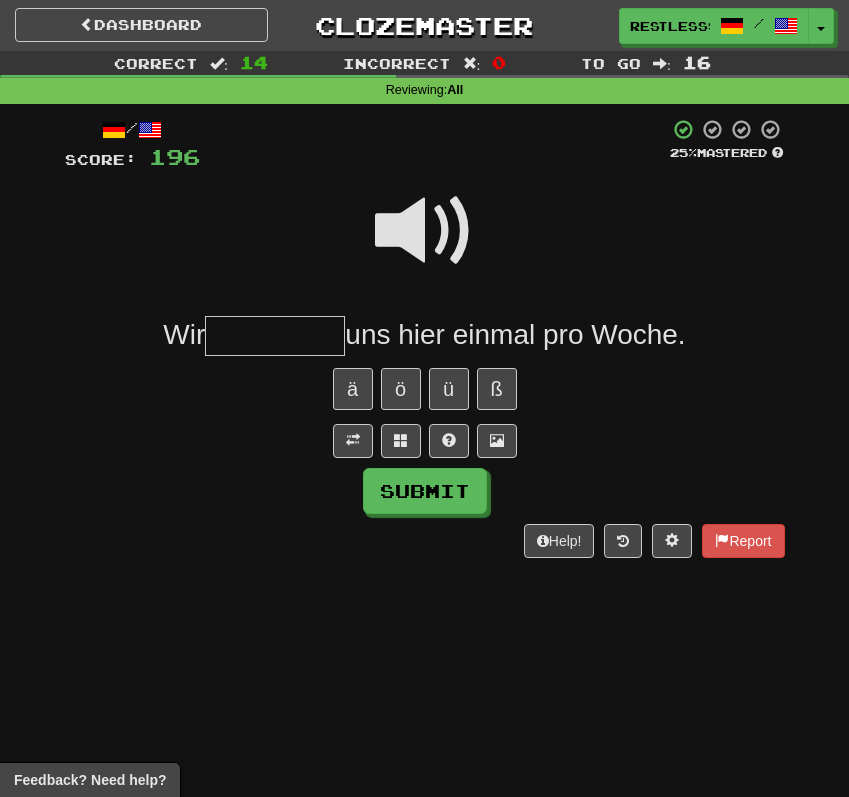 type on "*" 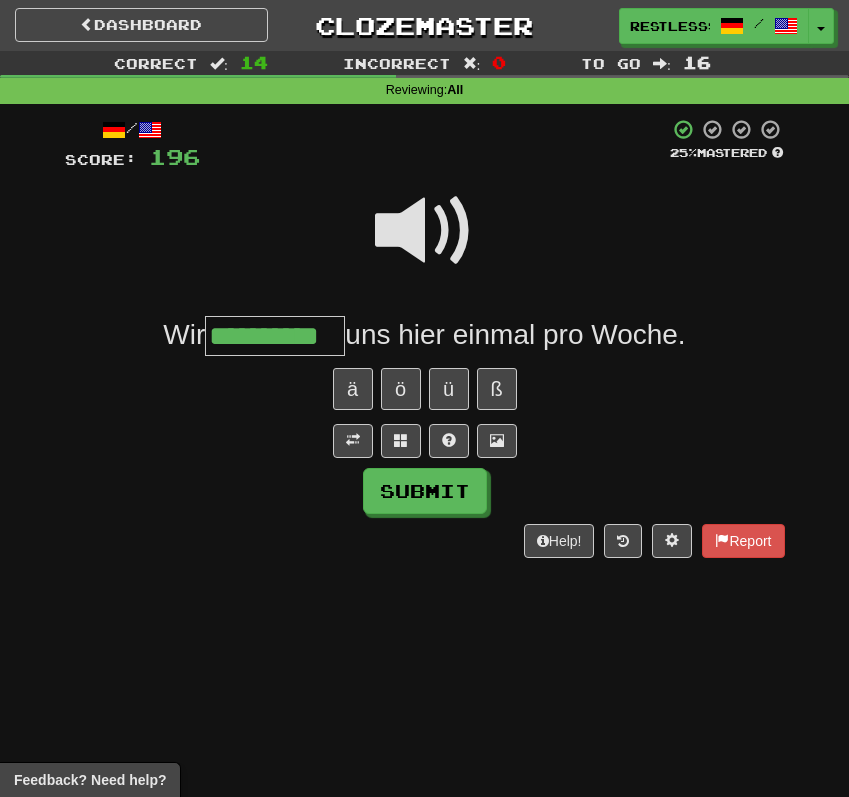 scroll, scrollTop: 0, scrollLeft: 19, axis: horizontal 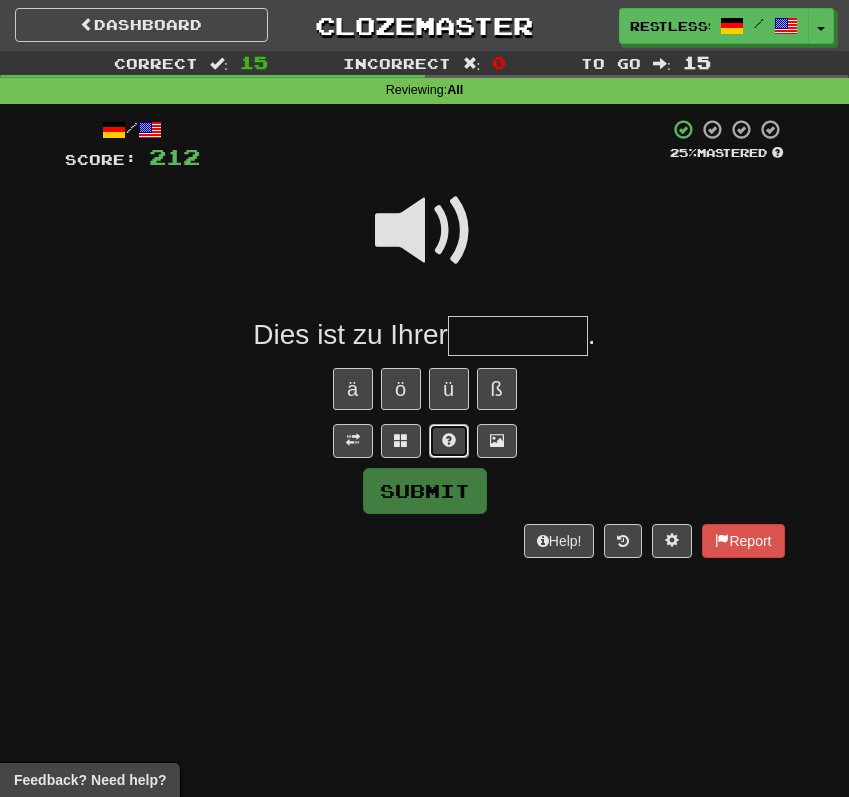 click at bounding box center (449, 440) 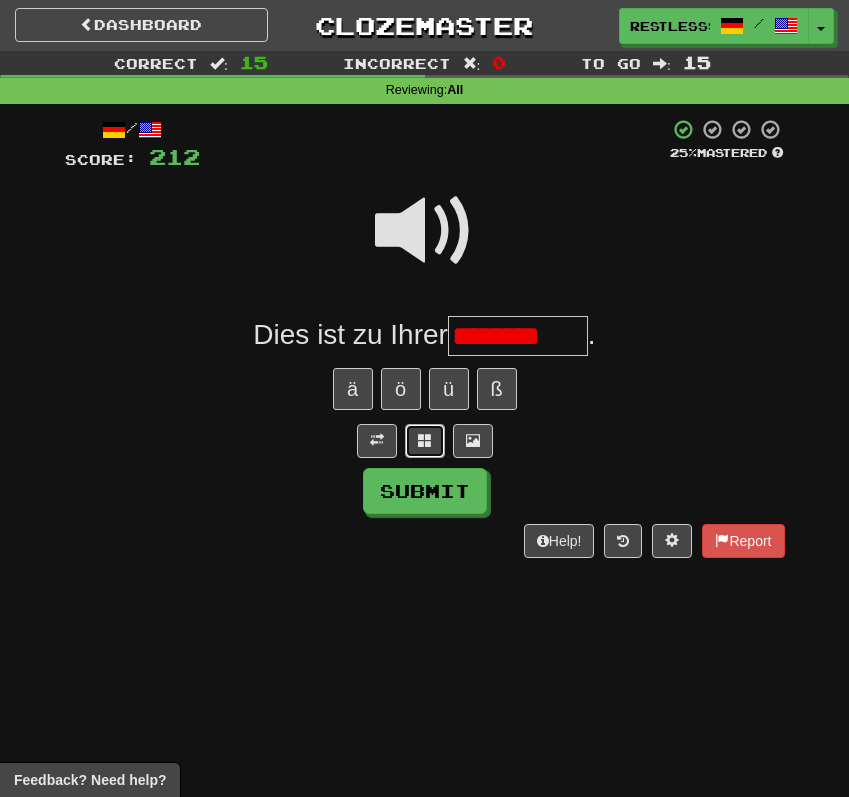click at bounding box center [425, 441] 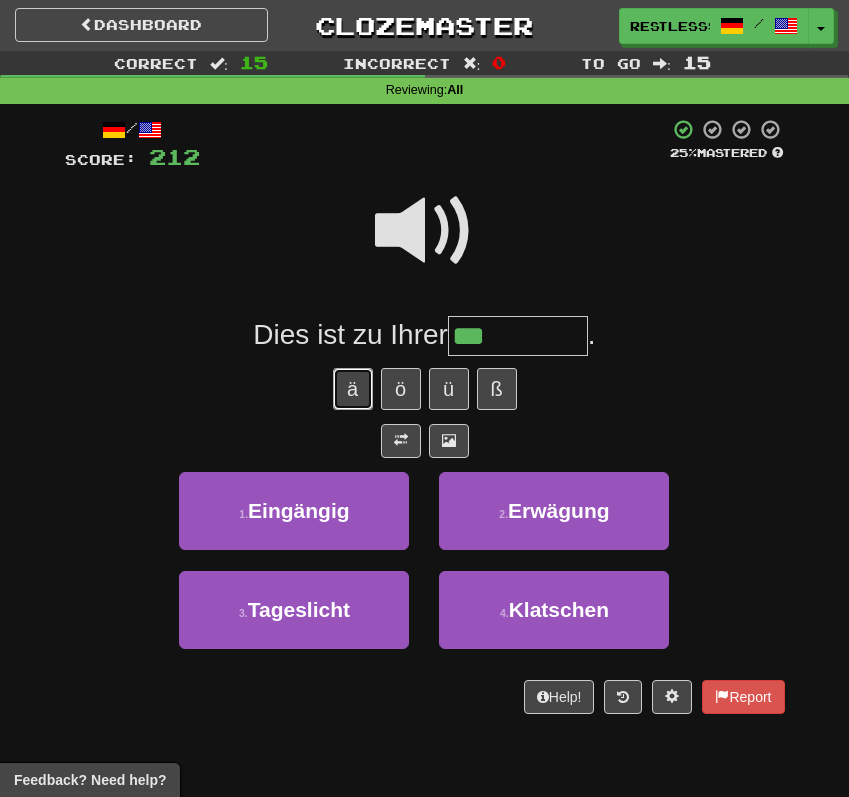 click on "ä" at bounding box center (353, 389) 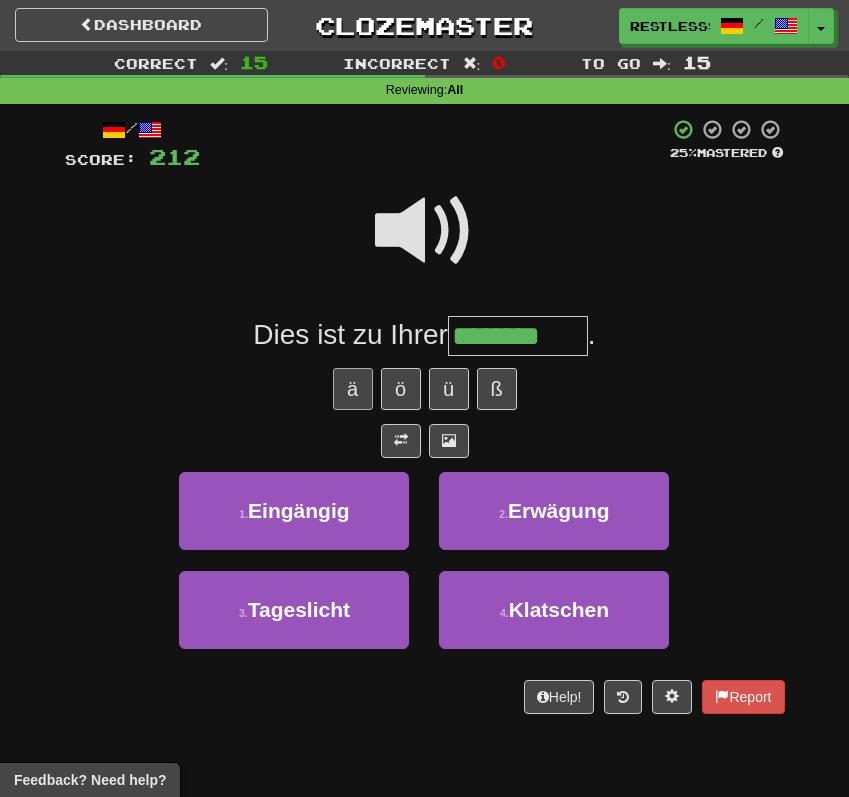 type on "********" 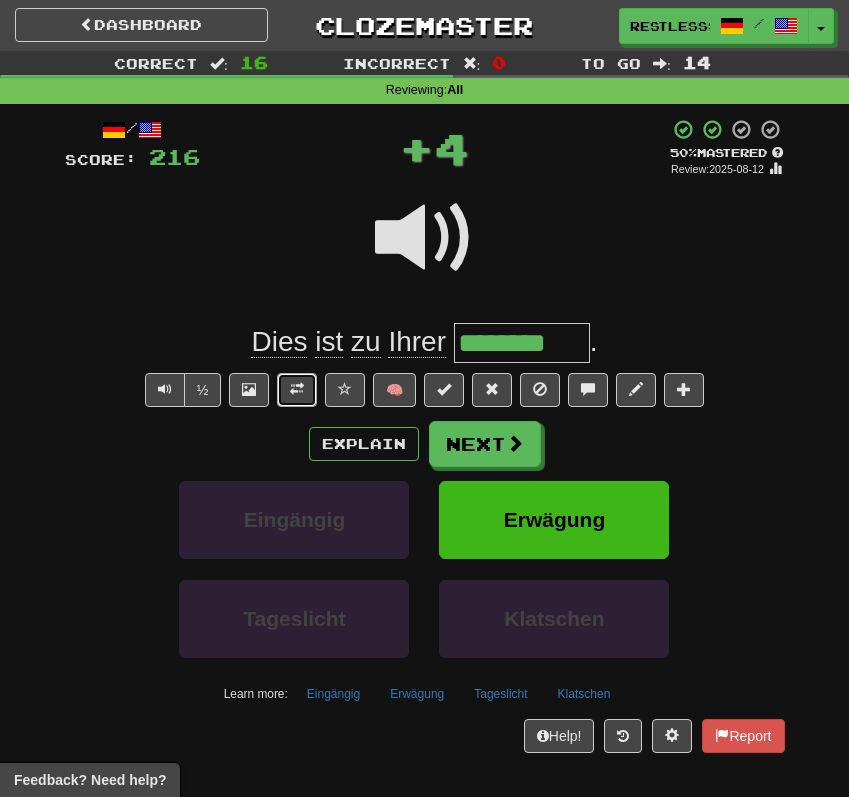 click at bounding box center [297, 389] 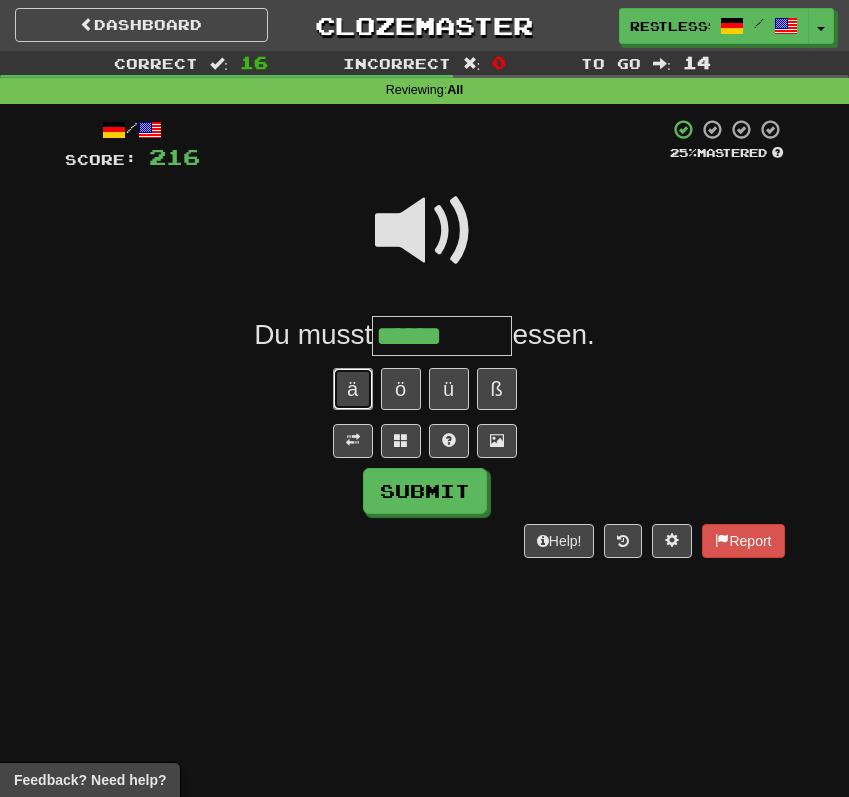 click on "ä" at bounding box center [353, 389] 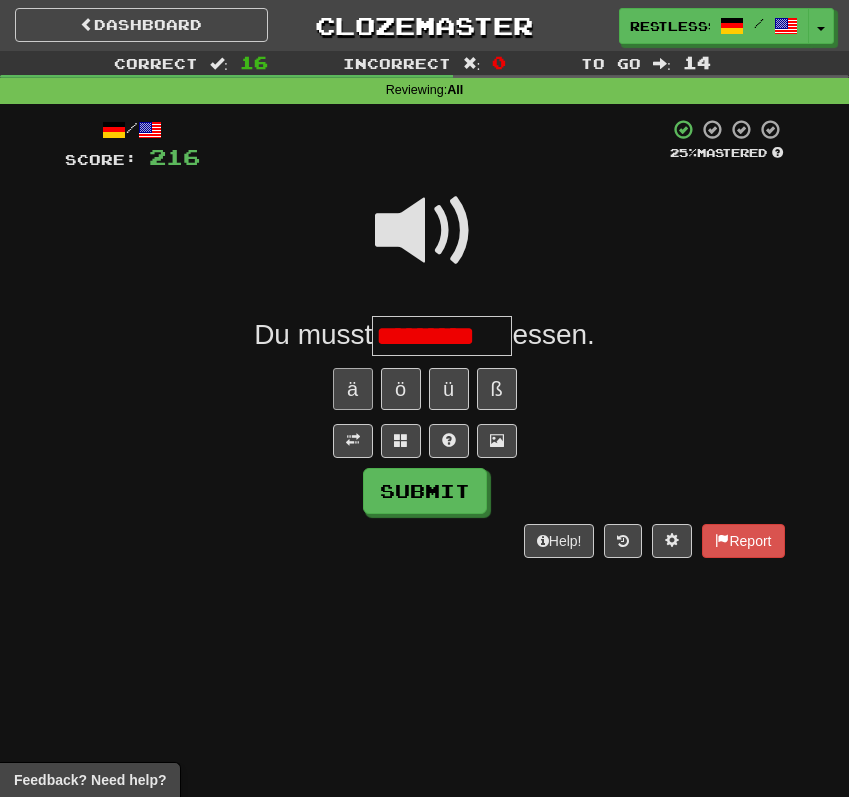 scroll, scrollTop: 0, scrollLeft: 0, axis: both 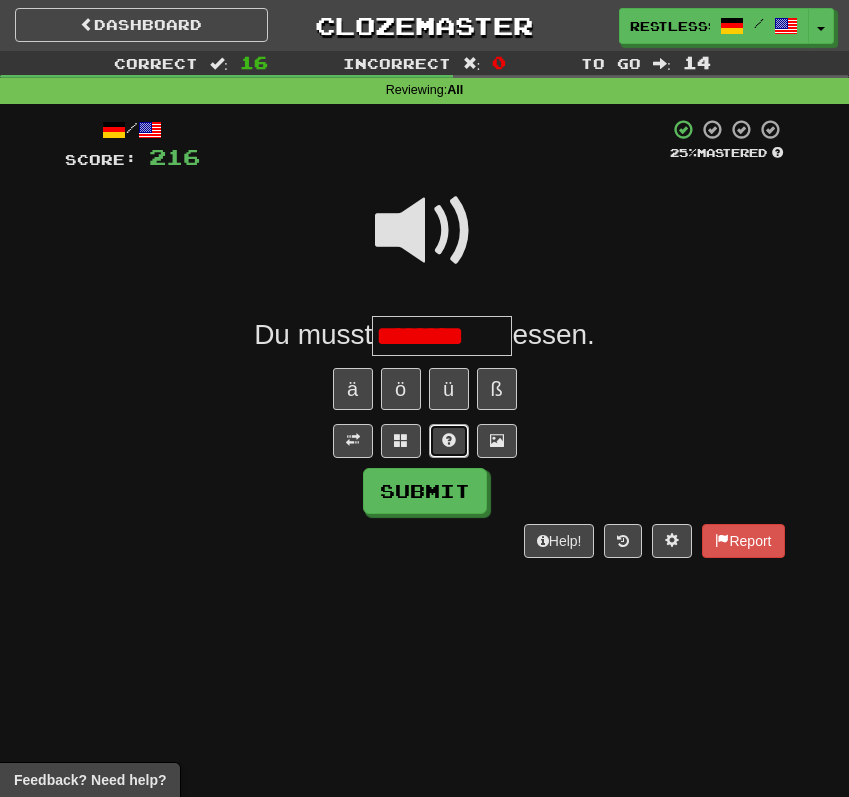 click at bounding box center (449, 440) 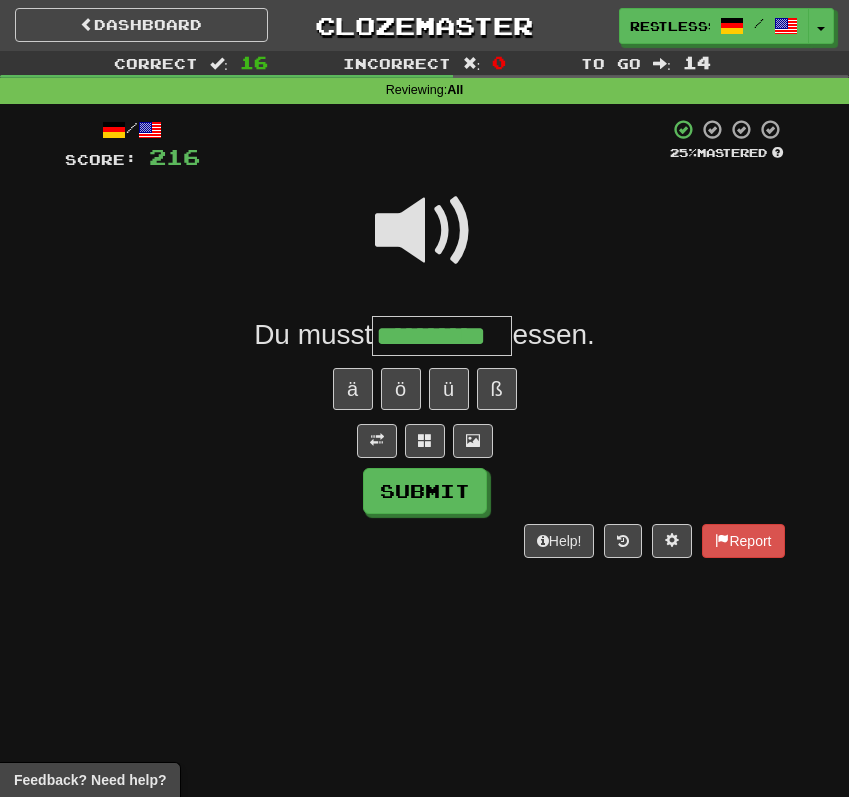scroll, scrollTop: 0, scrollLeft: 5, axis: horizontal 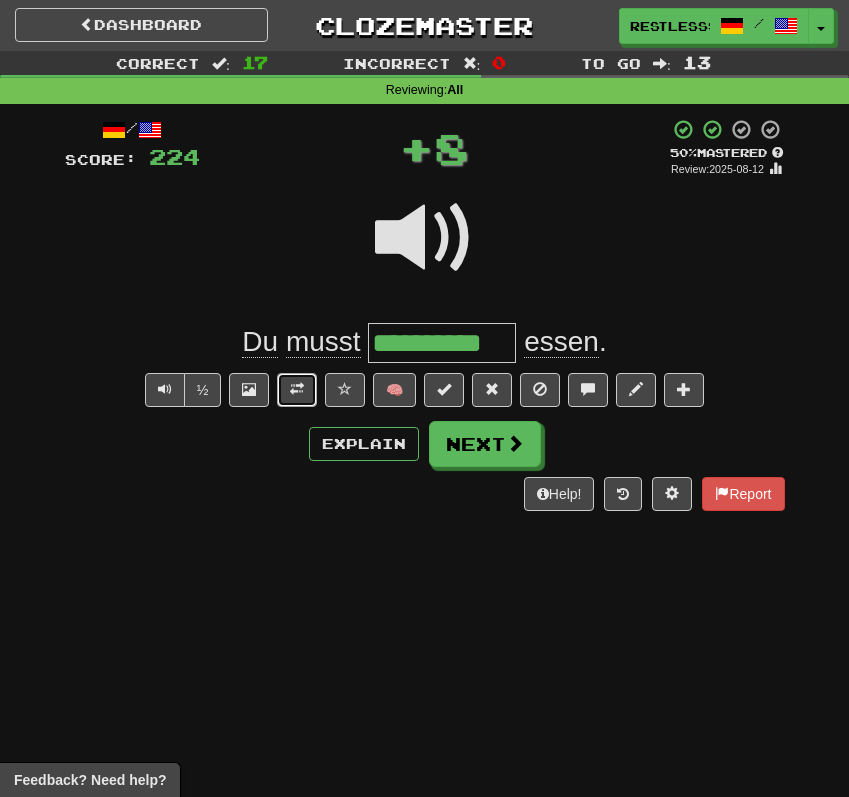 click at bounding box center [297, 390] 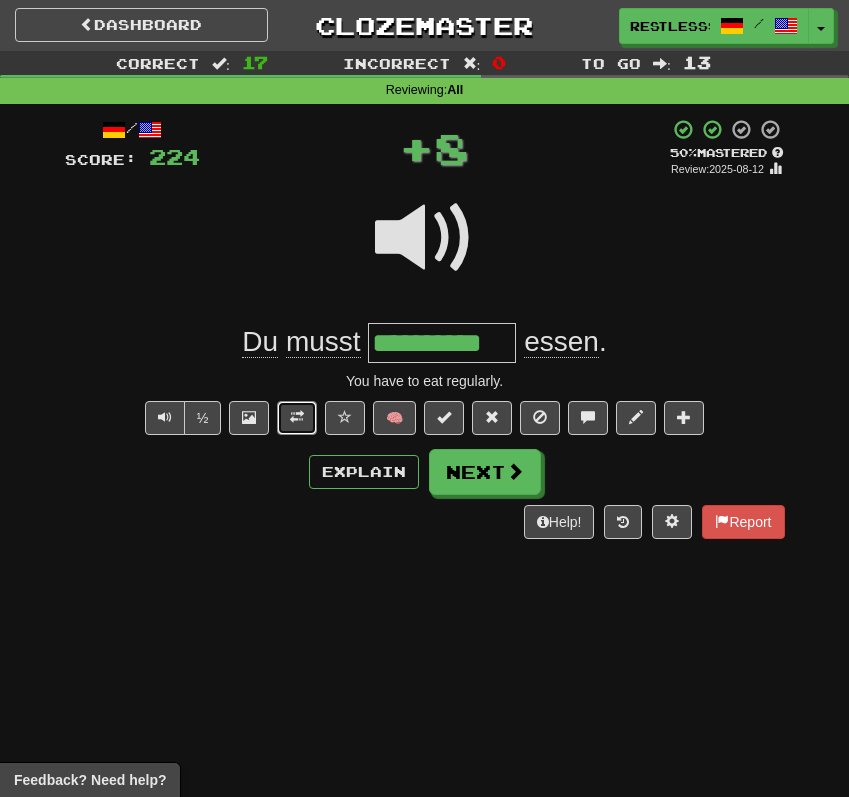 click at bounding box center (297, 417) 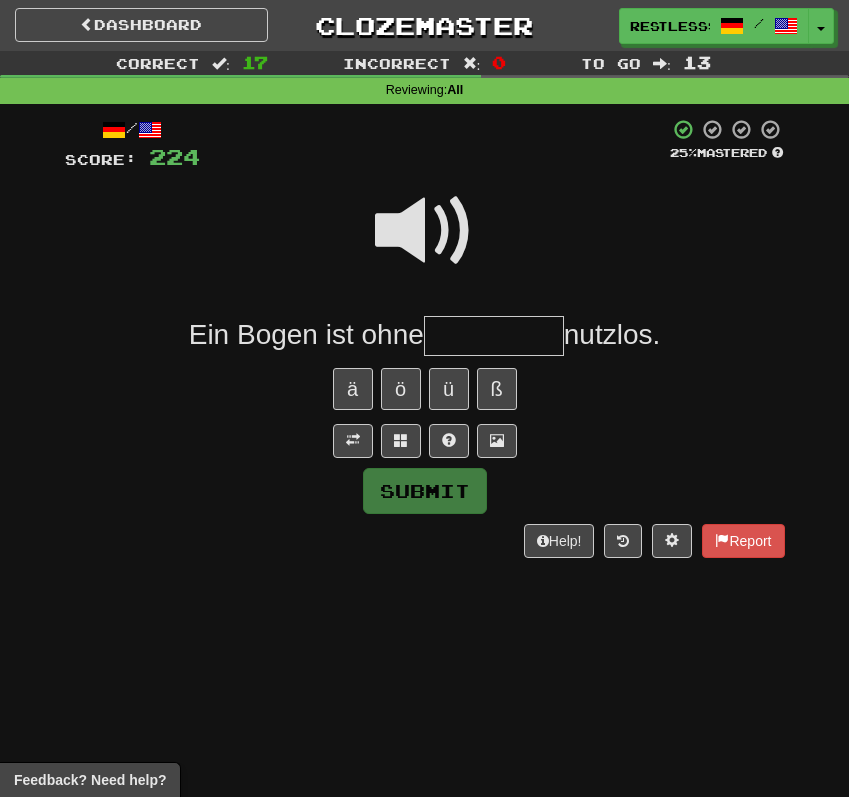 click at bounding box center (425, 231) 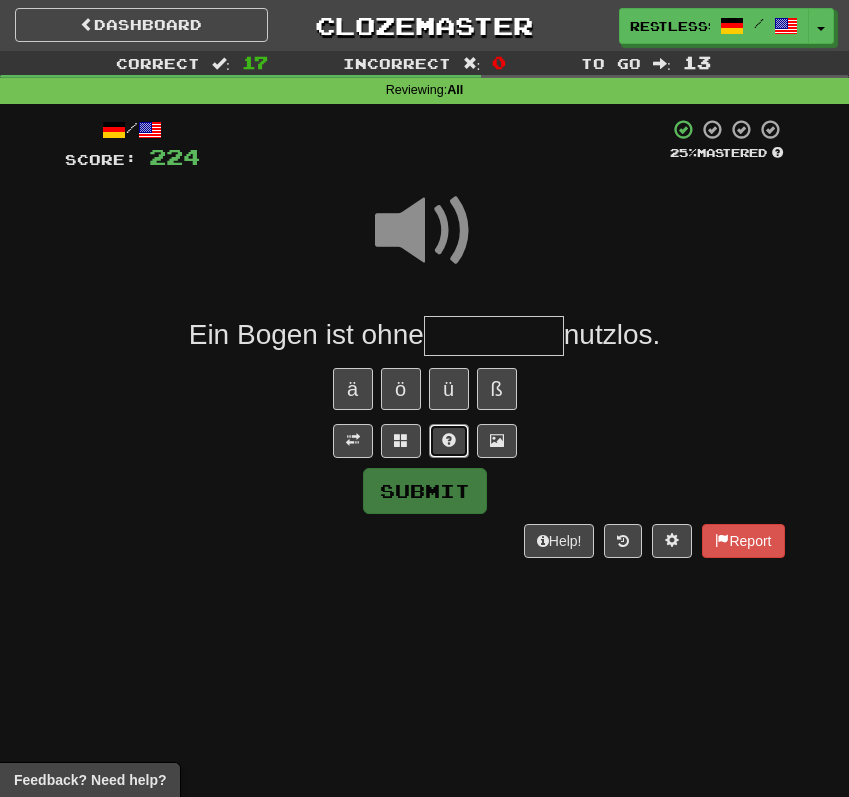 click at bounding box center [449, 440] 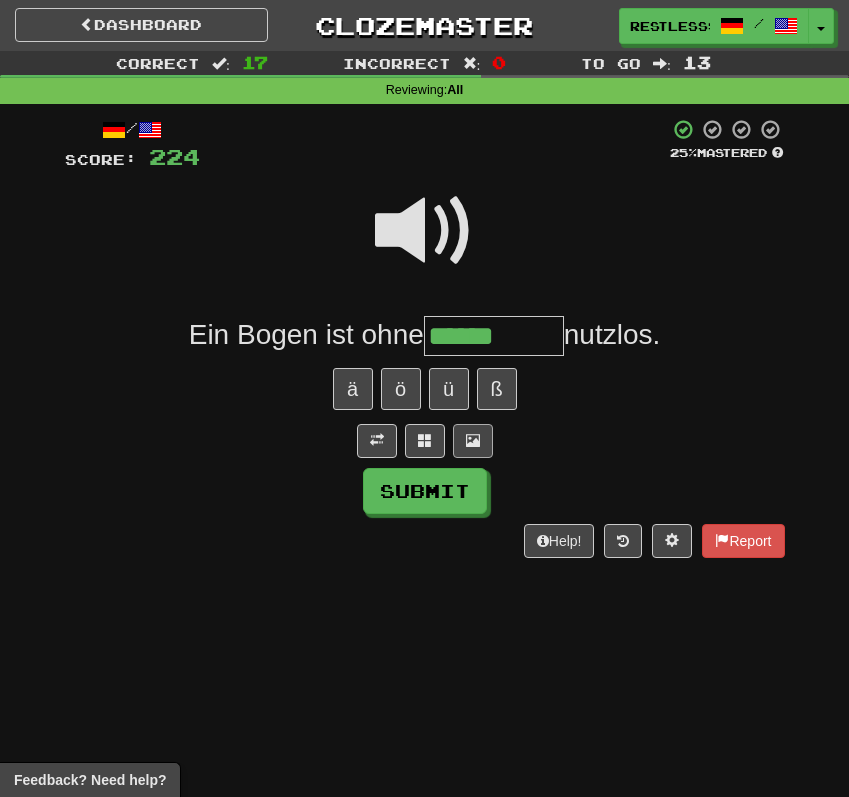 type on "******" 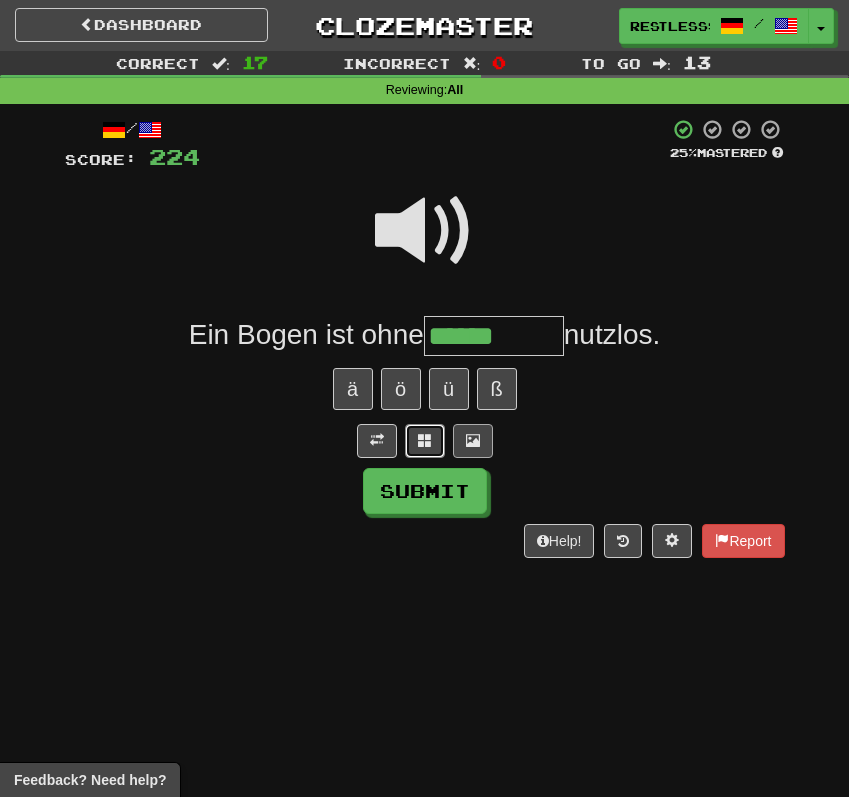 click at bounding box center (425, 441) 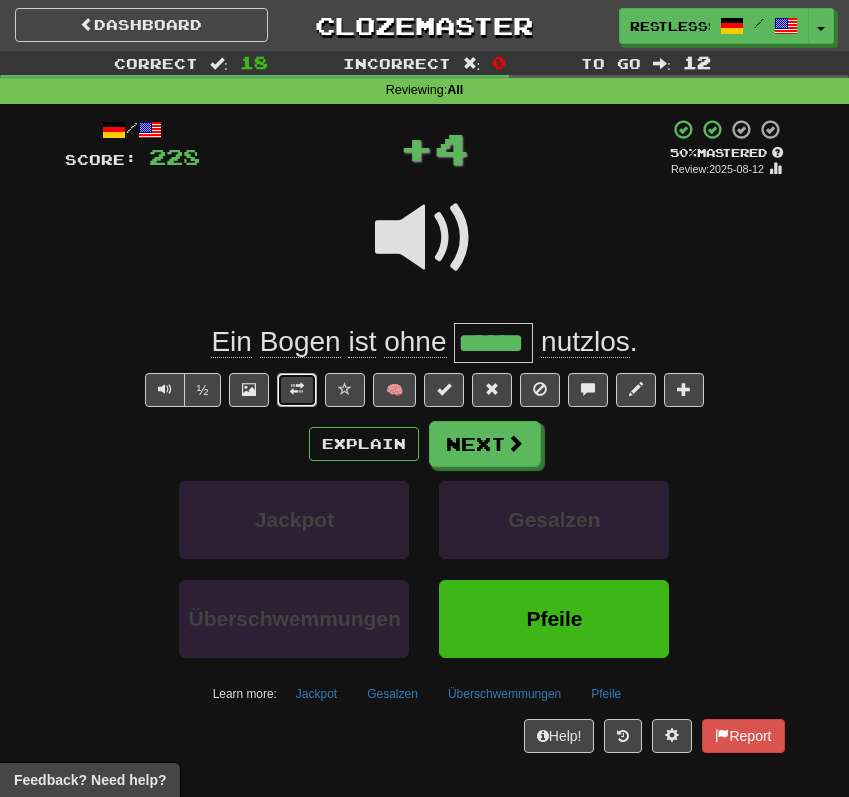 click at bounding box center (297, 389) 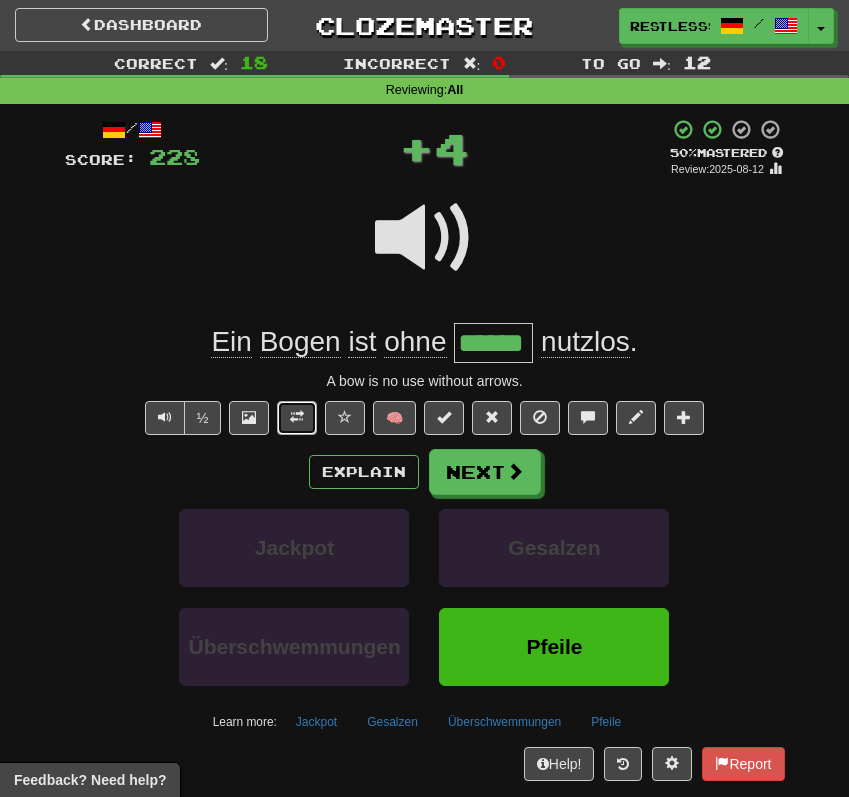 click at bounding box center [297, 417] 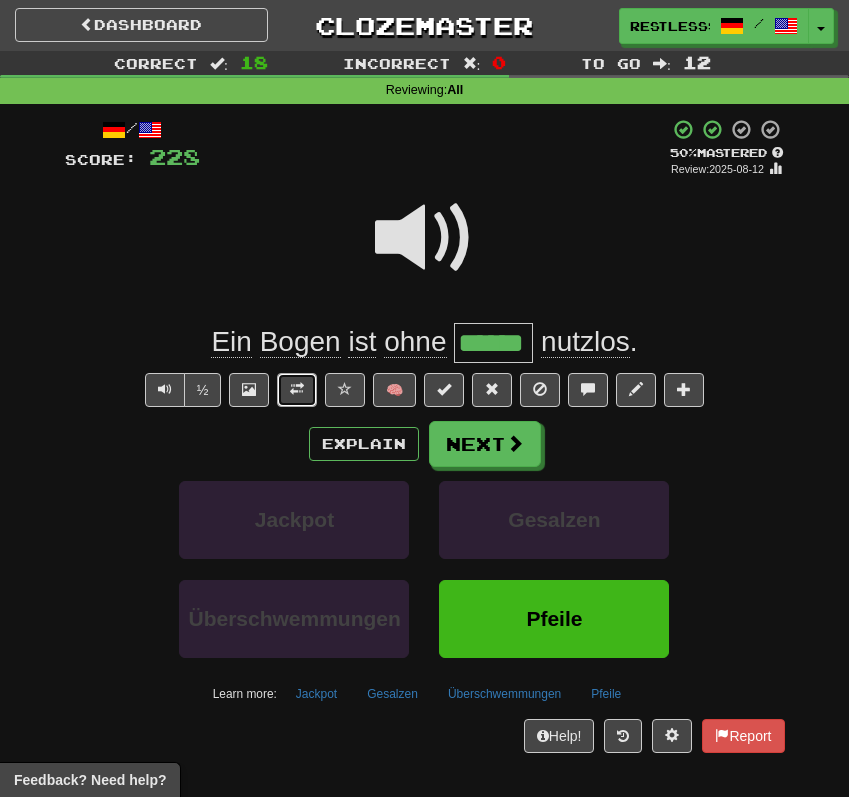 type 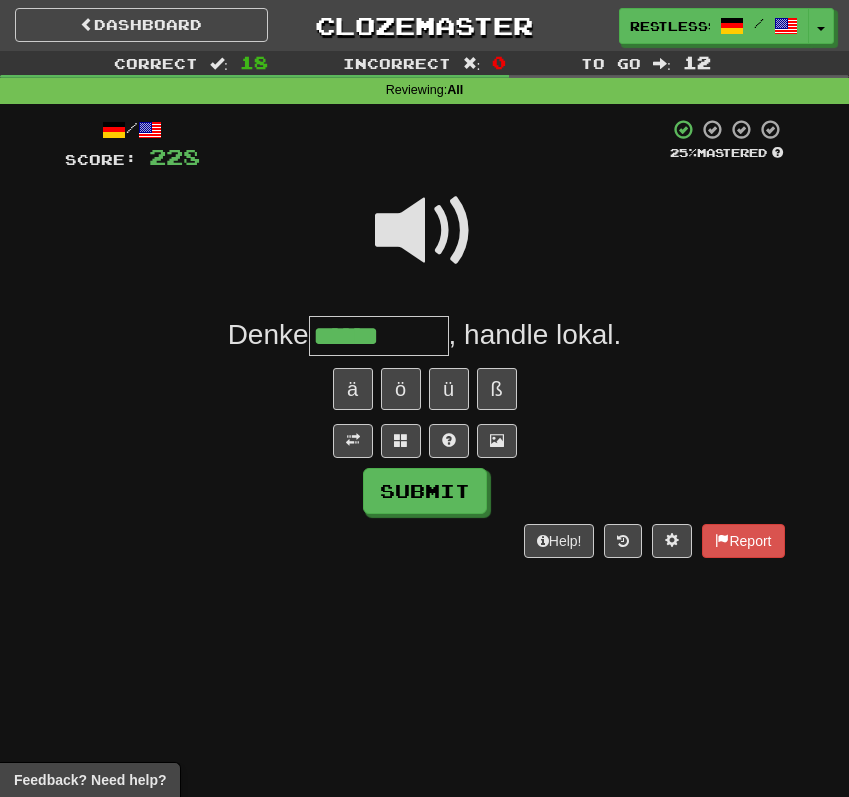 type on "******" 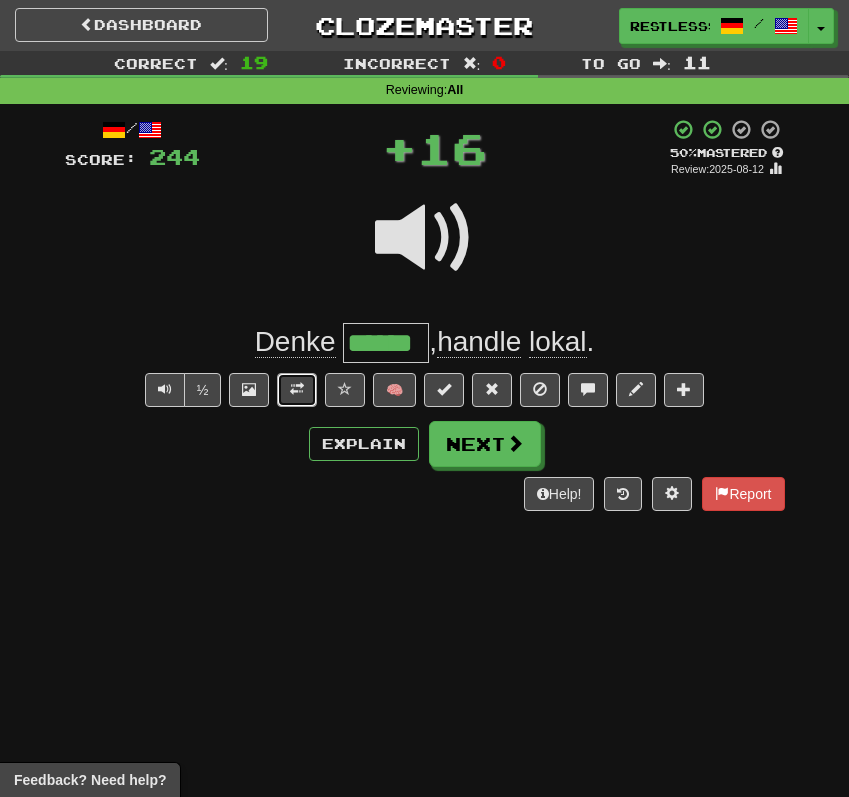 click at bounding box center [297, 389] 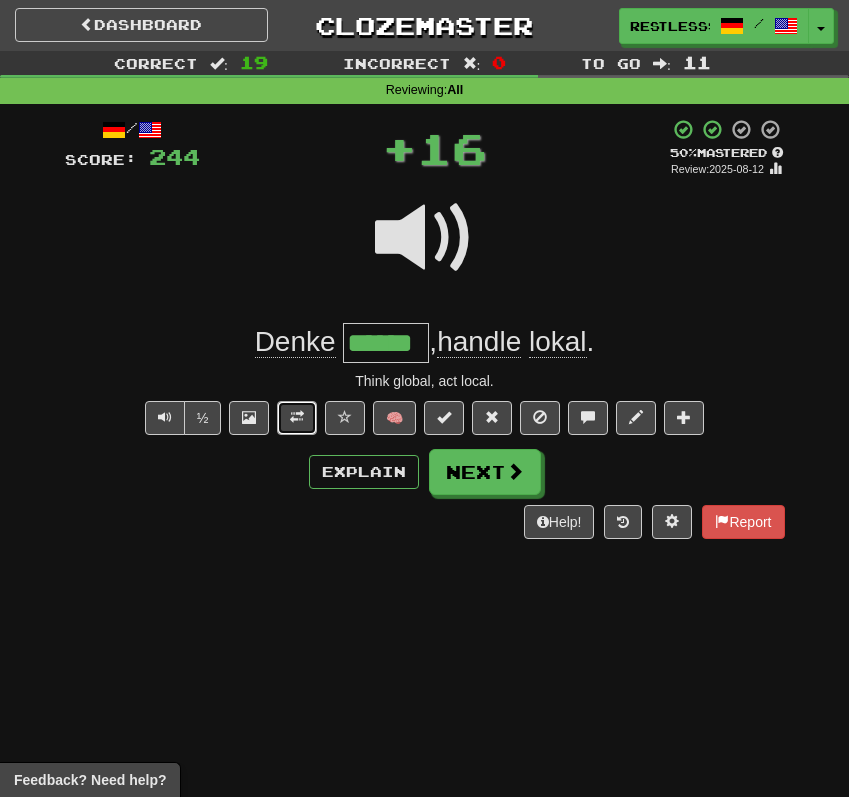 click at bounding box center [297, 418] 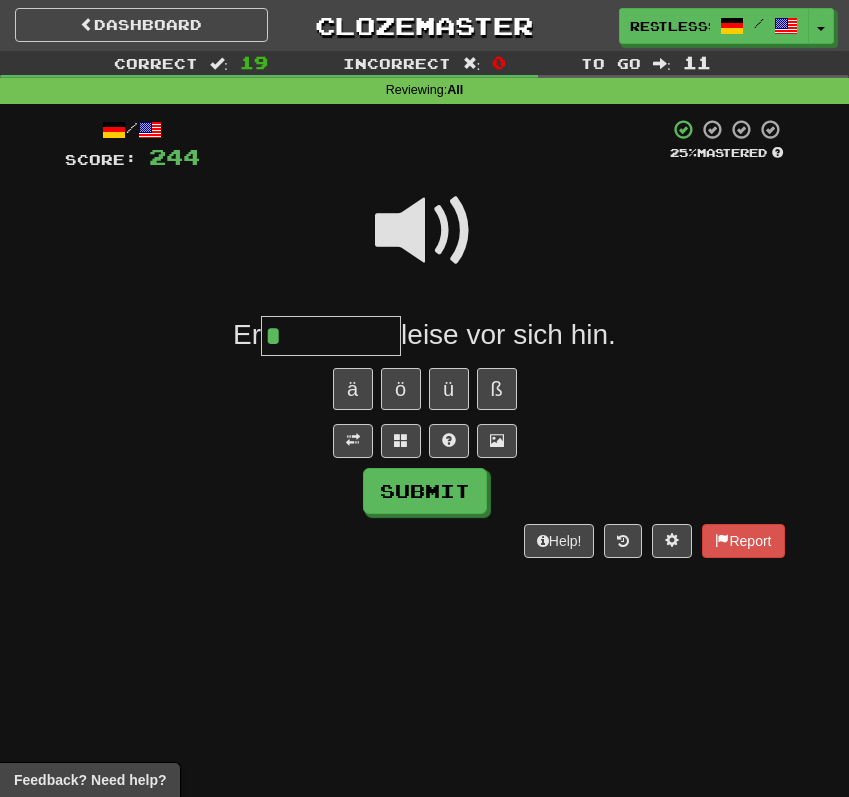 click at bounding box center [425, 231] 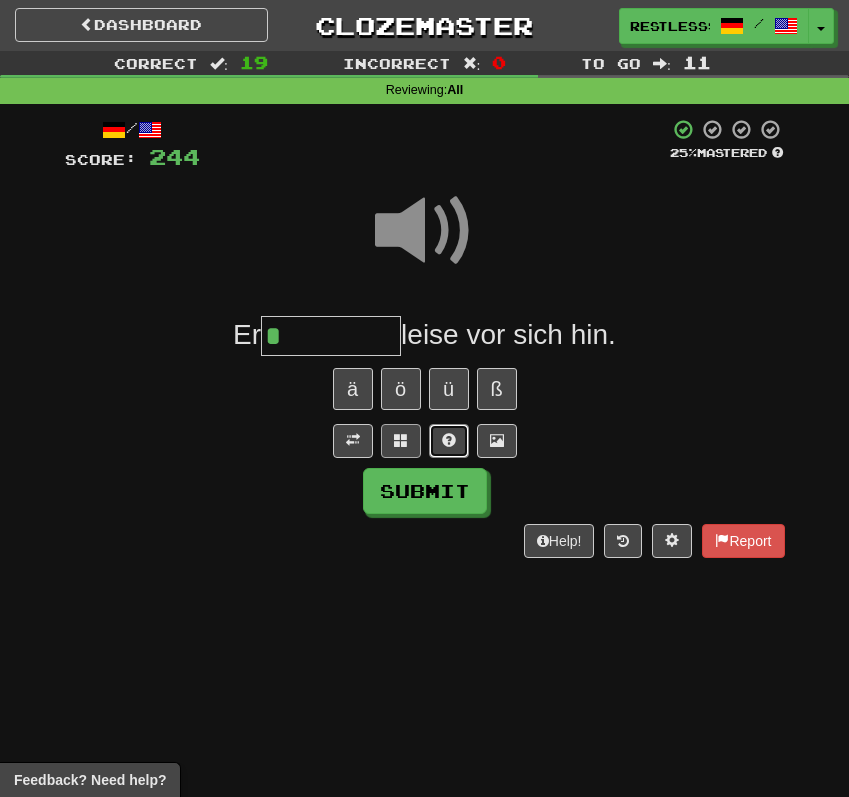 click at bounding box center (449, 441) 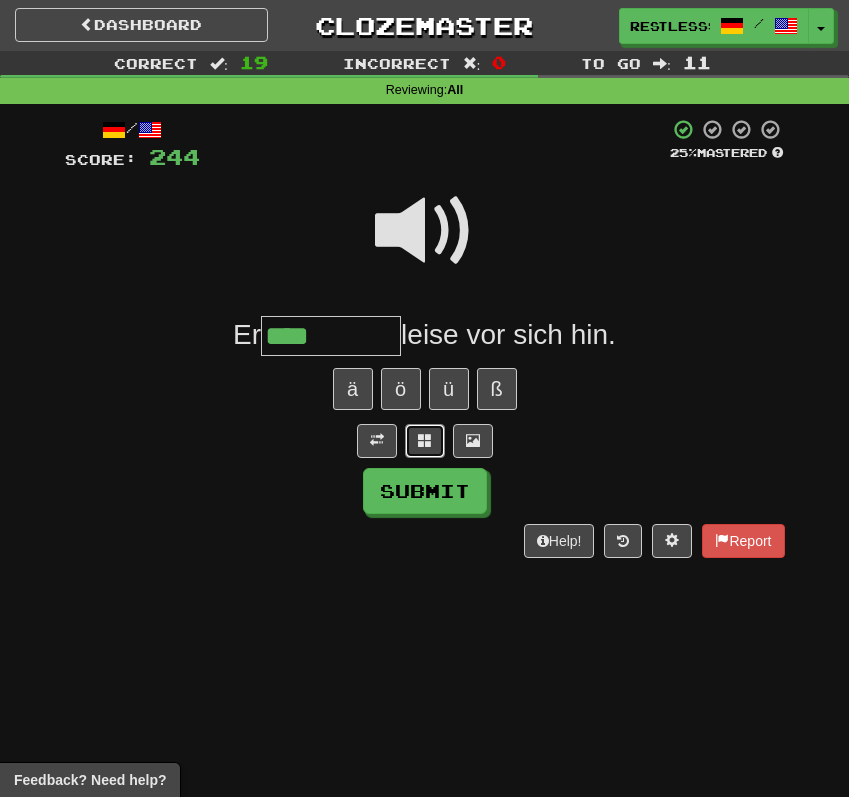 click at bounding box center (425, 440) 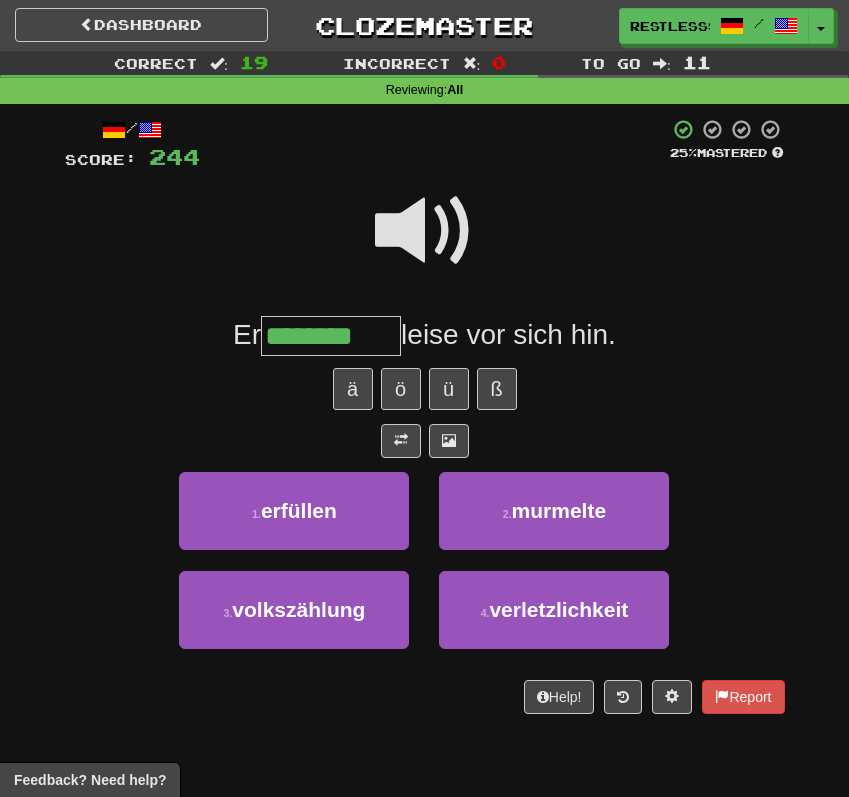 type on "********" 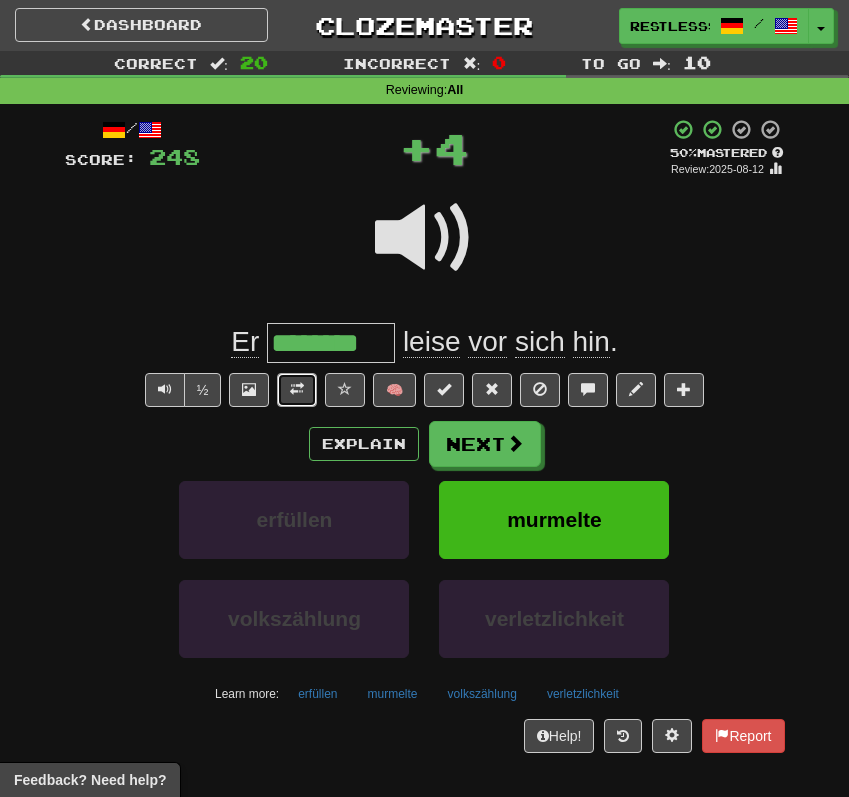 click at bounding box center [297, 390] 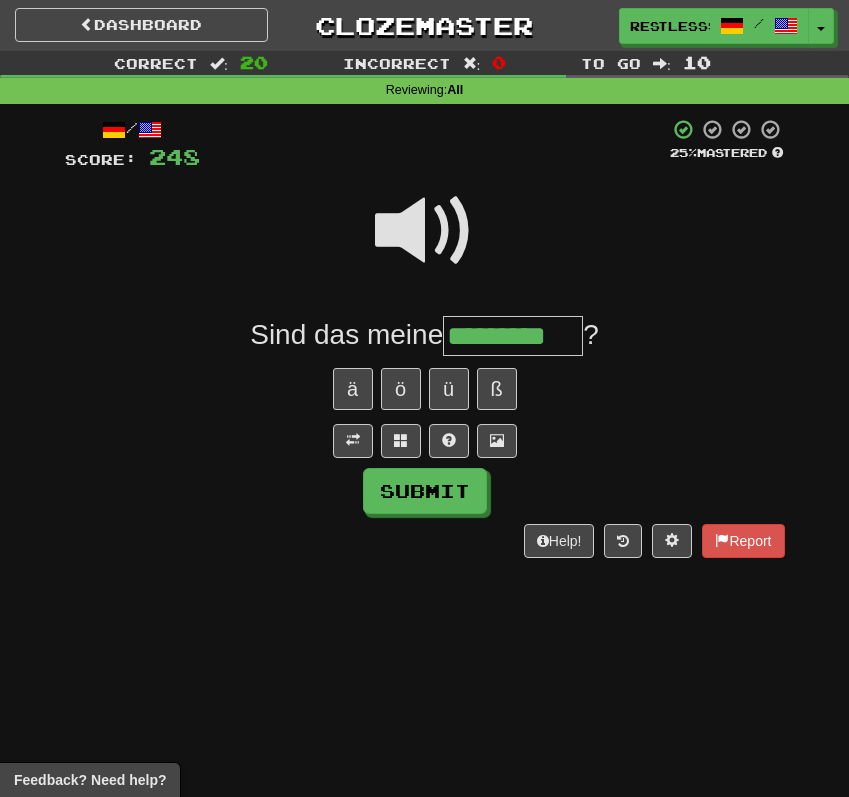 scroll, scrollTop: 0, scrollLeft: 18, axis: horizontal 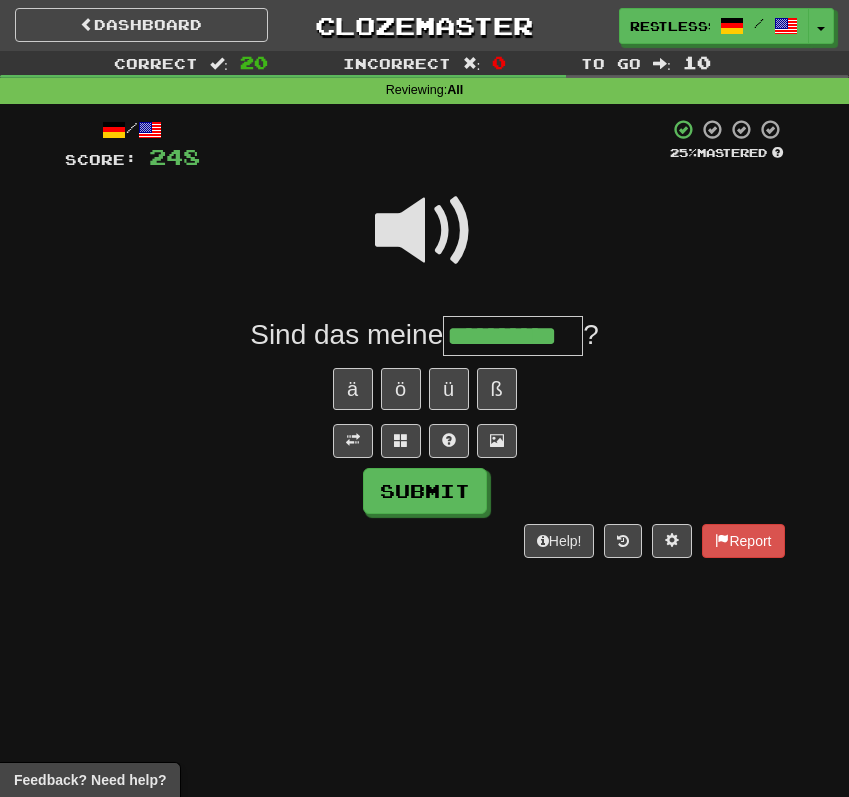 type on "**********" 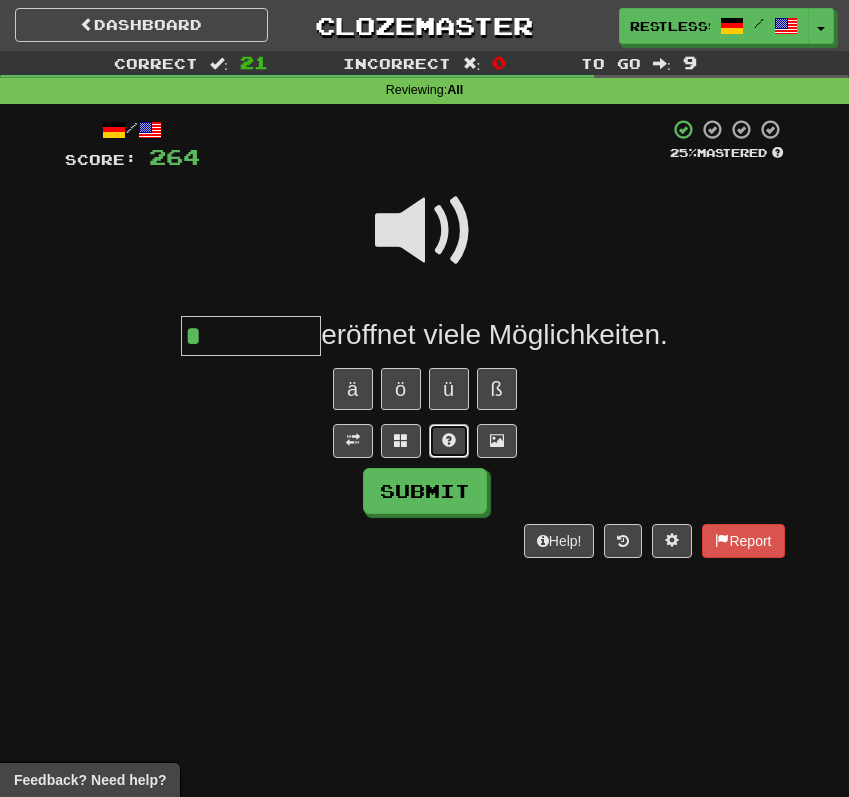 click at bounding box center (449, 440) 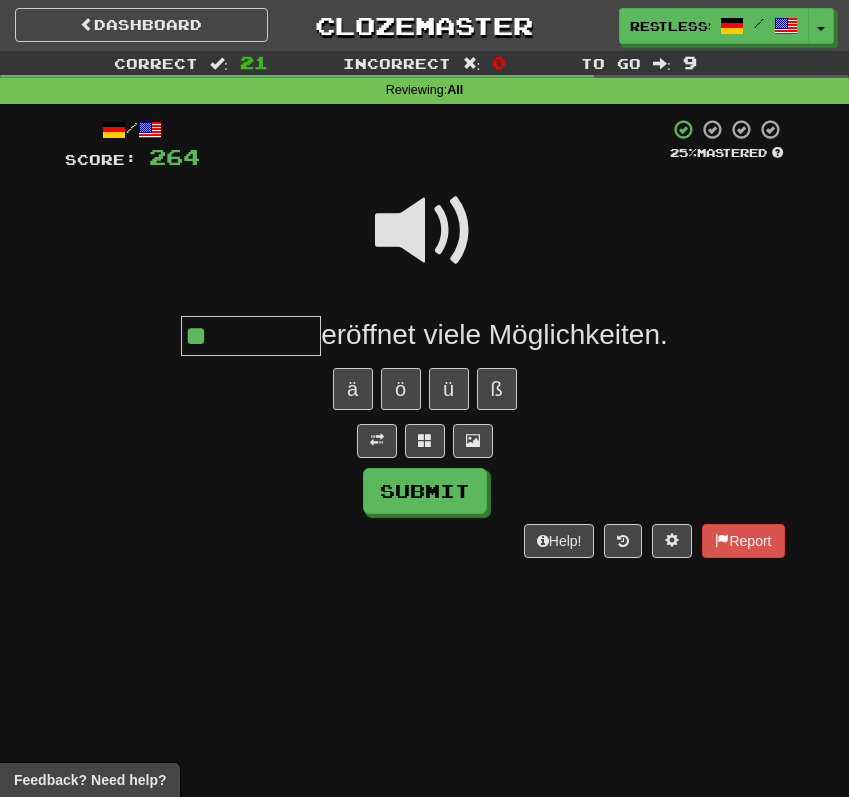 click at bounding box center (425, 231) 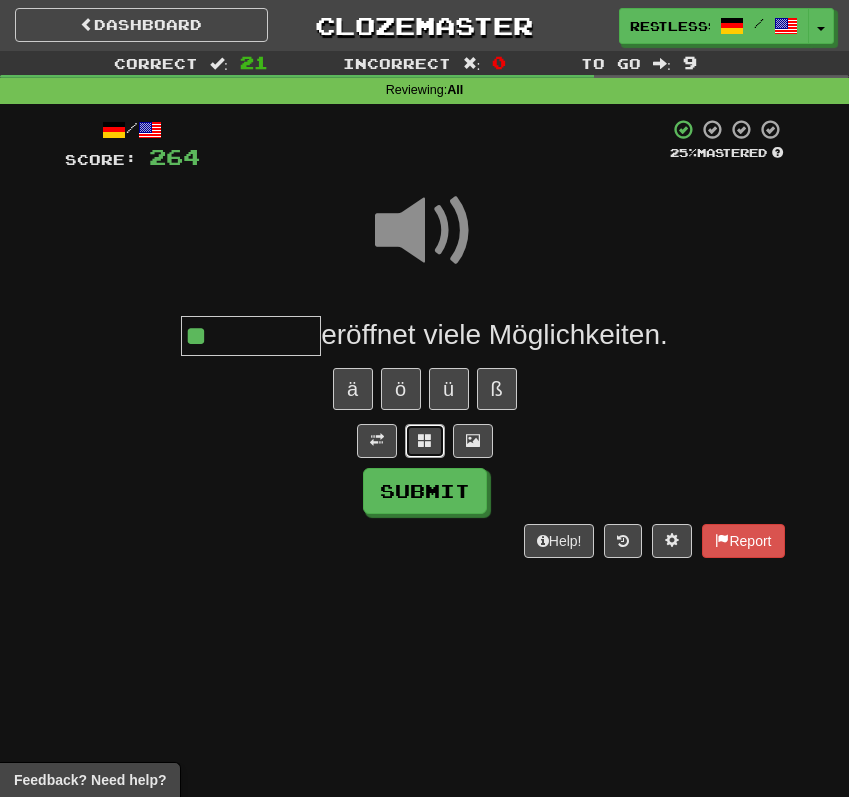 click at bounding box center (425, 441) 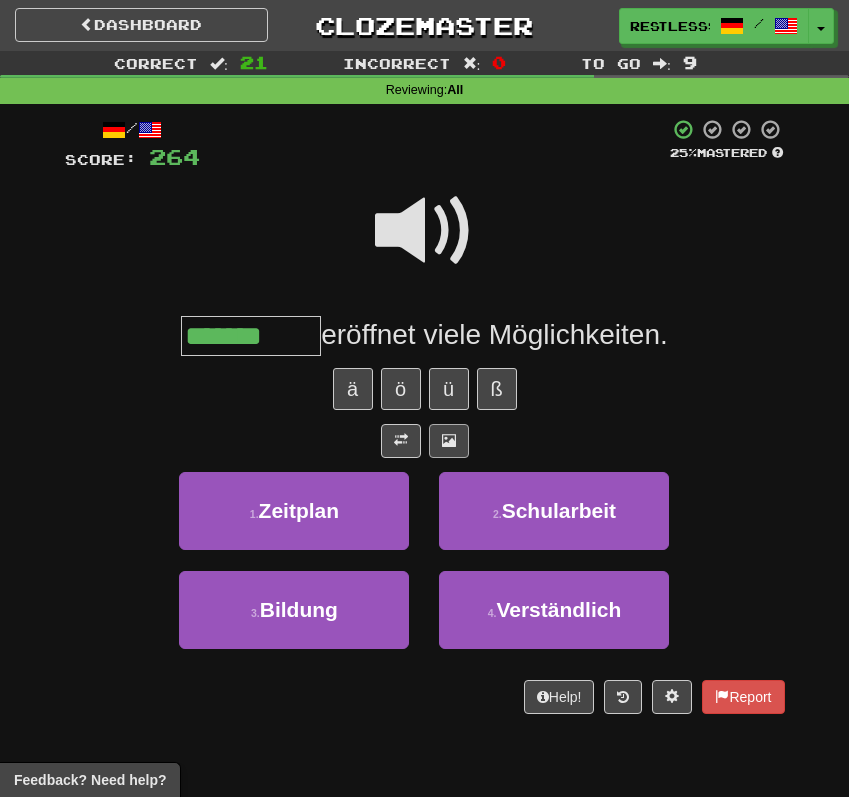 type on "*******" 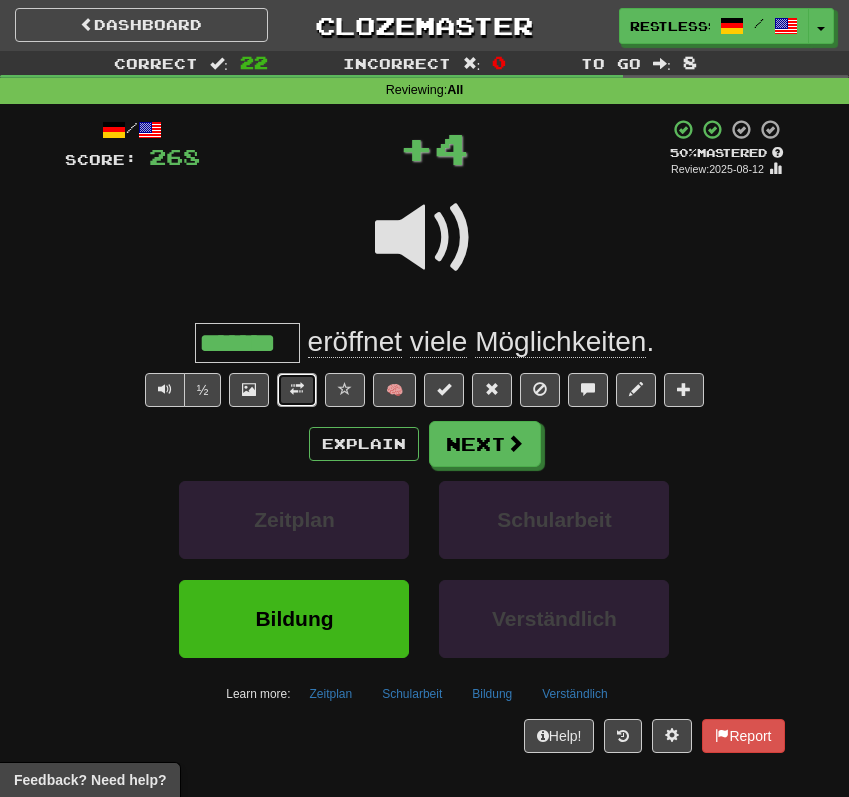 click at bounding box center (297, 390) 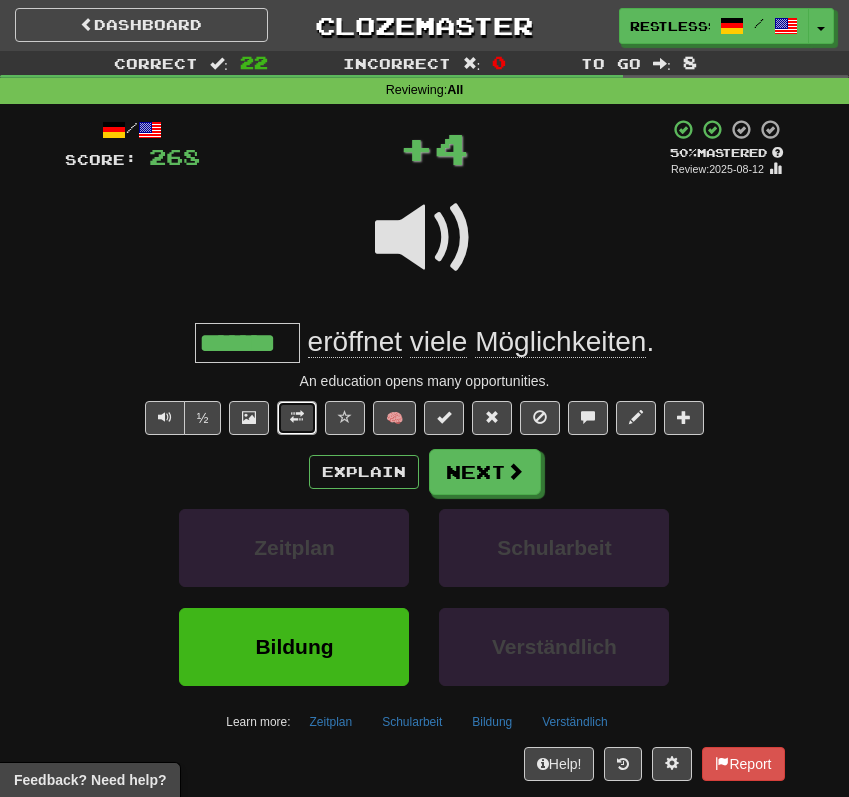 click at bounding box center (297, 418) 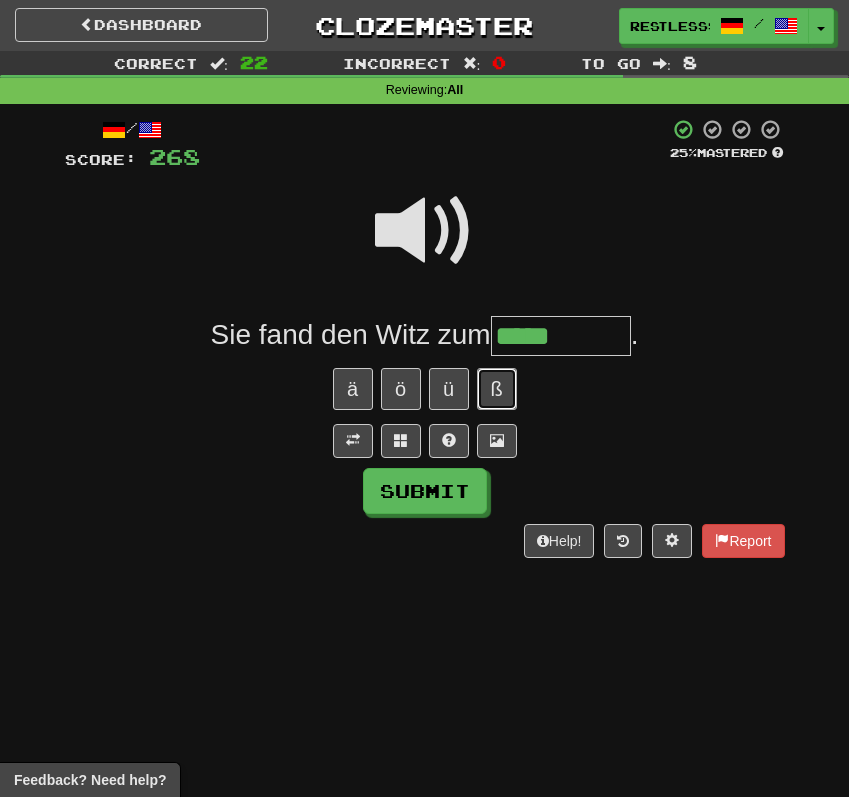 click on "ß" at bounding box center [497, 389] 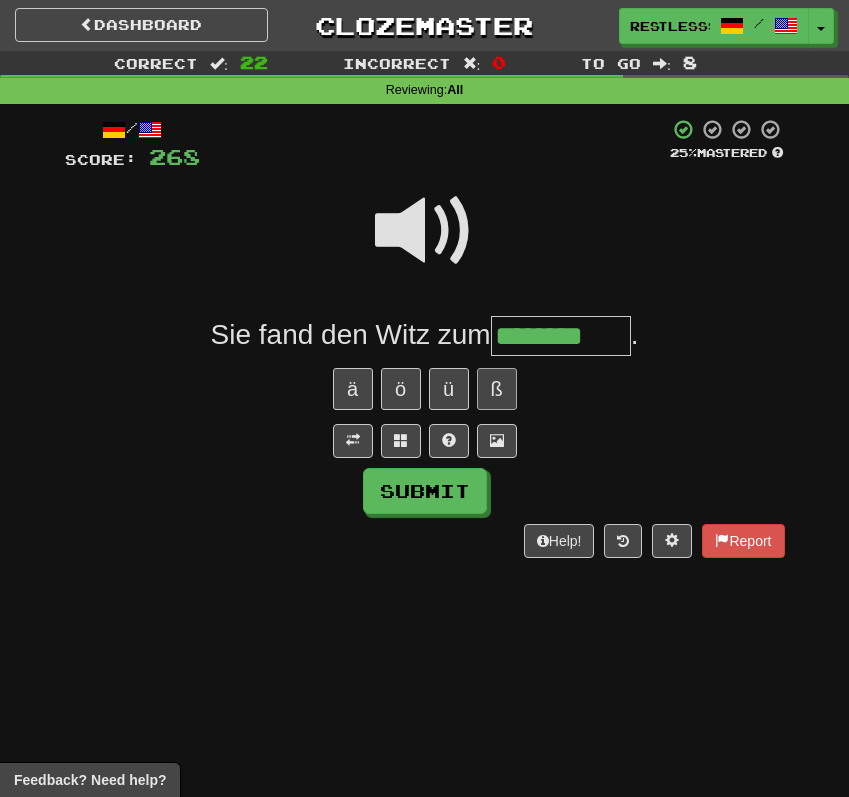 type on "********" 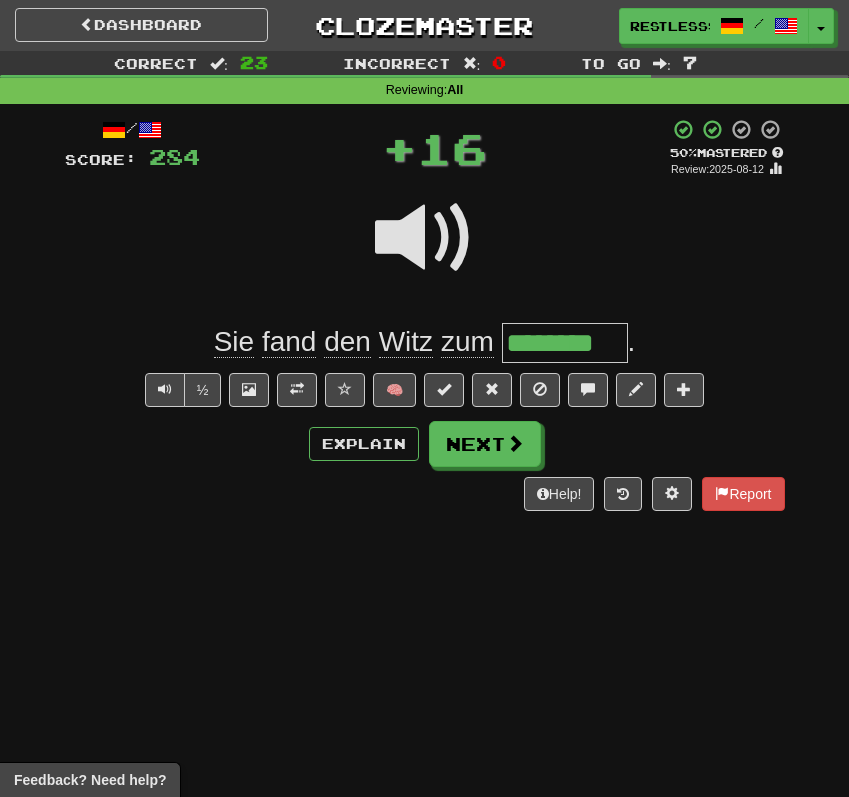 click on "********" at bounding box center [565, 343] 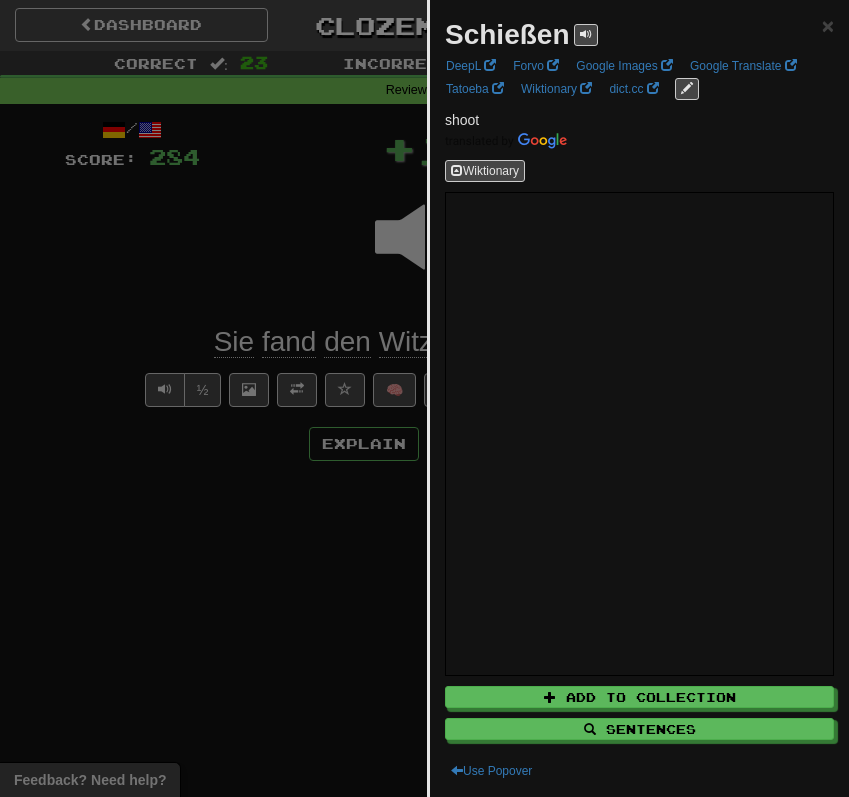 click at bounding box center [424, 398] 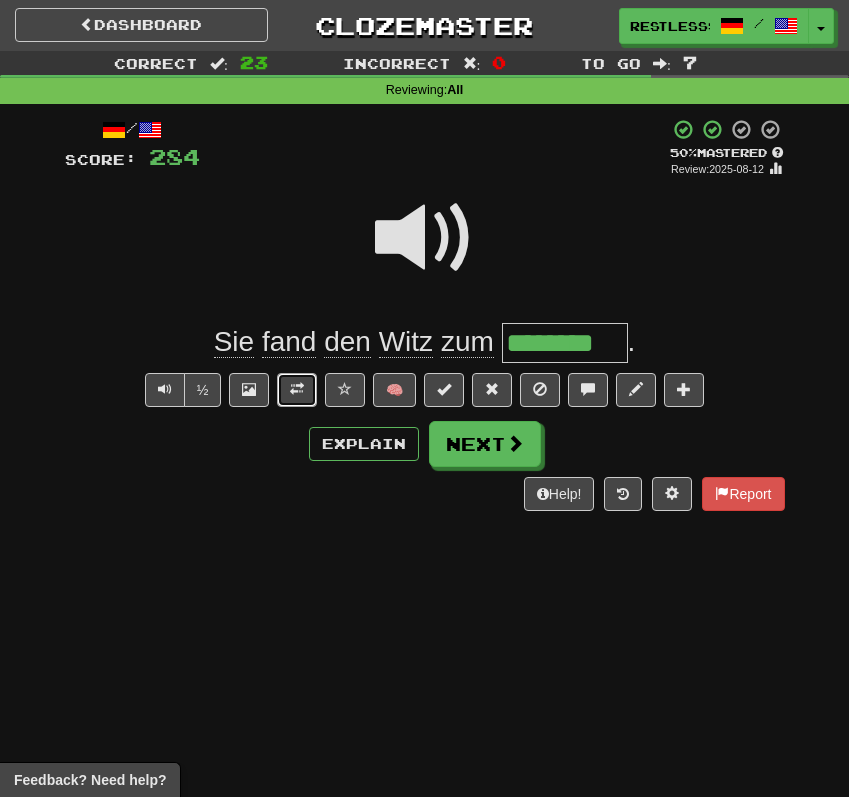 click at bounding box center [297, 390] 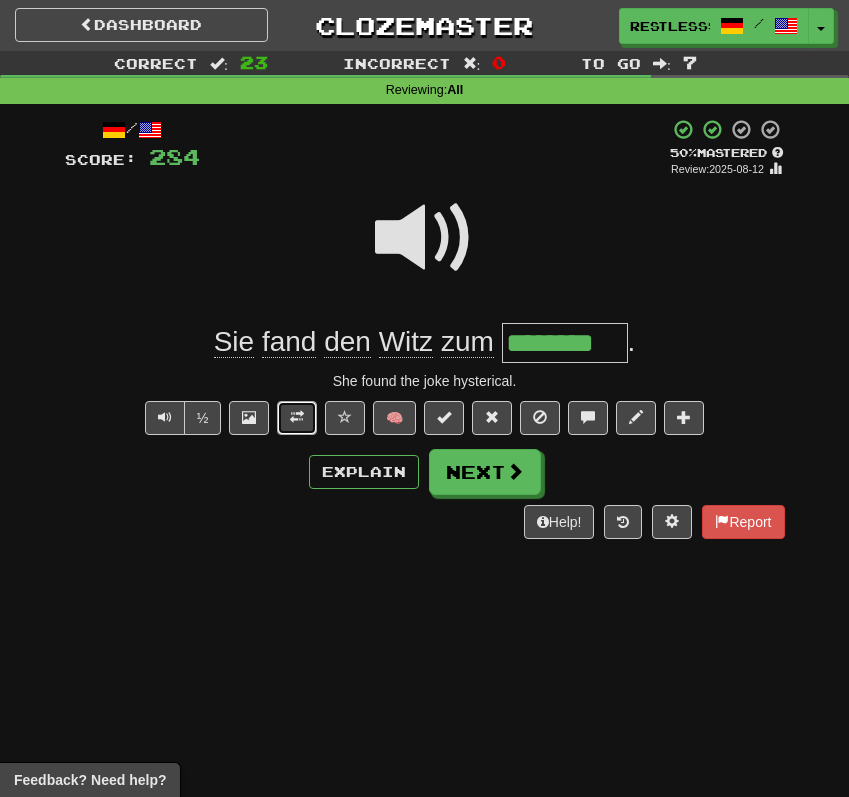 click at bounding box center (297, 418) 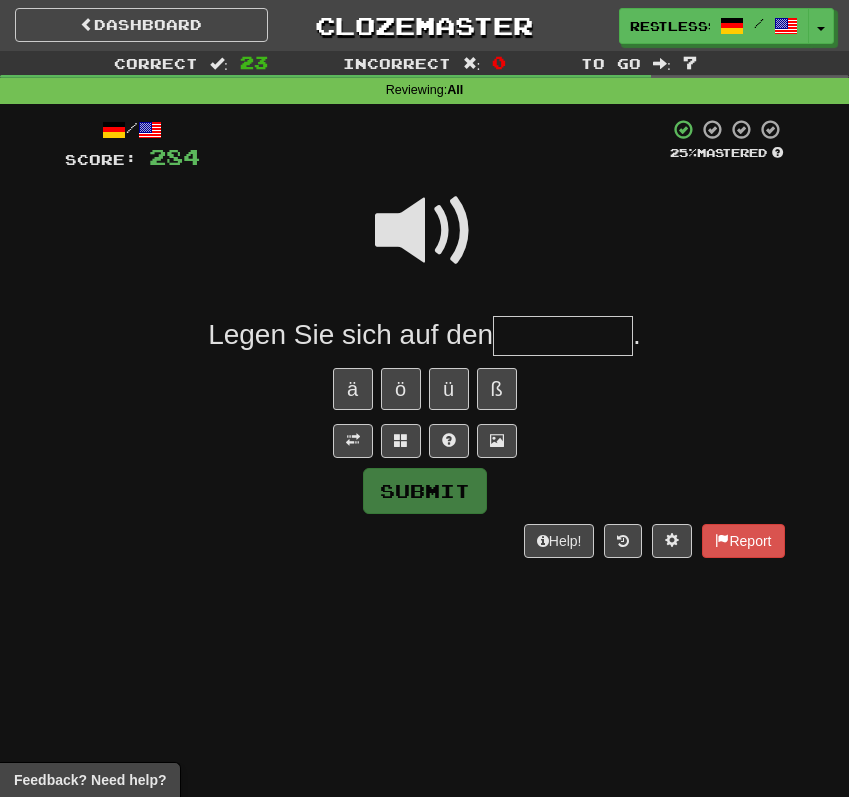 click at bounding box center (425, 231) 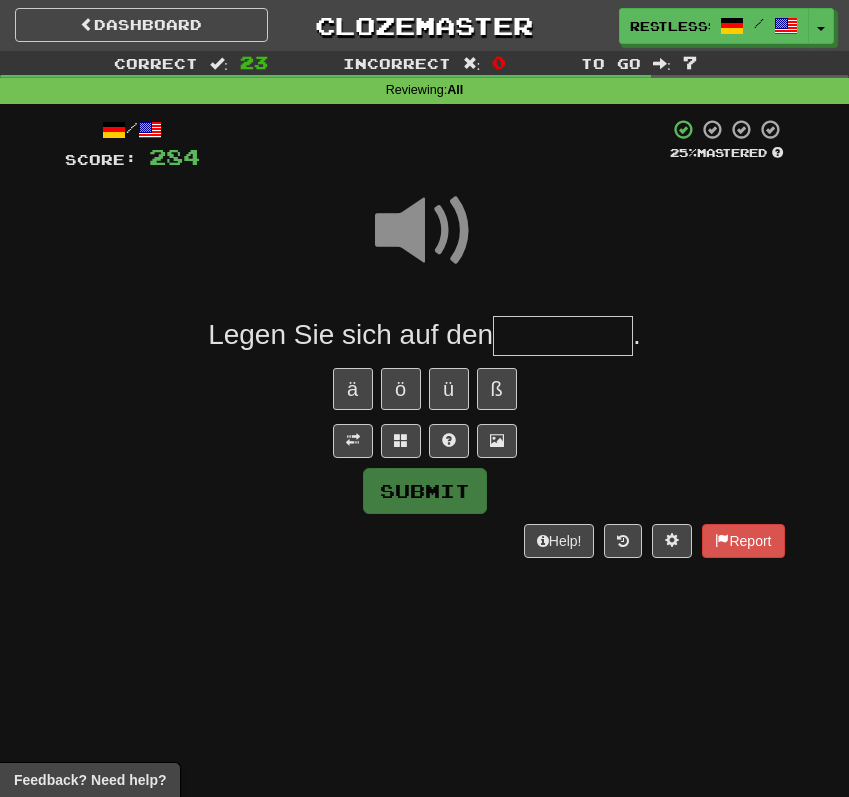 click at bounding box center [563, 336] 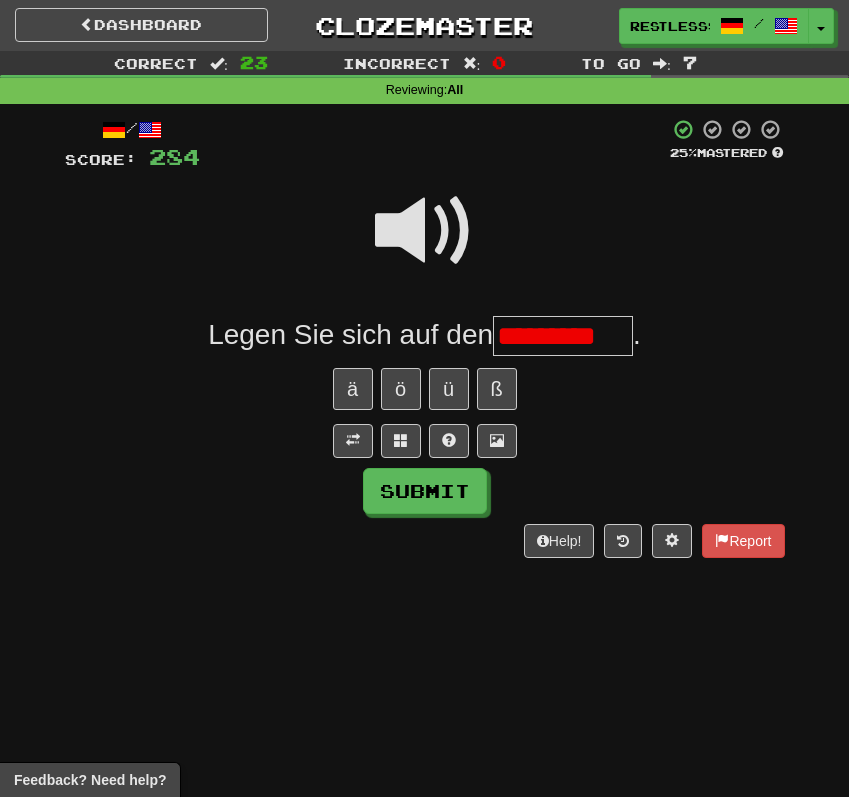 scroll, scrollTop: 0, scrollLeft: 0, axis: both 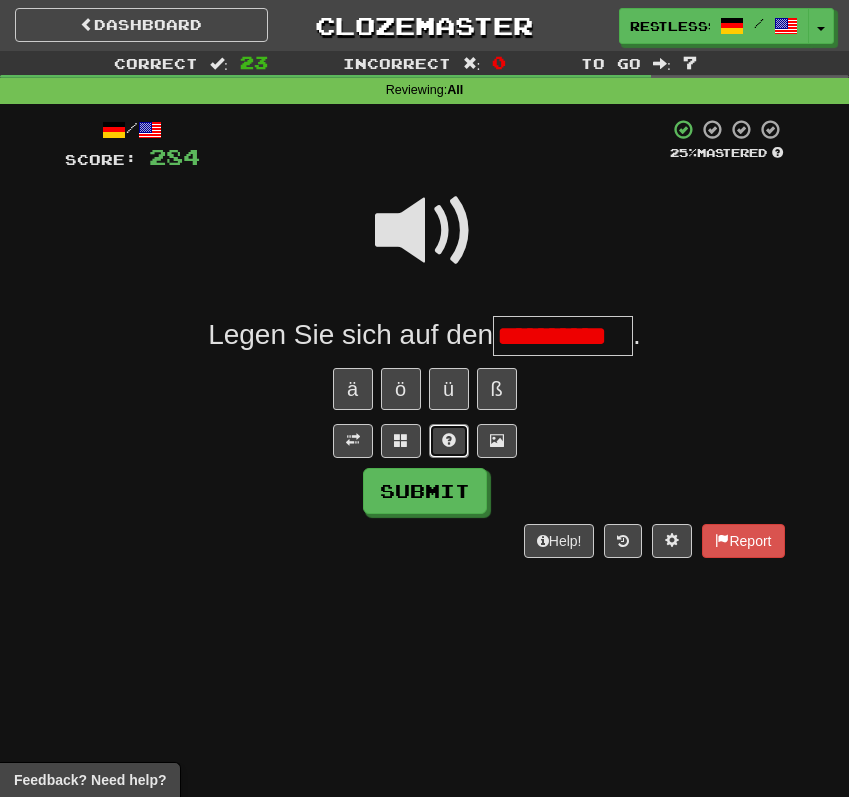 click at bounding box center [449, 441] 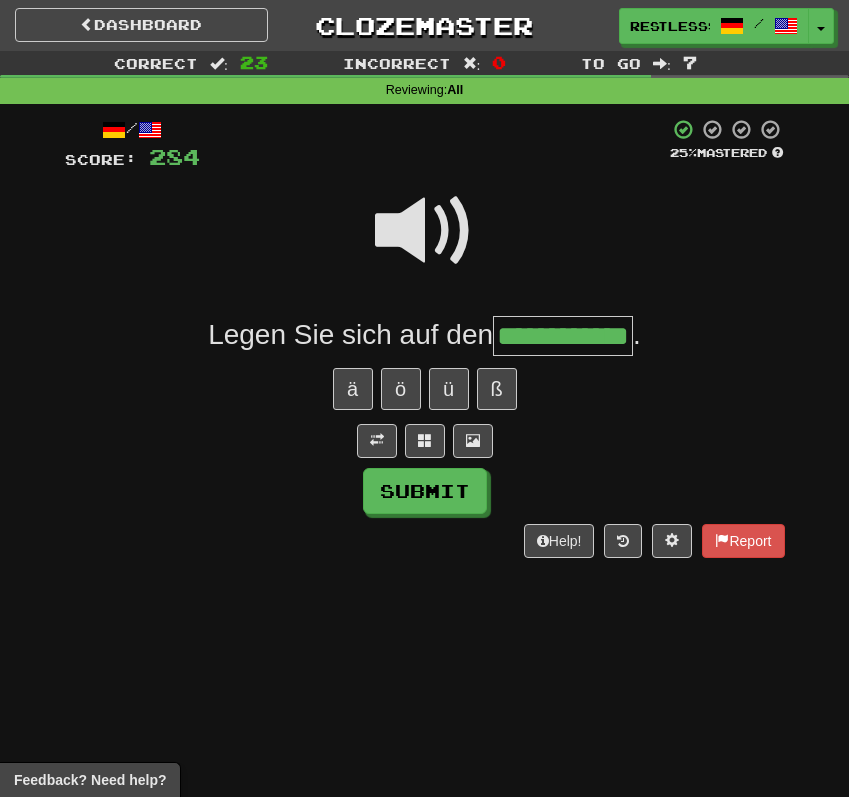 scroll, scrollTop: 0, scrollLeft: 44, axis: horizontal 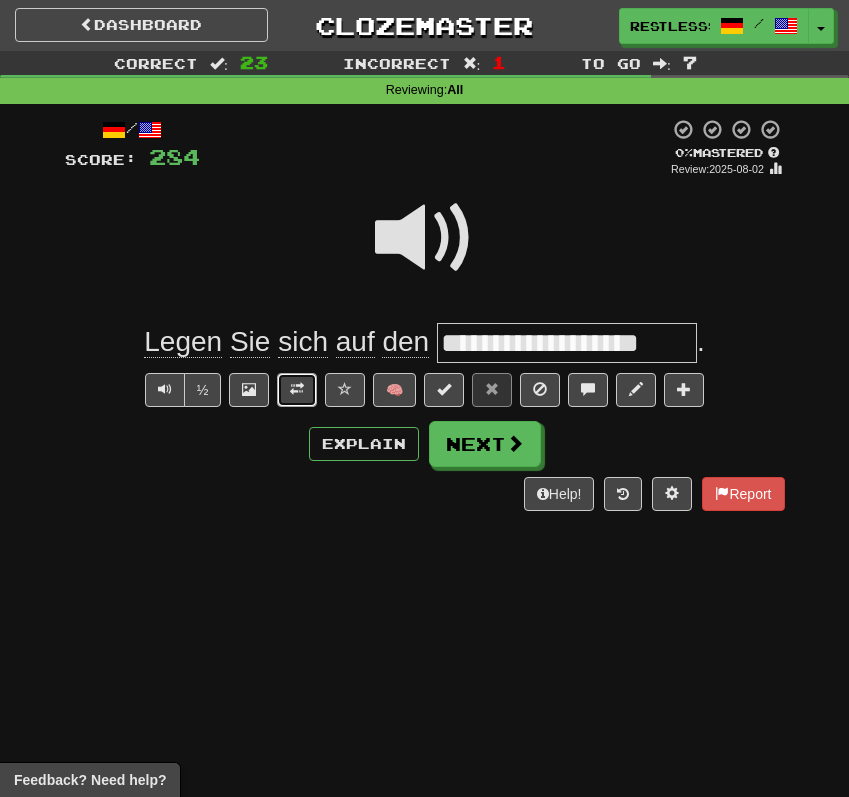 click at bounding box center (297, 389) 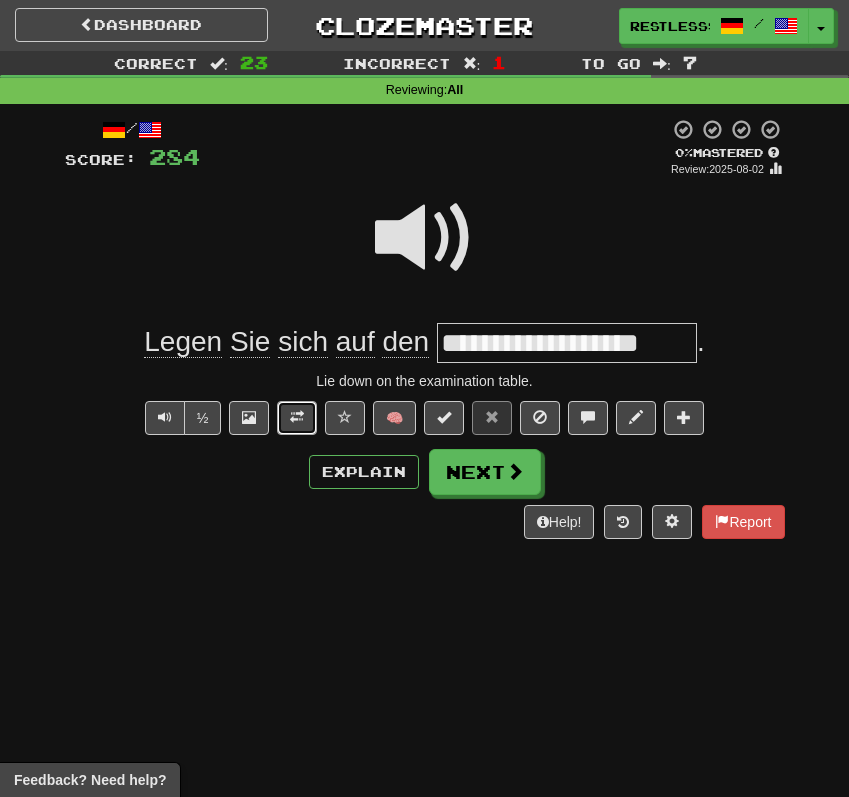 click at bounding box center (297, 418) 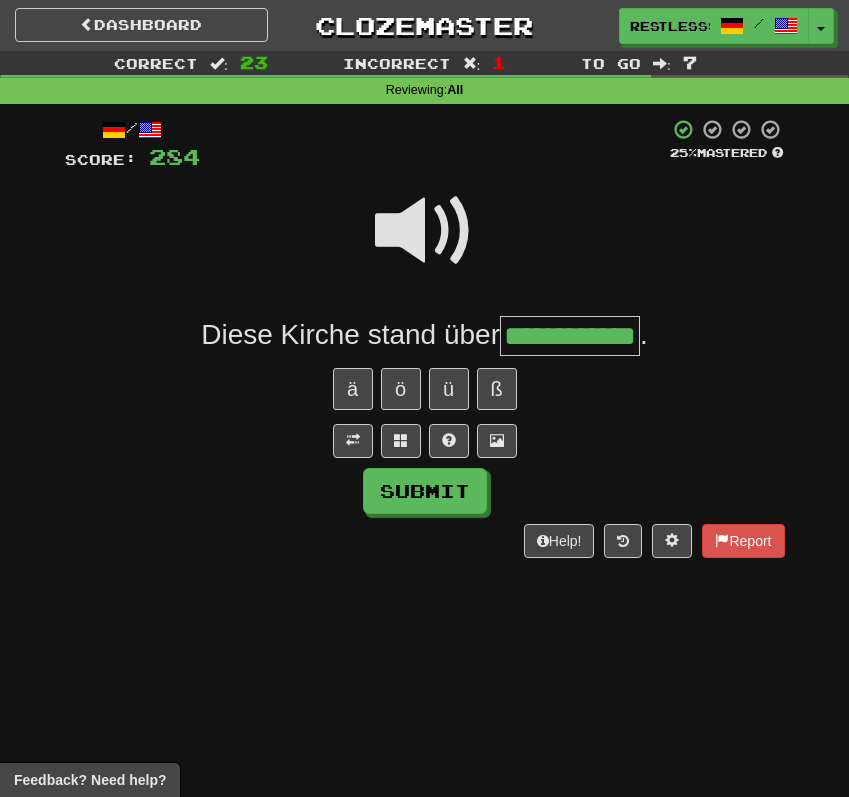 scroll, scrollTop: 0, scrollLeft: 25, axis: horizontal 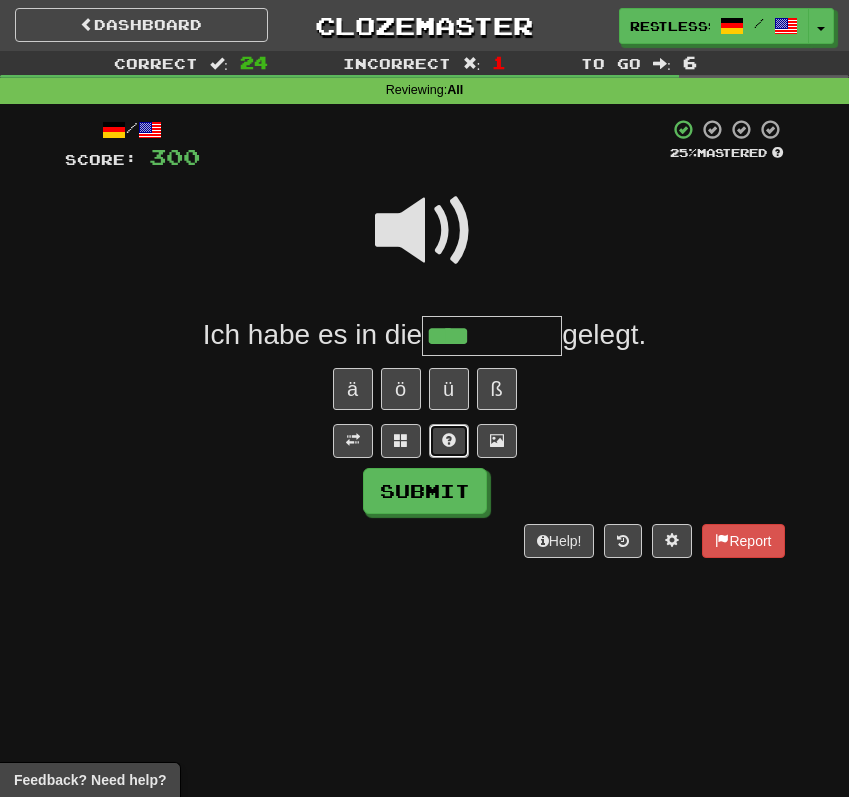 click at bounding box center [449, 441] 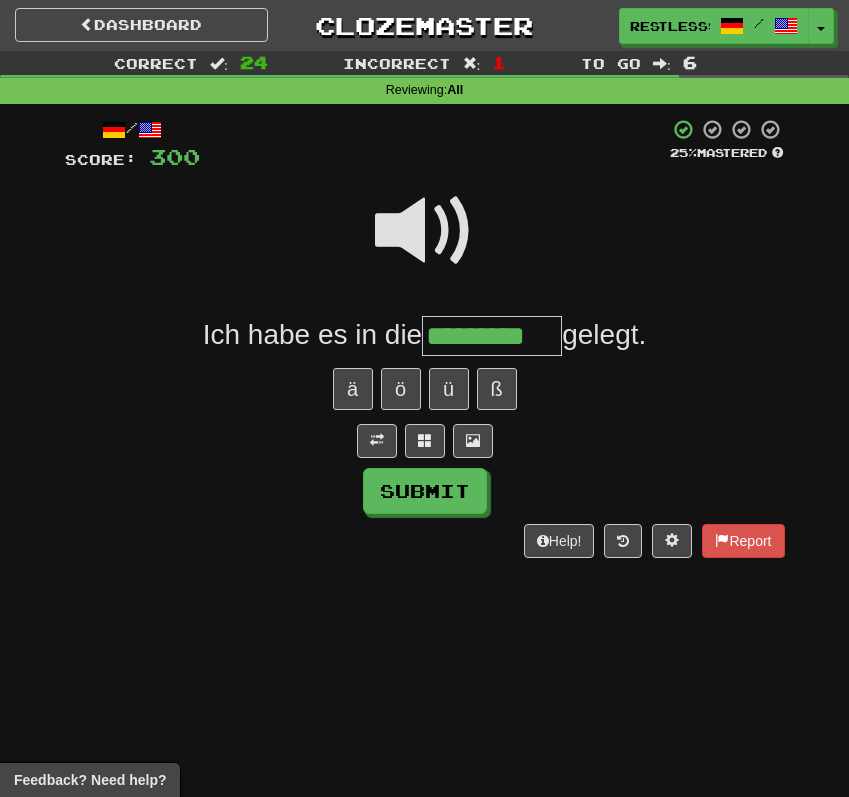 scroll, scrollTop: 0, scrollLeft: 1, axis: horizontal 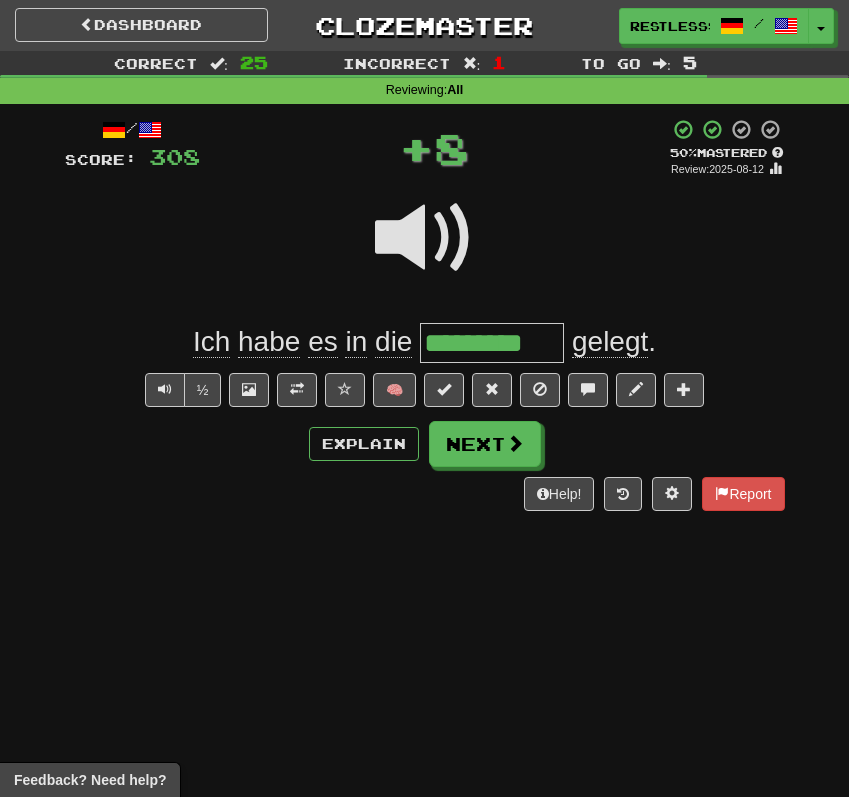click on "*********" at bounding box center [492, 343] 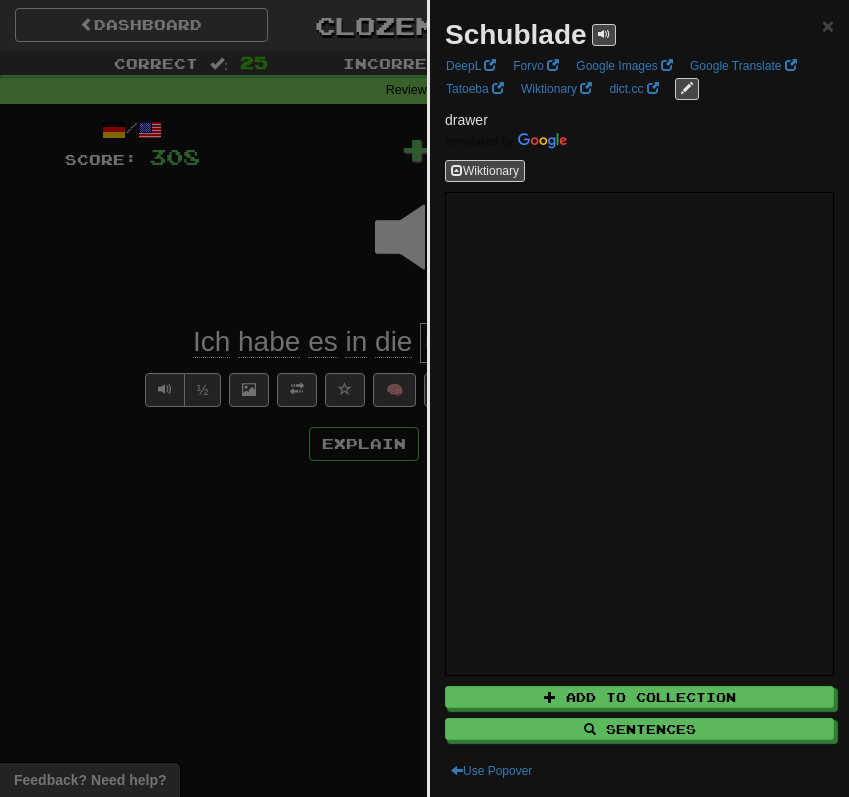 click at bounding box center (424, 398) 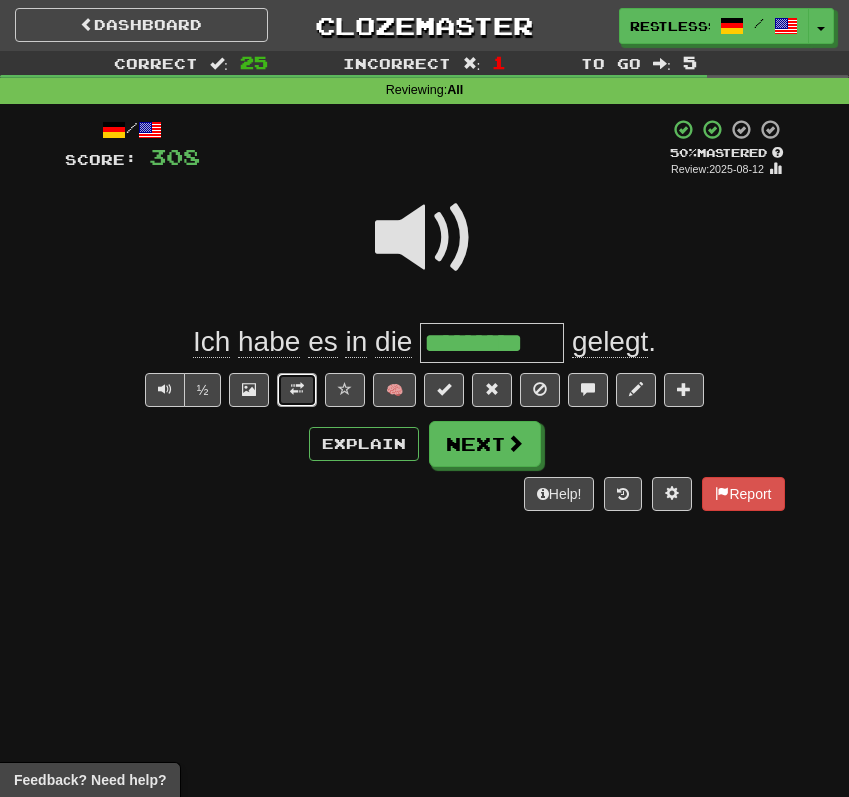 click at bounding box center [297, 389] 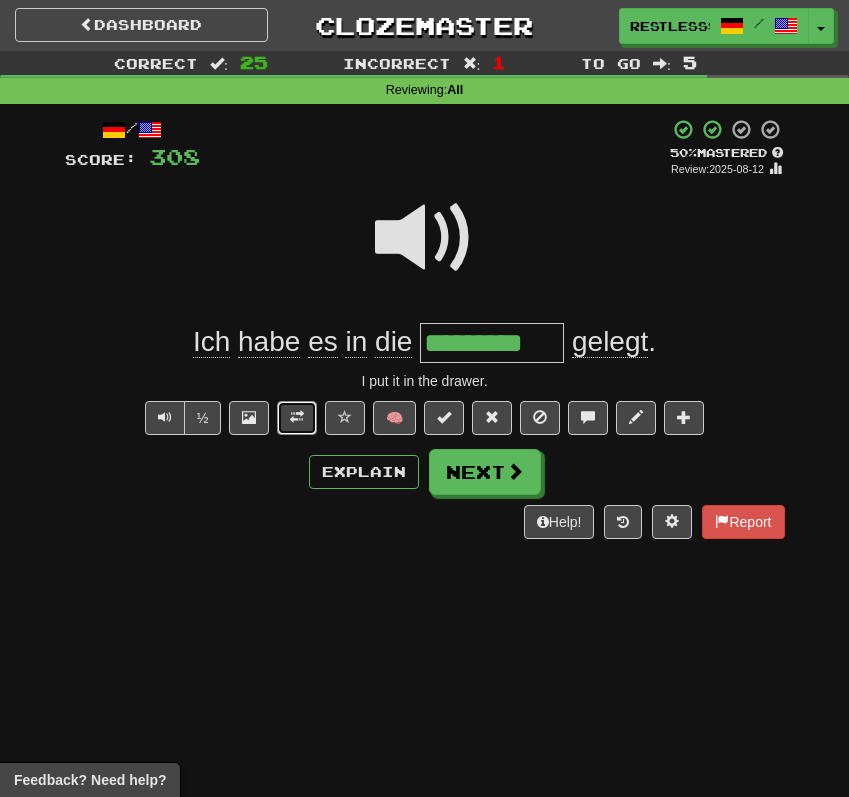 click at bounding box center (297, 418) 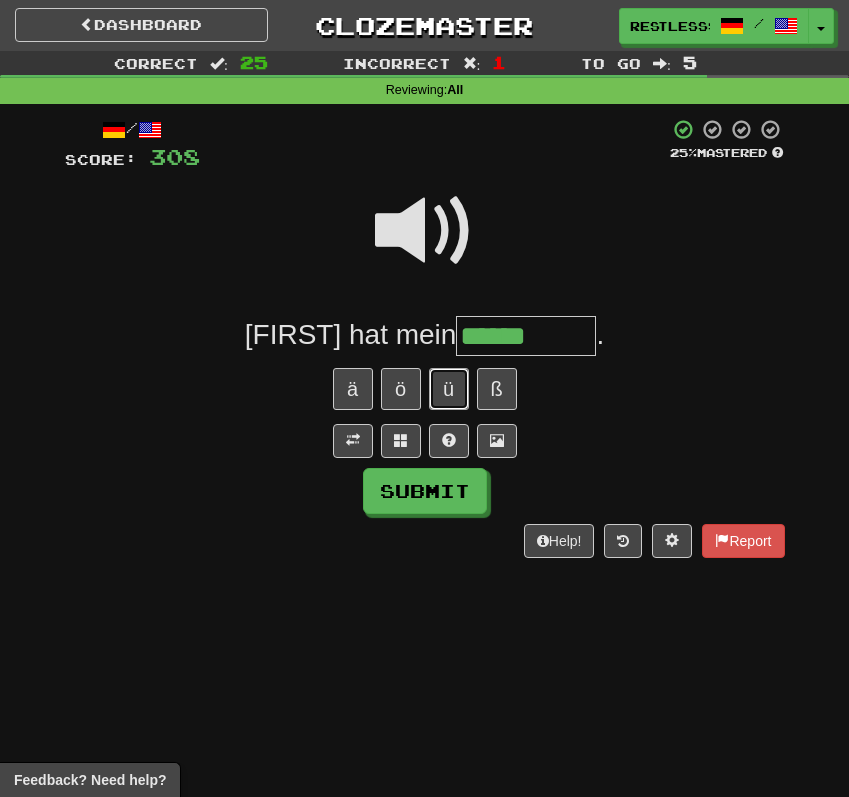 click on "ü" at bounding box center [449, 389] 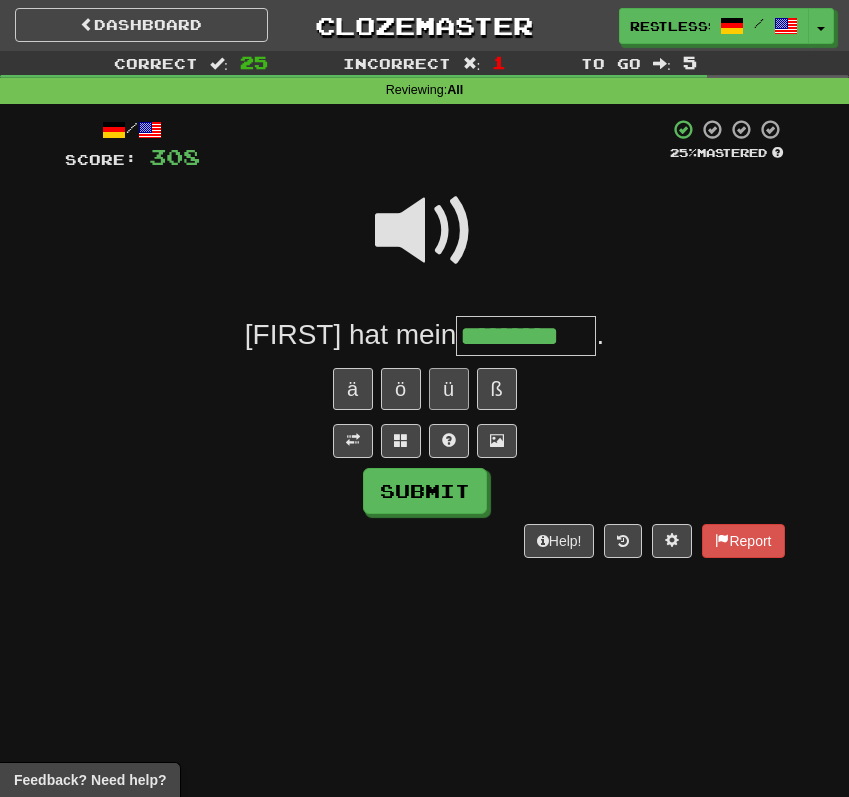 type on "*********" 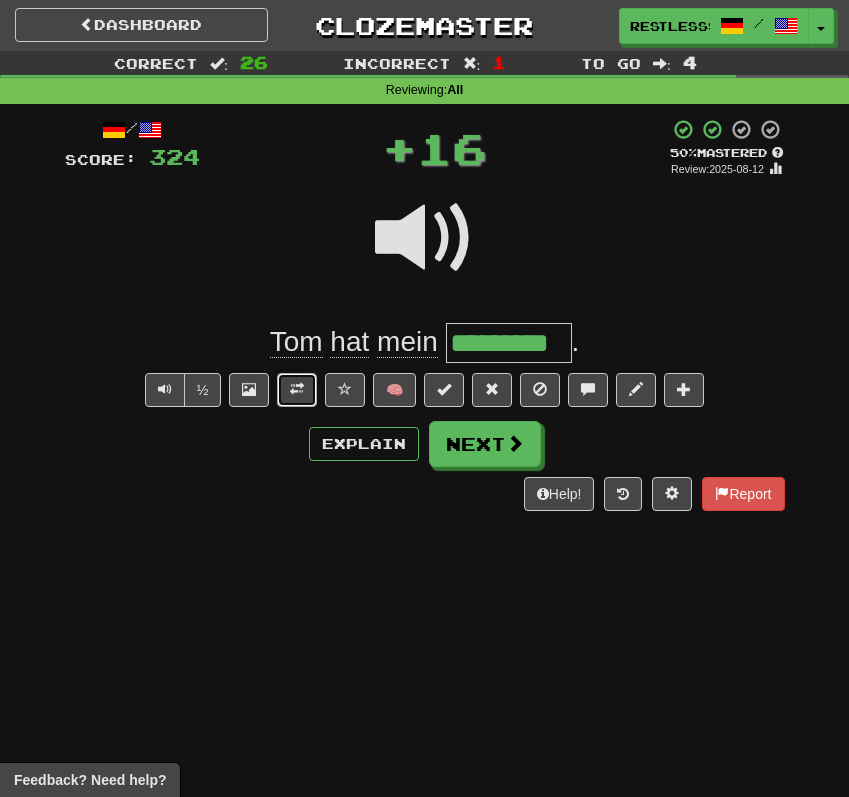click at bounding box center (297, 389) 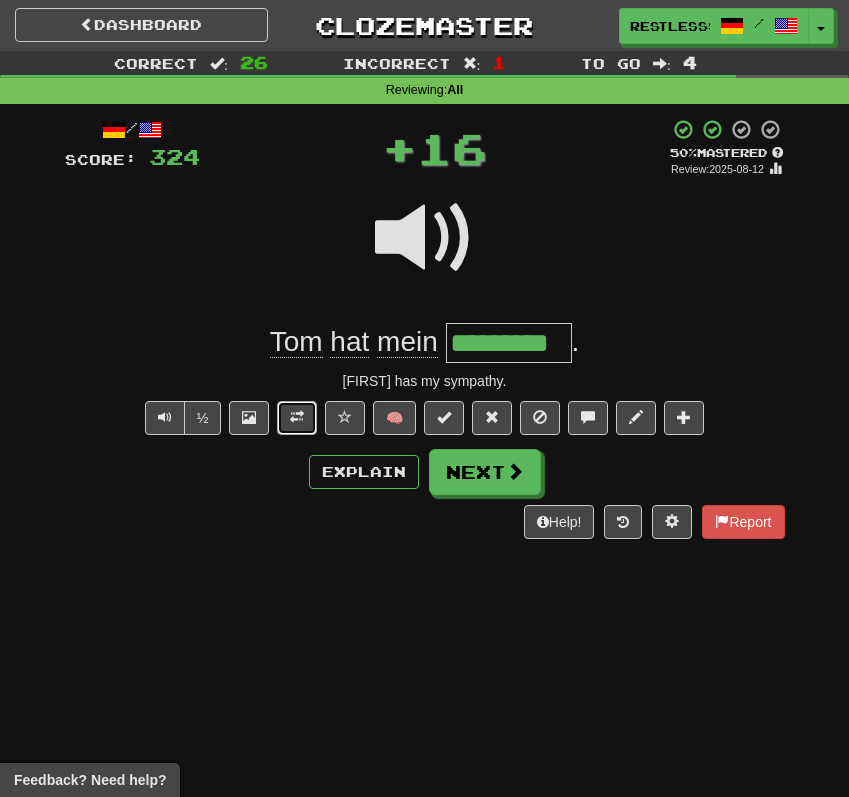 click at bounding box center [297, 417] 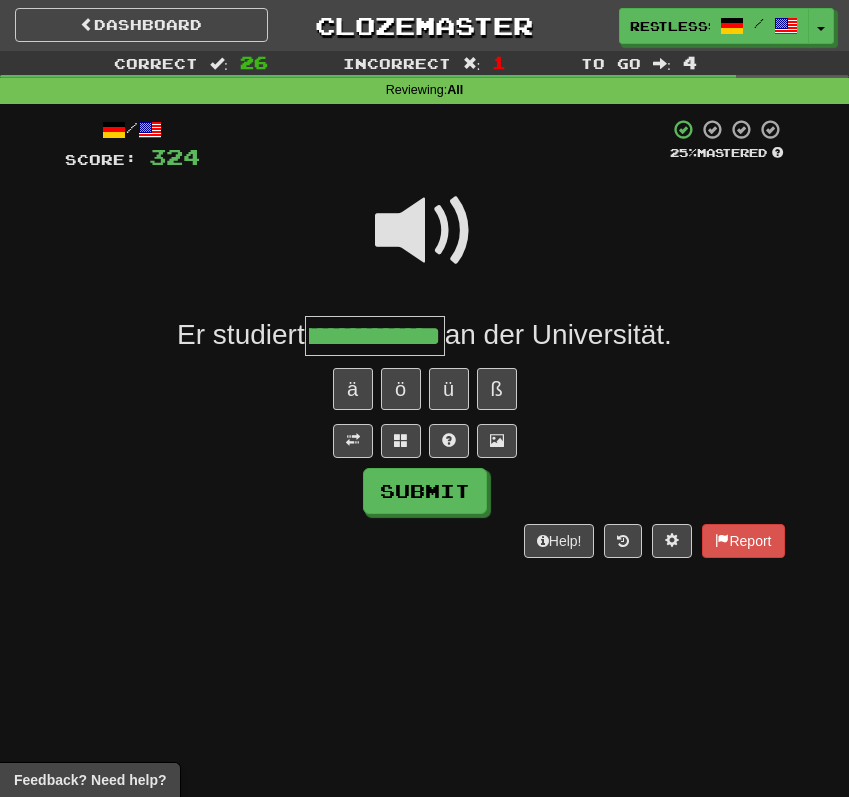 scroll, scrollTop: 0, scrollLeft: 105, axis: horizontal 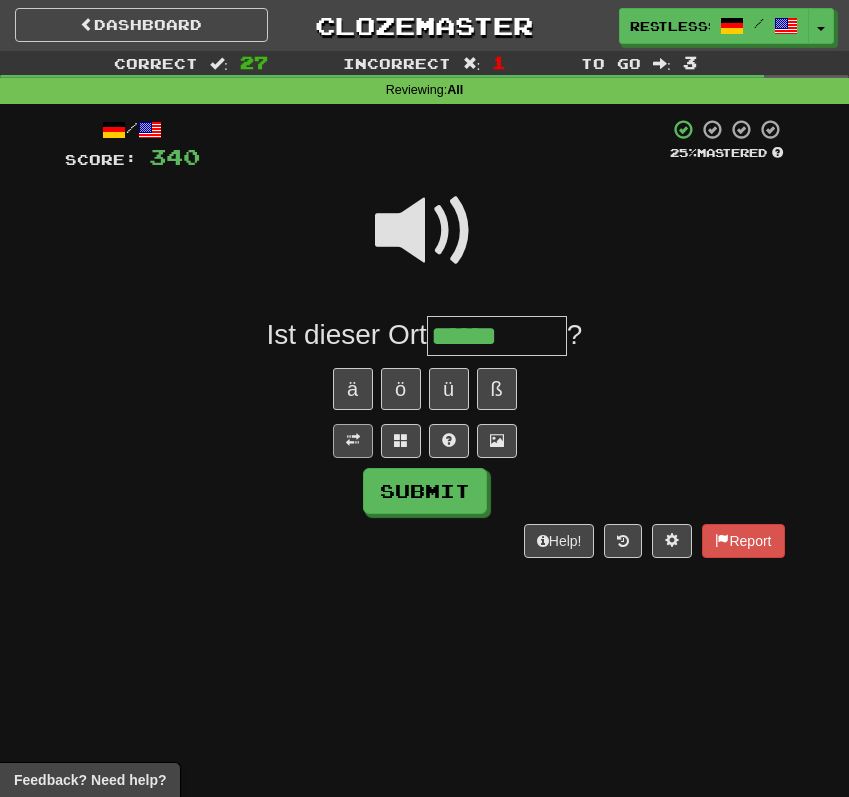 type on "******" 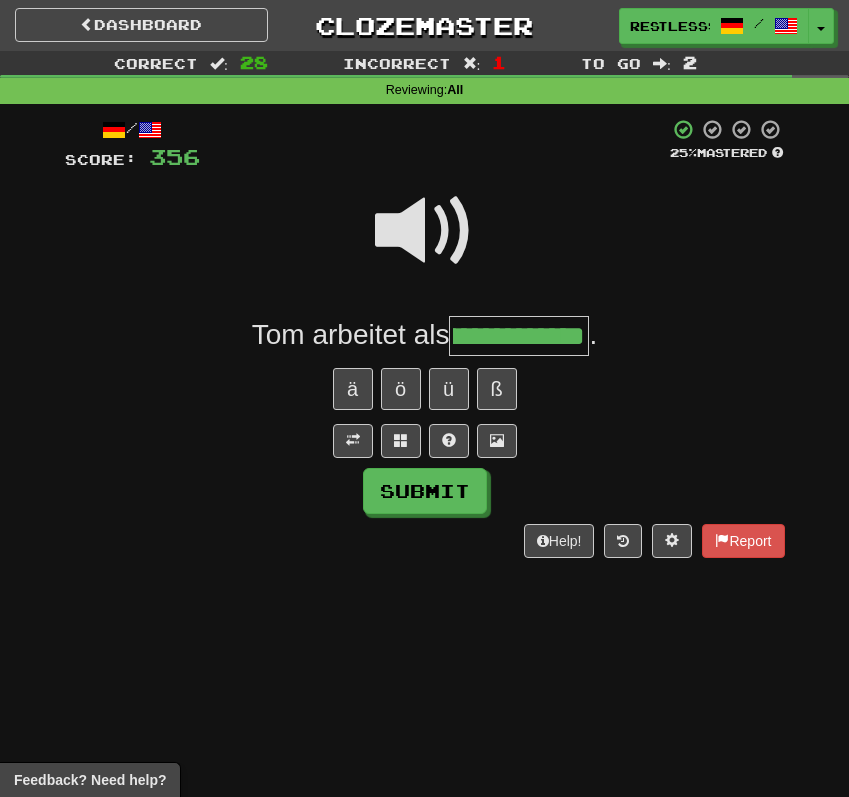 scroll, scrollTop: 0, scrollLeft: 89, axis: horizontal 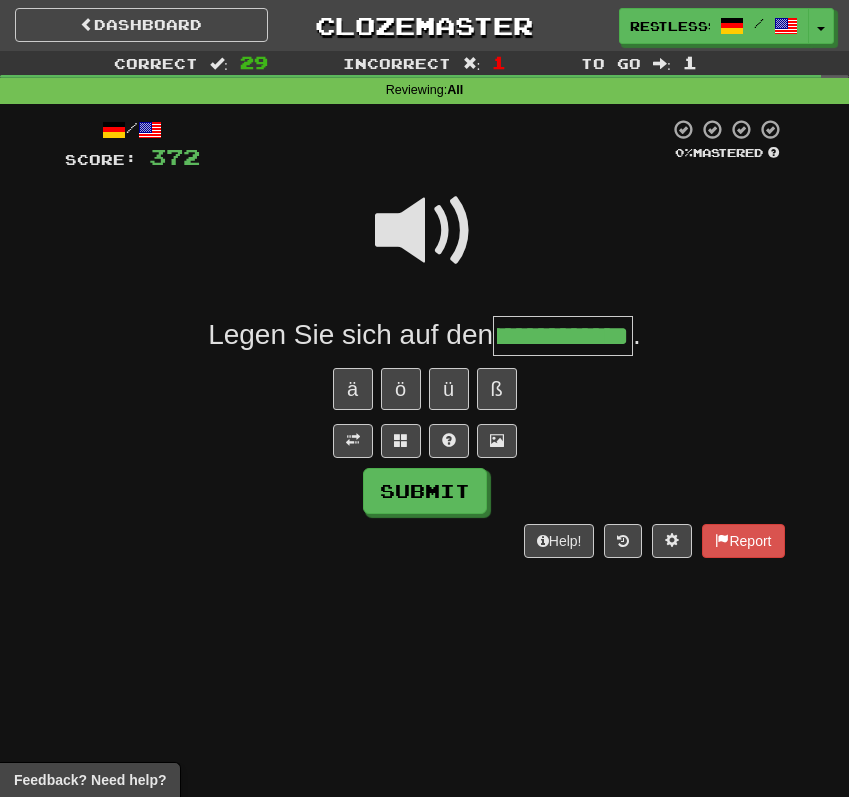 type on "**********" 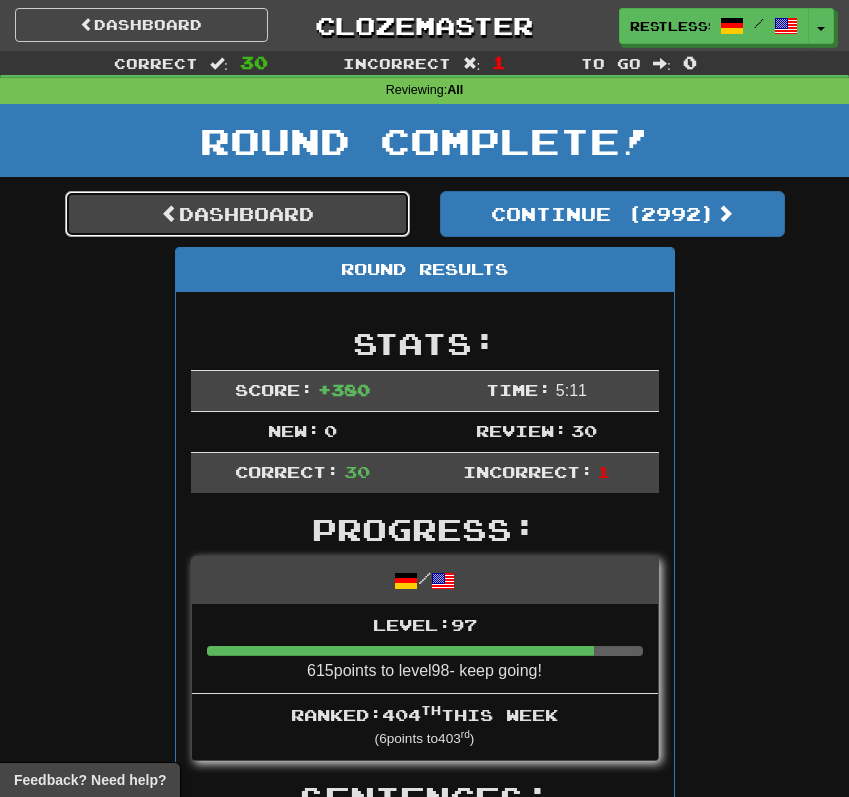 click on "Dashboard" at bounding box center (237, 214) 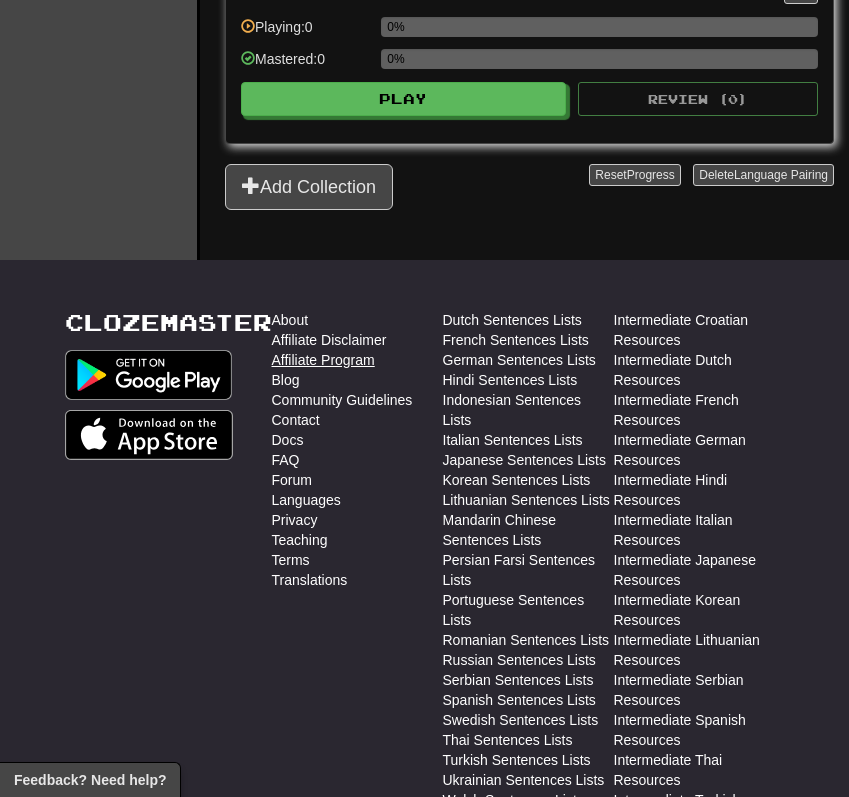 scroll, scrollTop: 2428, scrollLeft: 0, axis: vertical 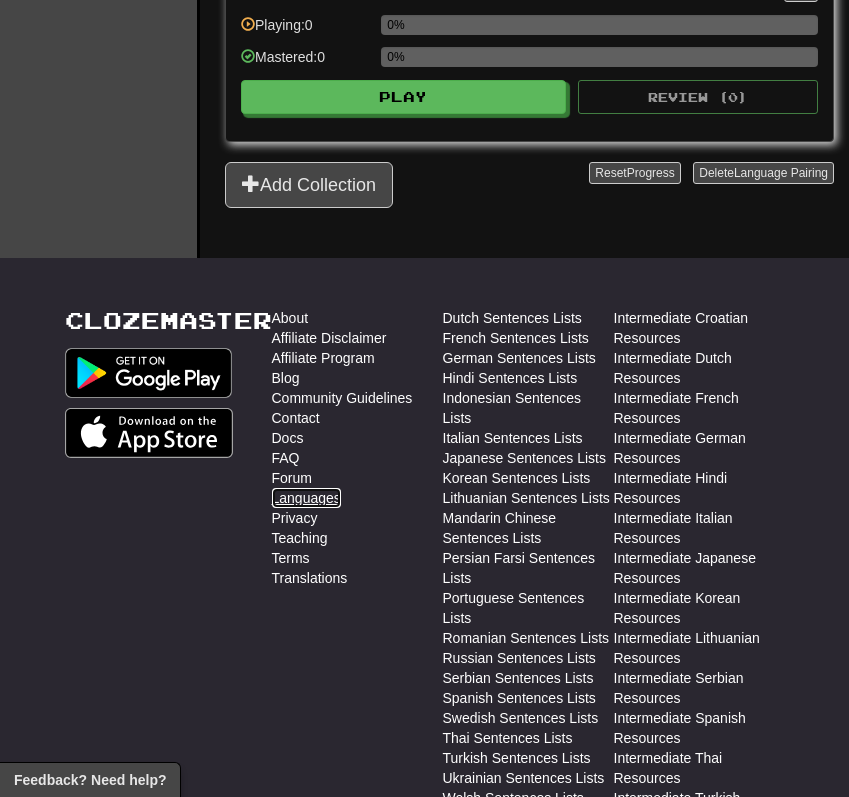 click on "Languages" at bounding box center (306, 498) 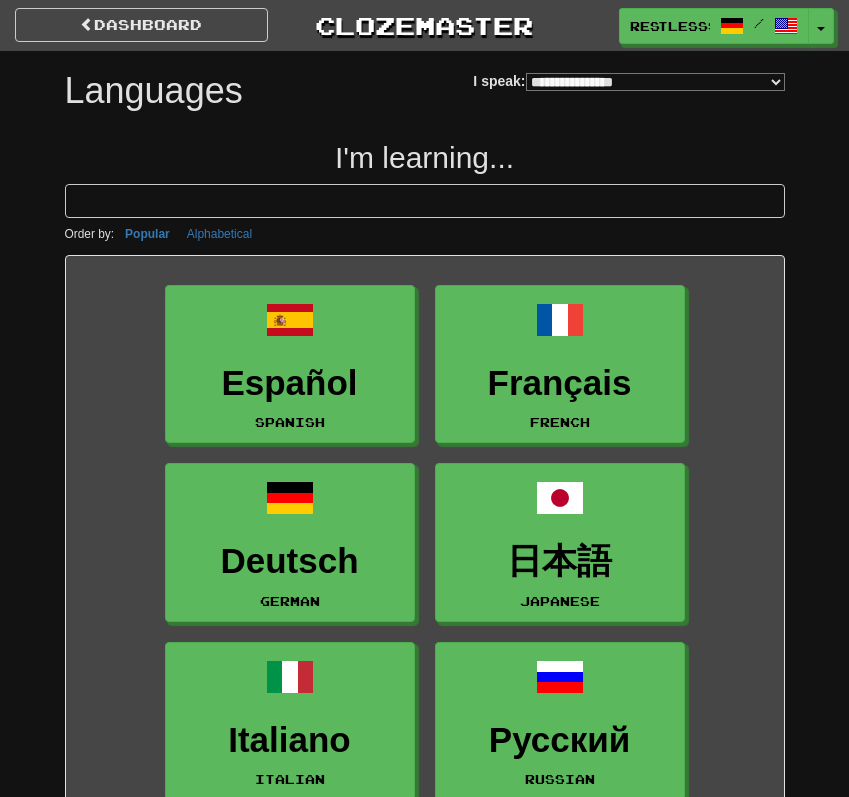 select on "*******" 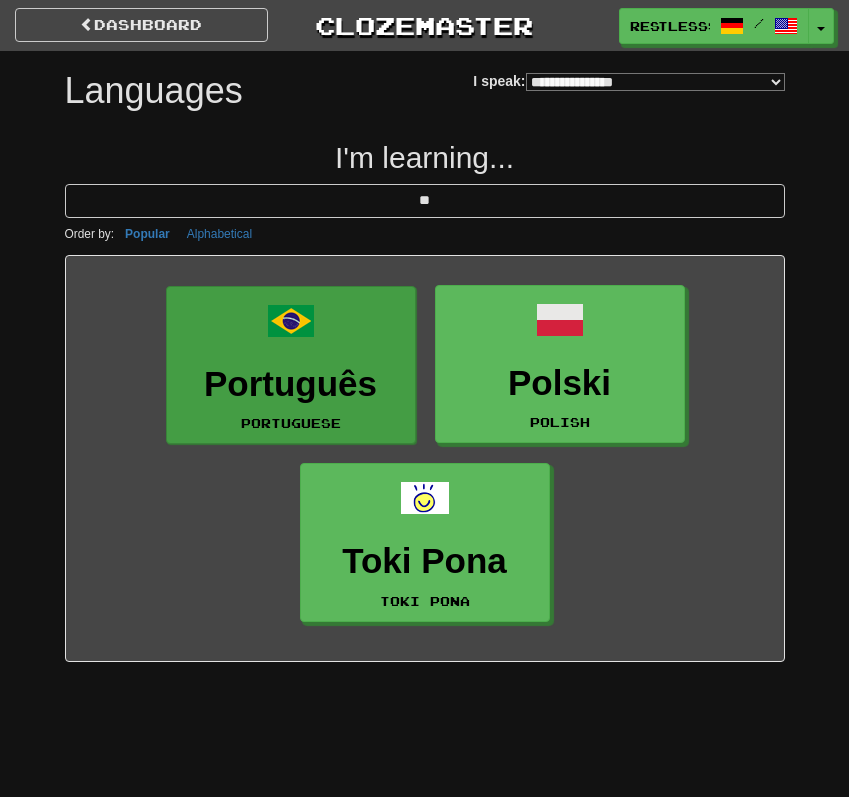 type on "**" 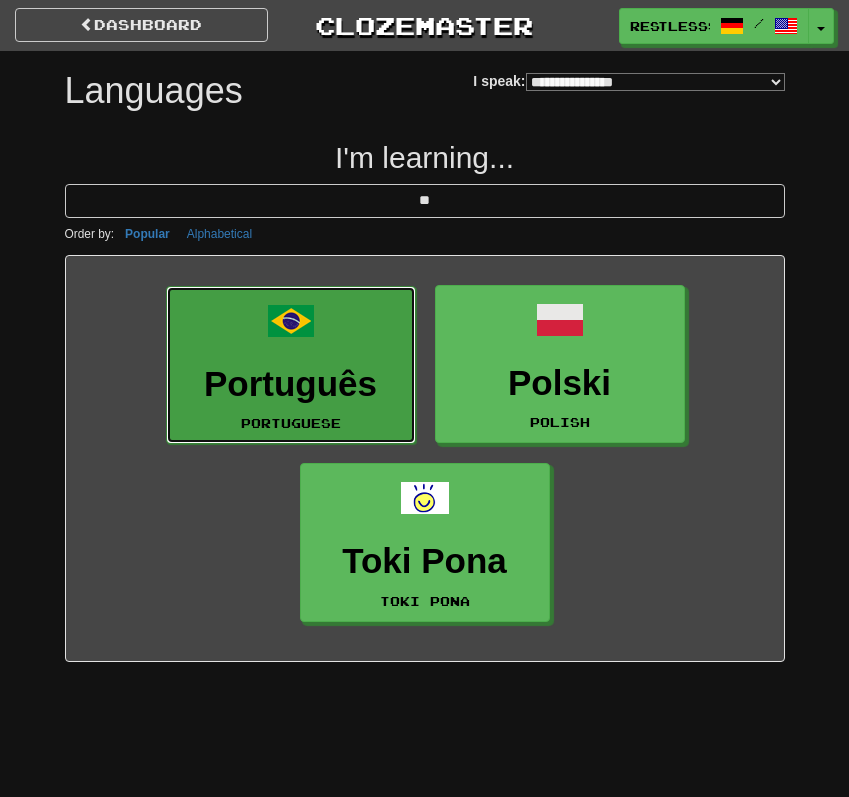 click on "Português Portuguese" at bounding box center [291, 365] 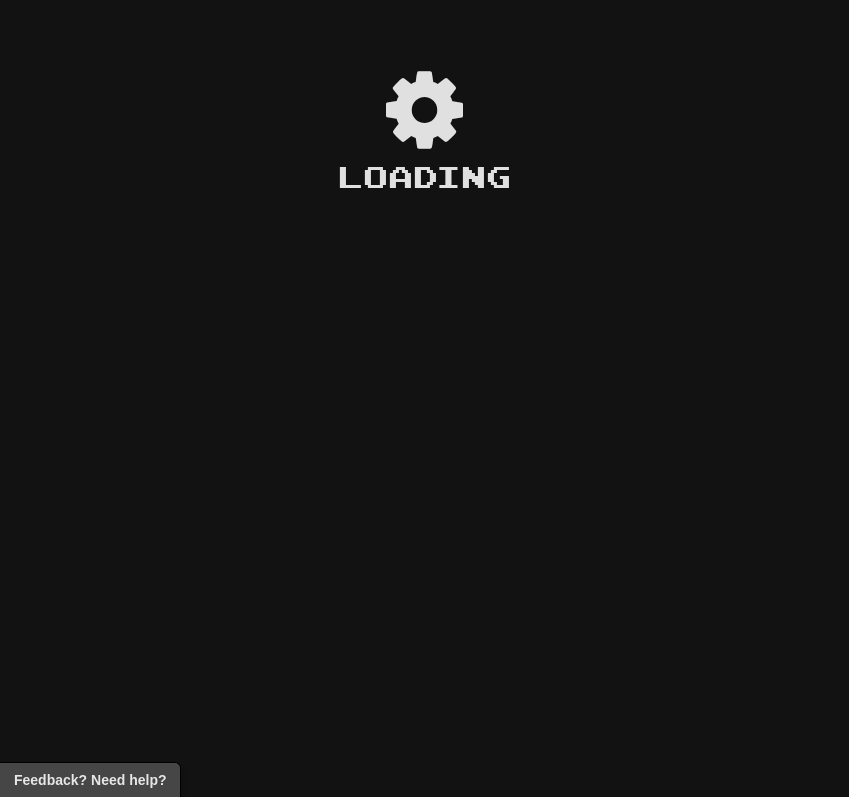 scroll, scrollTop: 0, scrollLeft: 0, axis: both 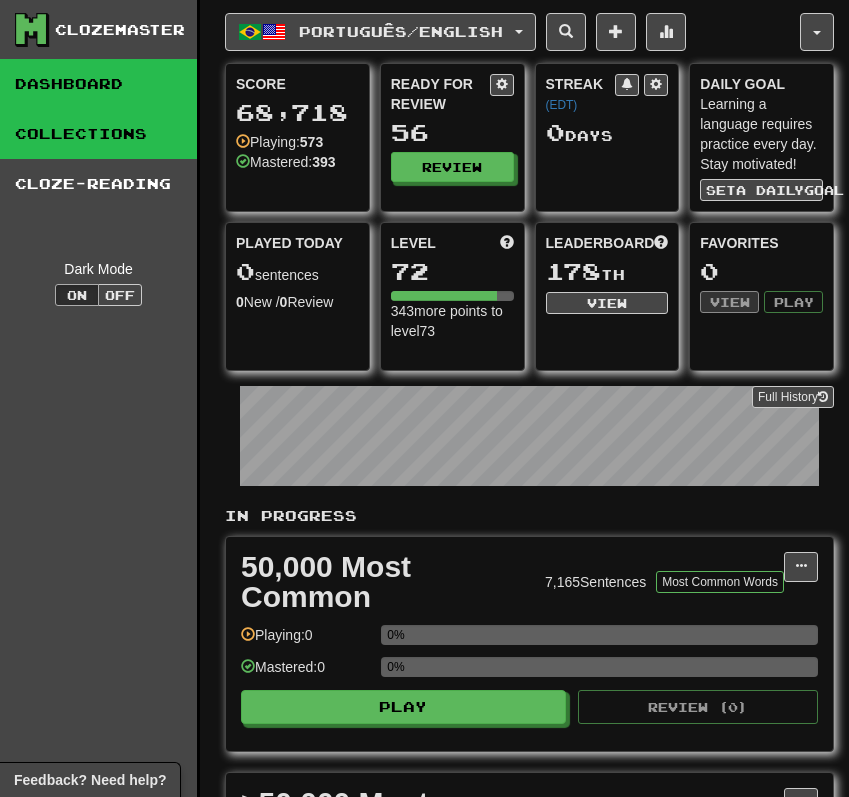 click on "Collections" at bounding box center [98, 134] 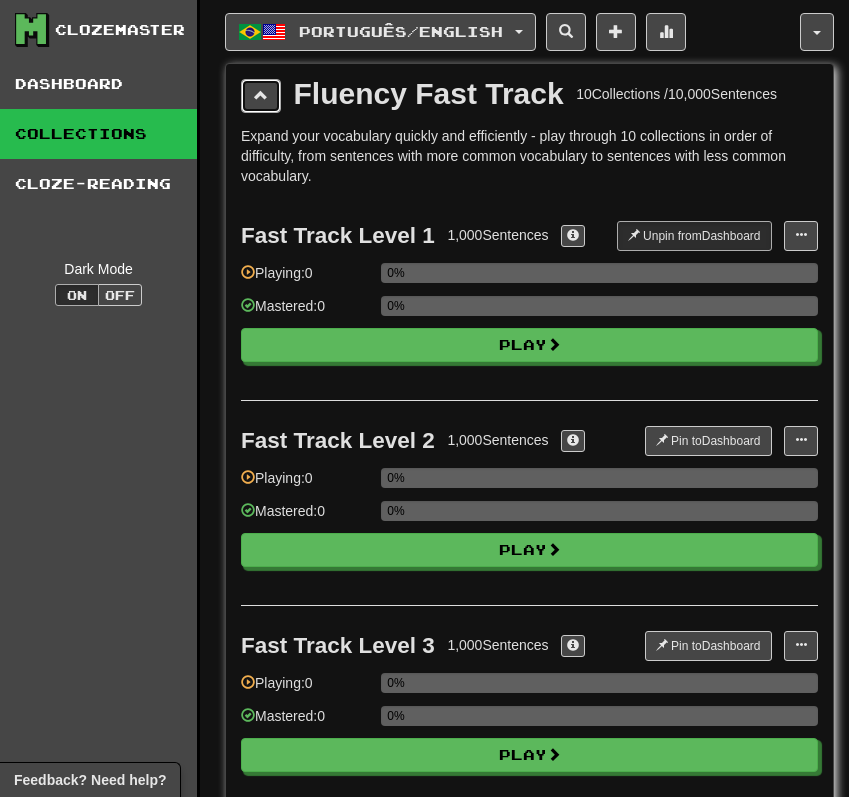 click at bounding box center [261, 96] 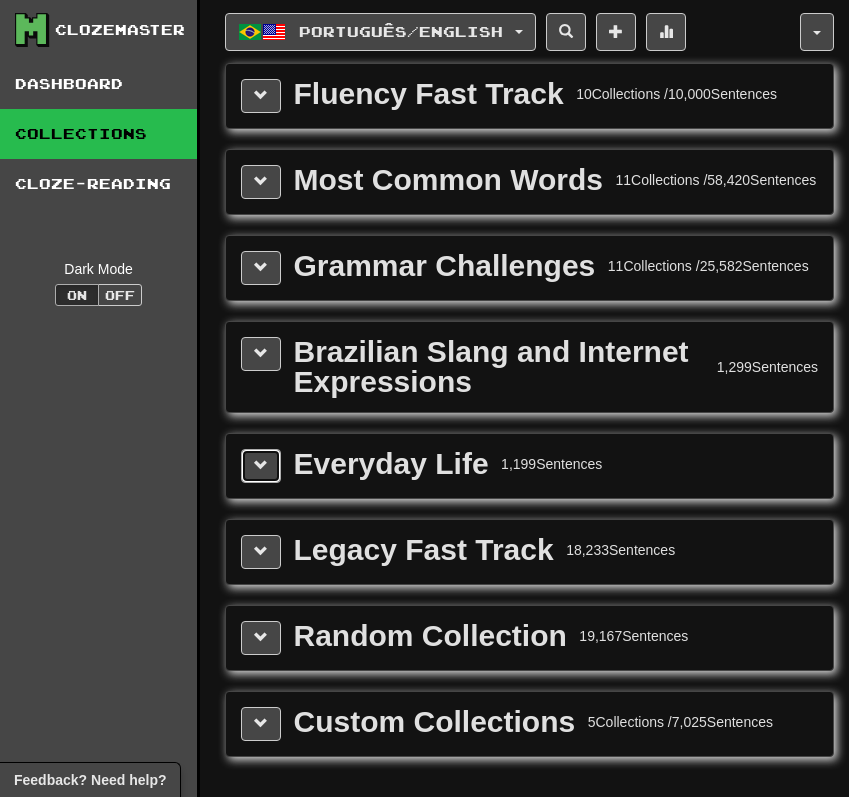 click at bounding box center (261, 466) 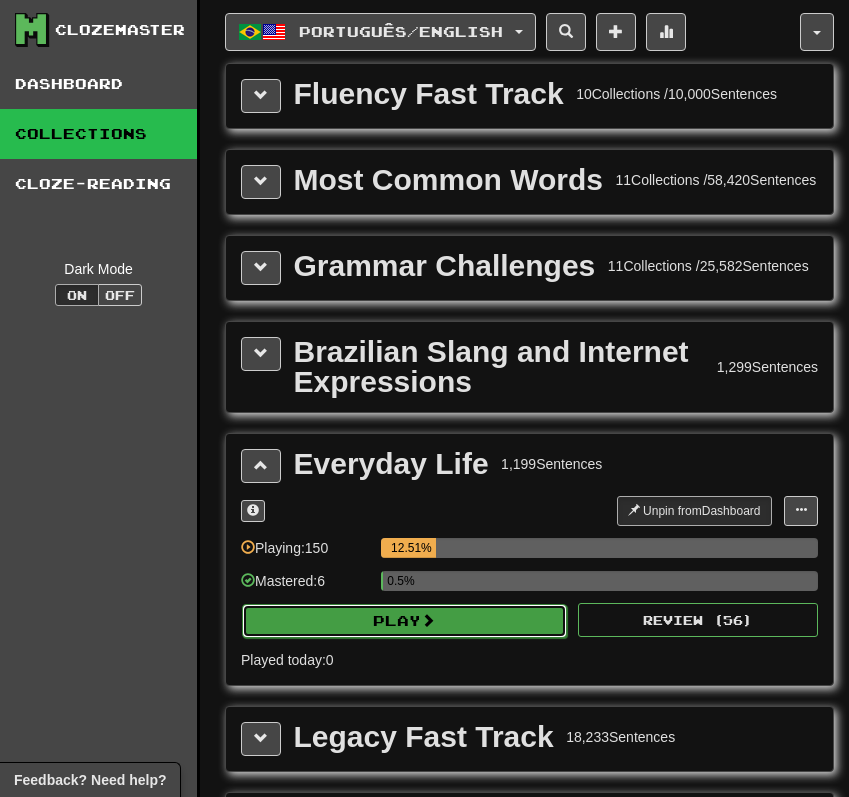 click on "Play" at bounding box center (404, 621) 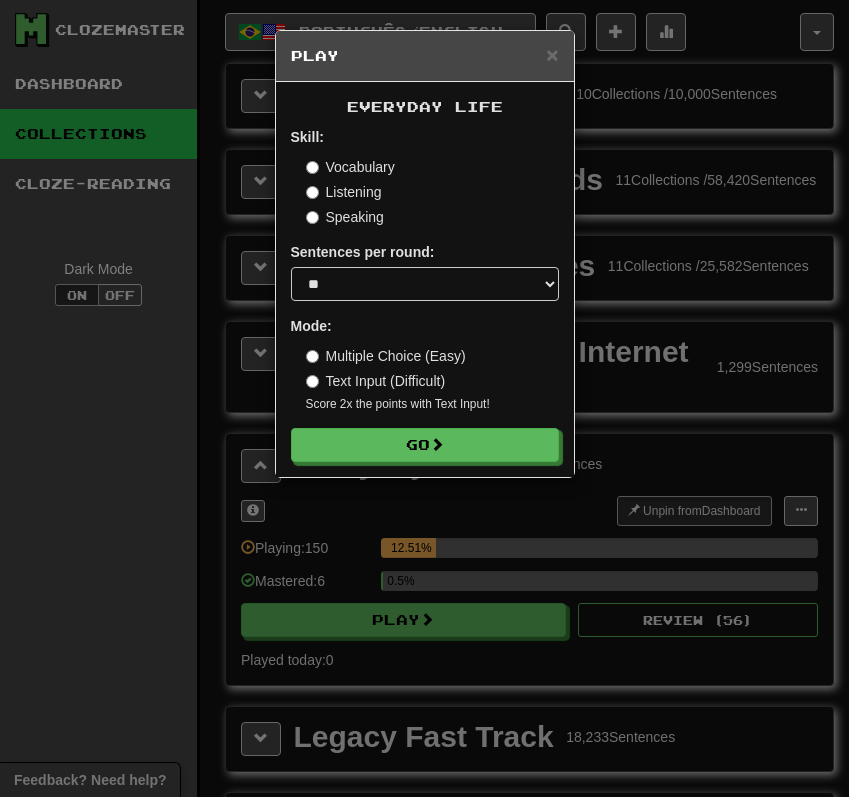 click on "Listening" at bounding box center (344, 192) 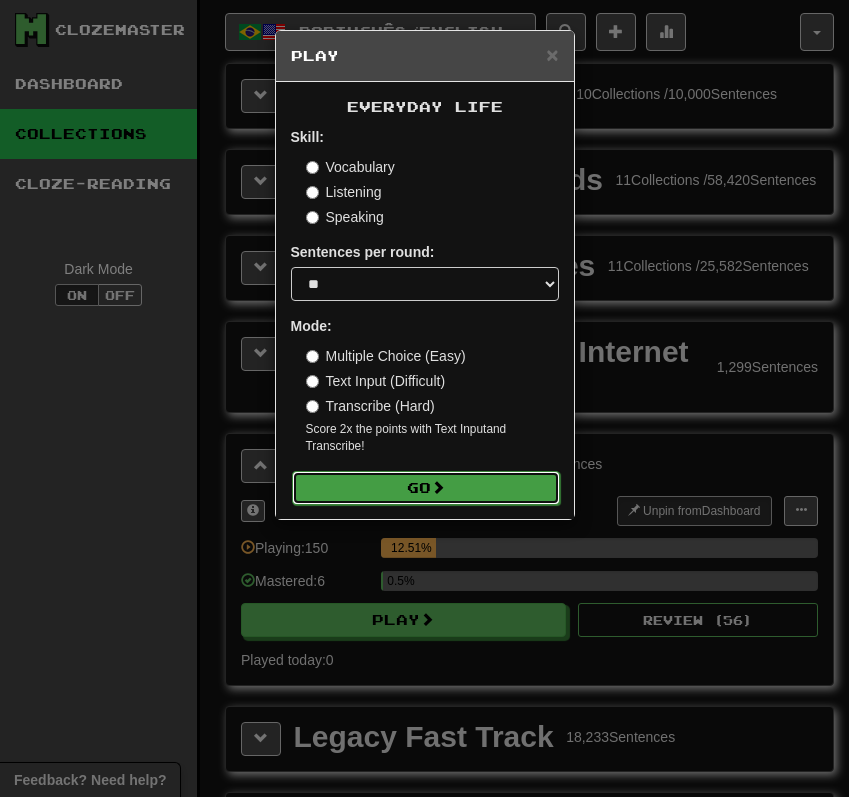 click on "Go" at bounding box center [426, 488] 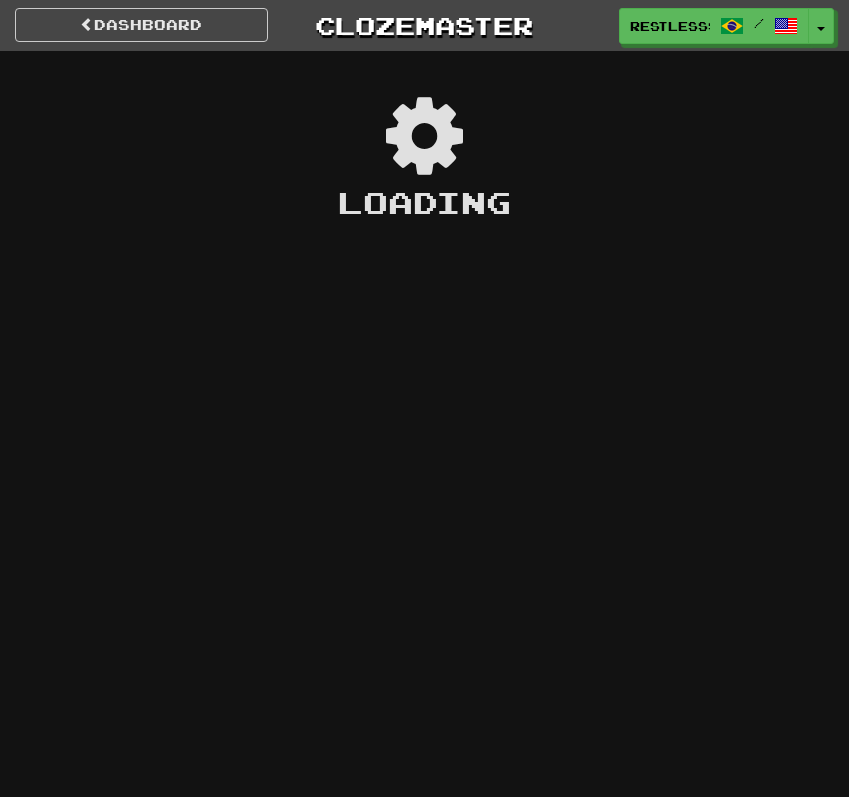 scroll, scrollTop: 0, scrollLeft: 0, axis: both 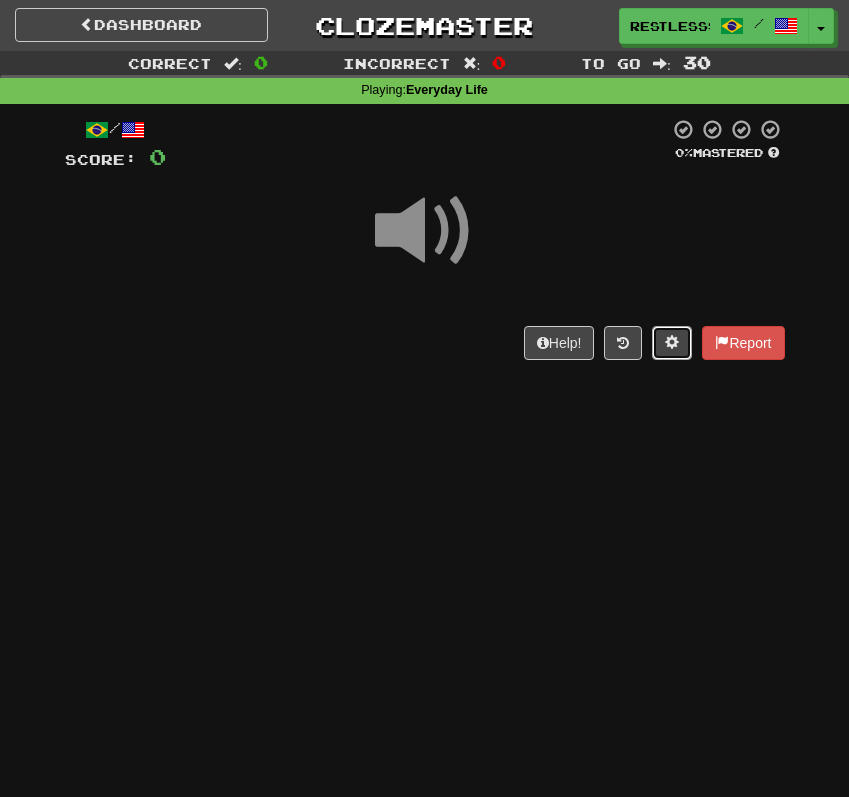 click at bounding box center (672, 343) 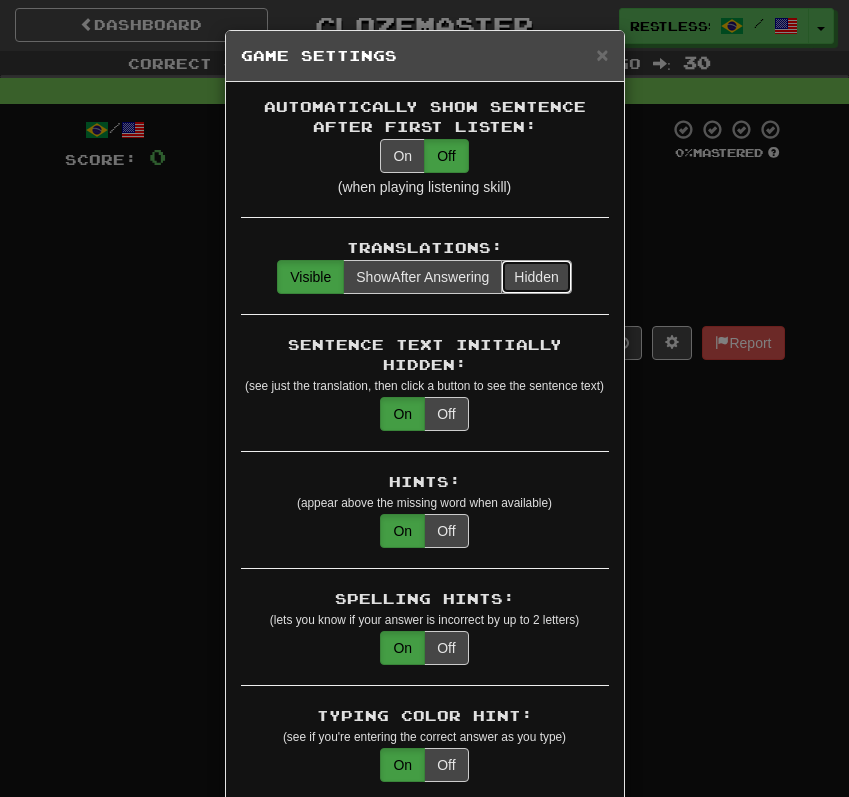 click on "Hidden" at bounding box center (536, 277) 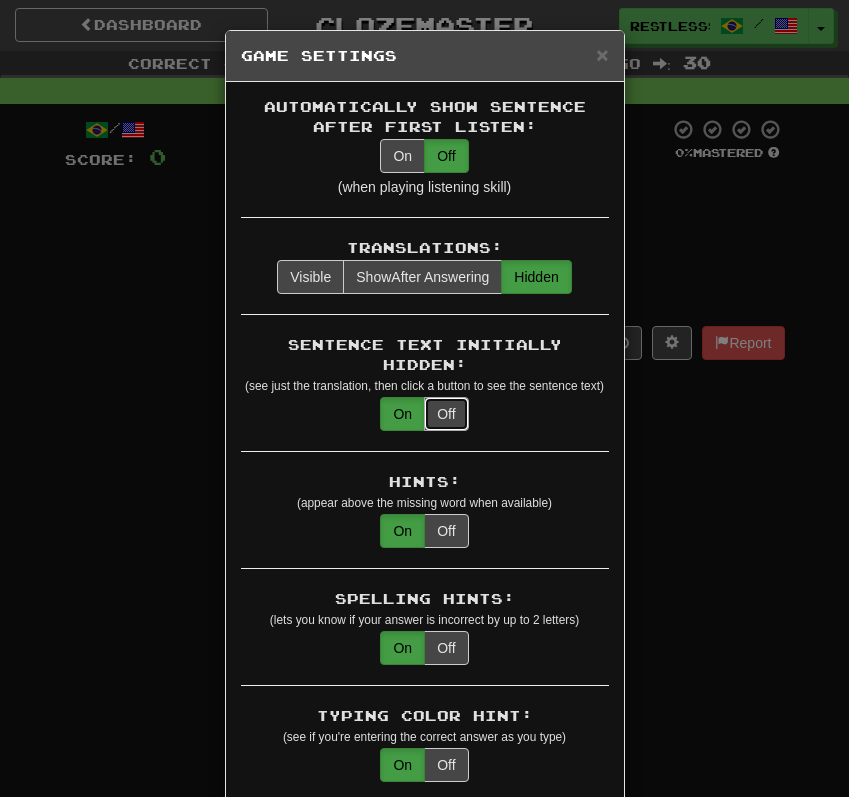 click on "Off" at bounding box center [446, 414] 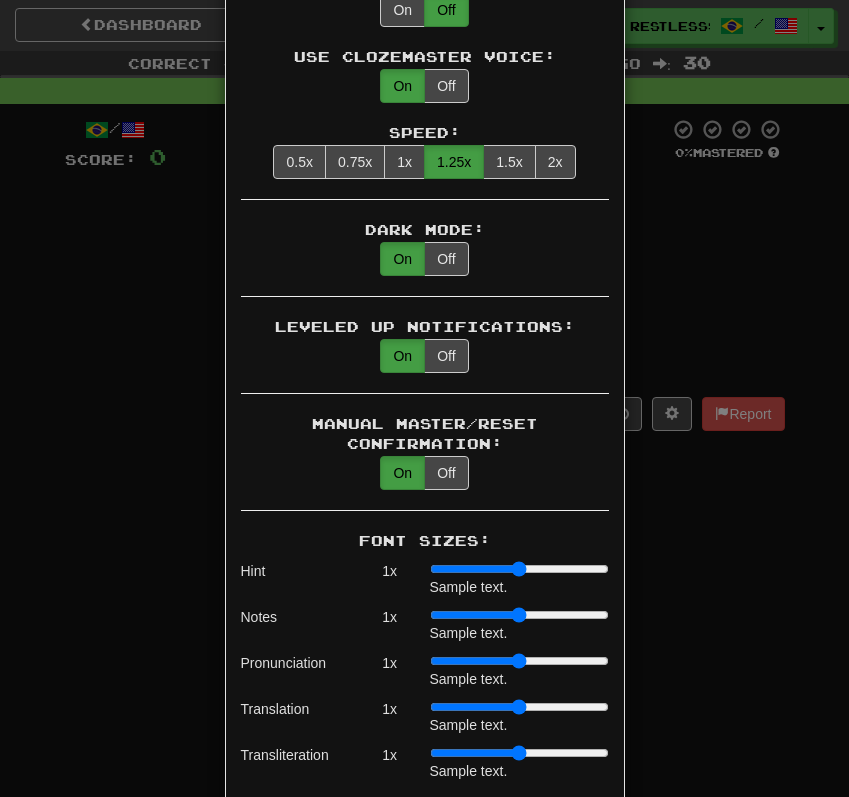 scroll, scrollTop: 1804, scrollLeft: 0, axis: vertical 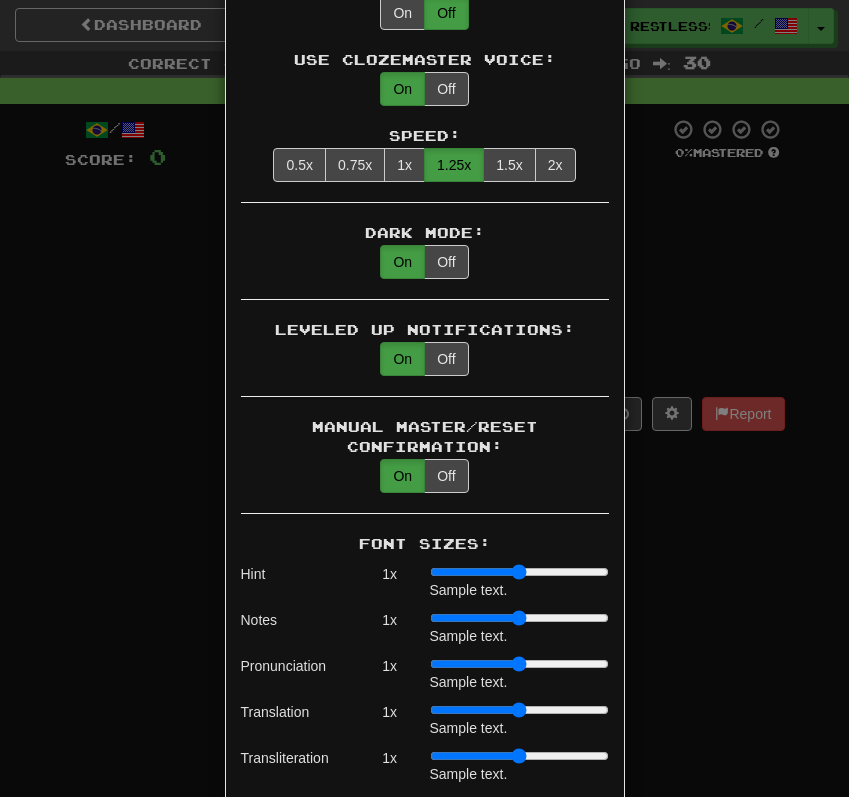 click on "× Game Settings Automatically Show Sentence After First Listen: On Off (when playing listening skill) Translations: Visible Show  After Answering Hidden Sentence Text Initially Hidden: (see just the translation, then click a button to see the sentence text) On Off Hints: (appear above the missing word when available) On Off Spelling Hints: (lets you know if your answer is incorrect by up to 2 letters) On Off Typing Color Hint: (see if you're entering the correct answer as you type) On Off Text Box Size: (text box size can change to match the missing word) Changes Always the Same Enter Submits Empty: (pressing Enter when the input is empty will submit a blank answer) On Off Clear After Answering: (keypress clears the text input after answering so you can practice re-typing the answer) On Off Image Toggle: (toggle button, if sentence image available) After Answering Before and After Off Image Background: (use sentence image as background, if available) On Off Pronunciation: On Off Sound Effects: On Off On Off" at bounding box center (424, 398) 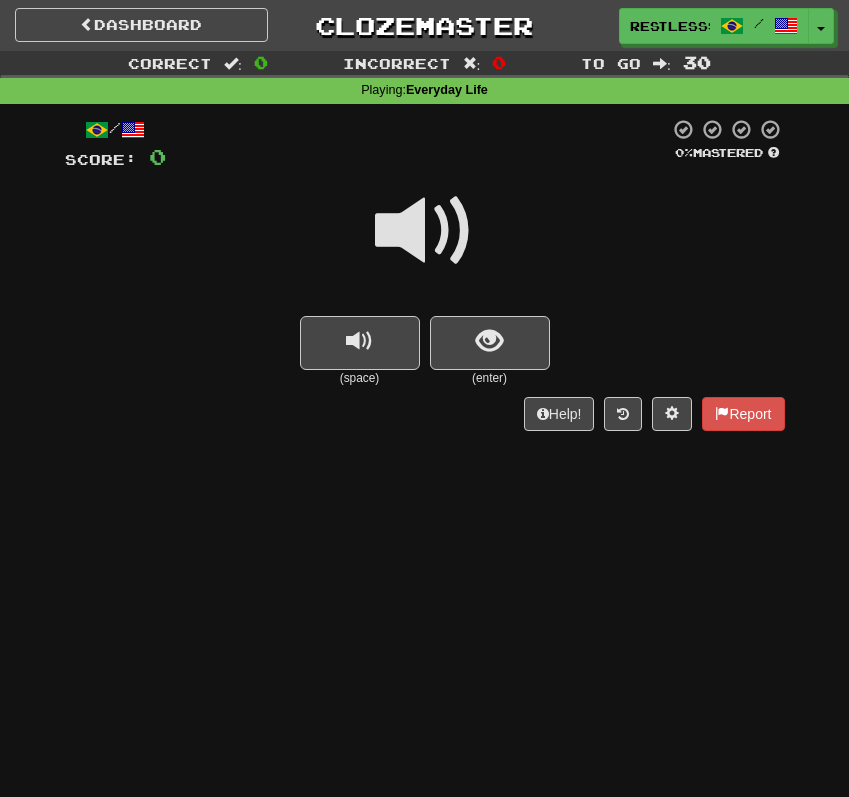 click at bounding box center [425, 231] 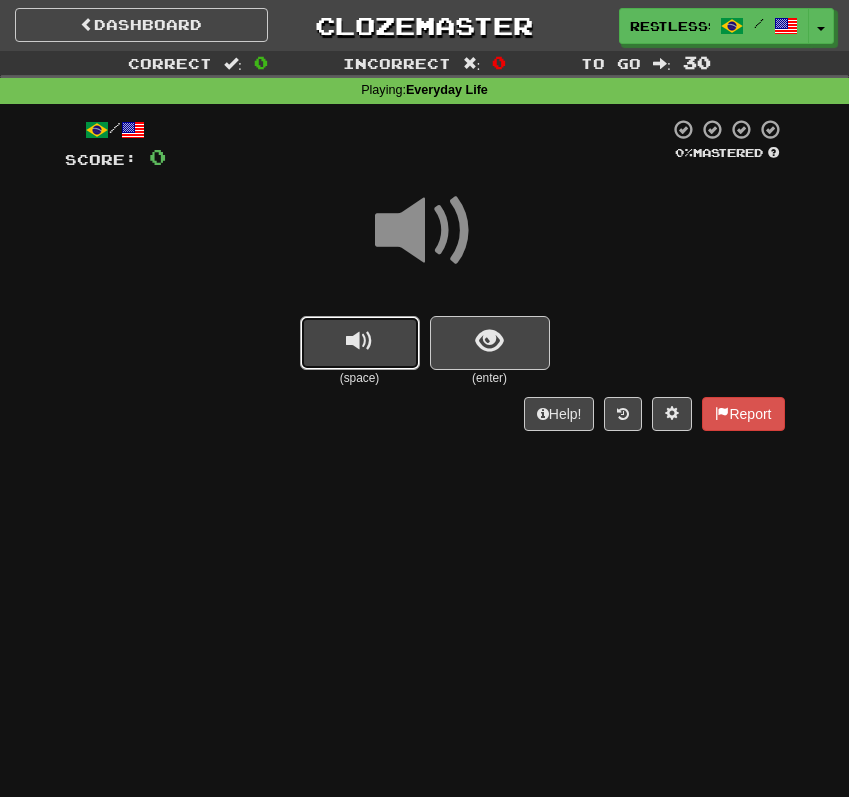 click at bounding box center (360, 343) 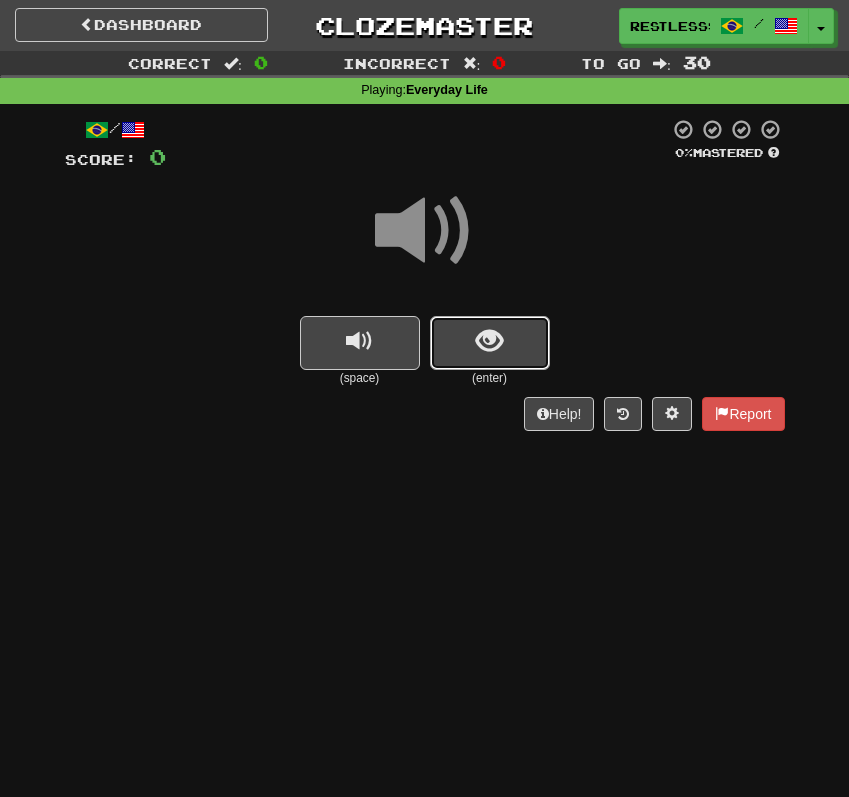 click at bounding box center [490, 343] 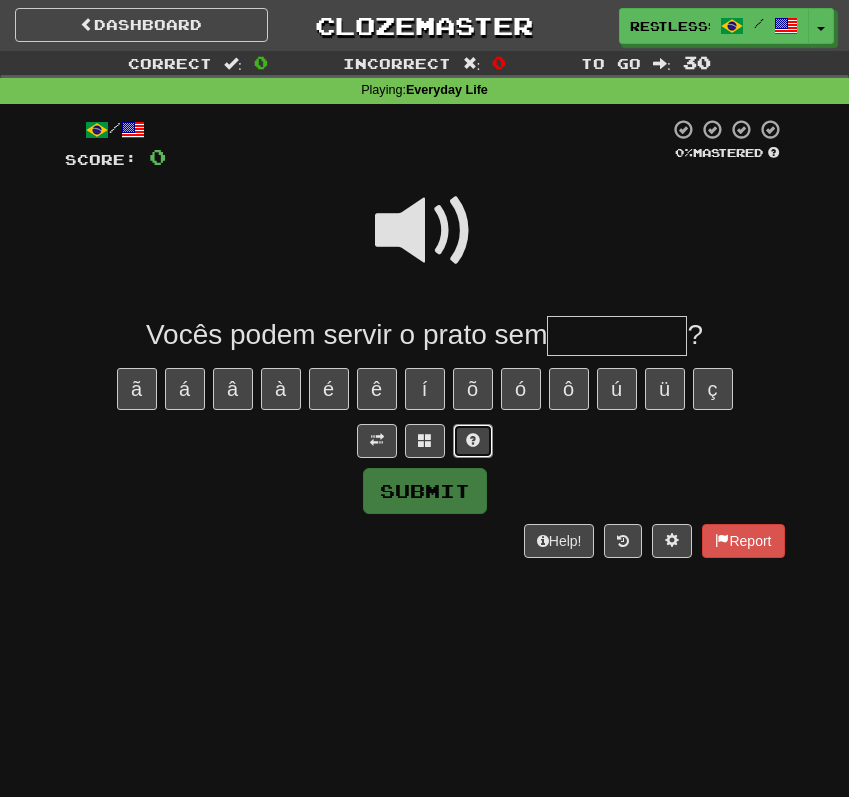 click at bounding box center (473, 440) 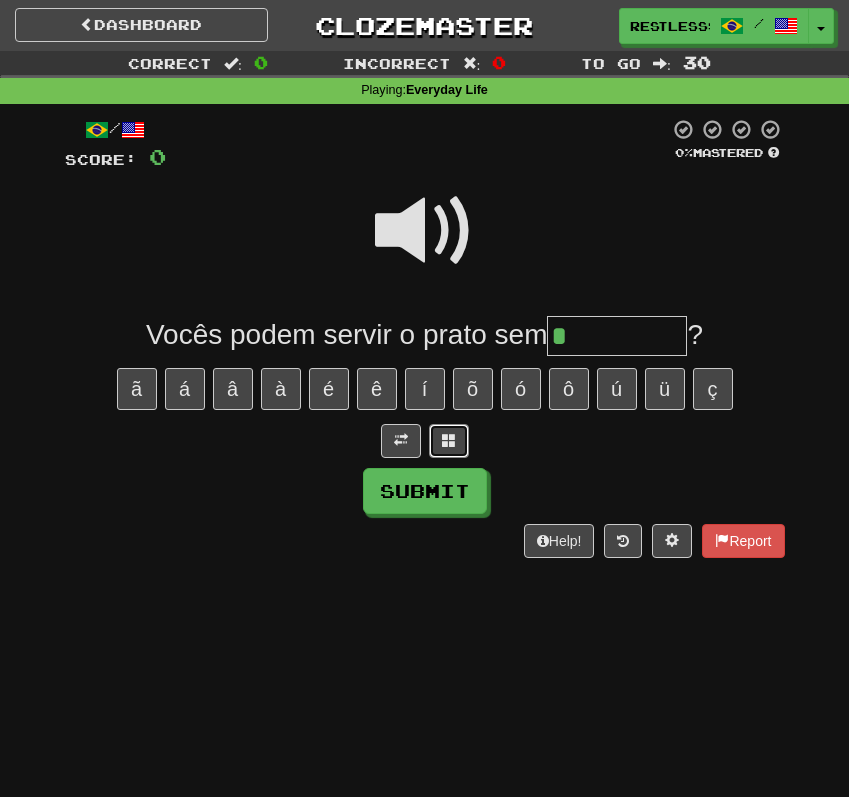 click at bounding box center [449, 441] 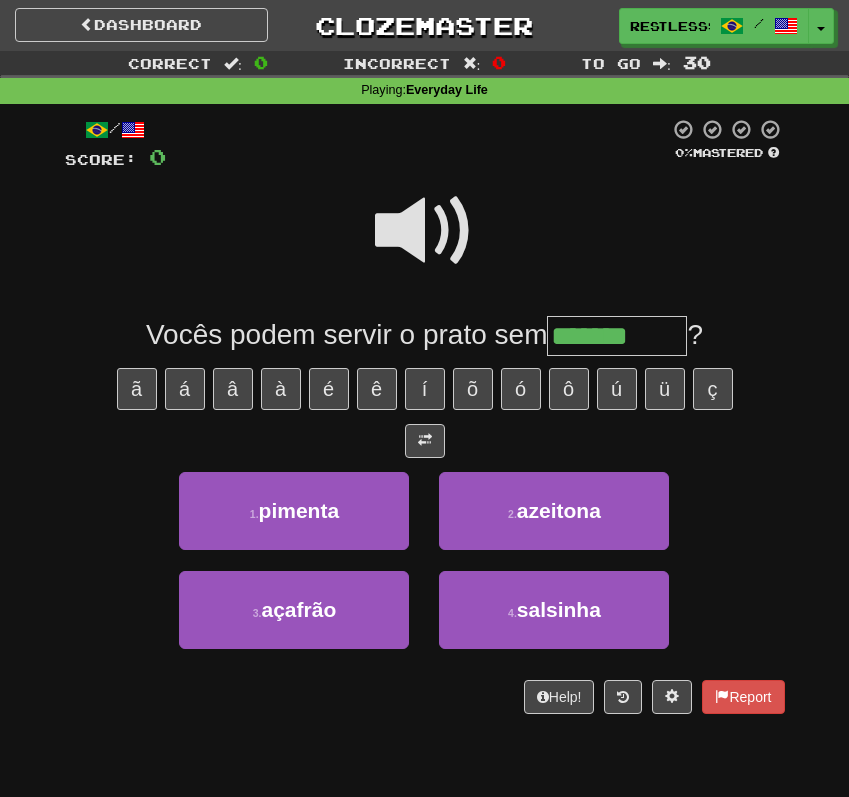type on "*******" 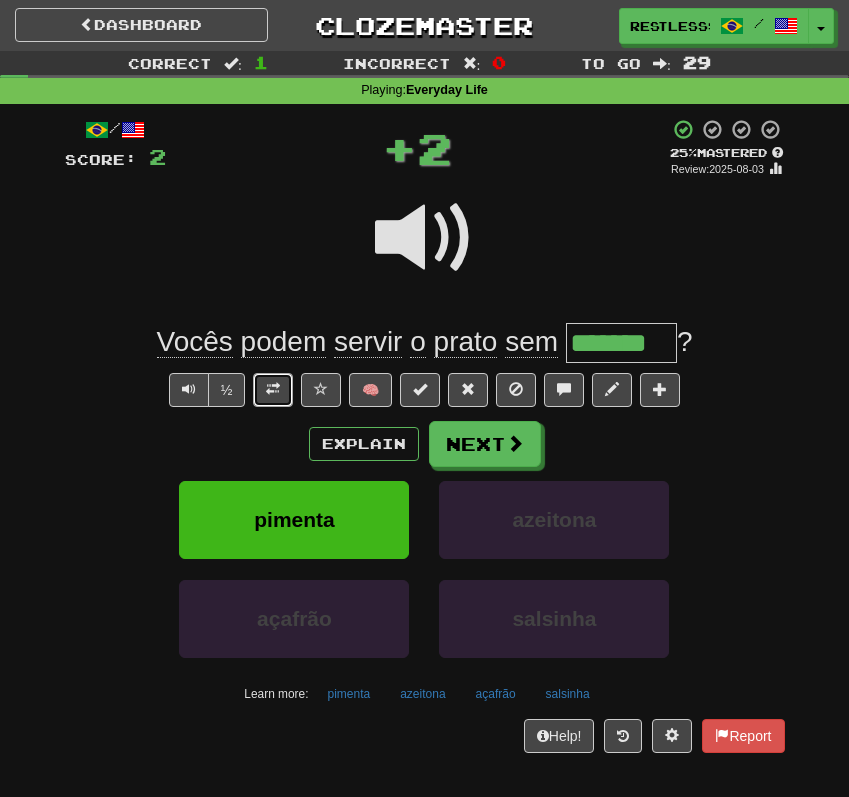 click at bounding box center (273, 389) 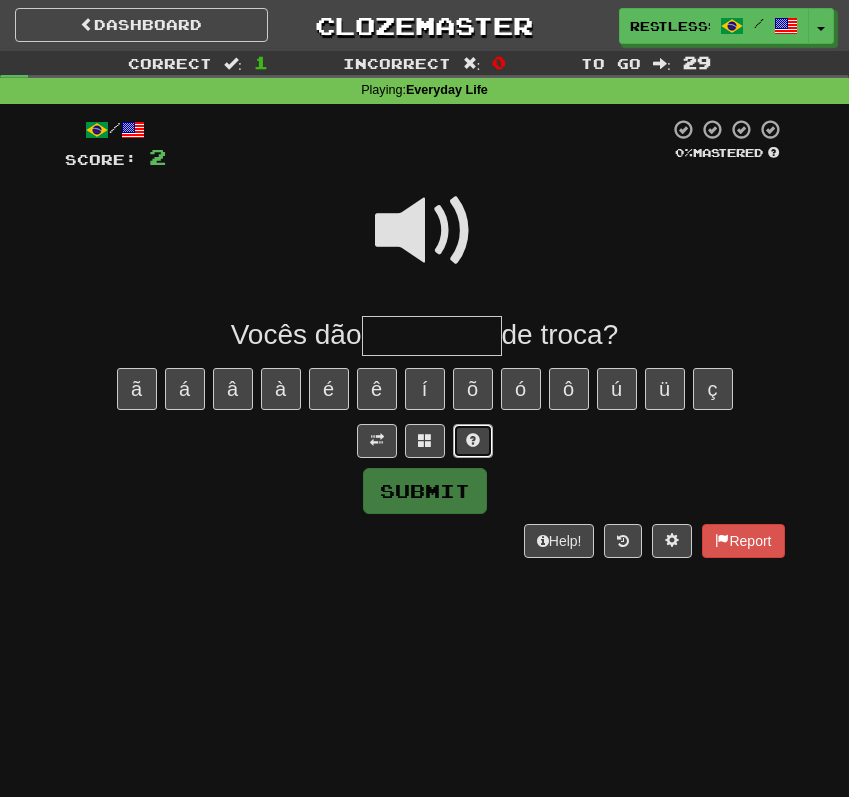click at bounding box center (473, 440) 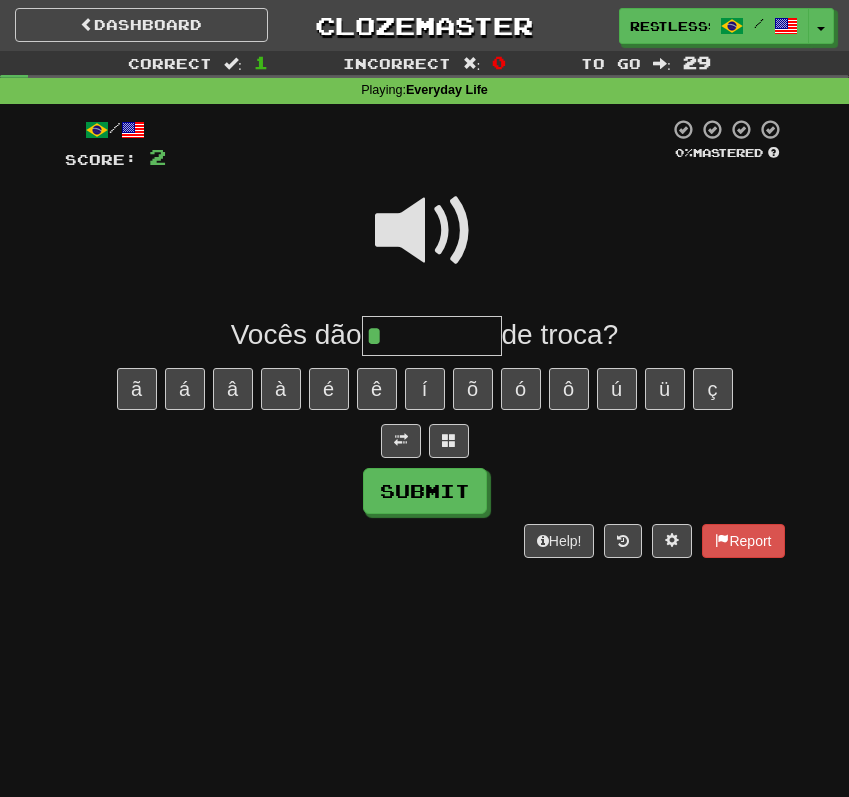 click at bounding box center [425, 244] 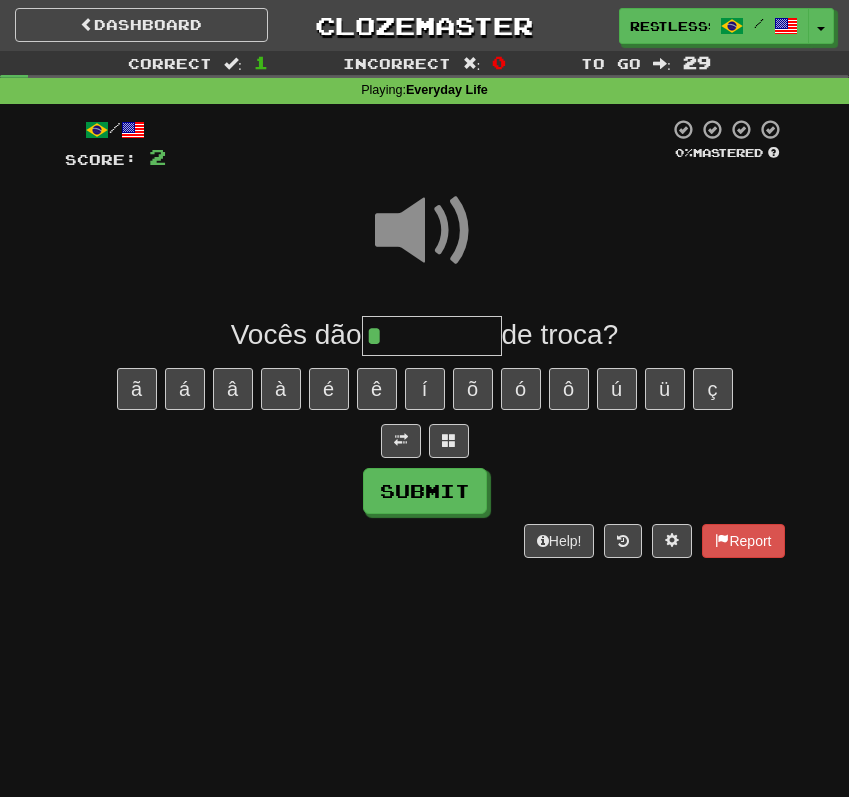 click on "/  Score:   2 0 %  Mastered Vocês dão  *  de troca? ã á â à é ê í õ ó ô ú ü ç Submit  Help!  Report" at bounding box center [425, 338] 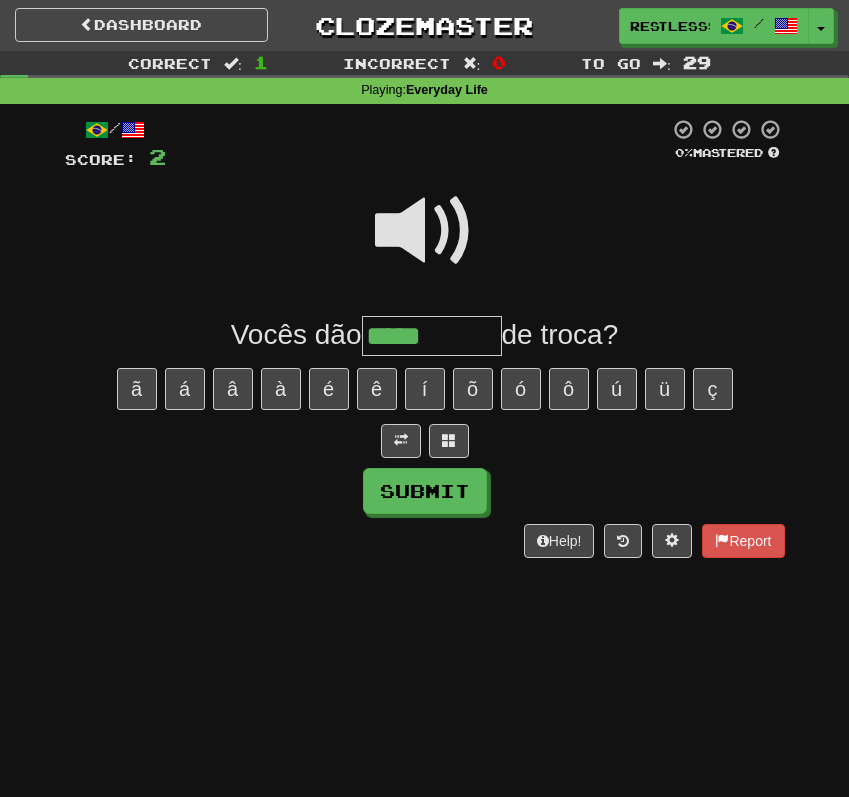 type on "*****" 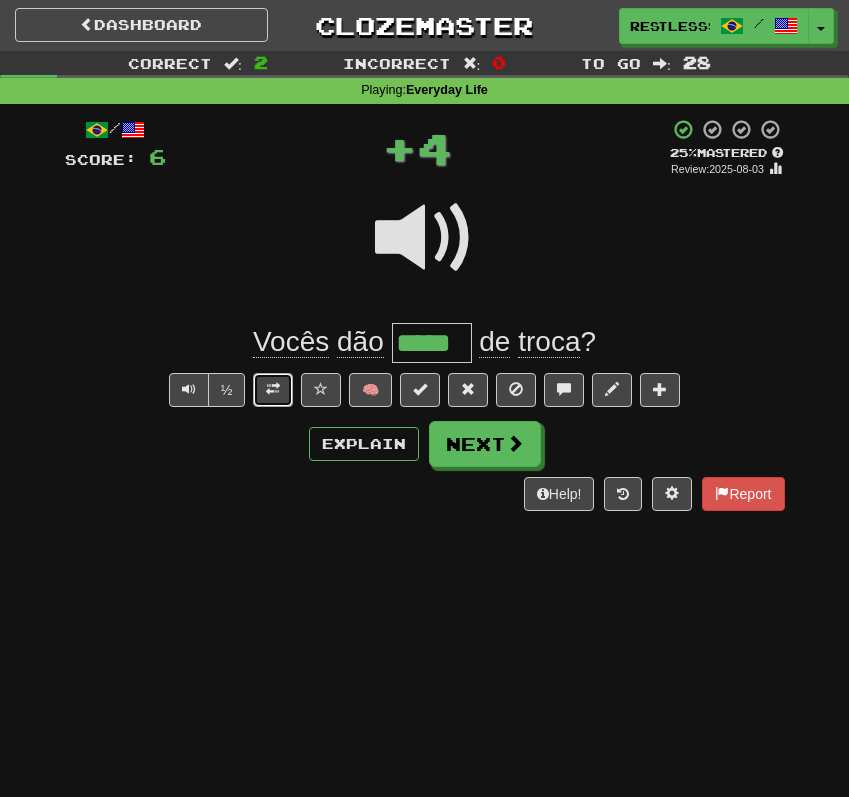 click at bounding box center [273, 390] 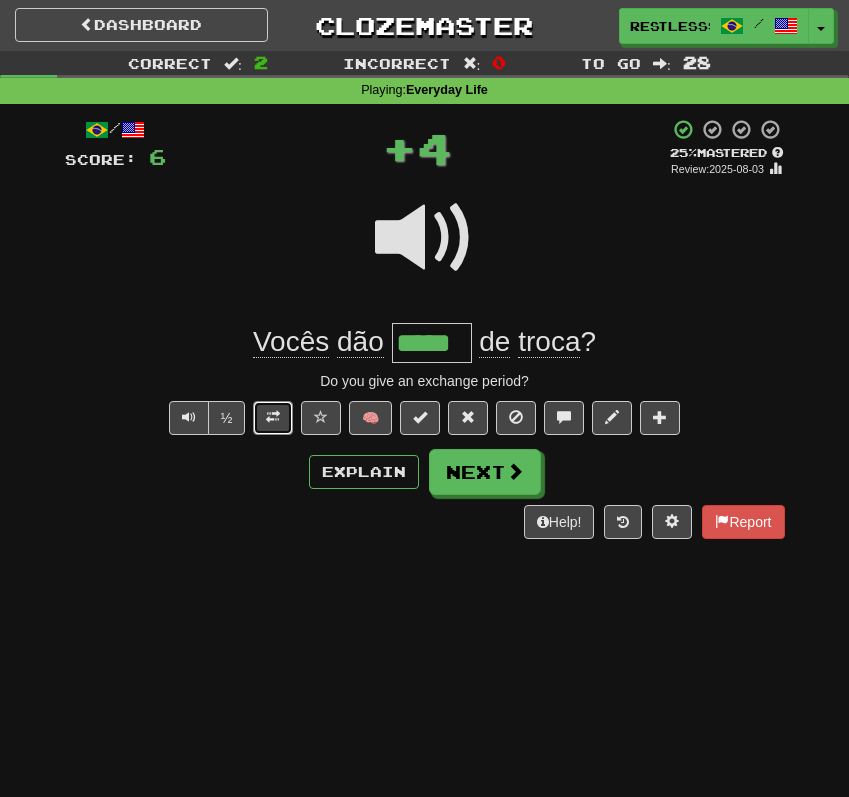 click at bounding box center [273, 417] 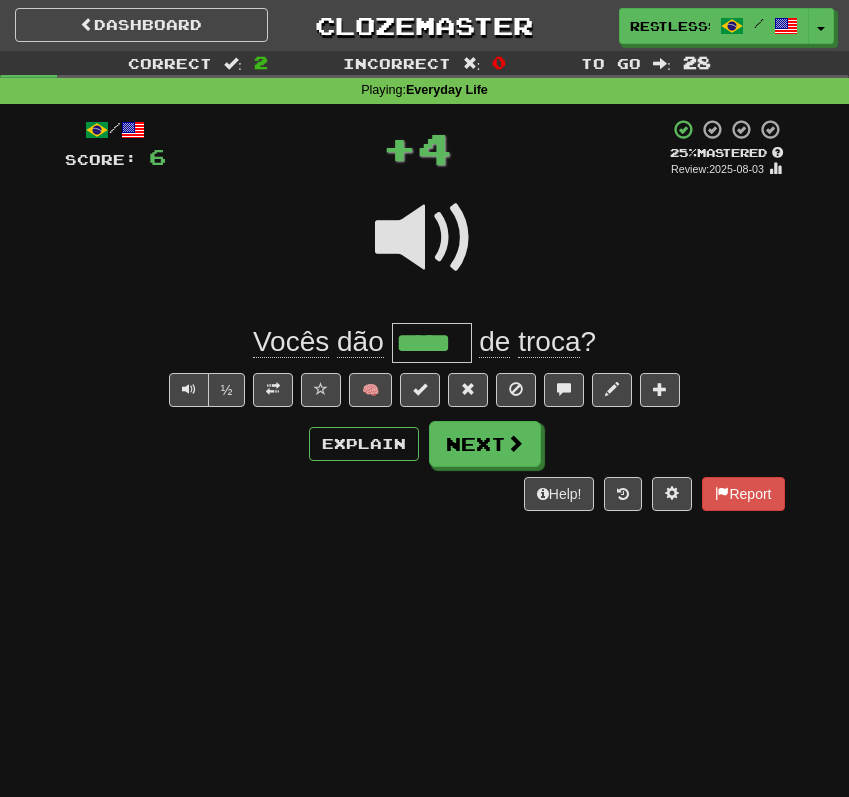 click on "/  Score:   6 + 4 25 %  Mastered Review:  2025-08-03 Vocês   dão   *****   de   troca ? ½ 🧠 Explain Next  Help!  Report" at bounding box center (425, 314) 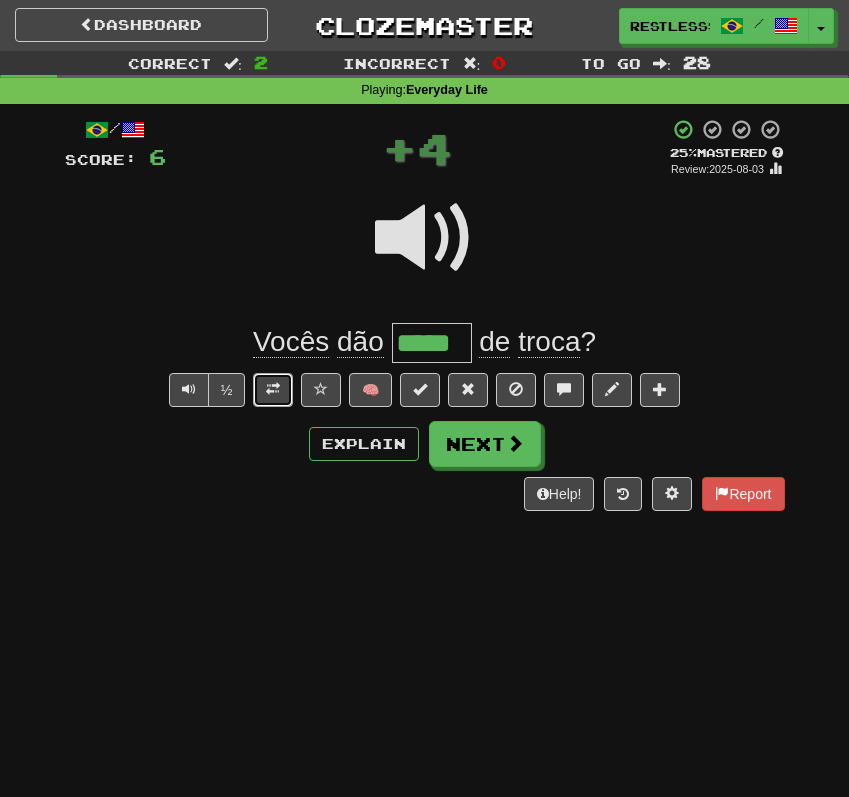 click at bounding box center (273, 390) 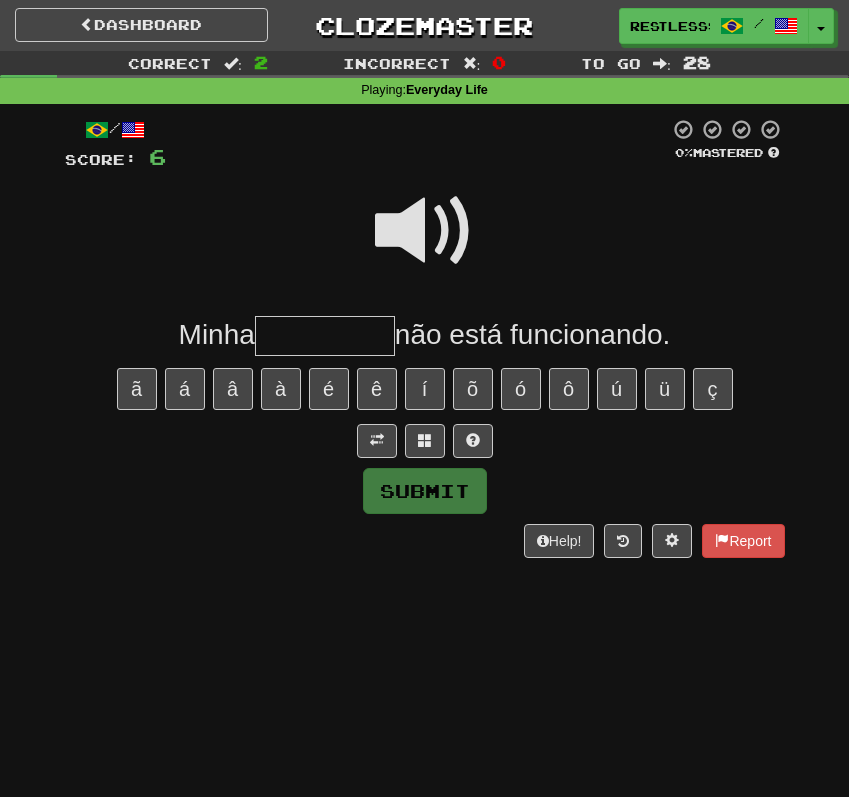 click at bounding box center (425, 244) 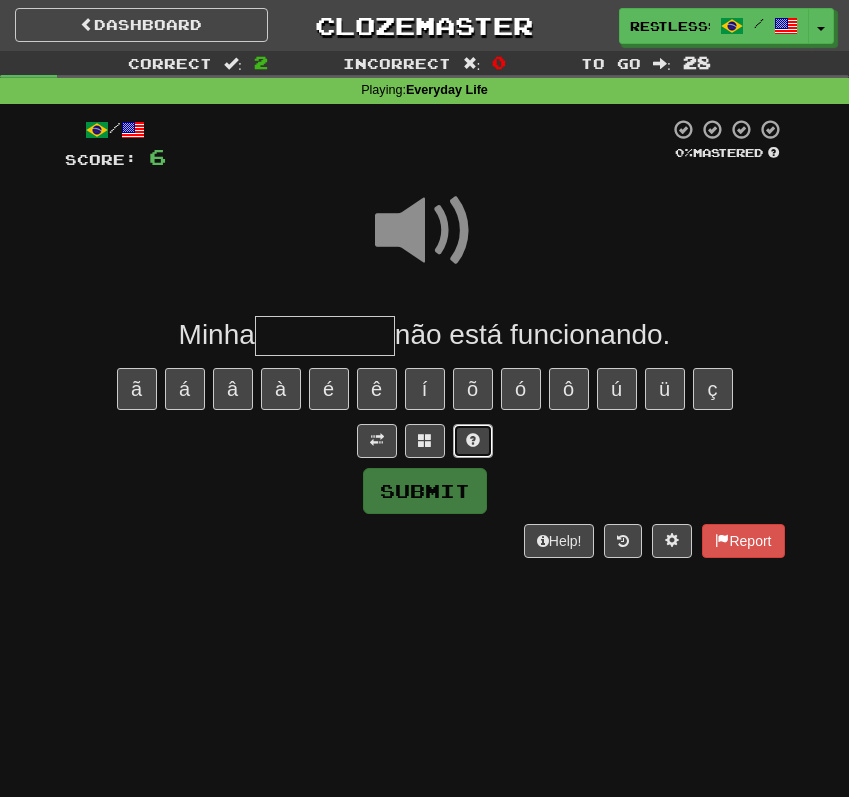 click at bounding box center (473, 441) 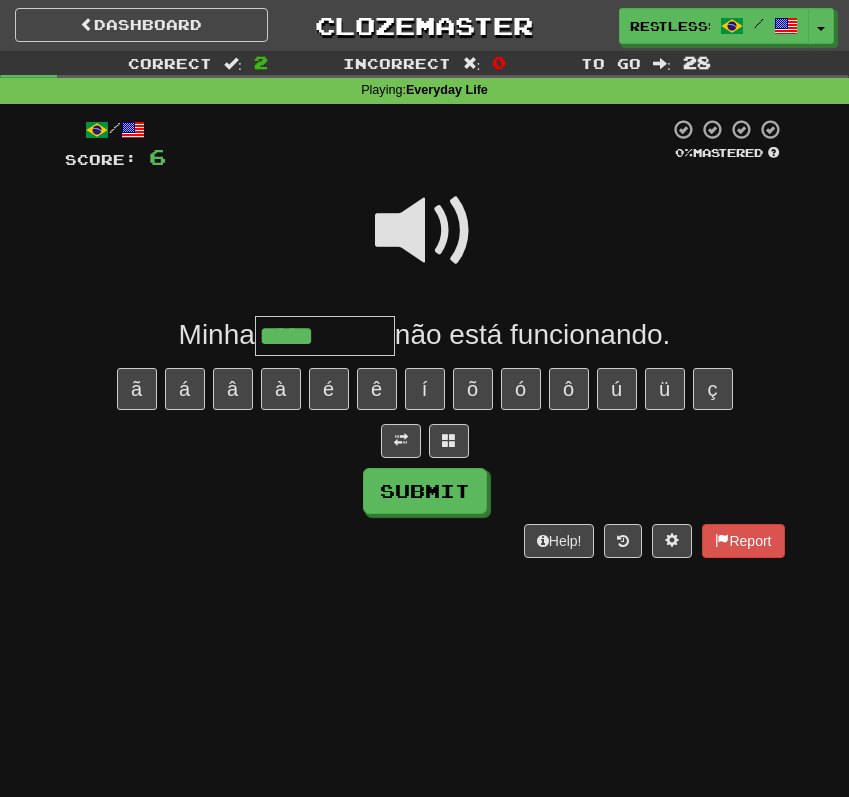 type on "*****" 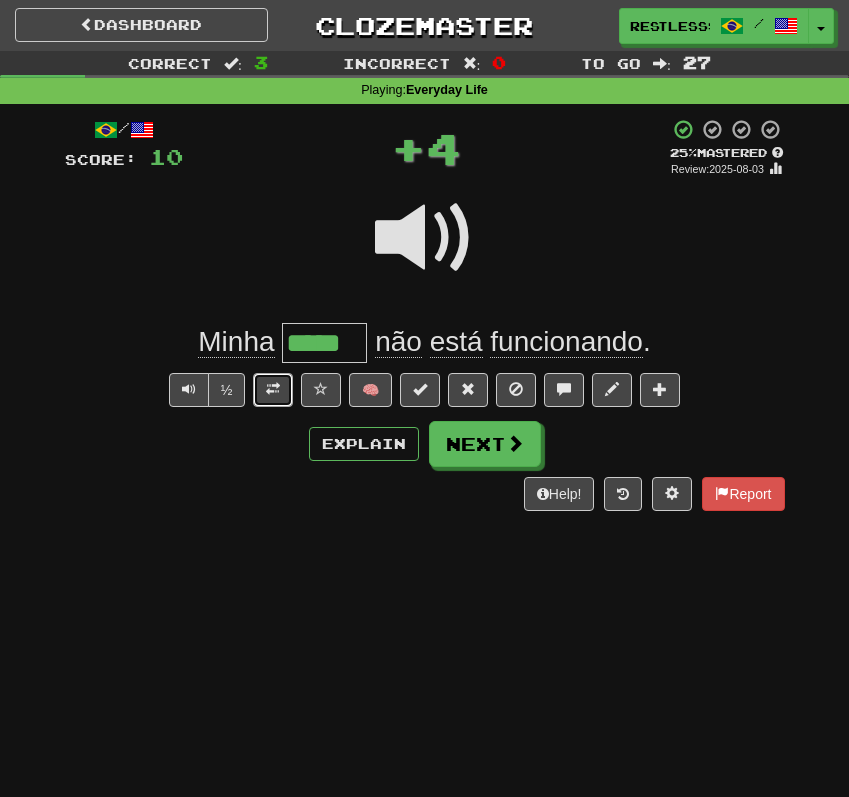 click at bounding box center (273, 389) 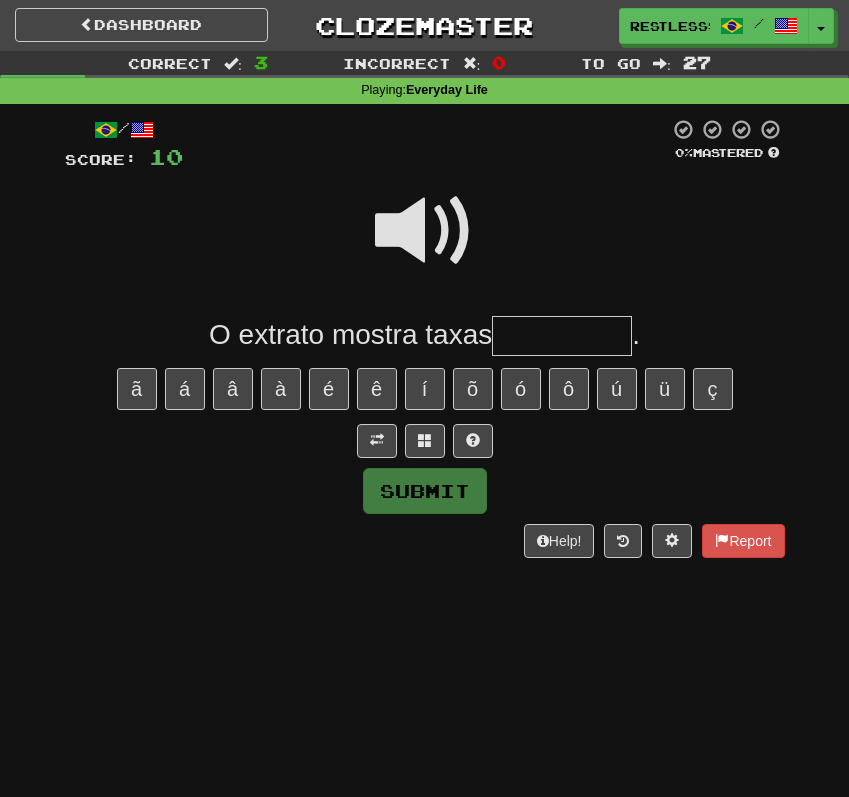 click at bounding box center (425, 231) 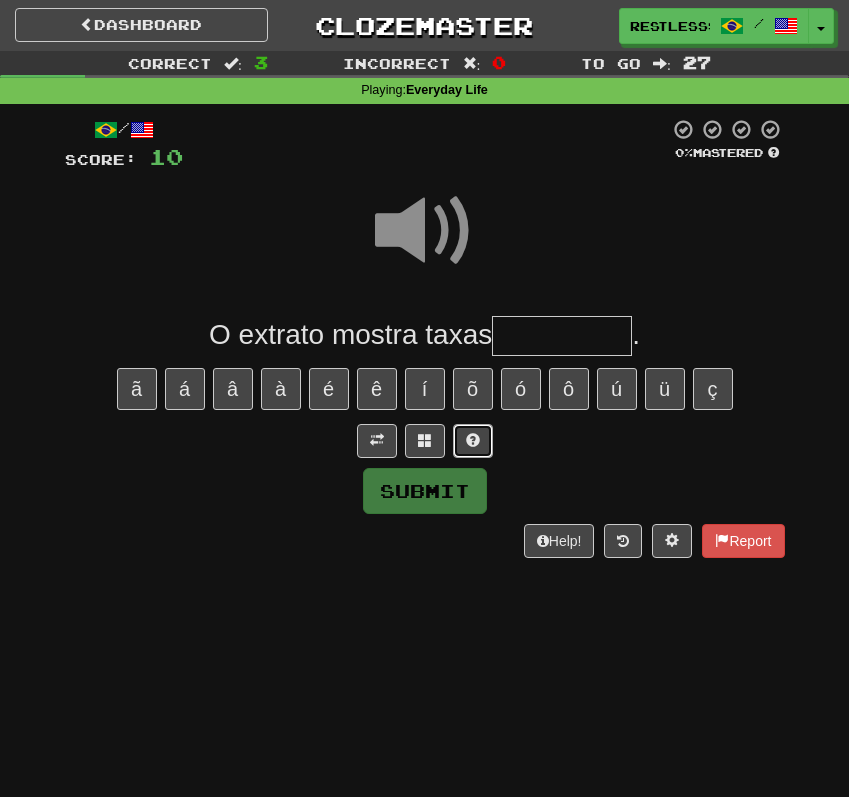 click at bounding box center (473, 440) 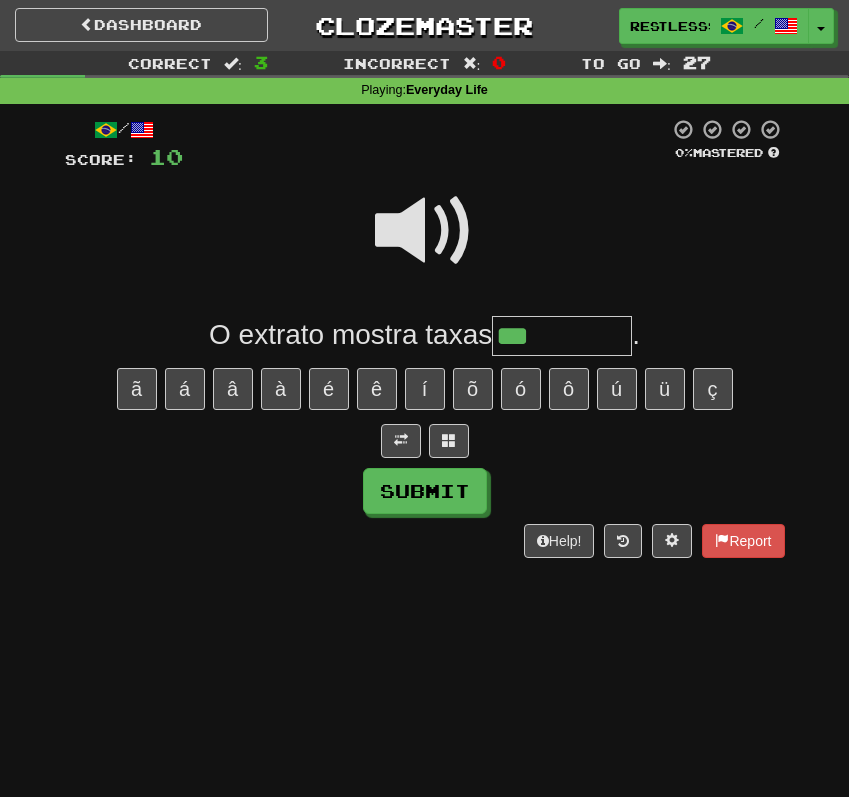 click at bounding box center (425, 441) 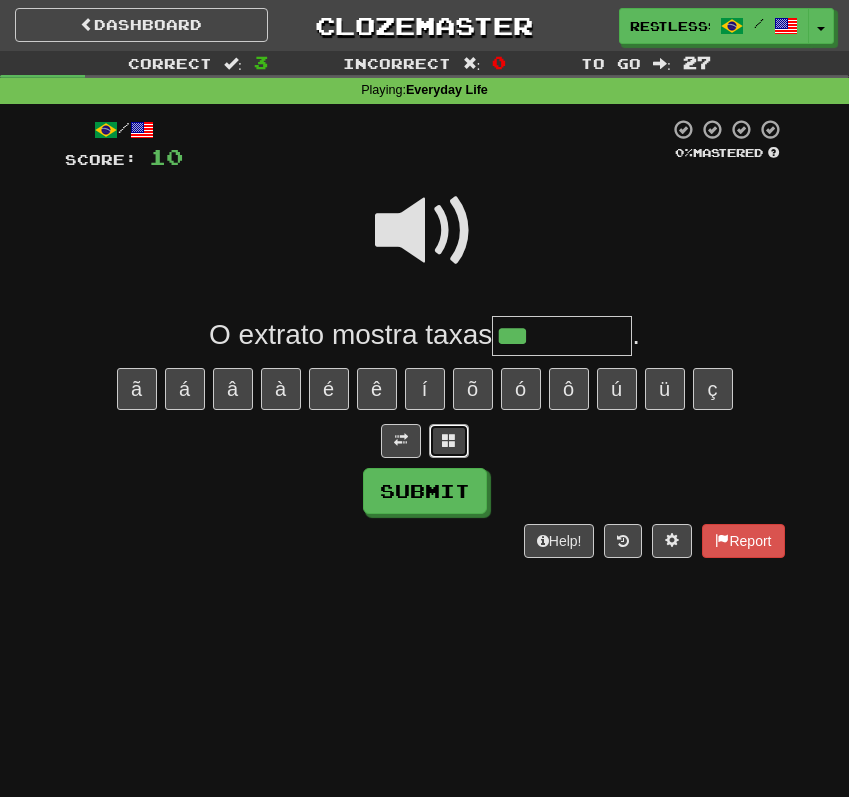 click at bounding box center [449, 441] 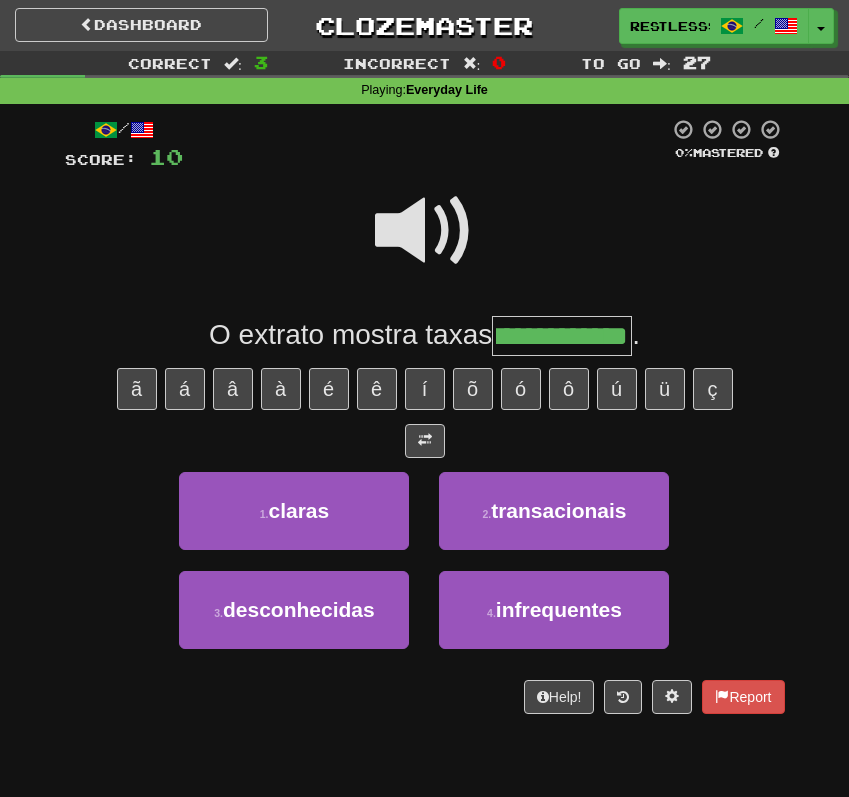 scroll, scrollTop: 0, scrollLeft: 0, axis: both 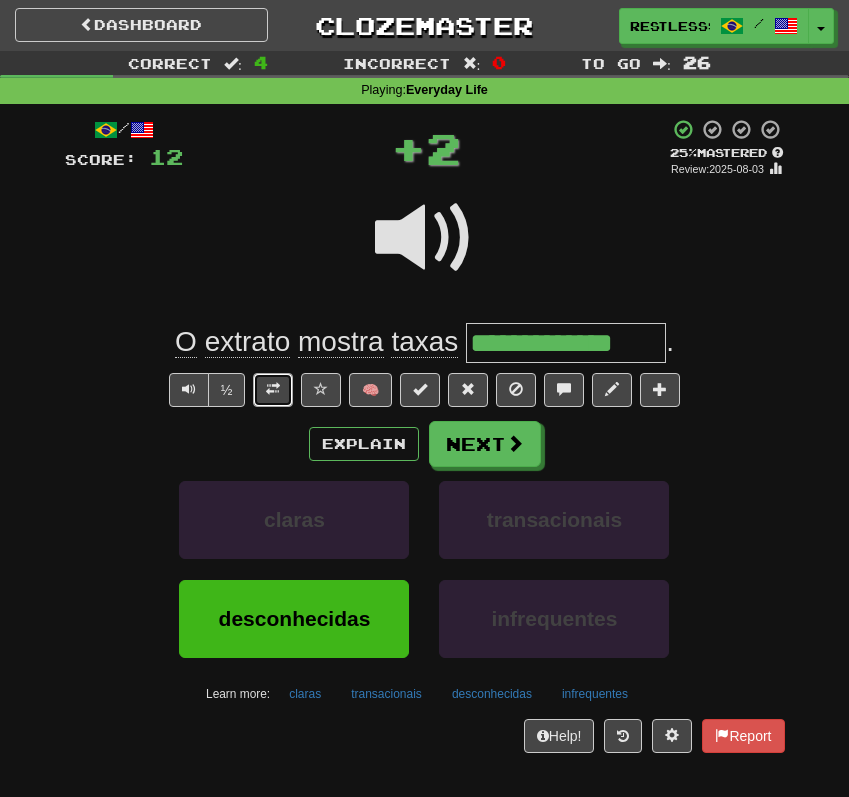 click at bounding box center (273, 390) 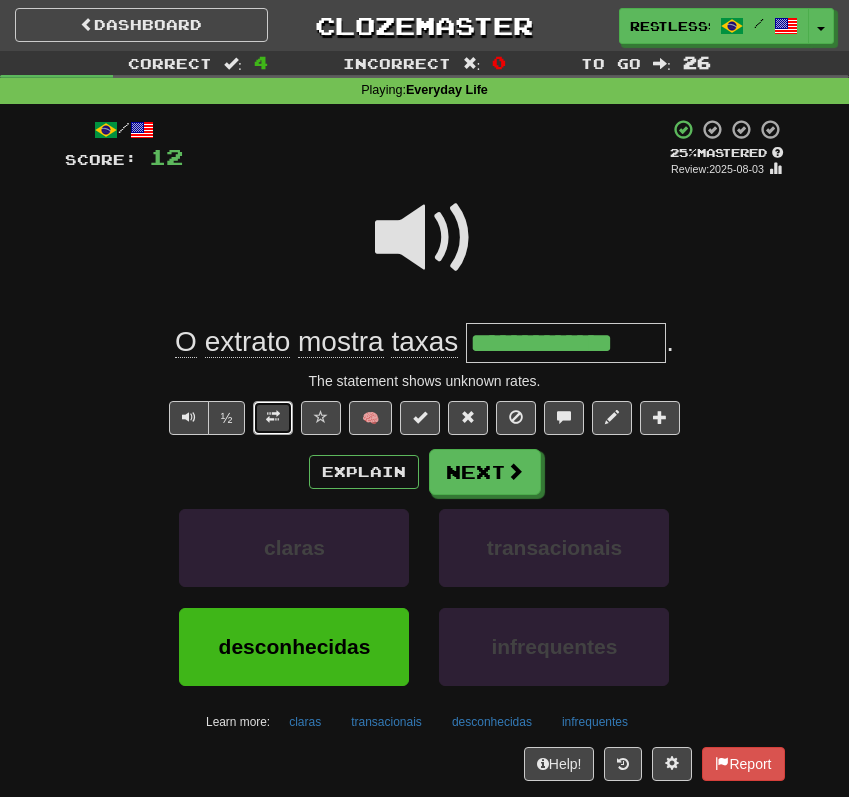 click at bounding box center (273, 417) 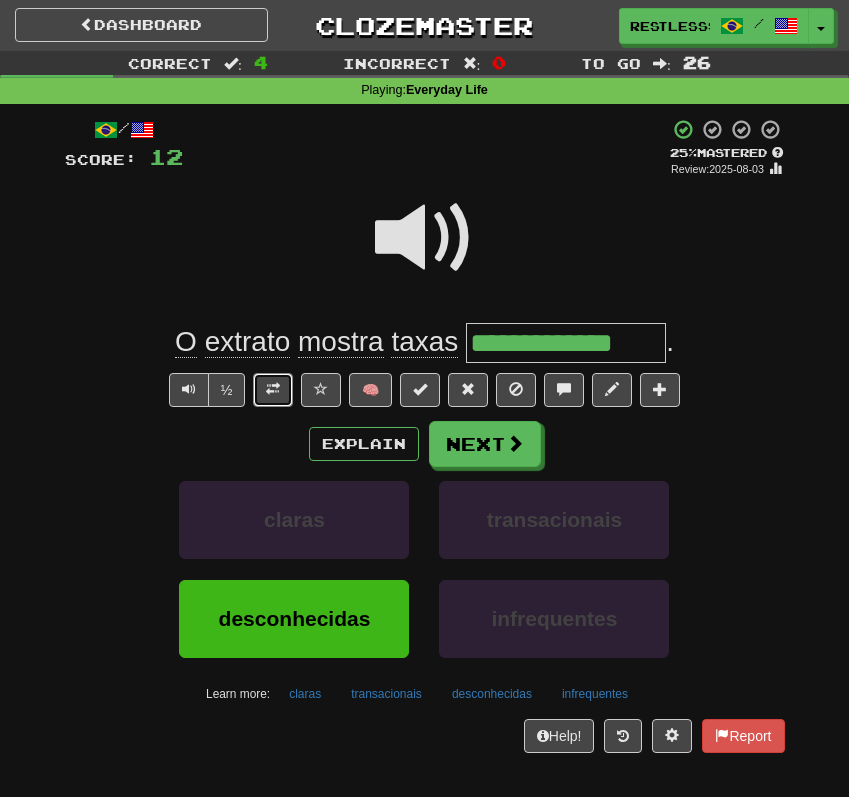 type 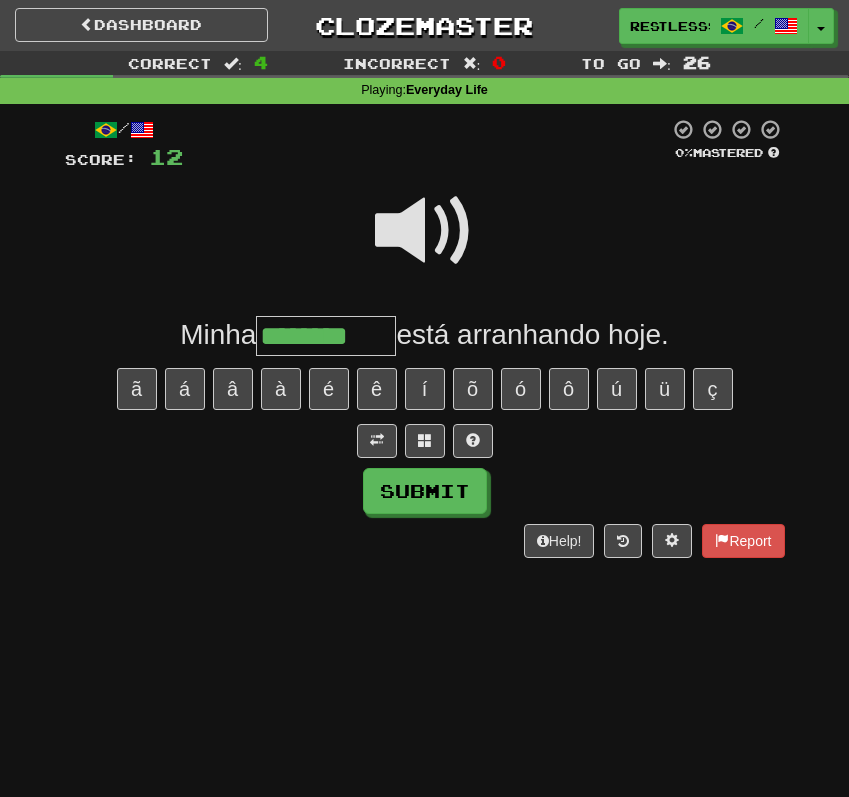 type on "********" 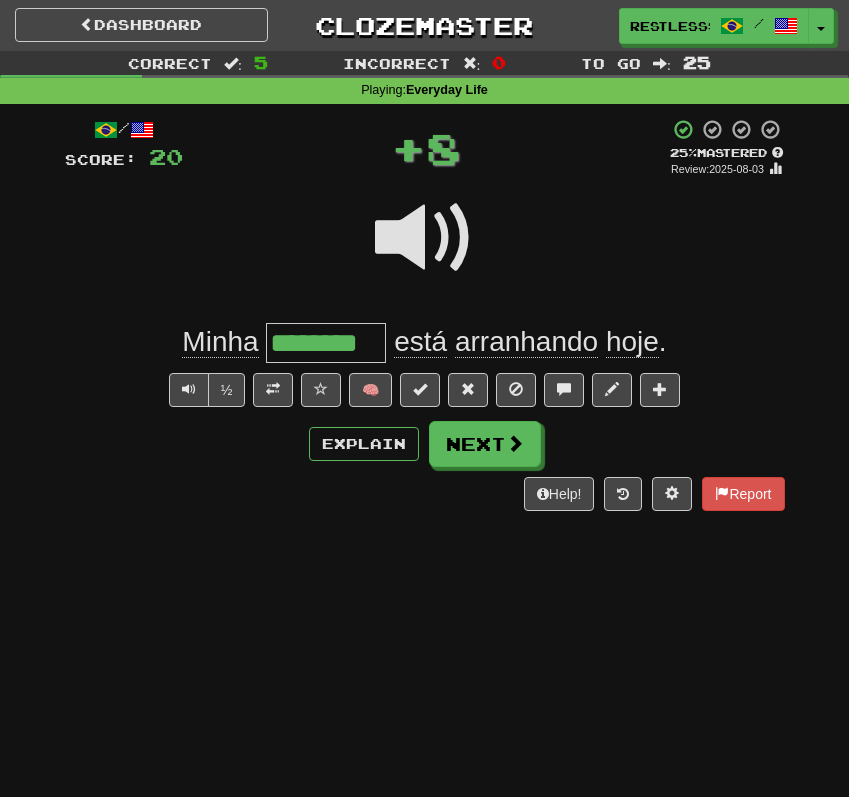 click on "arranhando" at bounding box center [526, 342] 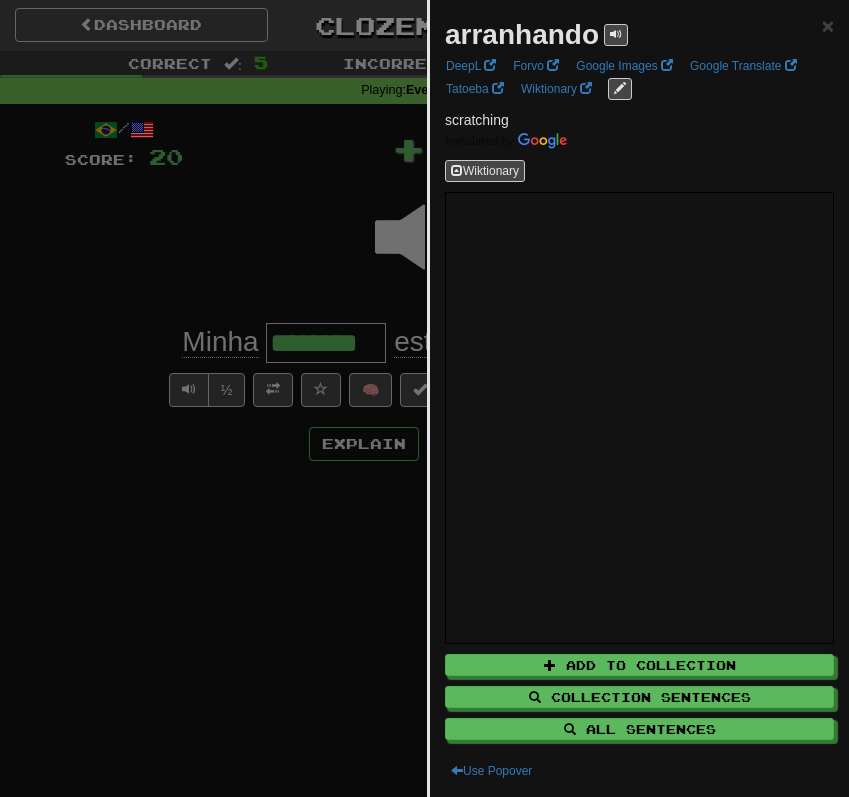 click at bounding box center (424, 398) 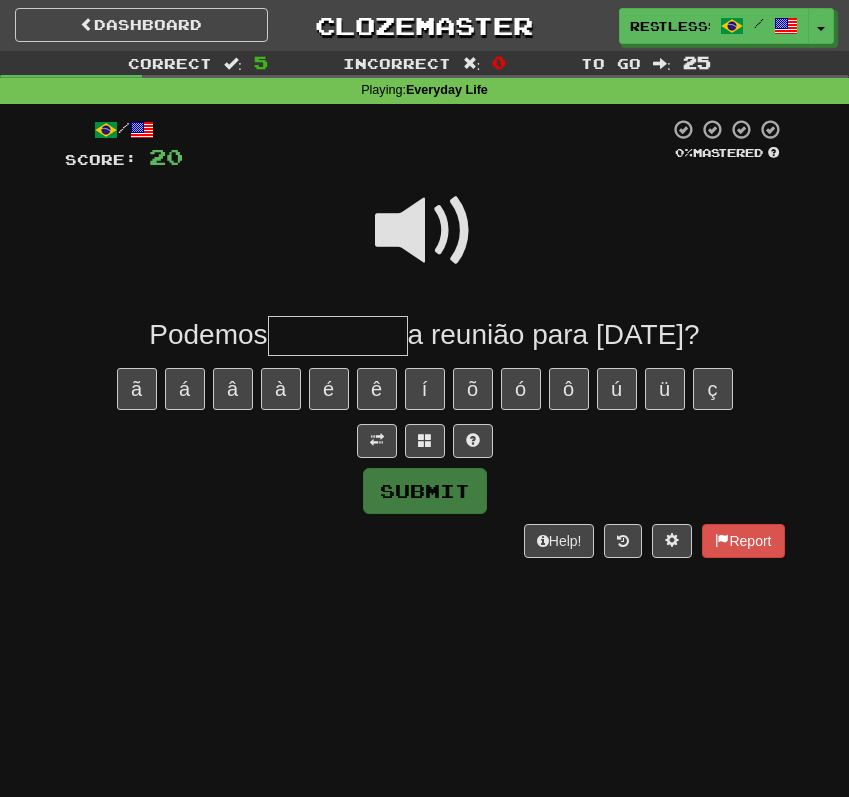 click at bounding box center [425, 231] 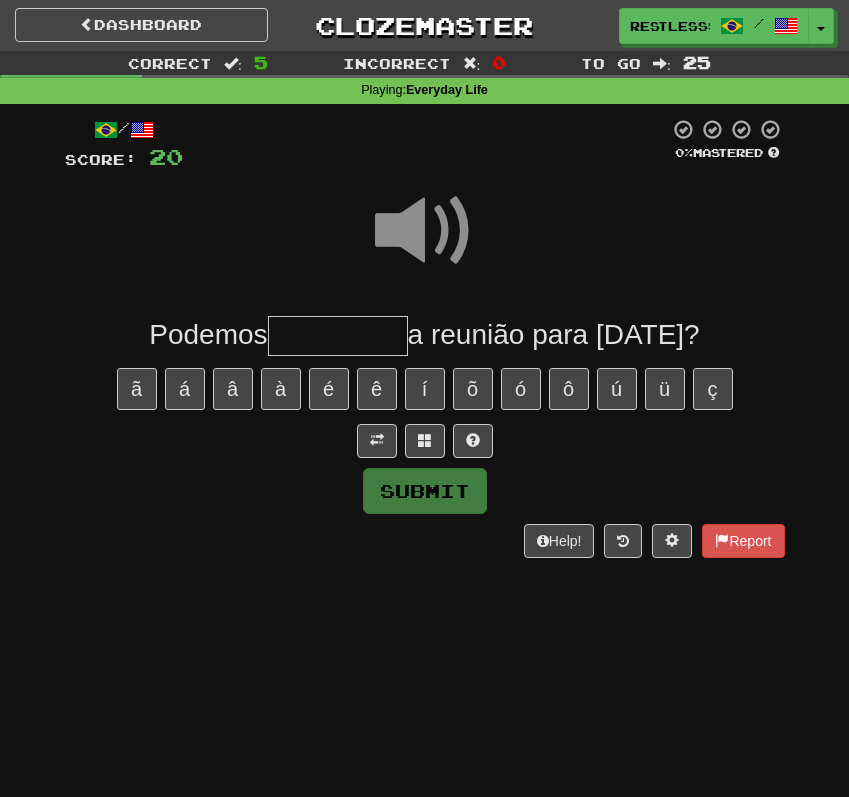 click on "/  Score:   20 0 %  Mastered Podemos   a reunião para amanhã? ã á â à é ê í õ ó ô ú ü ç Submit  Help!  Report" at bounding box center (425, 338) 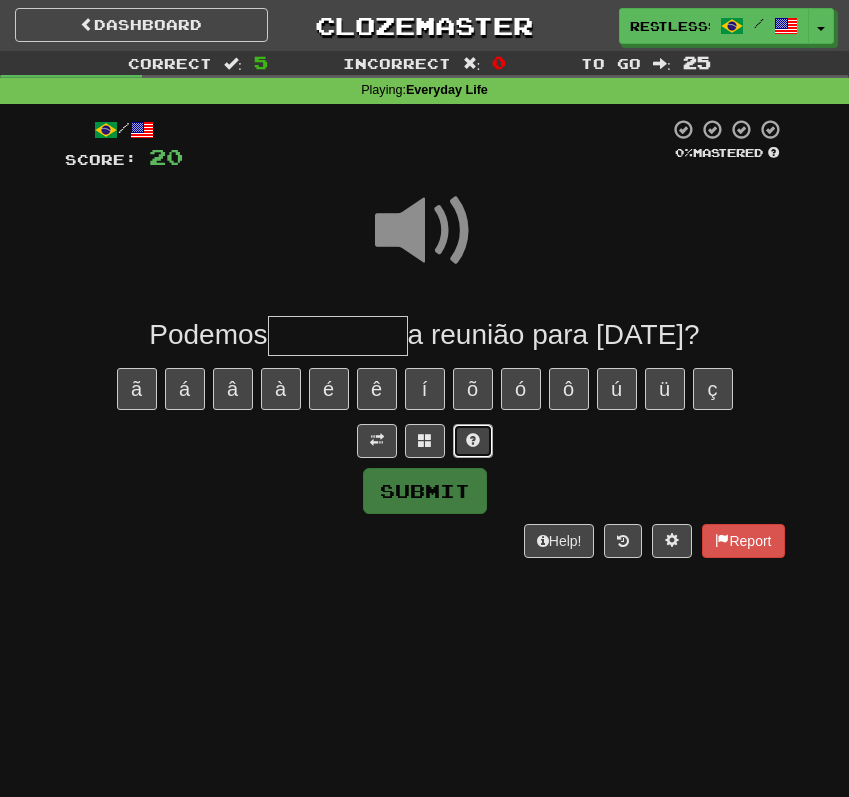 click at bounding box center [473, 440] 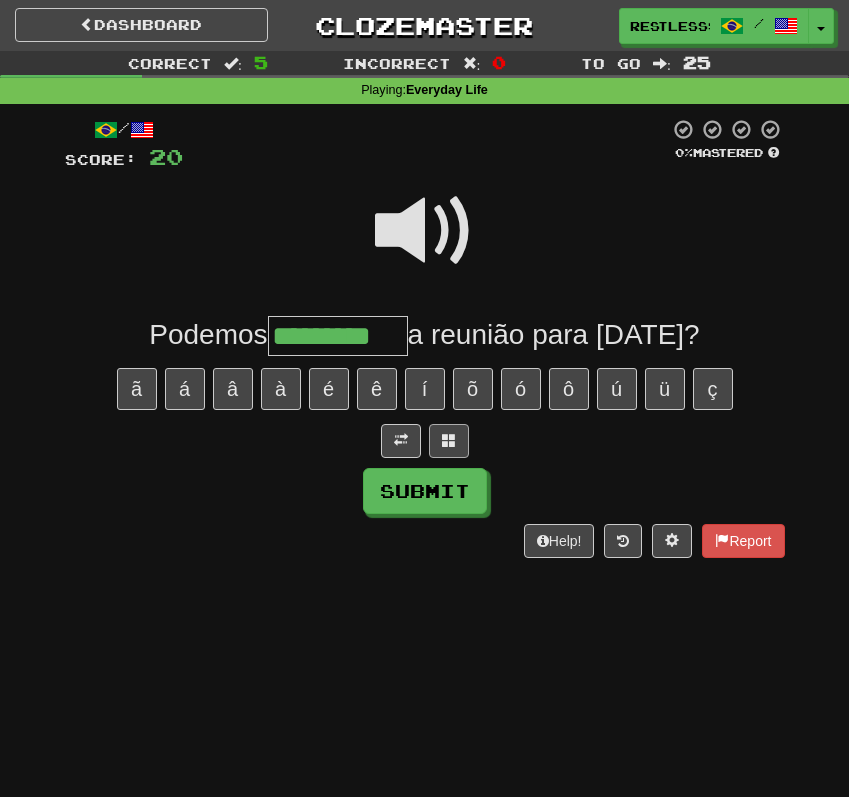type on "*********" 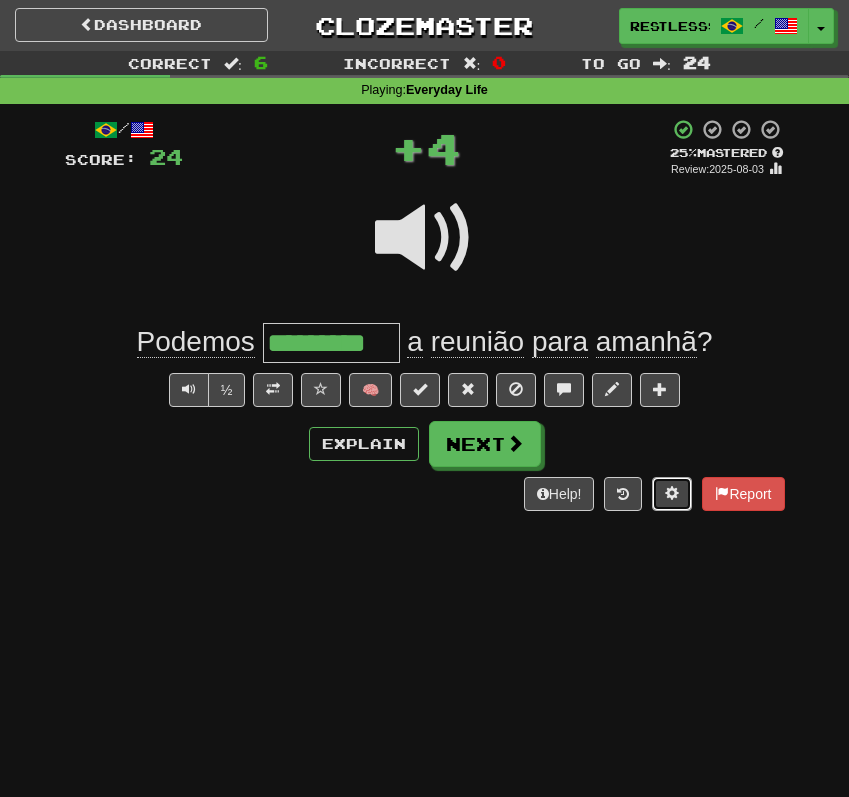 click at bounding box center (672, 493) 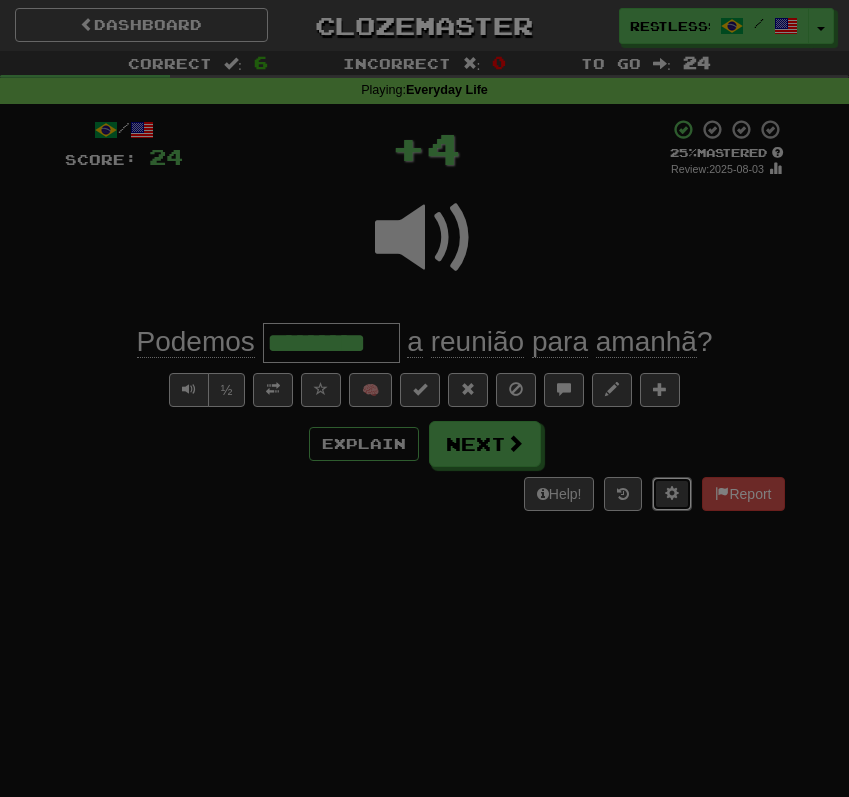 scroll, scrollTop: 0, scrollLeft: 0, axis: both 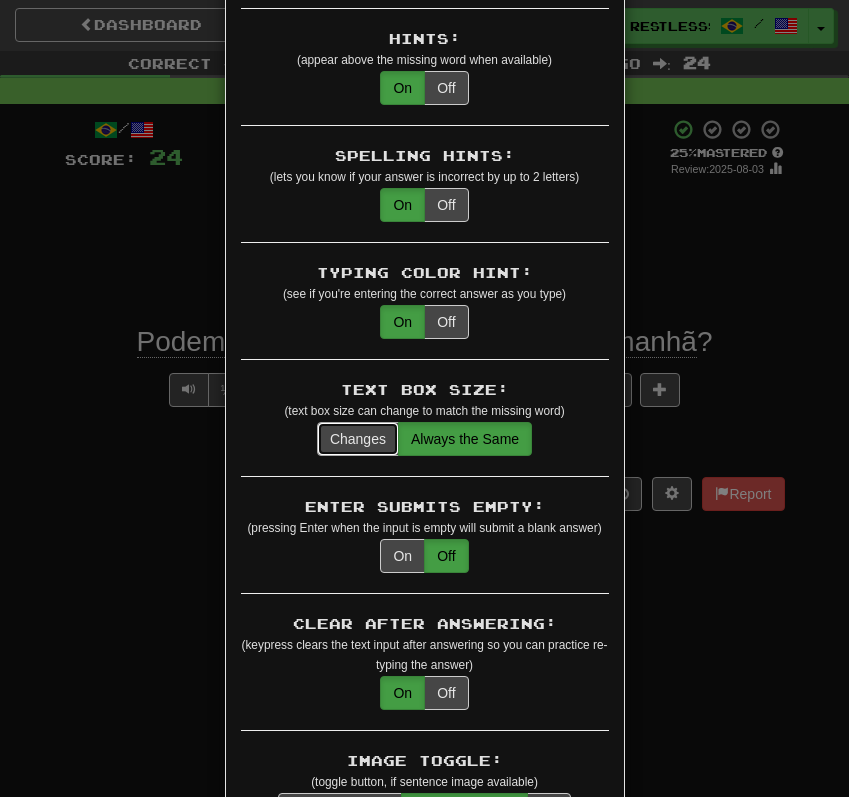 click on "Changes" at bounding box center [358, 439] 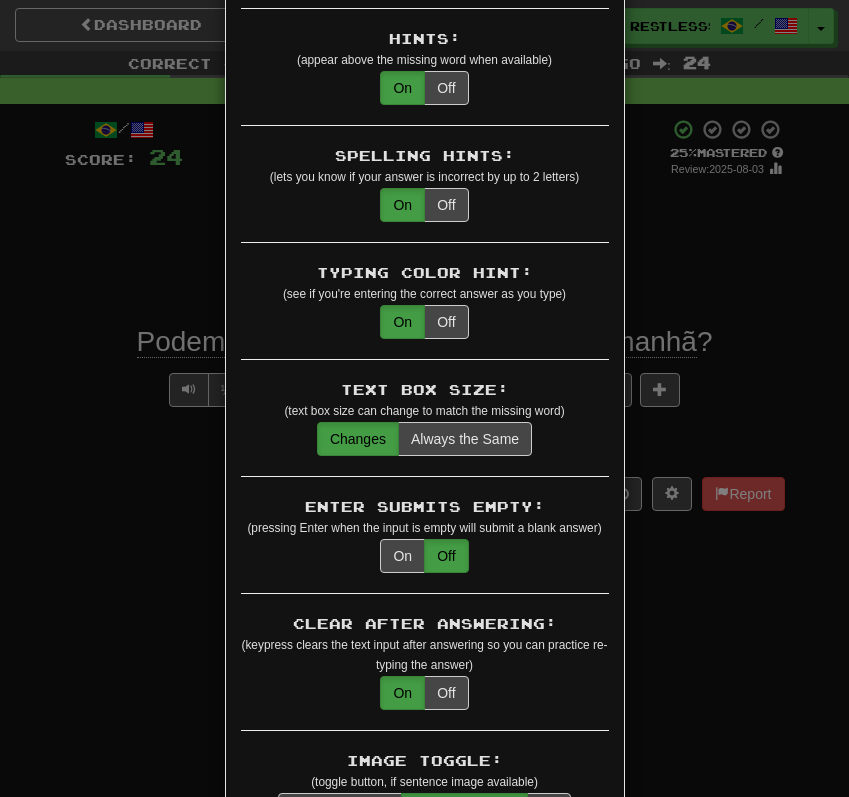 click on "× Game Settings Automatically Show Sentence After First Listen: On Off (when playing listening skill) Translations: Visible Show  After Answering Hidden Sentence Text Initially Hidden: (see just the translation, then click a button to see the sentence text) On Off Hints: (appear above the missing word when available) On Off Spelling Hints: (lets you know if your answer is incorrect by up to 2 letters) On Off Typing Color Hint: (see if you're entering the correct answer as you type) On Off Text Box Size: (text box size can change to match the missing word) Changes Always the Same Enter Submits Empty: (pressing Enter when the input is empty will submit a blank answer) On Off Clear After Answering: (keypress clears the text input after answering so you can practice re-typing the answer) On Off Image Toggle: (toggle button, if sentence image available) After Answering Before and After Off Image Background: (use sentence image as background, if available) On Off Pronunciation: On Off Sound Effects: On Off On Off" at bounding box center [424, 398] 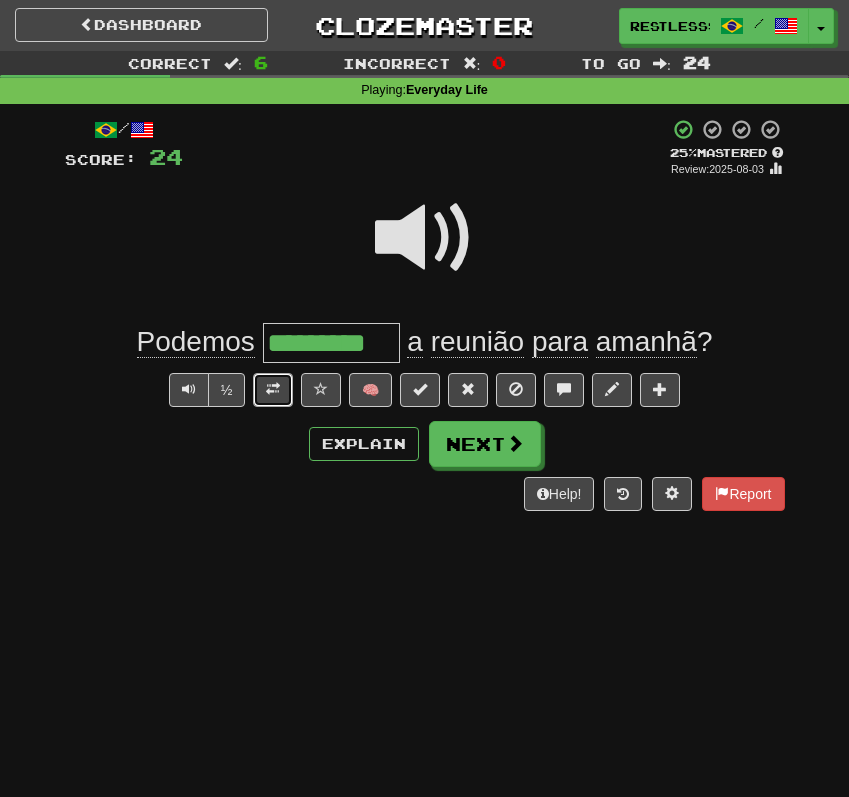 click at bounding box center [273, 390] 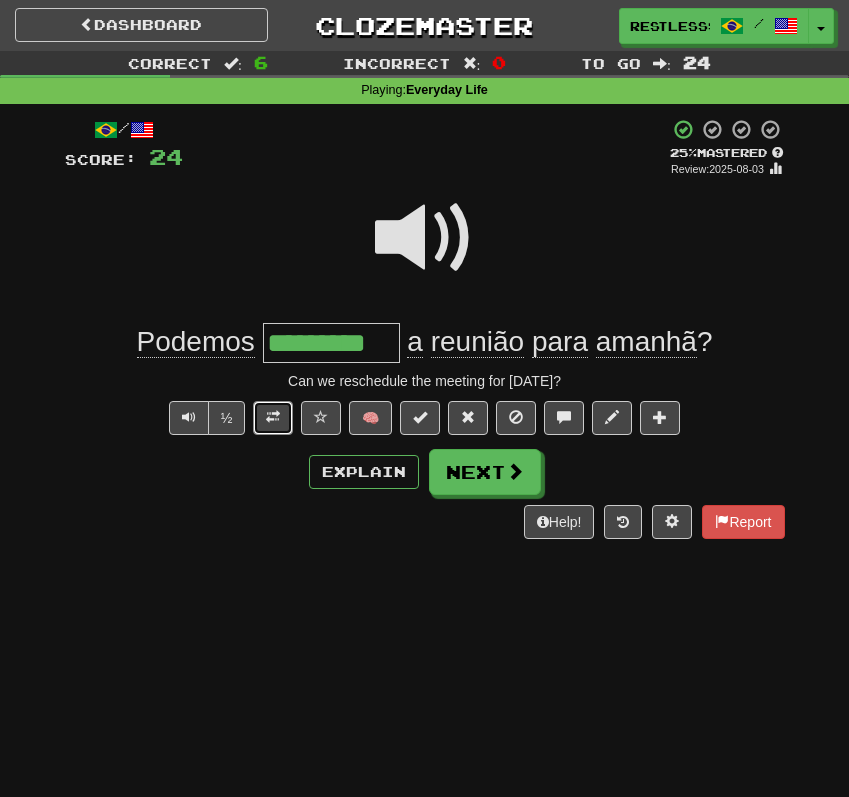 click at bounding box center [273, 417] 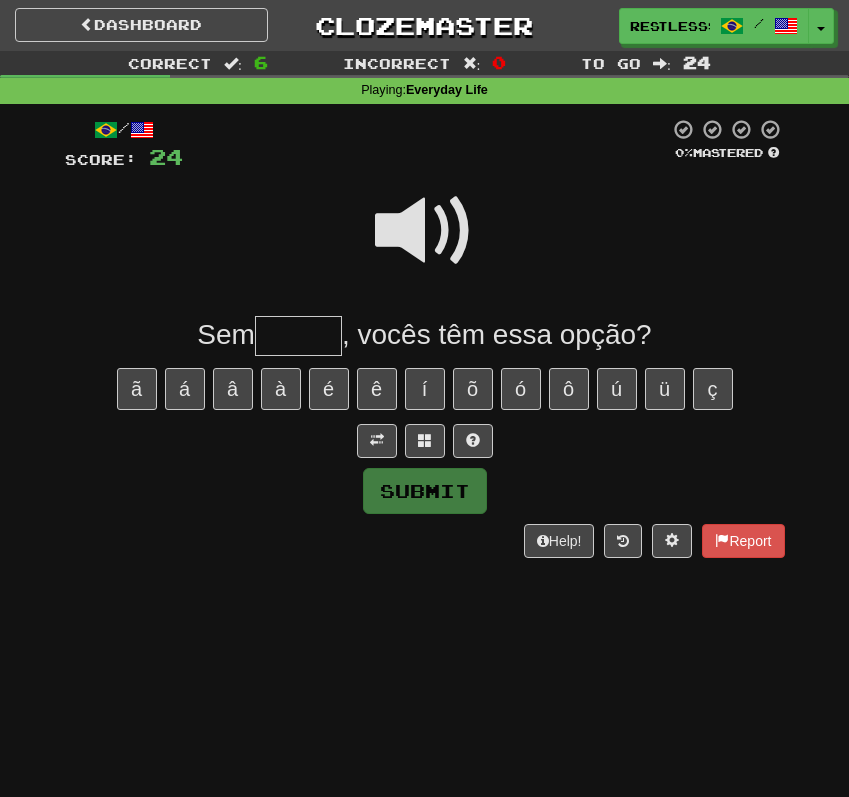 click at bounding box center (425, 231) 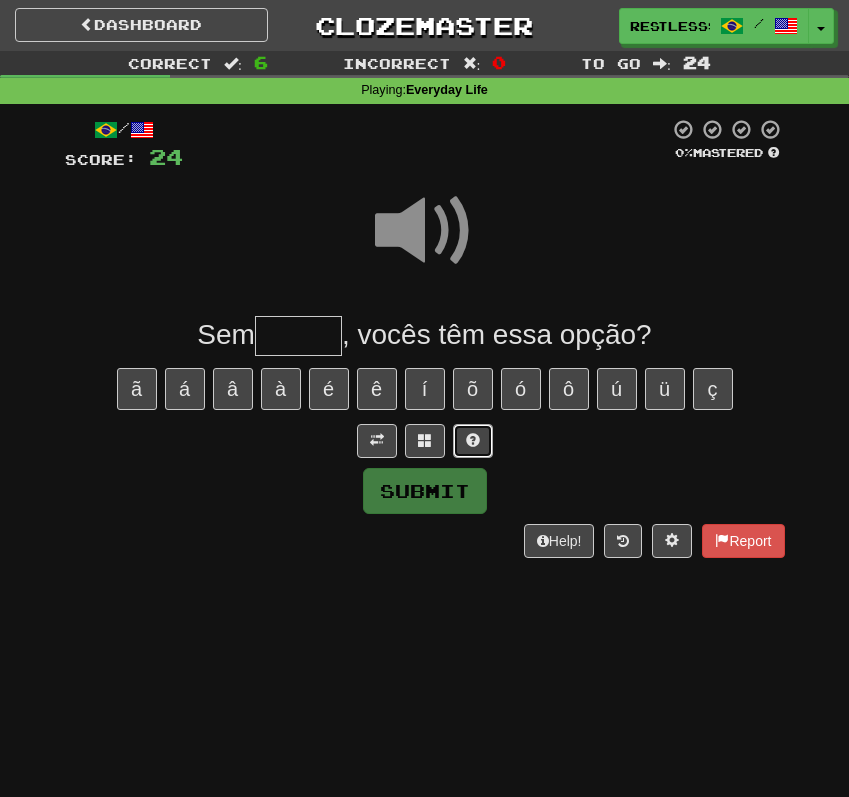 click at bounding box center (473, 441) 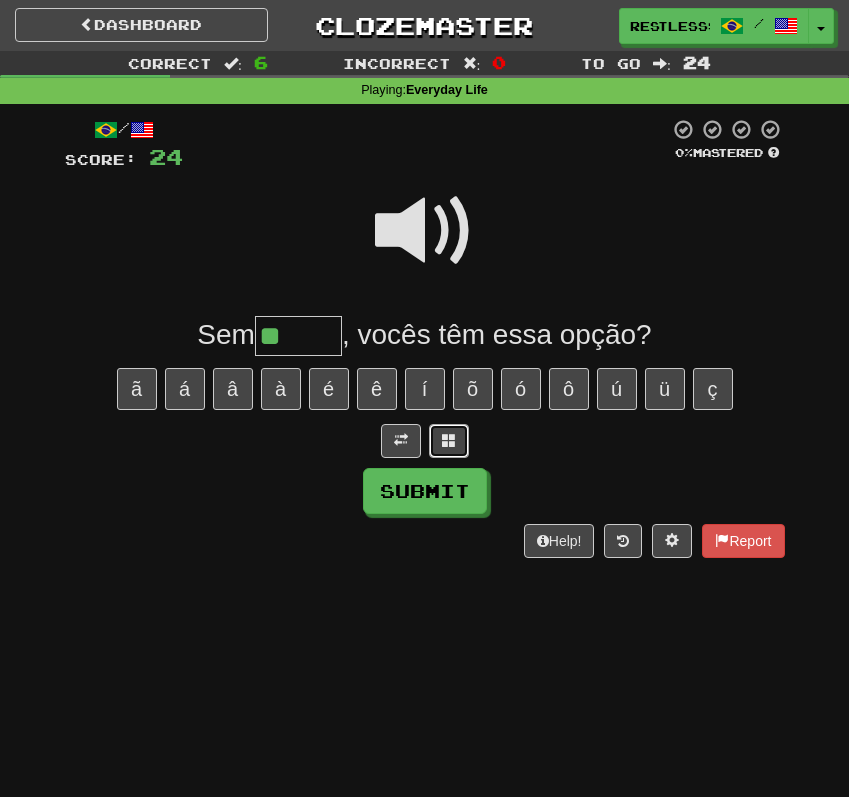 click at bounding box center (449, 440) 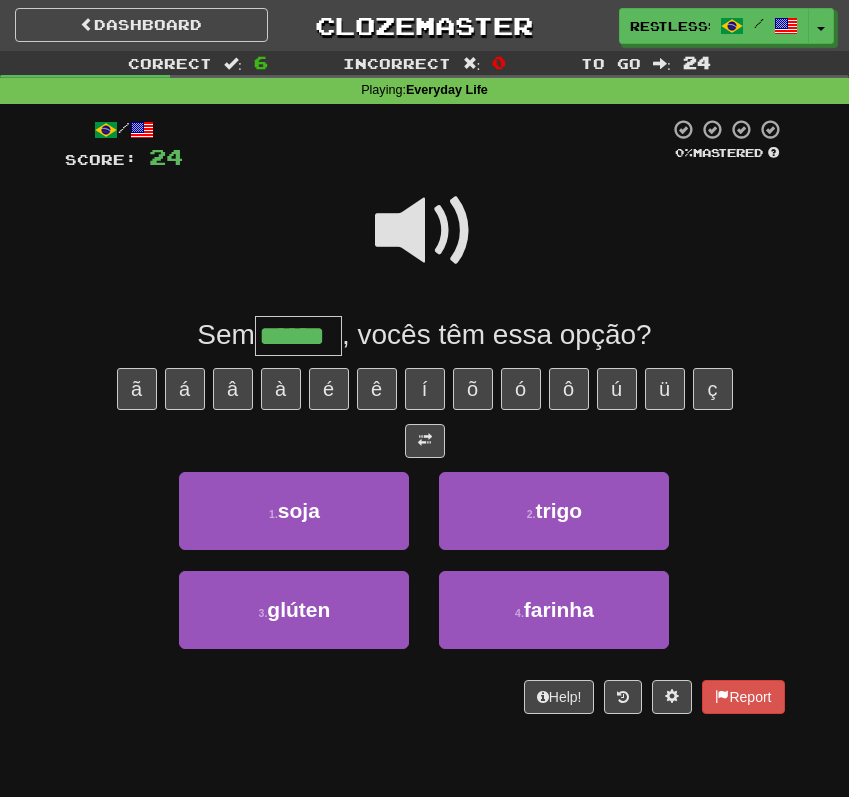 type on "******" 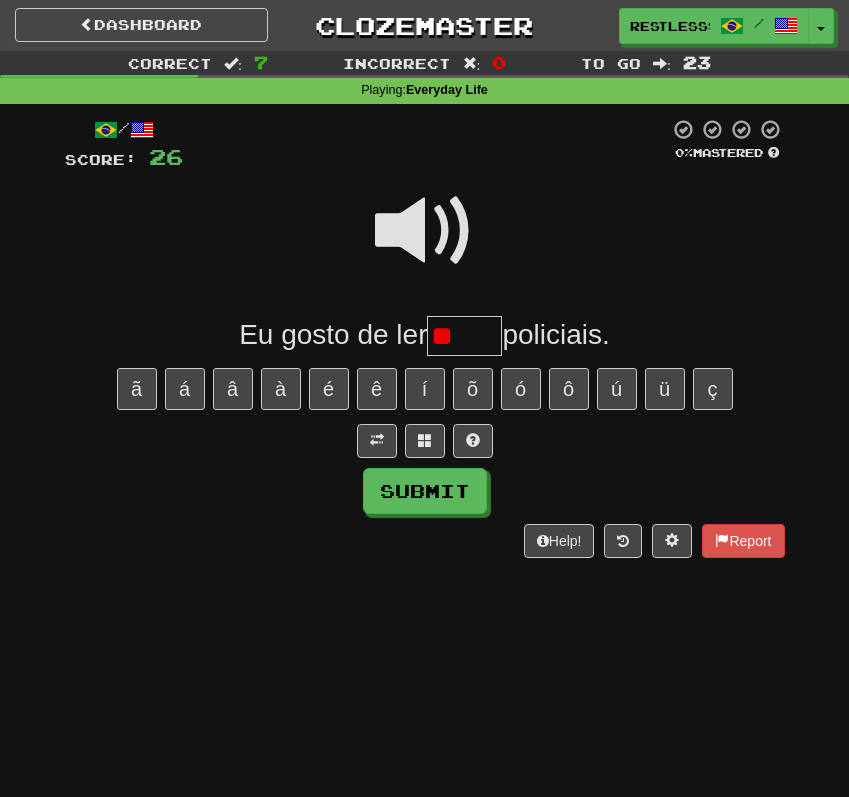 click at bounding box center (425, 441) 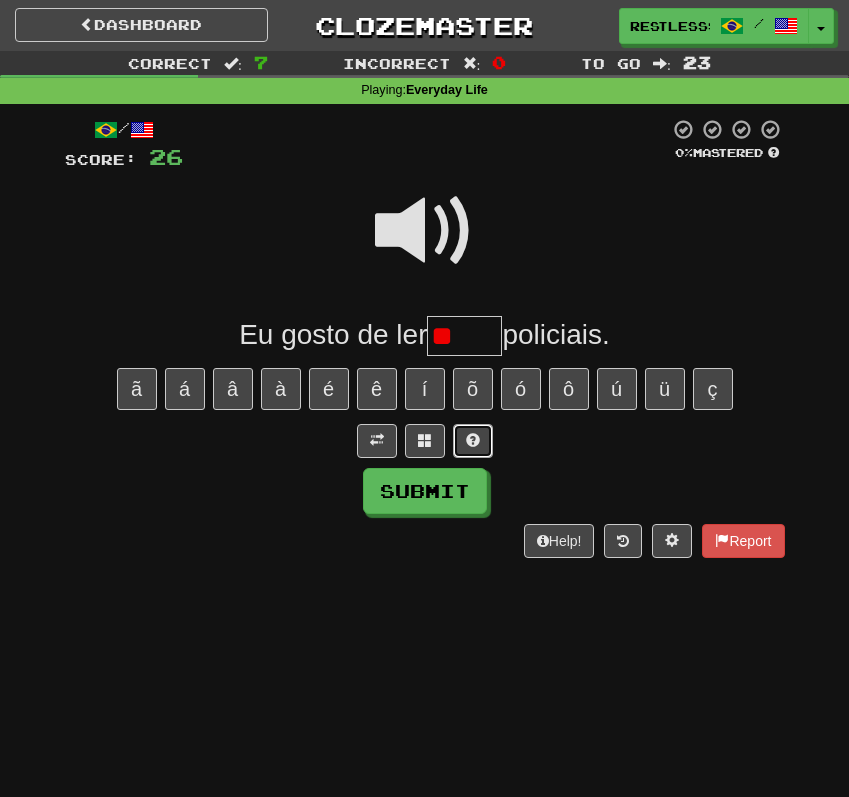 click at bounding box center [473, 441] 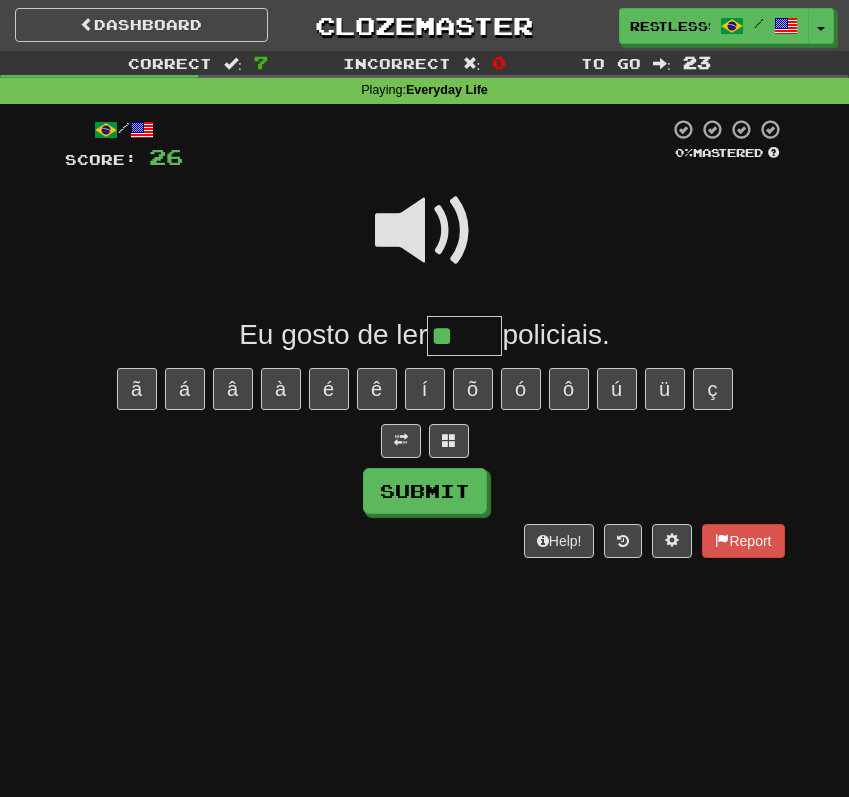 click at bounding box center (425, 231) 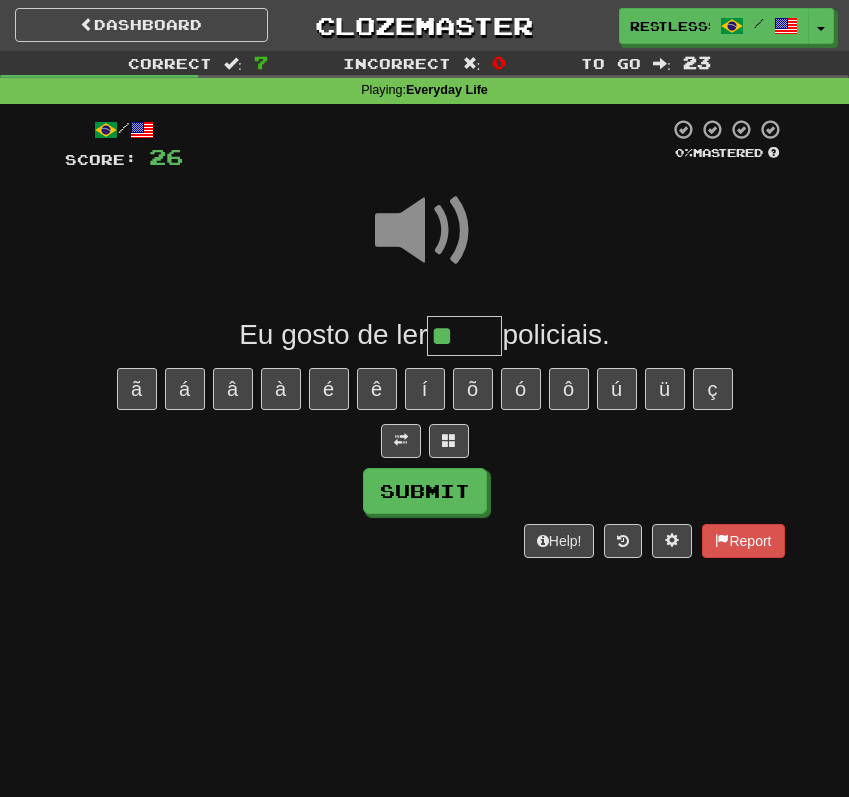 click on "**" at bounding box center (464, 336) 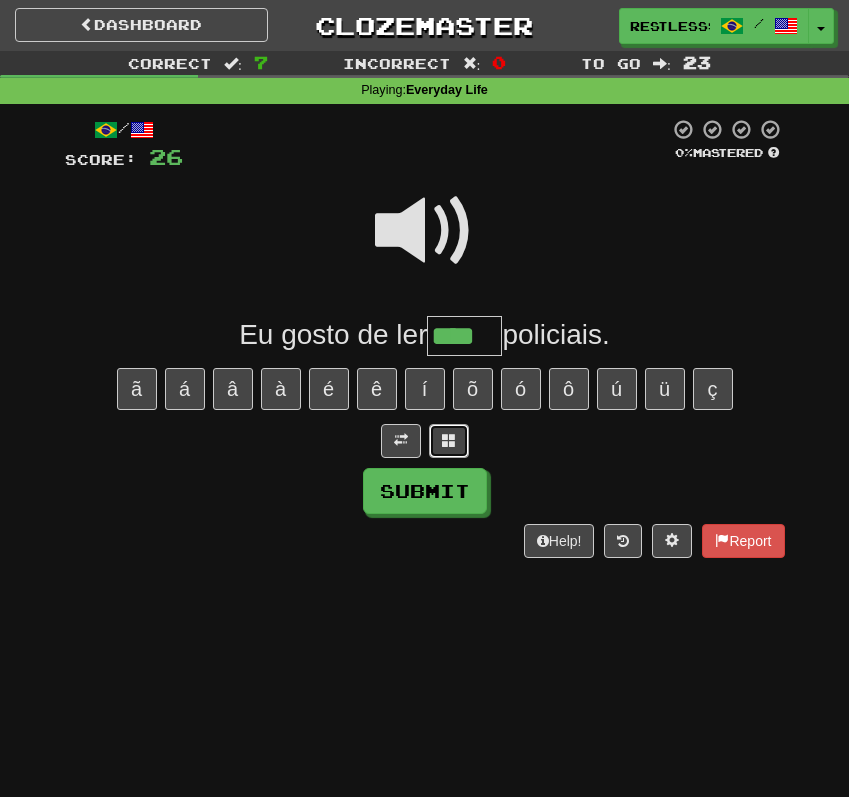 click at bounding box center (449, 440) 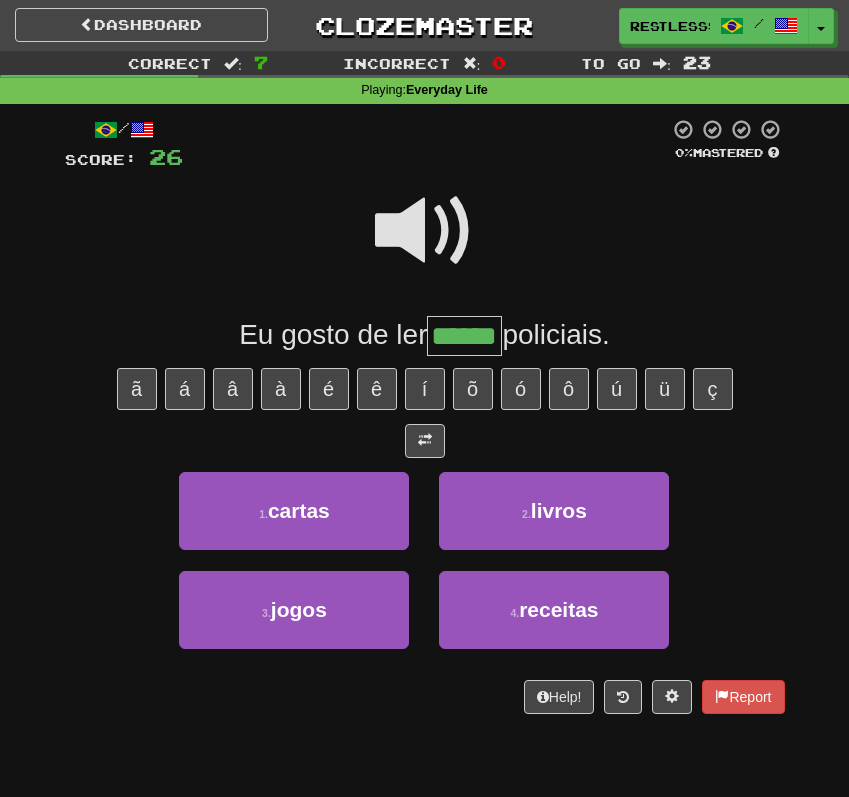 type on "******" 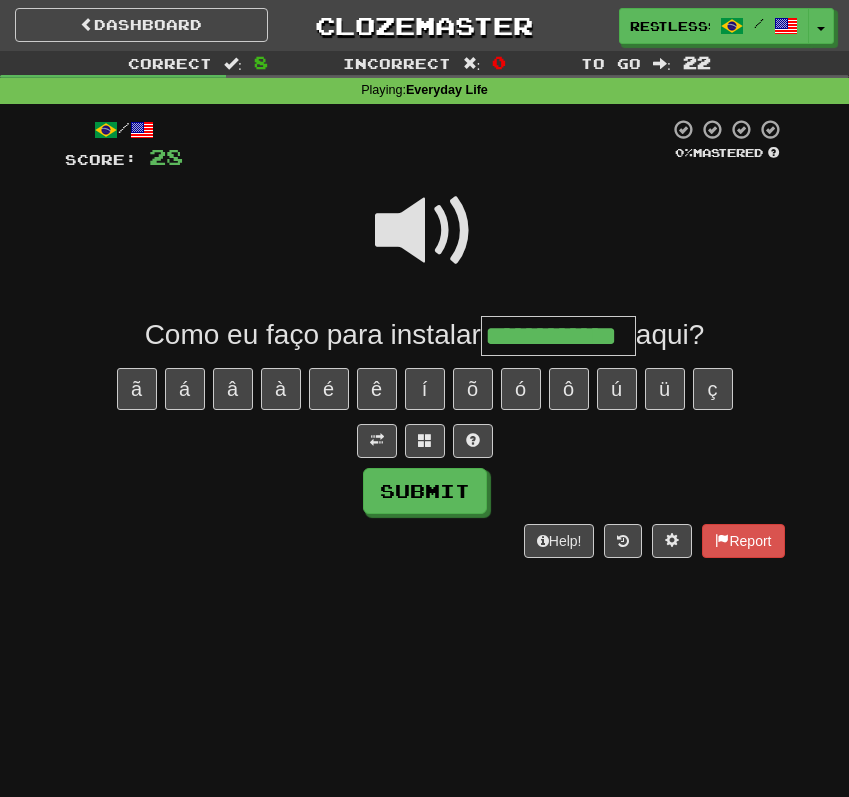 type on "**********" 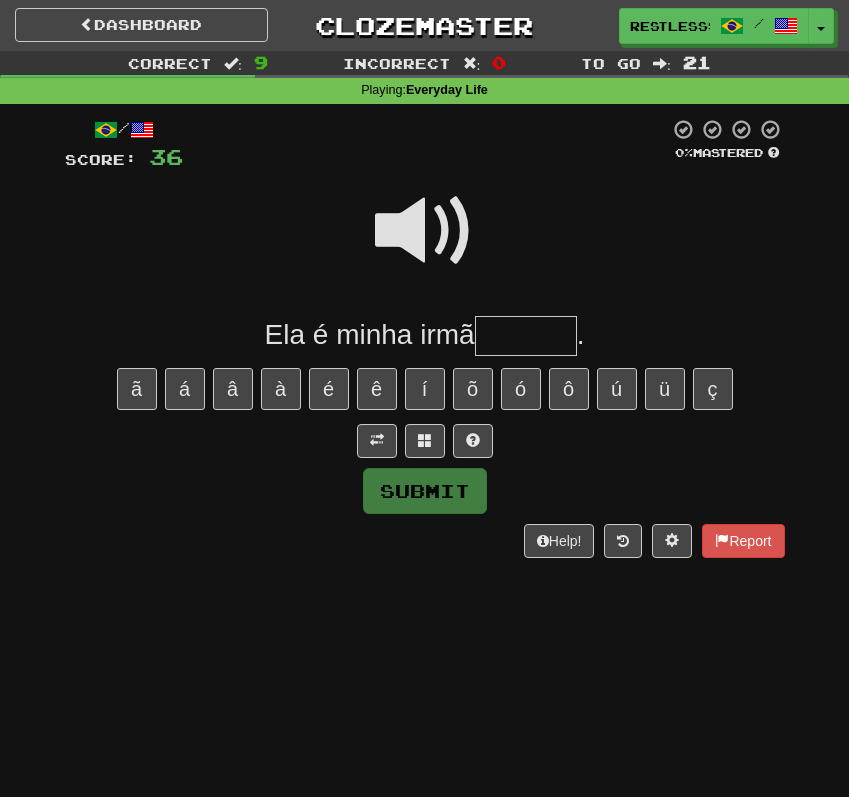 click at bounding box center [425, 231] 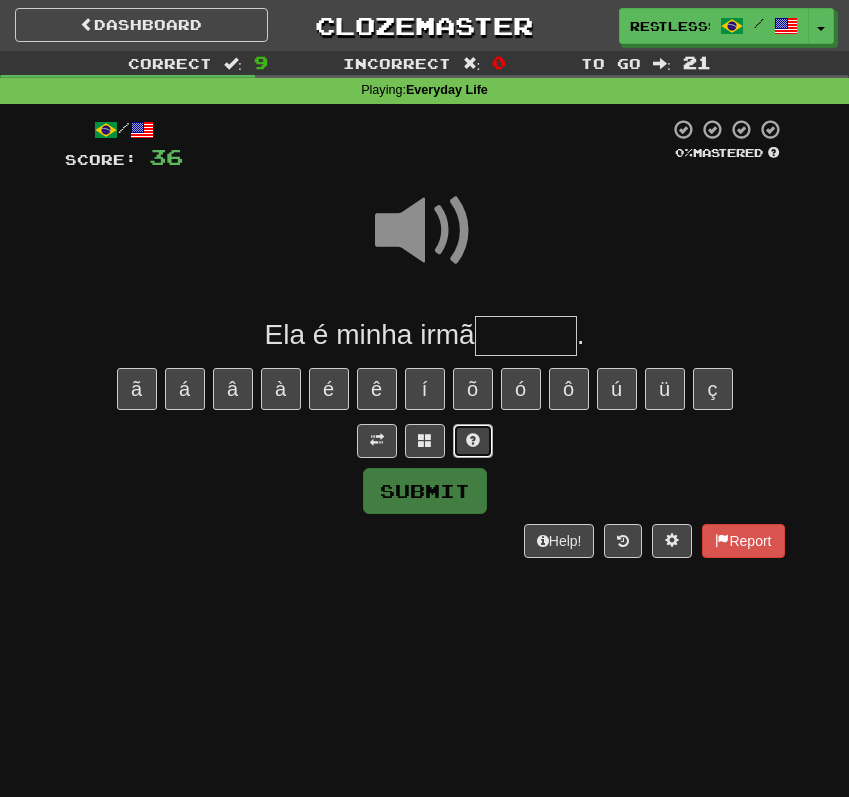 click at bounding box center (473, 440) 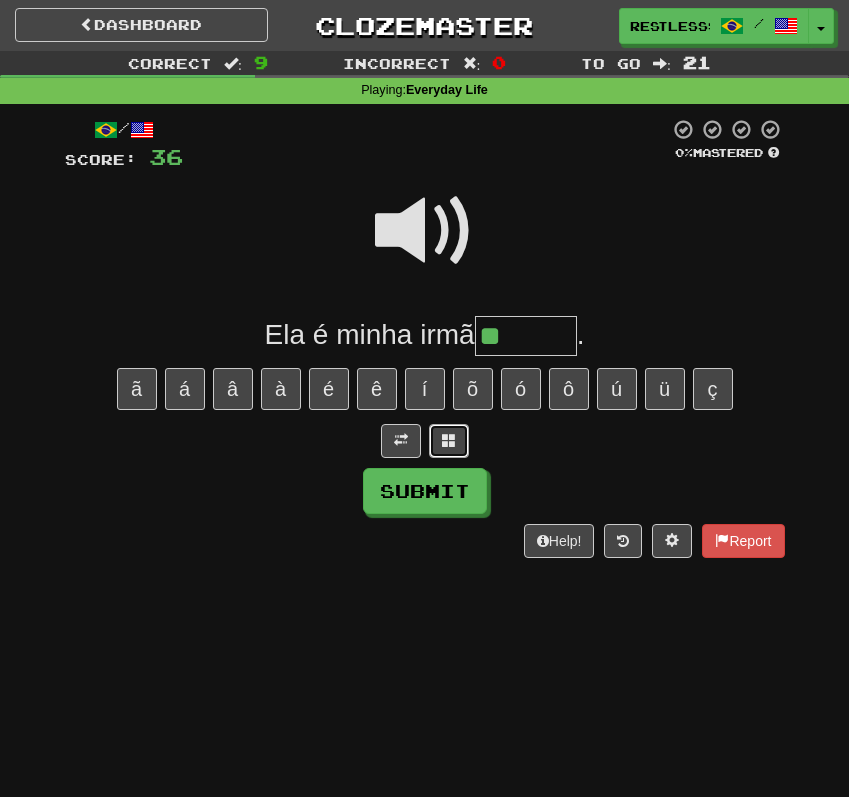 click at bounding box center [449, 441] 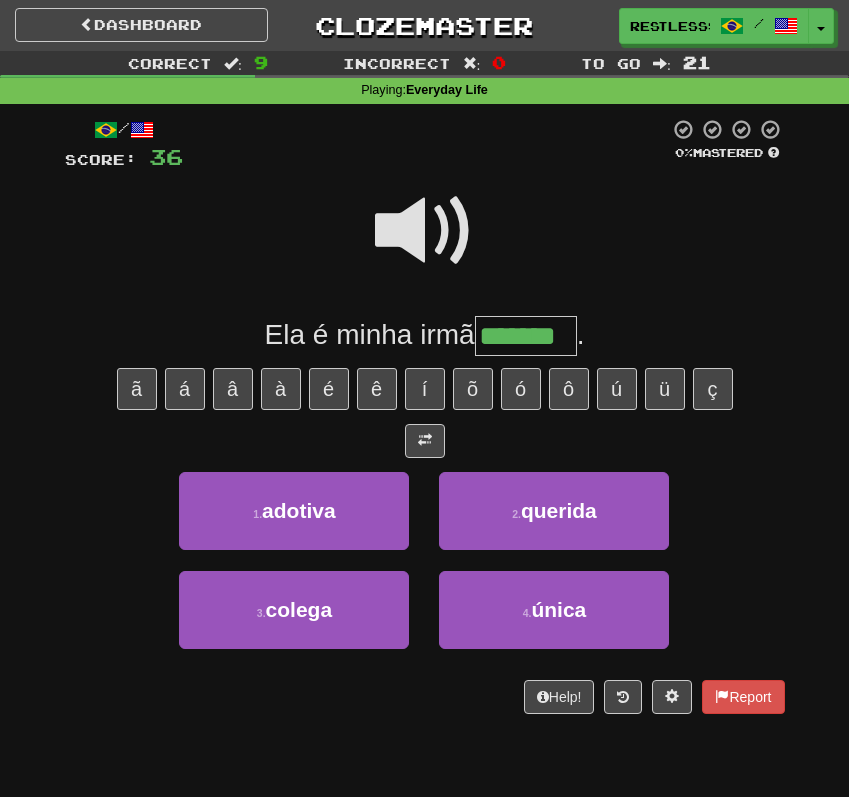 type on "*******" 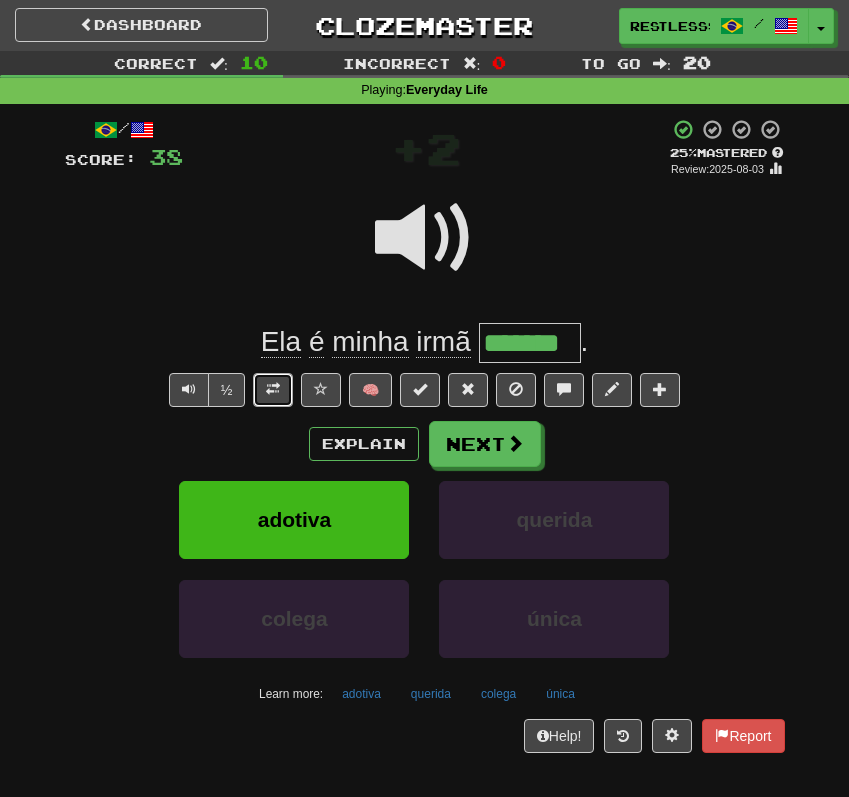 click at bounding box center (273, 390) 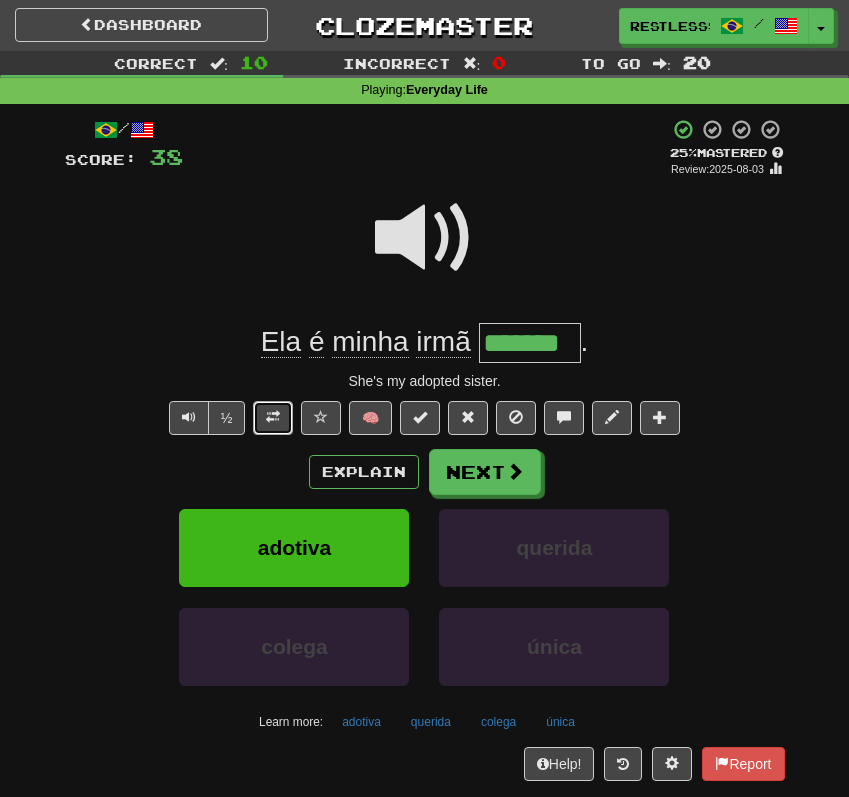 click at bounding box center (273, 418) 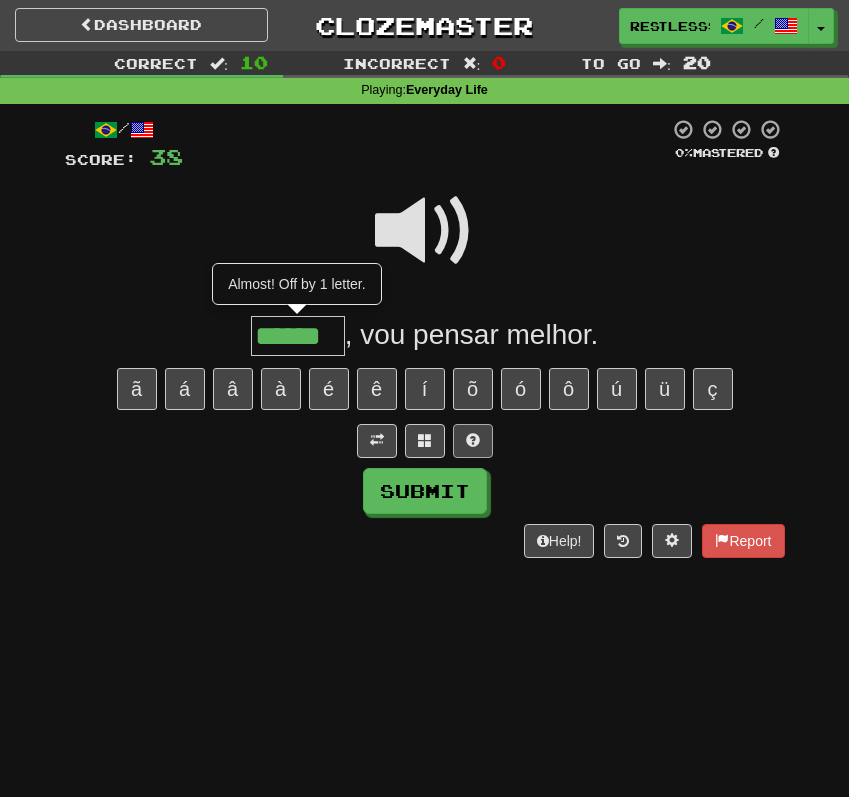 type on "******" 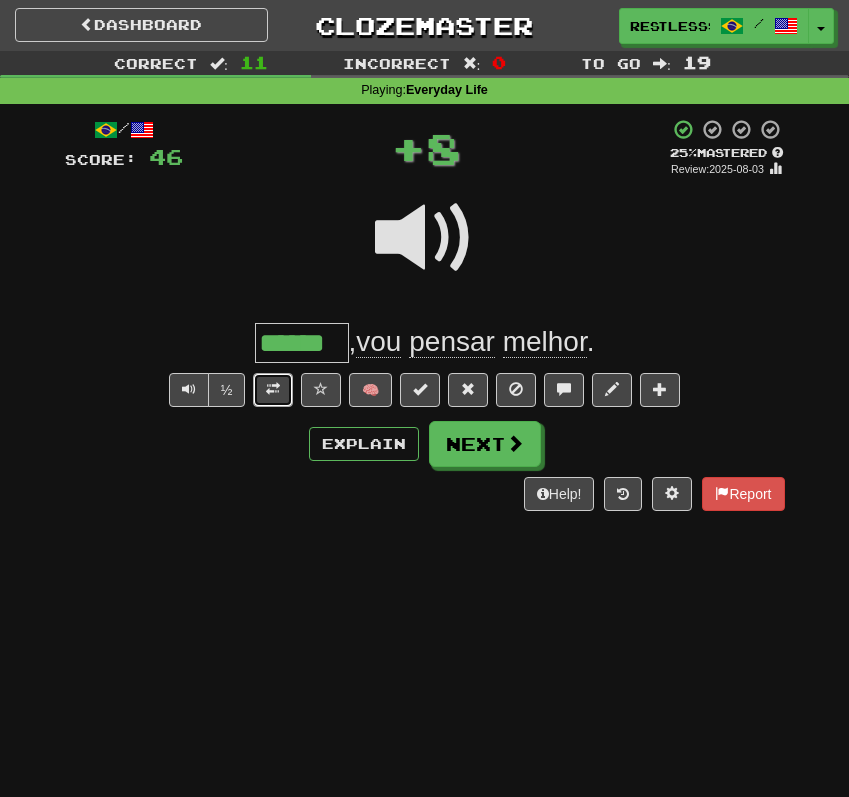 click at bounding box center [273, 390] 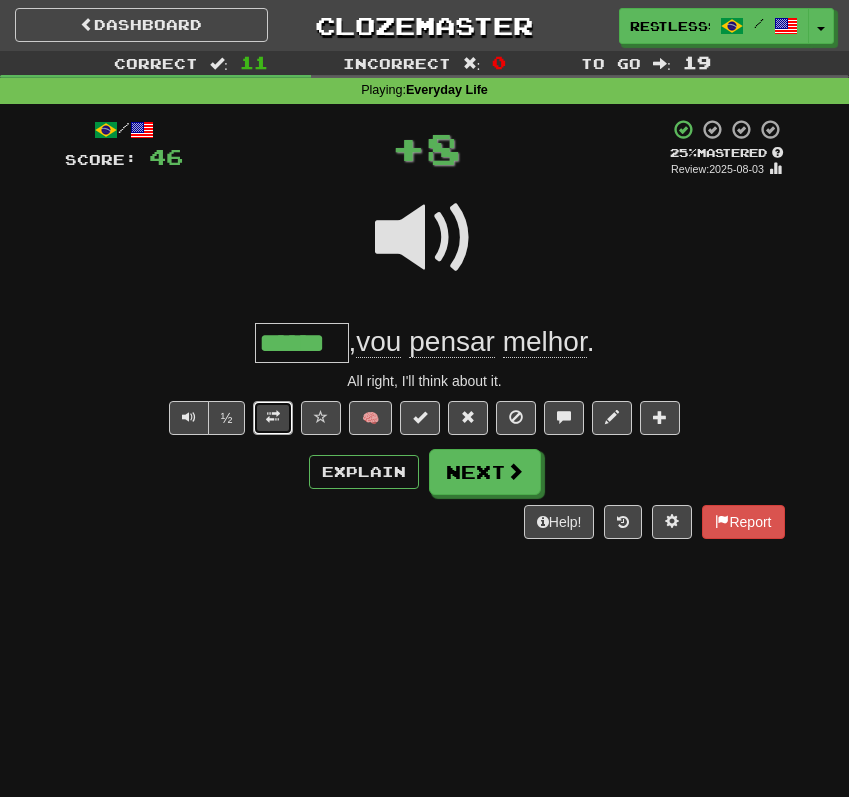 click at bounding box center [273, 417] 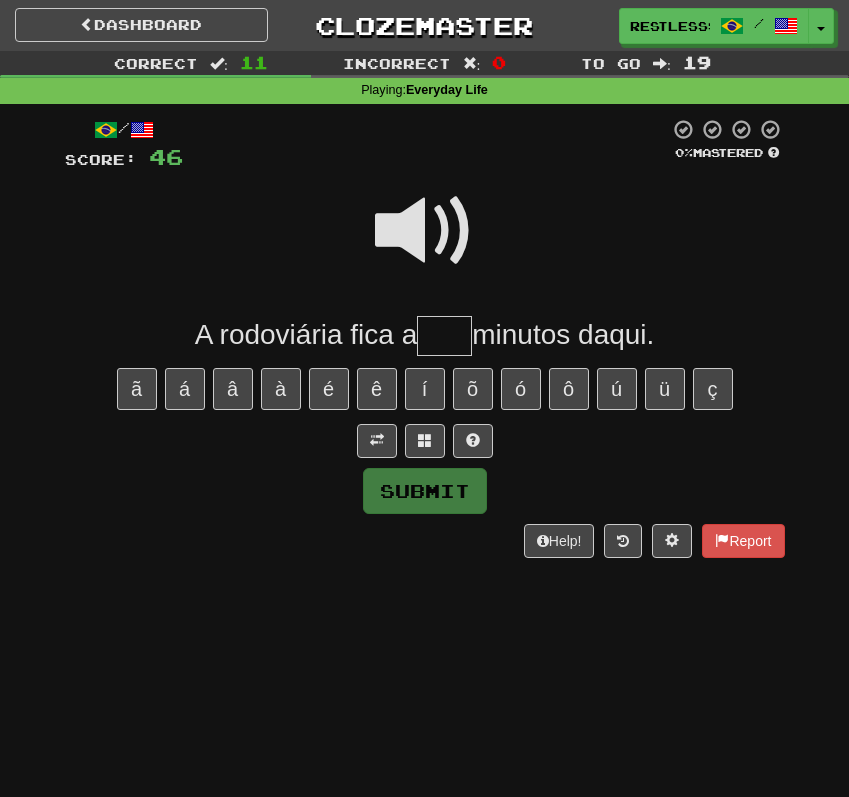 click at bounding box center [425, 231] 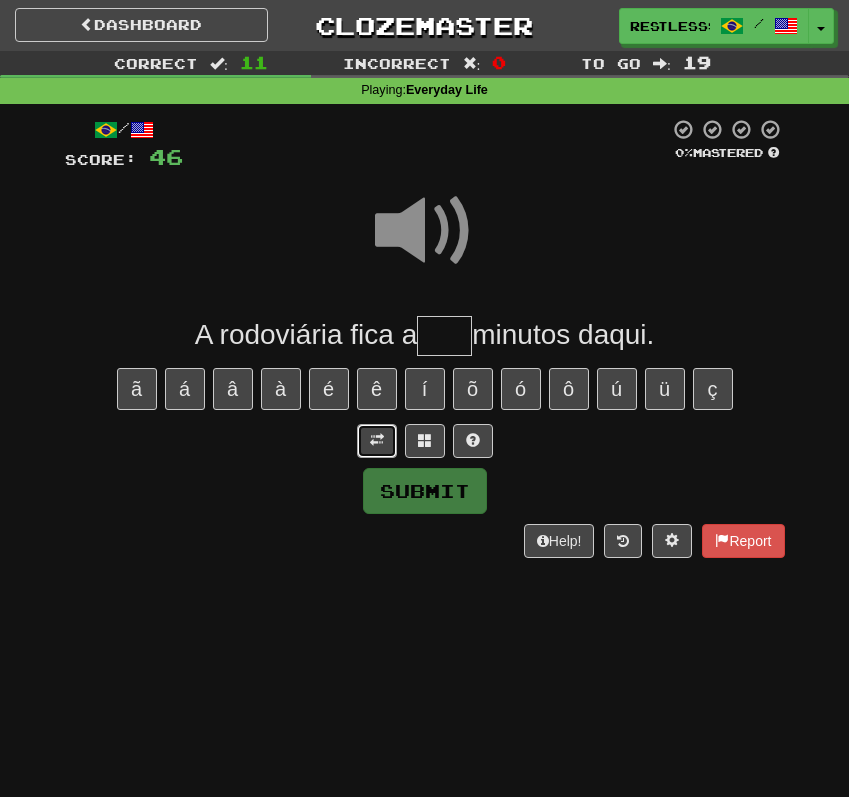 click at bounding box center [377, 440] 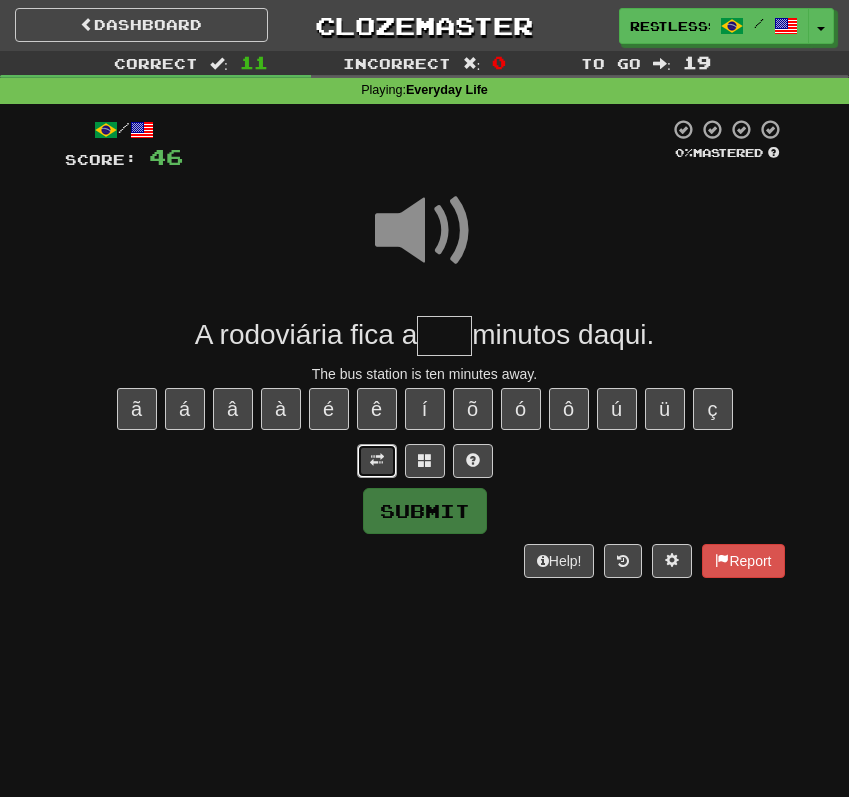 click at bounding box center [377, 461] 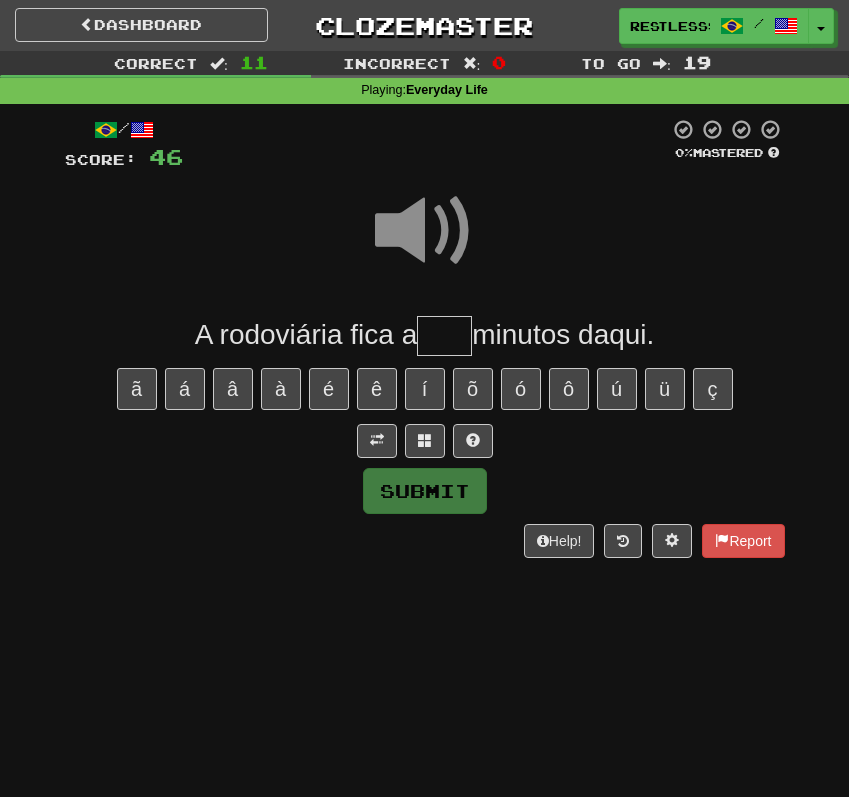 click at bounding box center (425, 441) 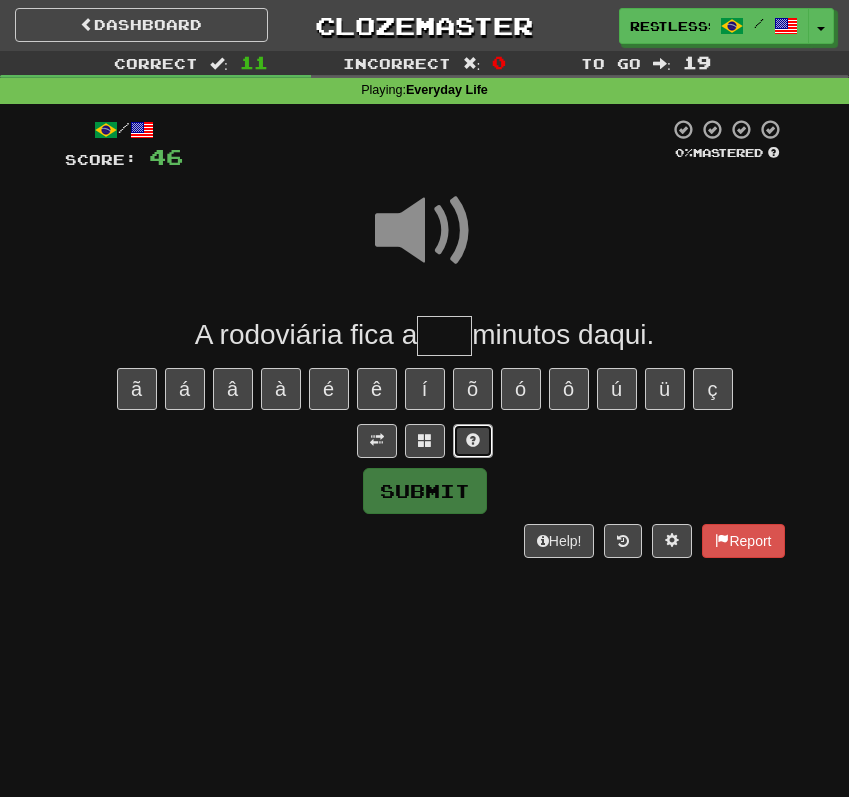 click at bounding box center (473, 441) 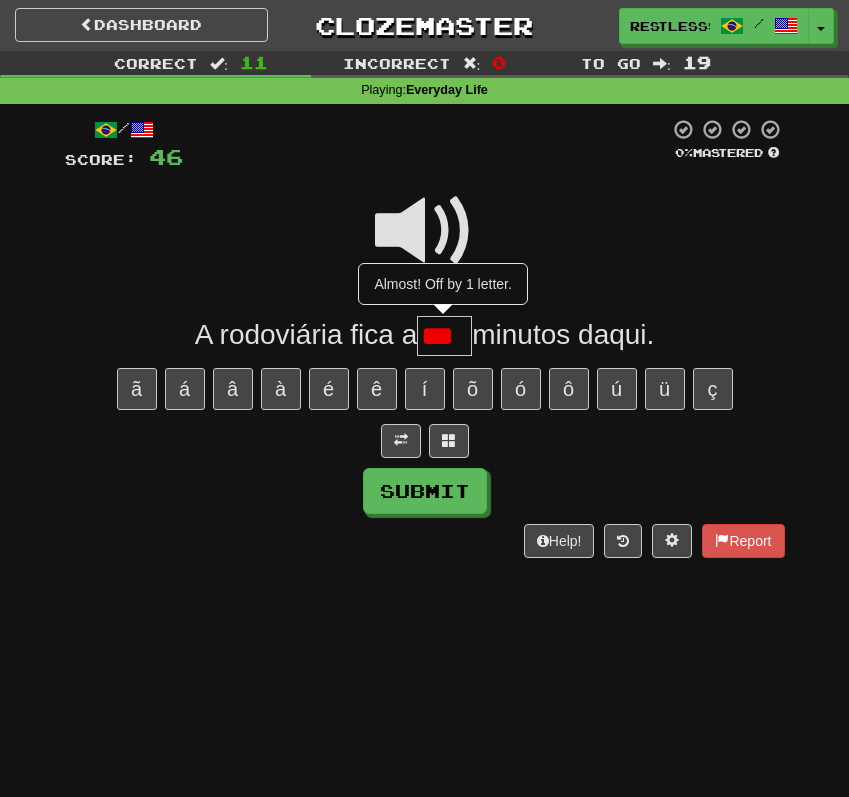 scroll, scrollTop: 0, scrollLeft: 0, axis: both 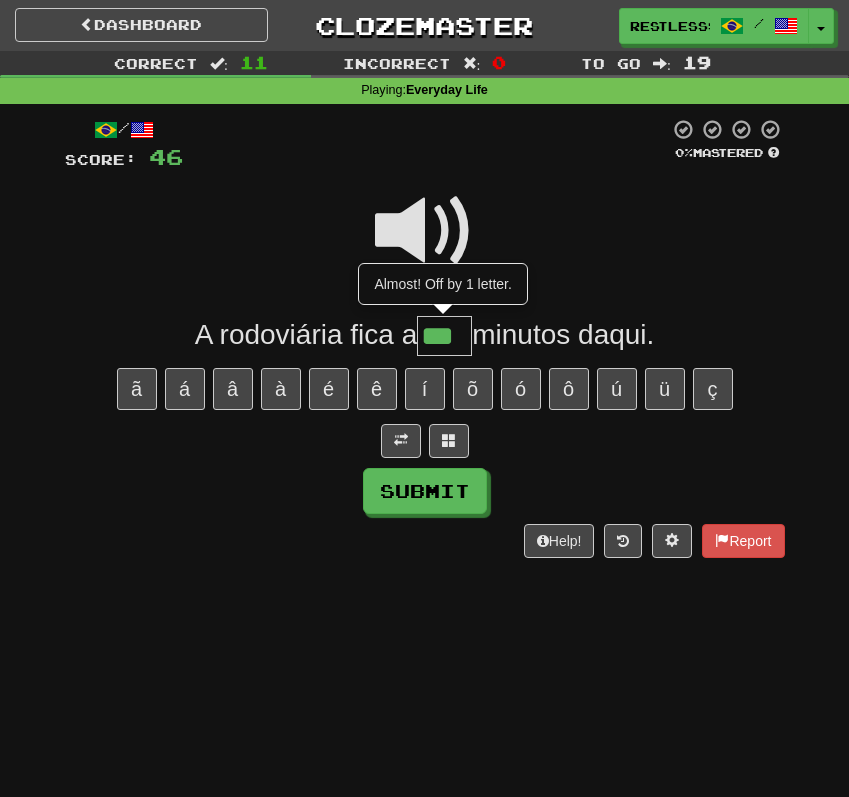 type on "***" 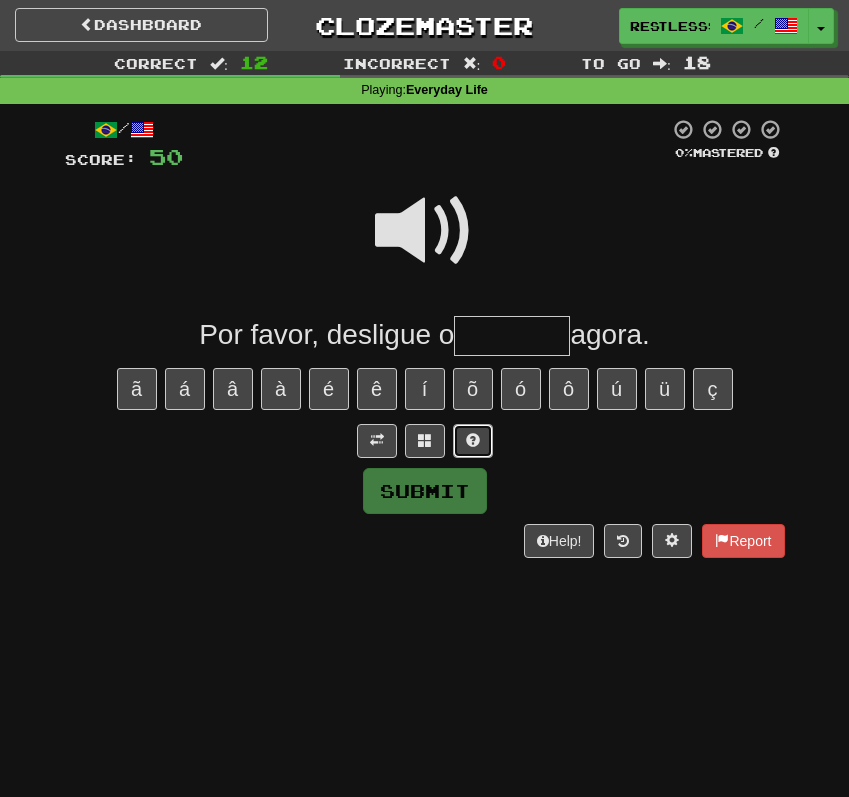 click at bounding box center [473, 440] 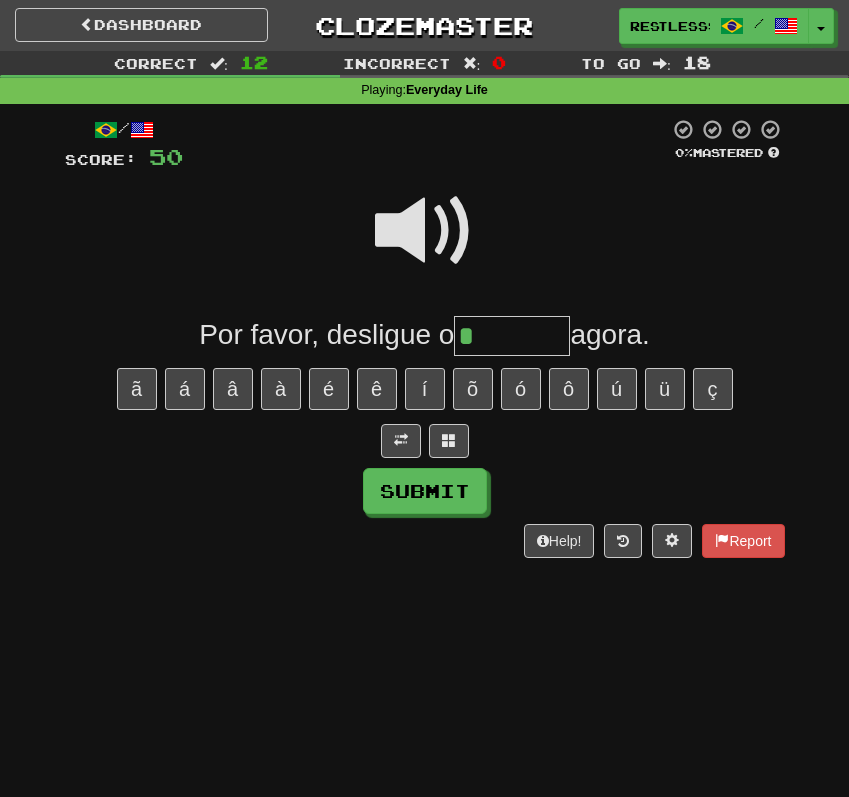 click at bounding box center (425, 231) 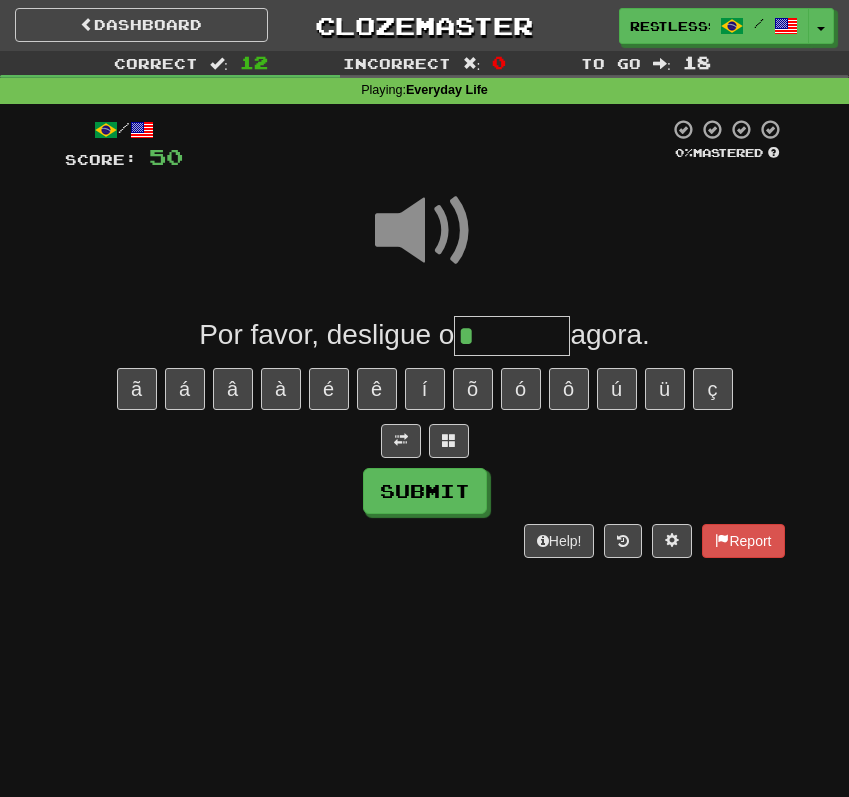 click on "*" at bounding box center [512, 336] 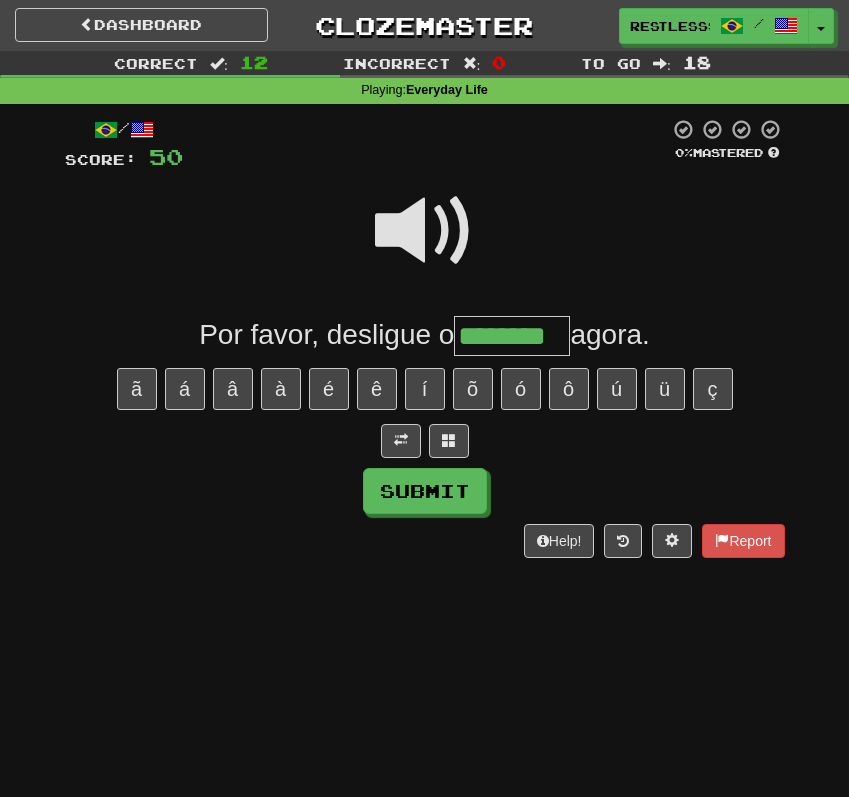 scroll, scrollTop: 0, scrollLeft: 0, axis: both 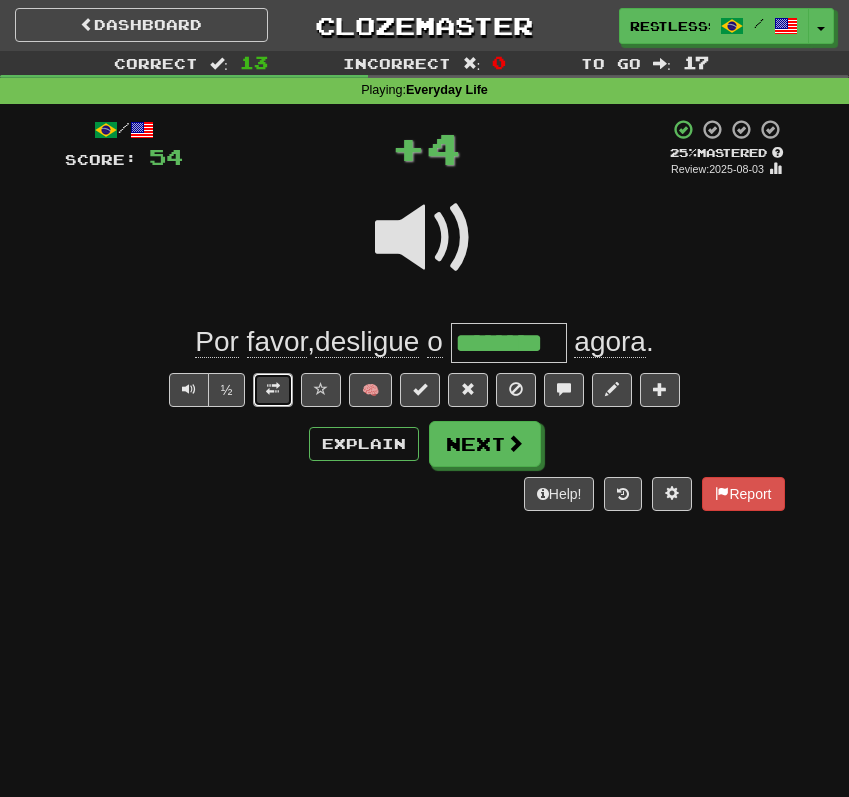 click at bounding box center [273, 390] 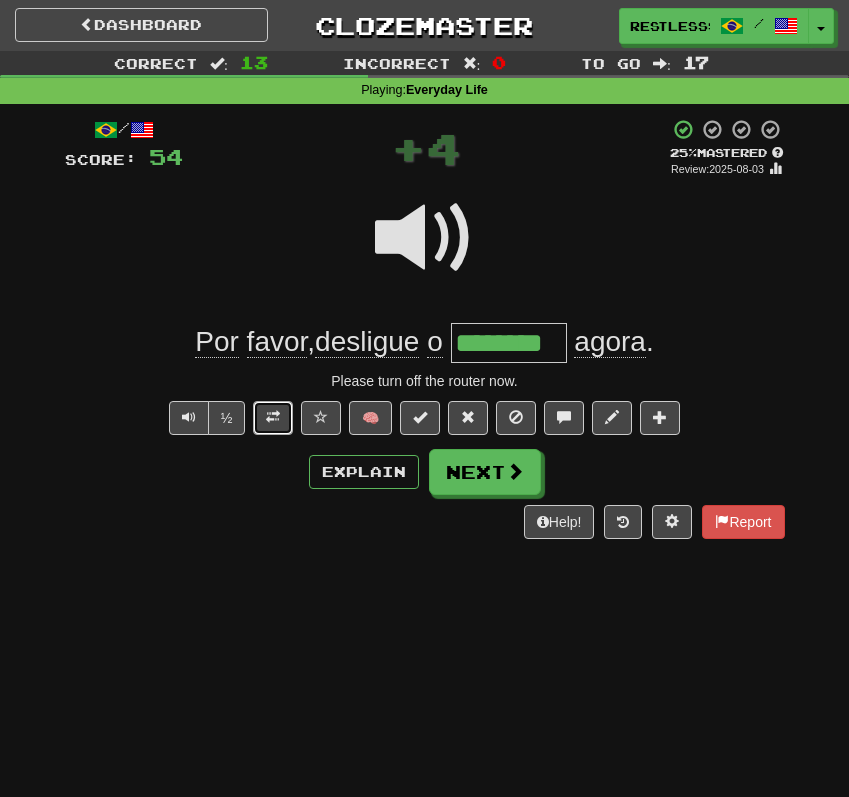 click at bounding box center (273, 417) 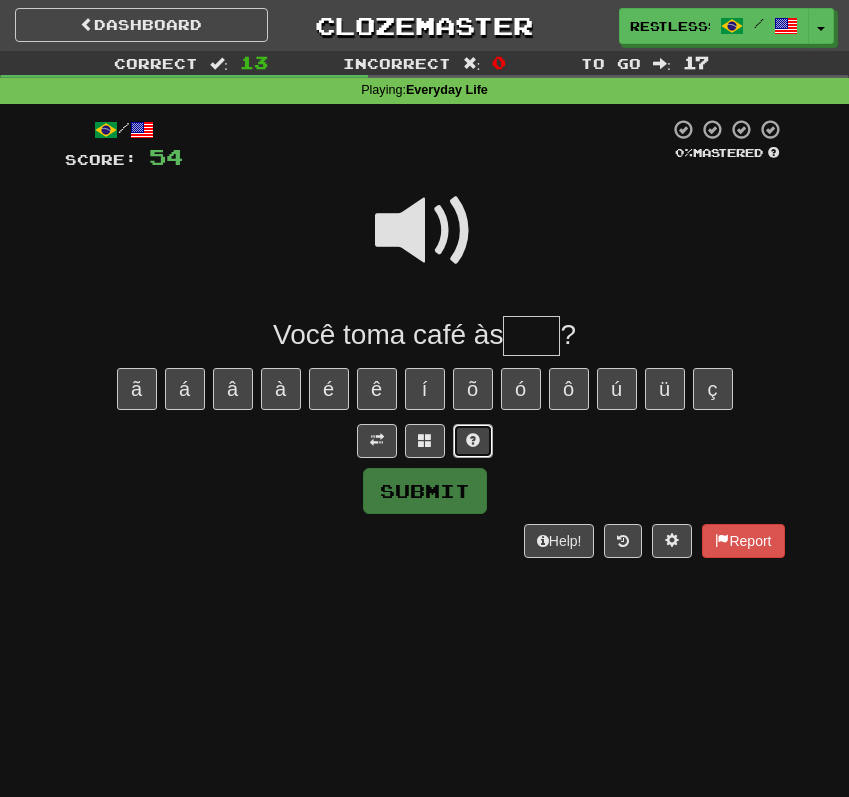 click at bounding box center [473, 440] 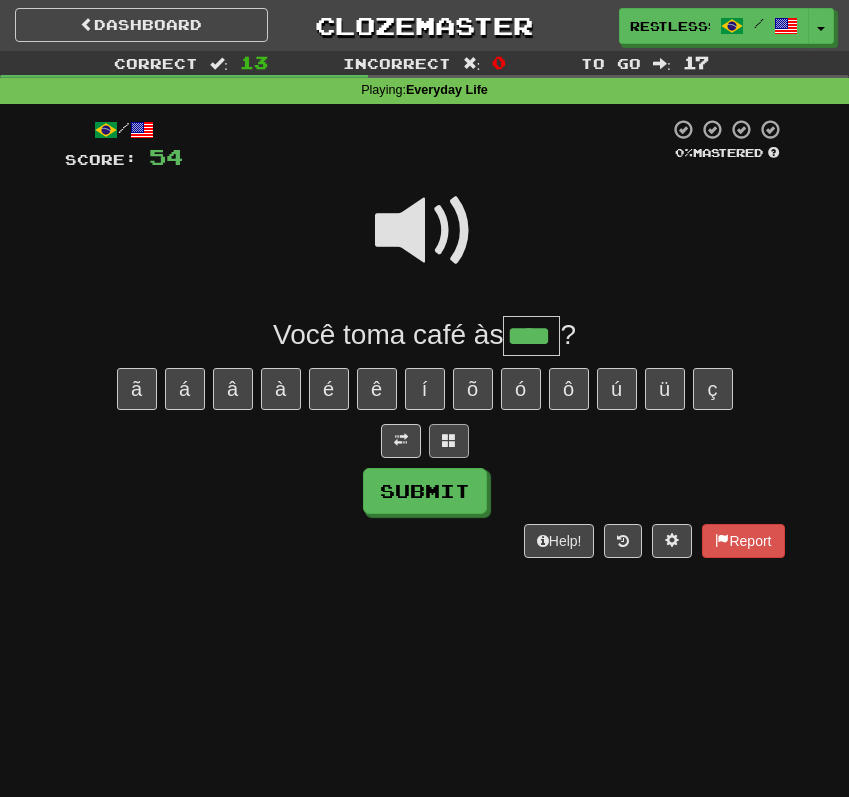 type on "****" 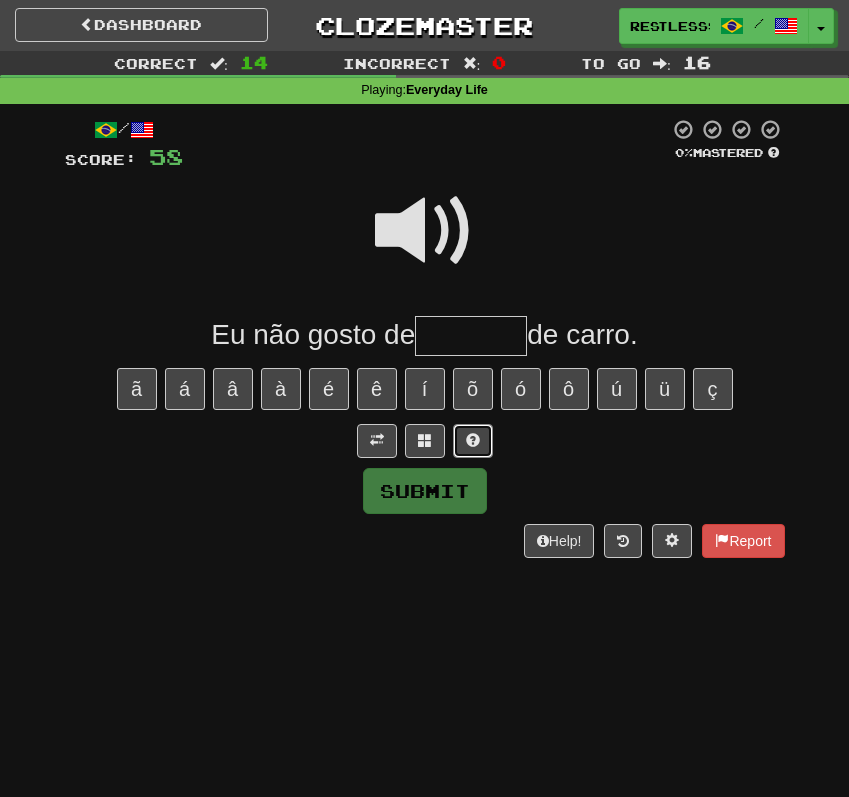 click at bounding box center [473, 440] 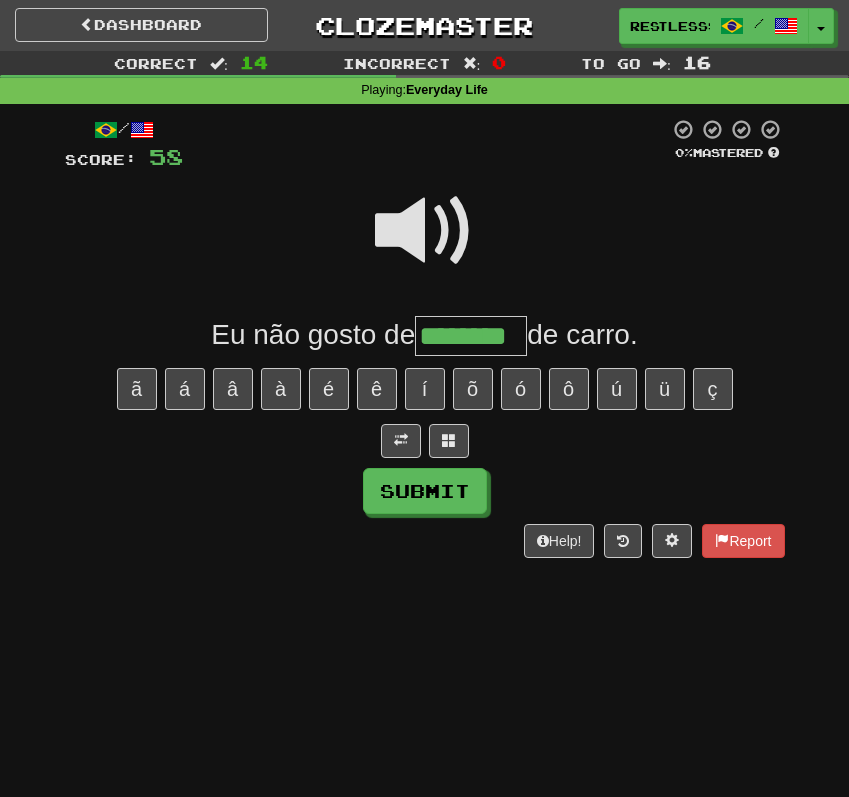 type on "********" 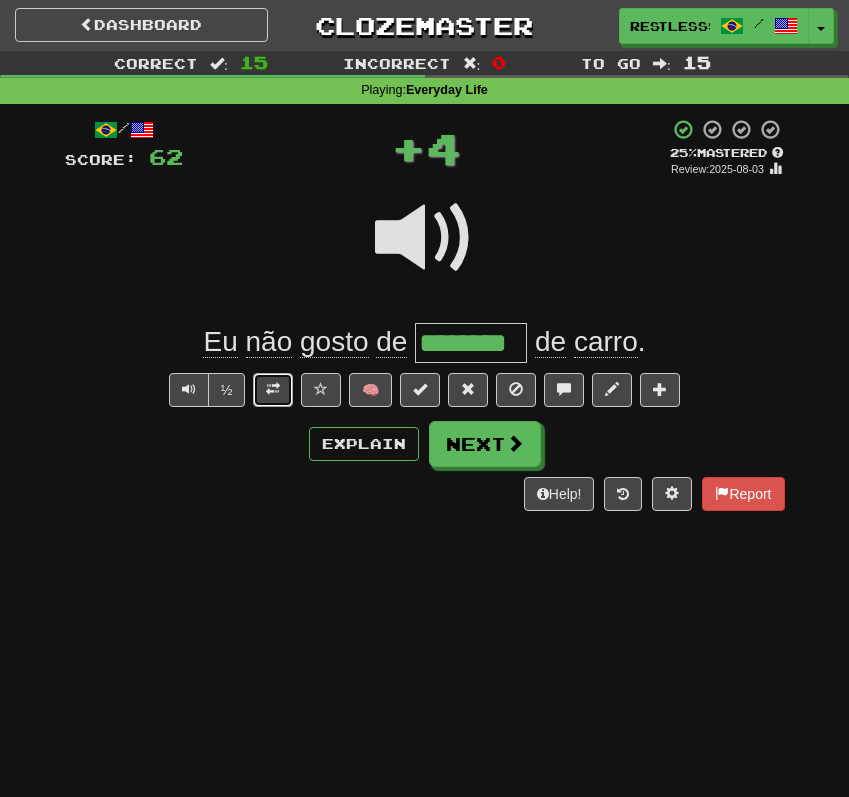 click at bounding box center (273, 390) 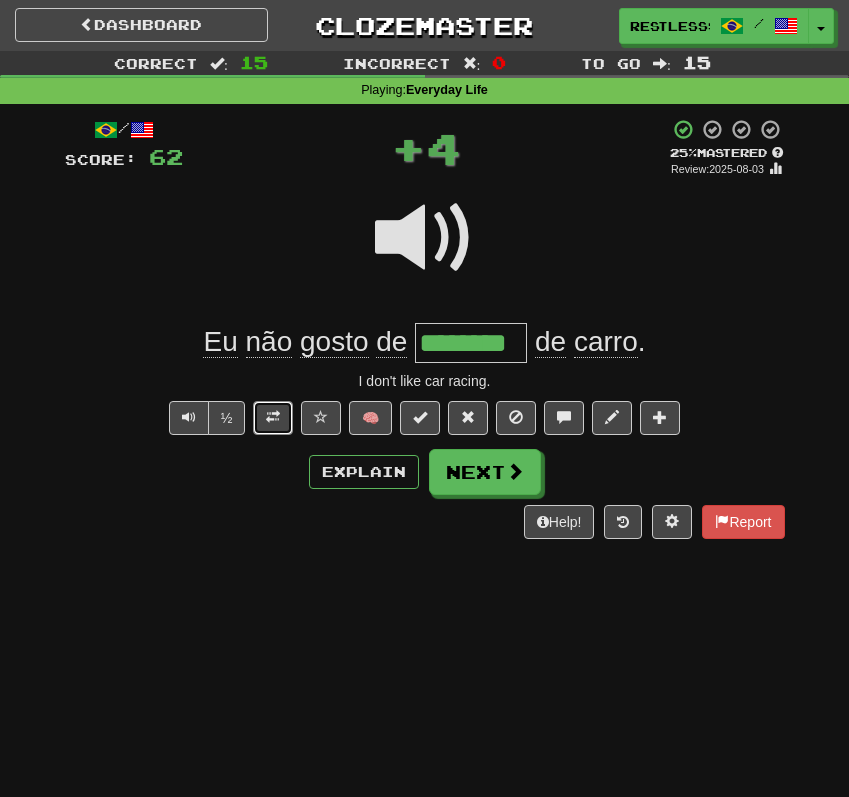 click at bounding box center [273, 417] 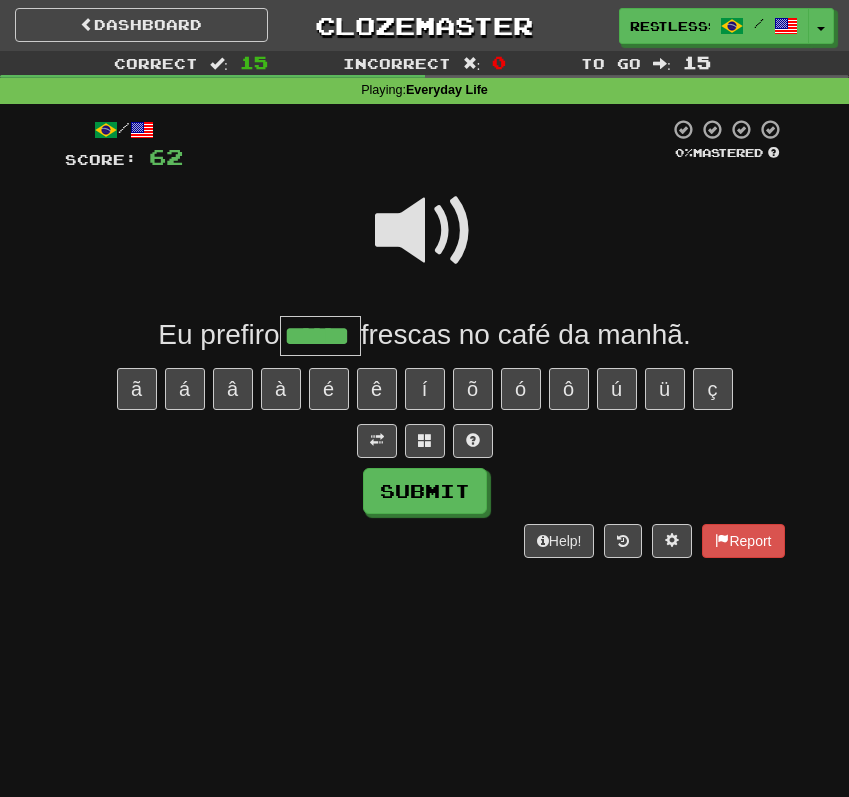 type on "******" 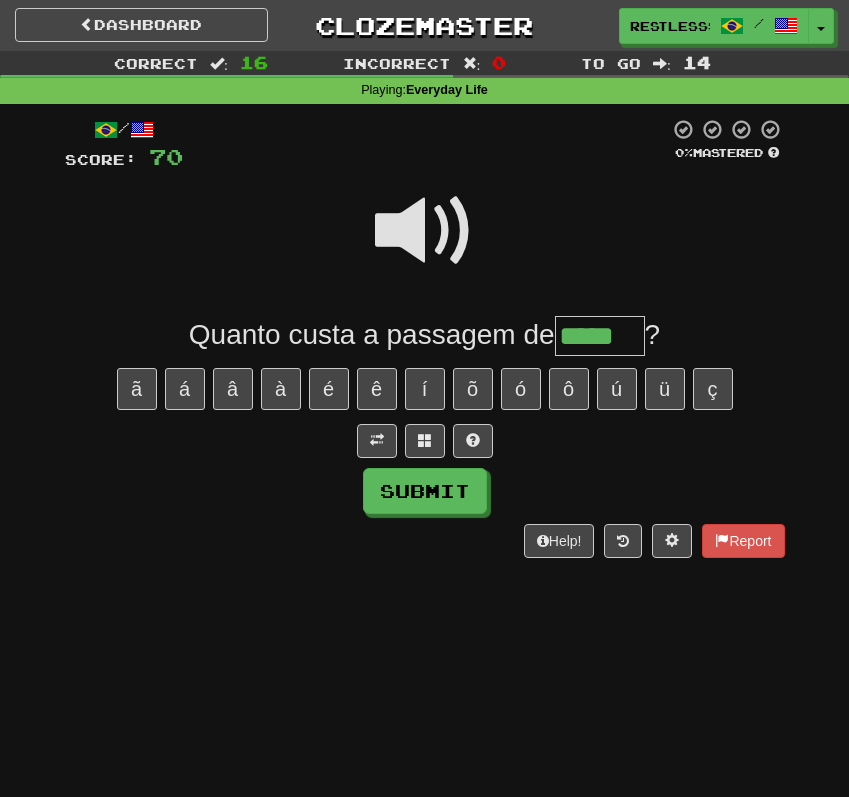 type on "*****" 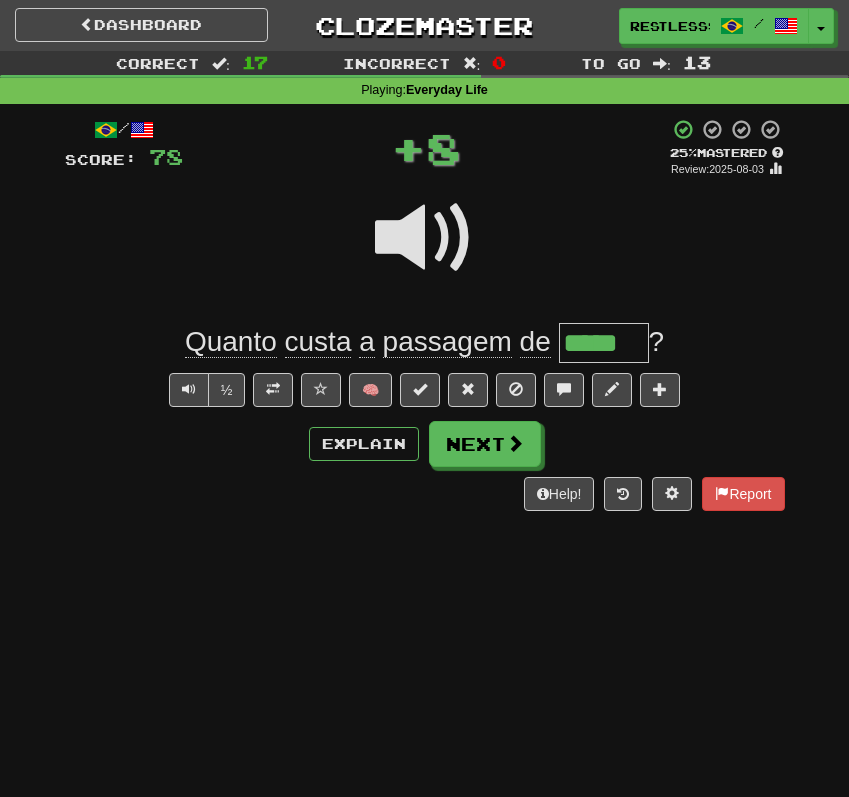 click on "*****" at bounding box center (604, 343) 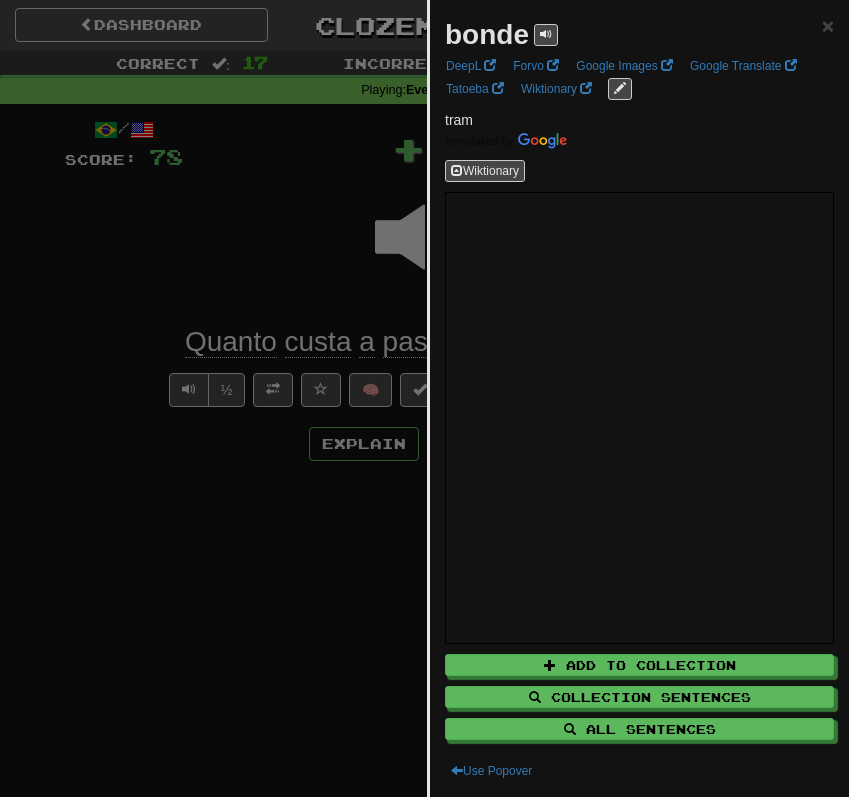 click at bounding box center [424, 398] 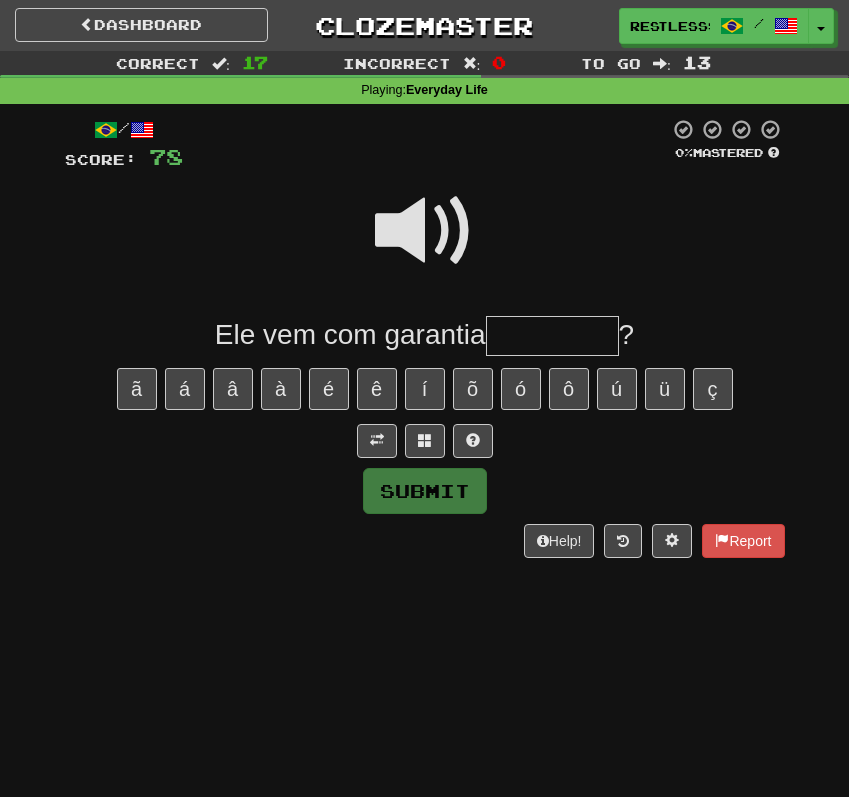 click at bounding box center (425, 231) 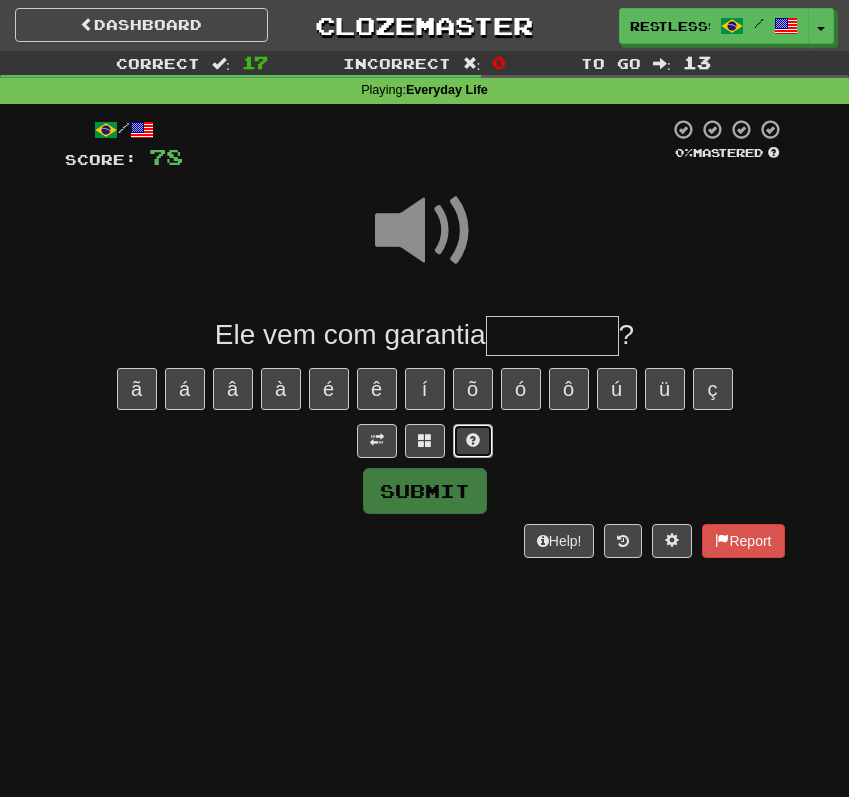 click at bounding box center [473, 441] 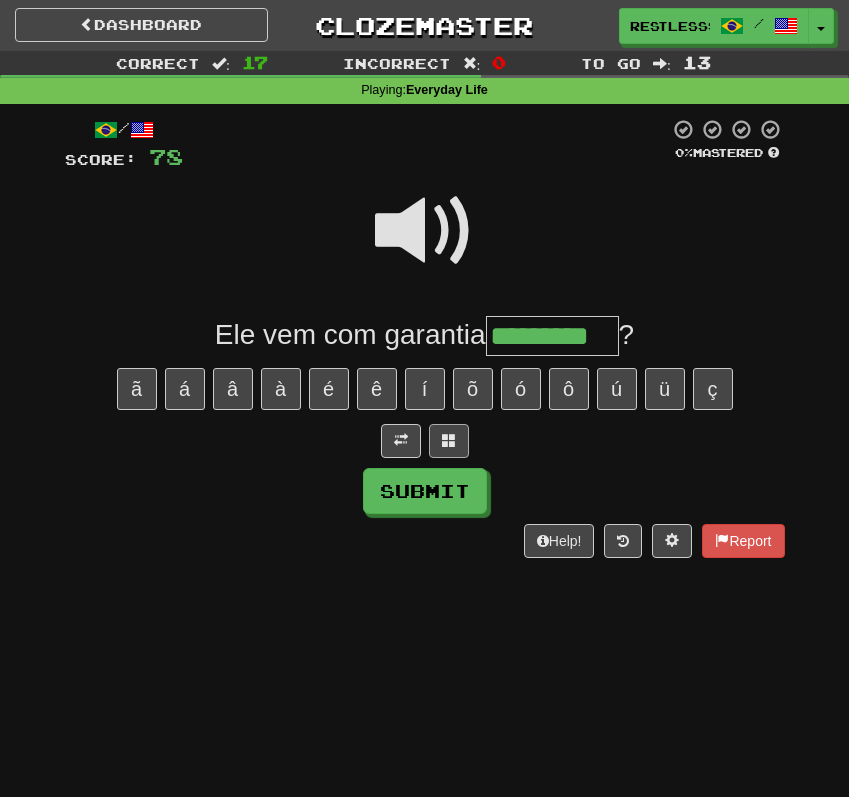 type on "*********" 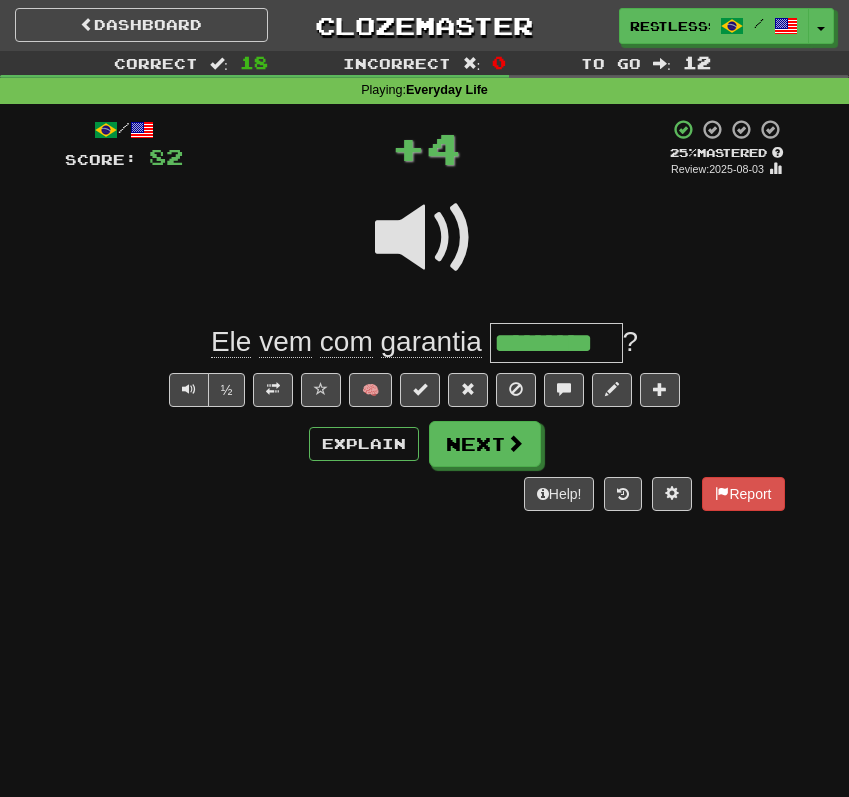 click on "*********" at bounding box center [556, 343] 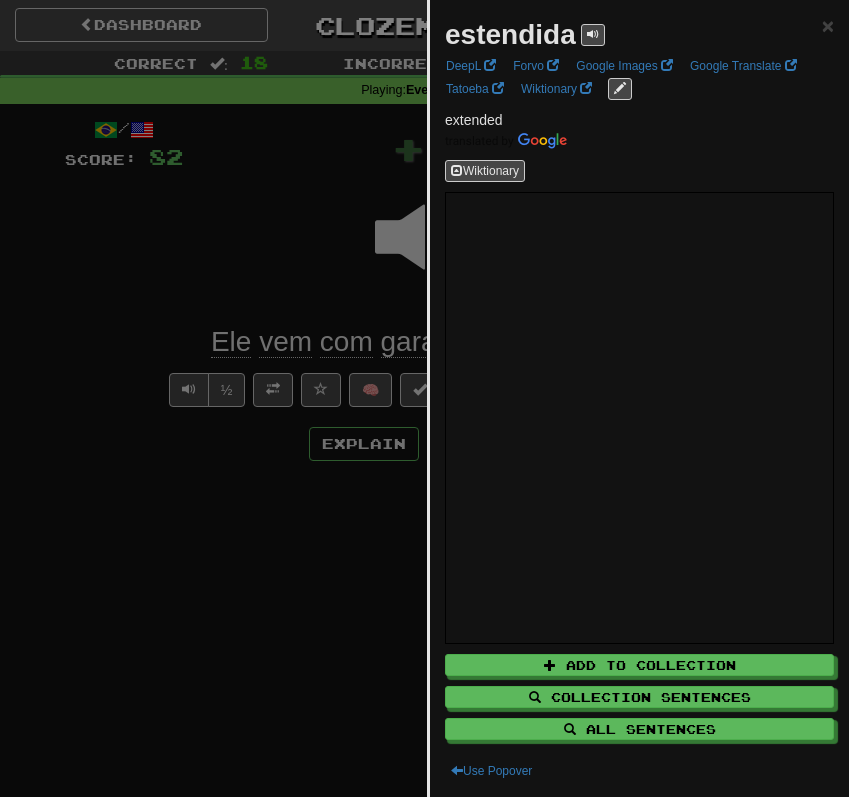 click at bounding box center (424, 398) 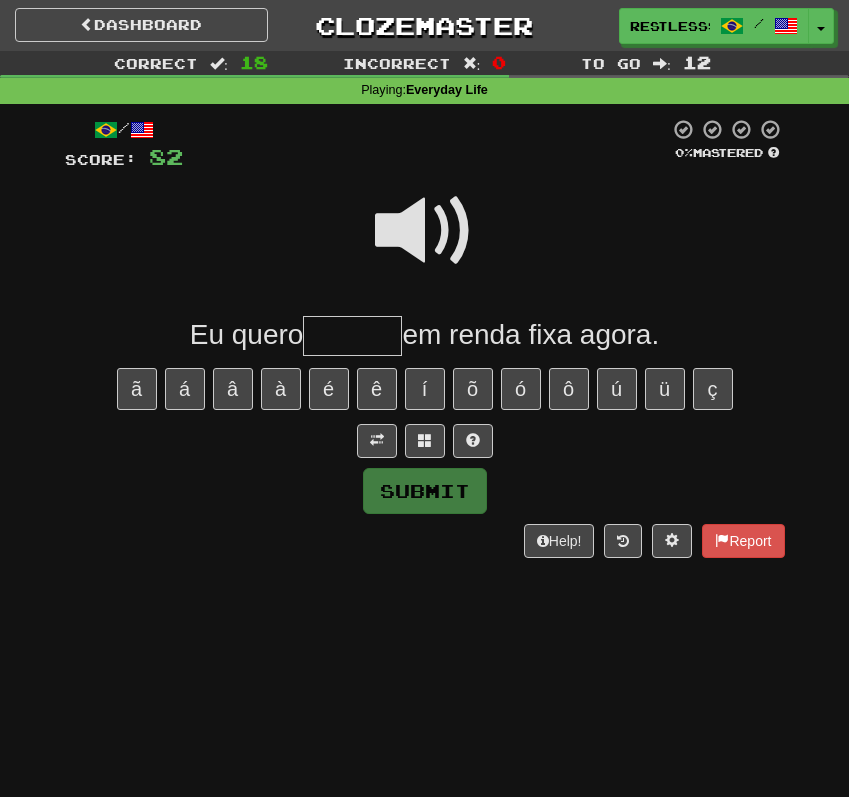 click at bounding box center (425, 231) 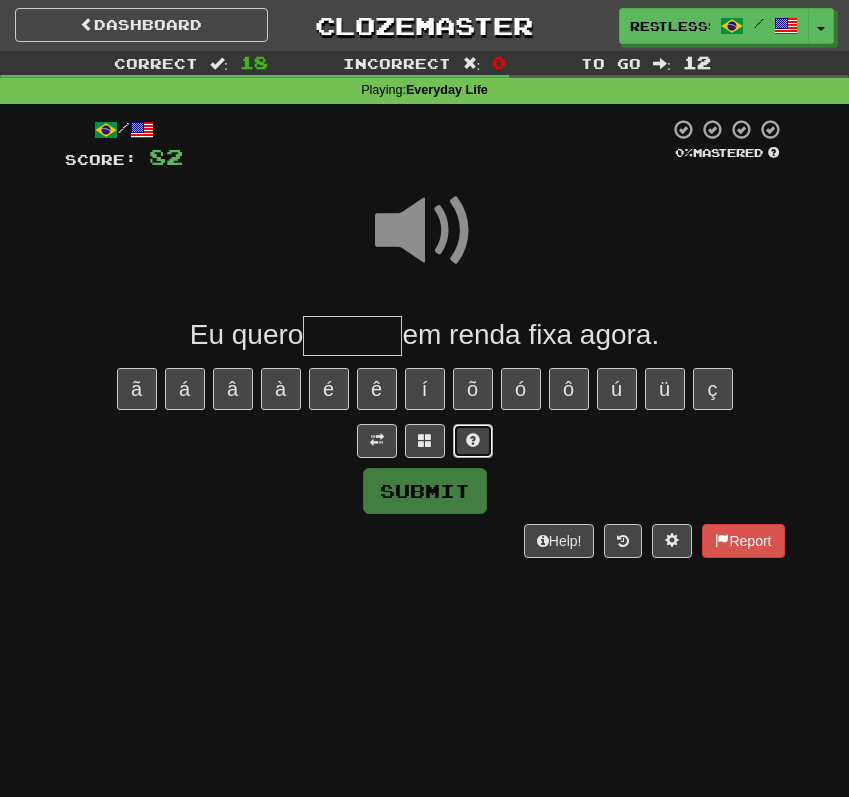 click at bounding box center [473, 441] 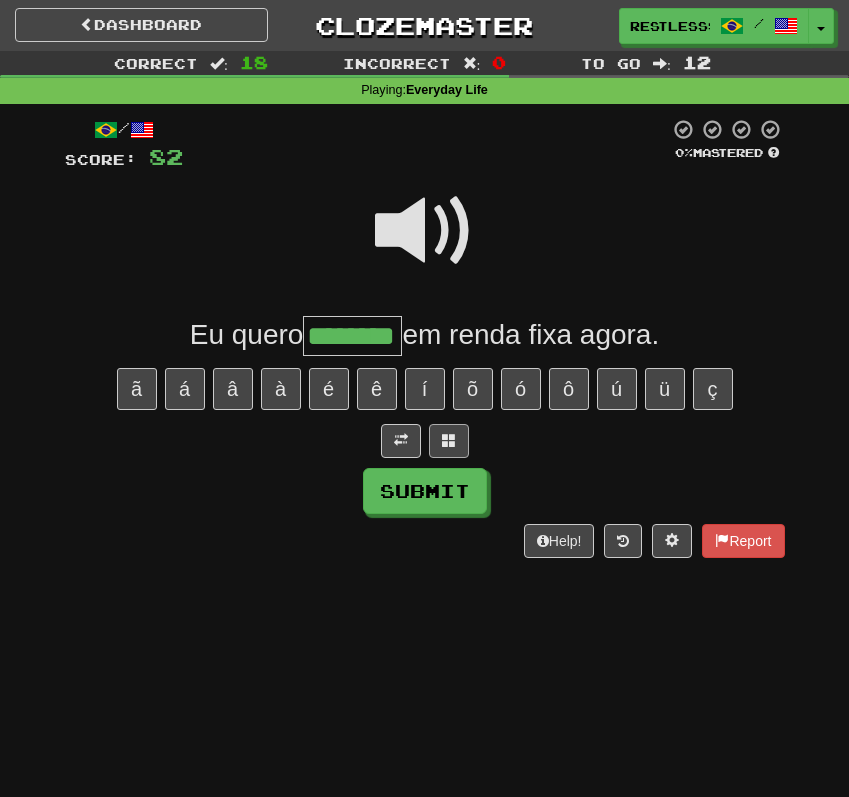 type on "********" 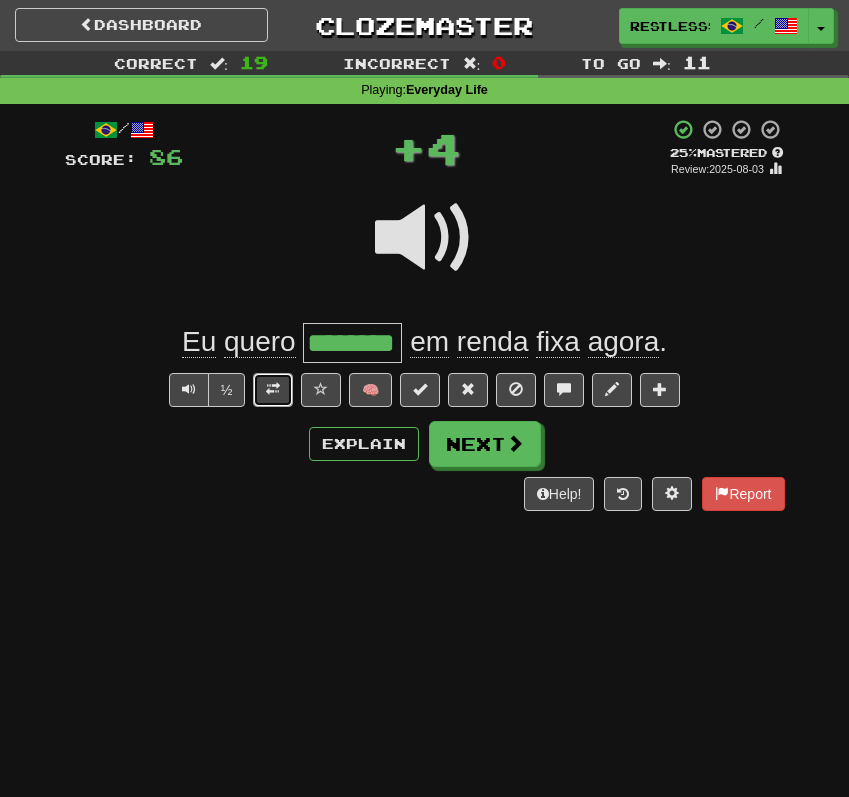 click at bounding box center [273, 389] 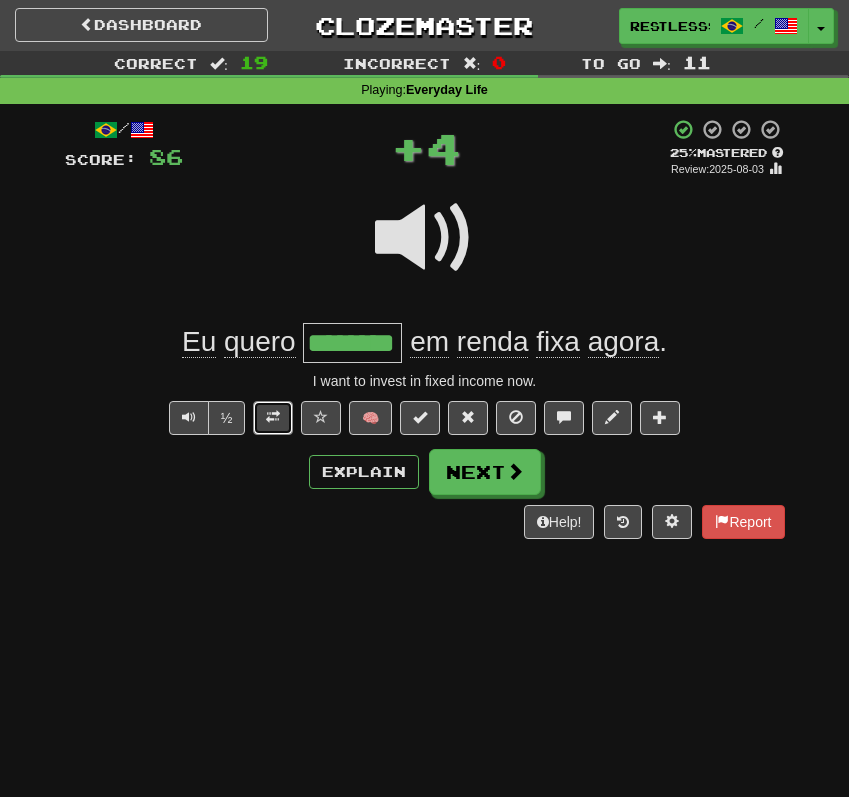 click at bounding box center (273, 417) 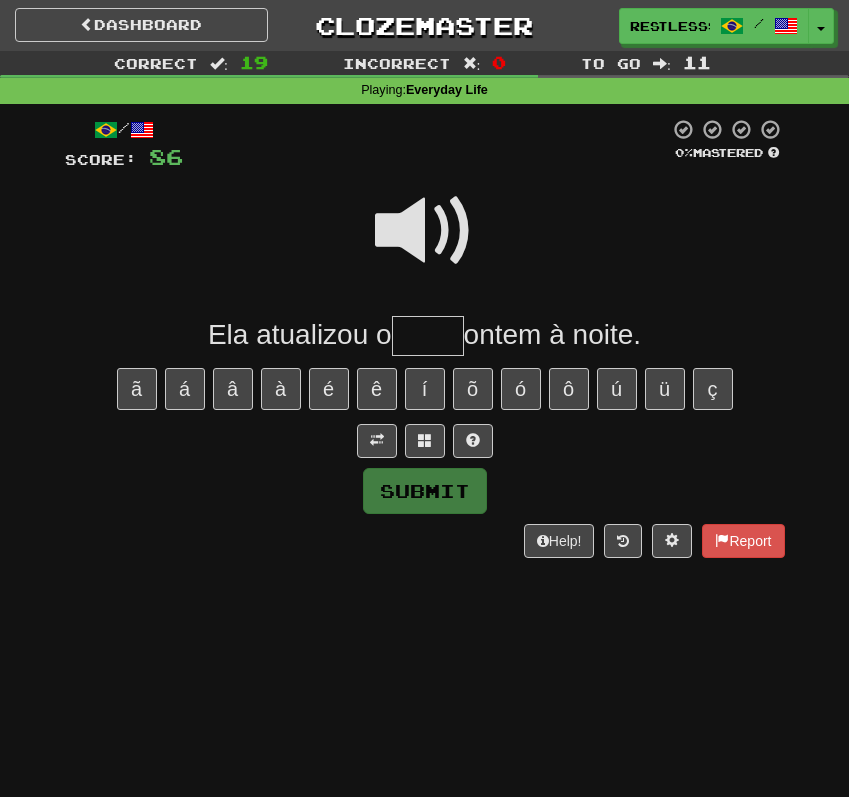 click at bounding box center (426, 145) 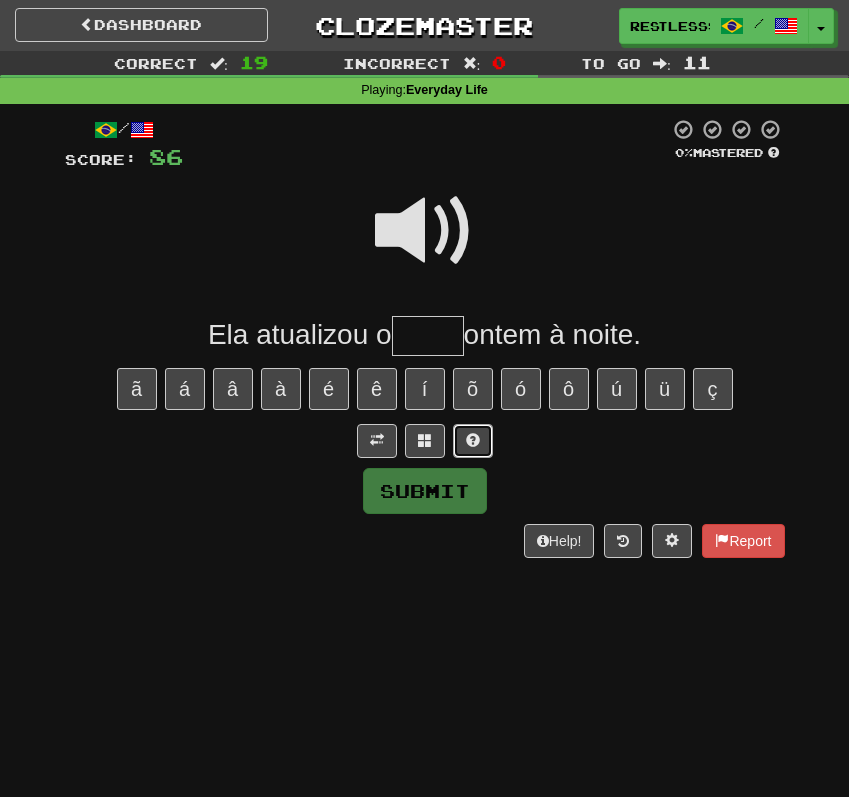 click at bounding box center [473, 441] 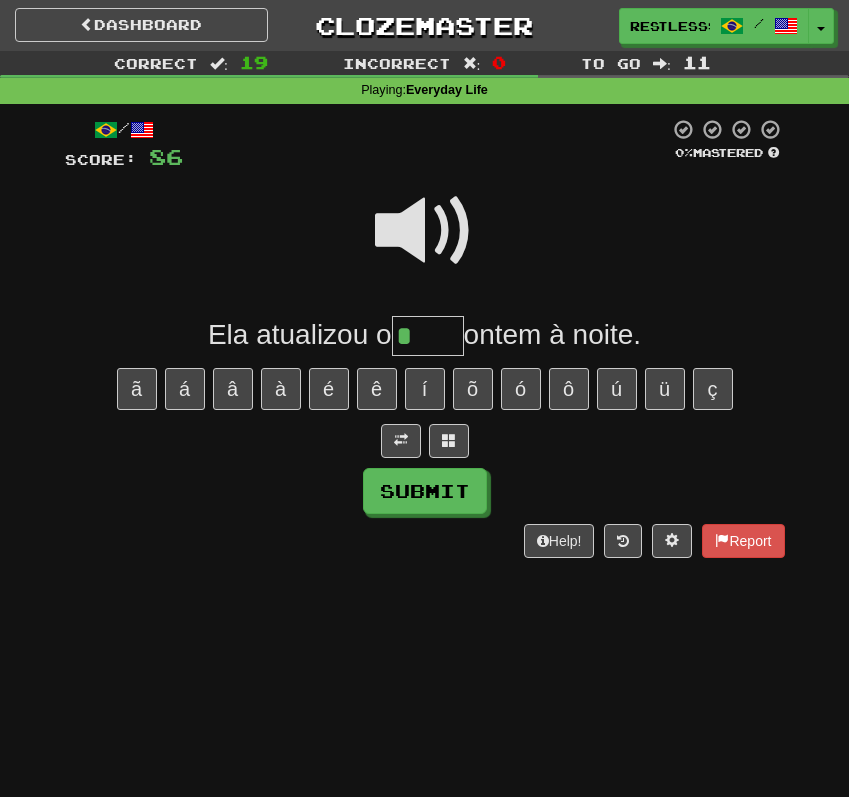 click at bounding box center (425, 231) 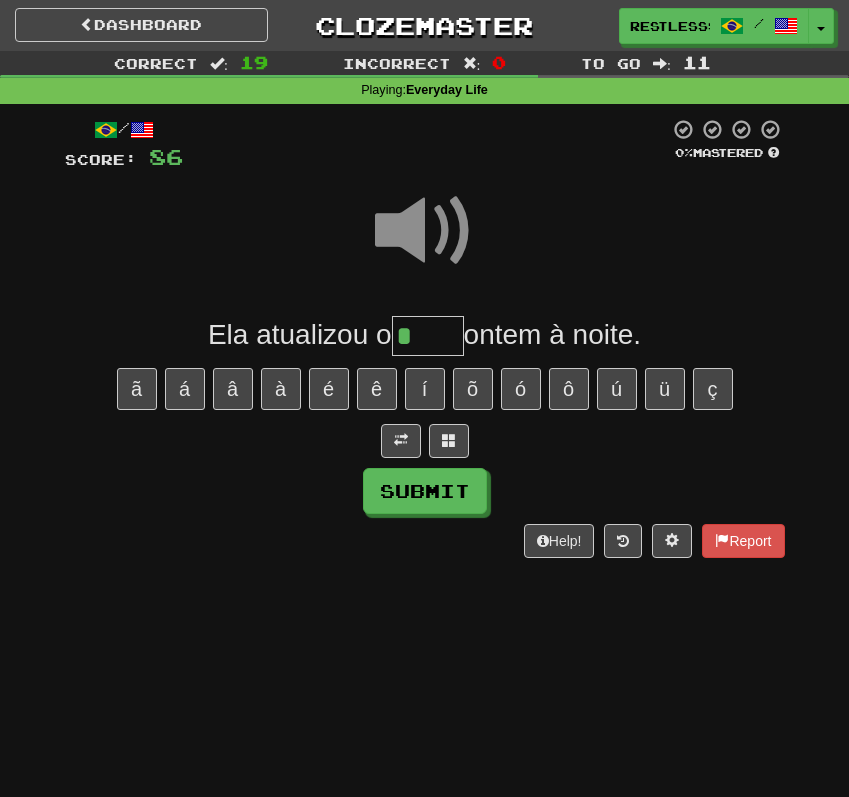click on "/  Score:   86 0 %  Mastered Ela atualizou o  *  ontem à noite. ã á â à é ê í õ ó ô ú ü ç Submit  Help!  Report" at bounding box center [425, 338] 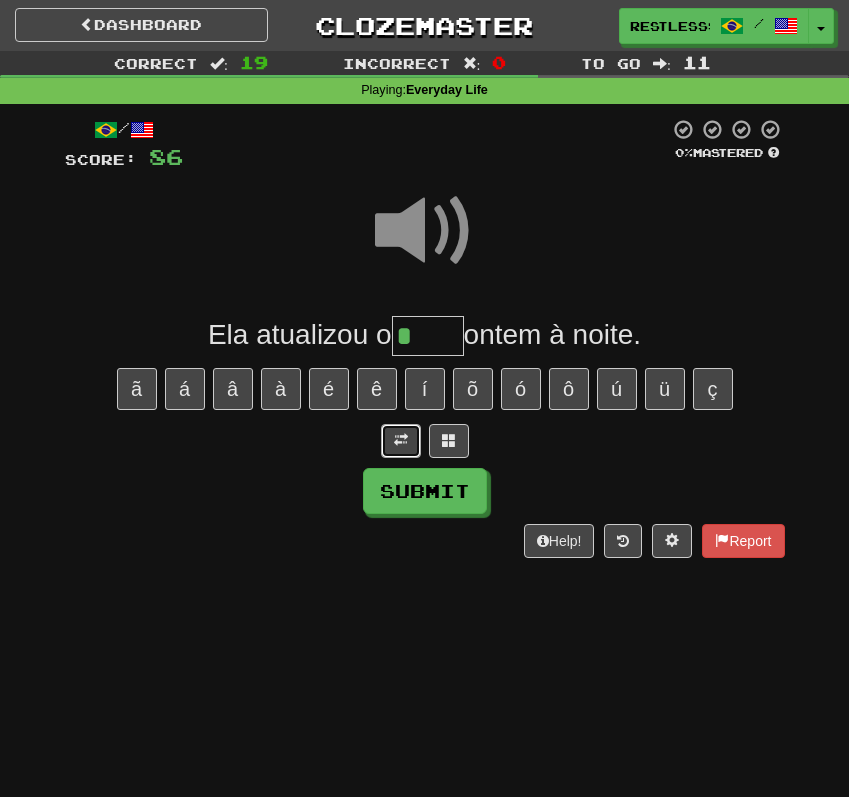 click at bounding box center [401, 440] 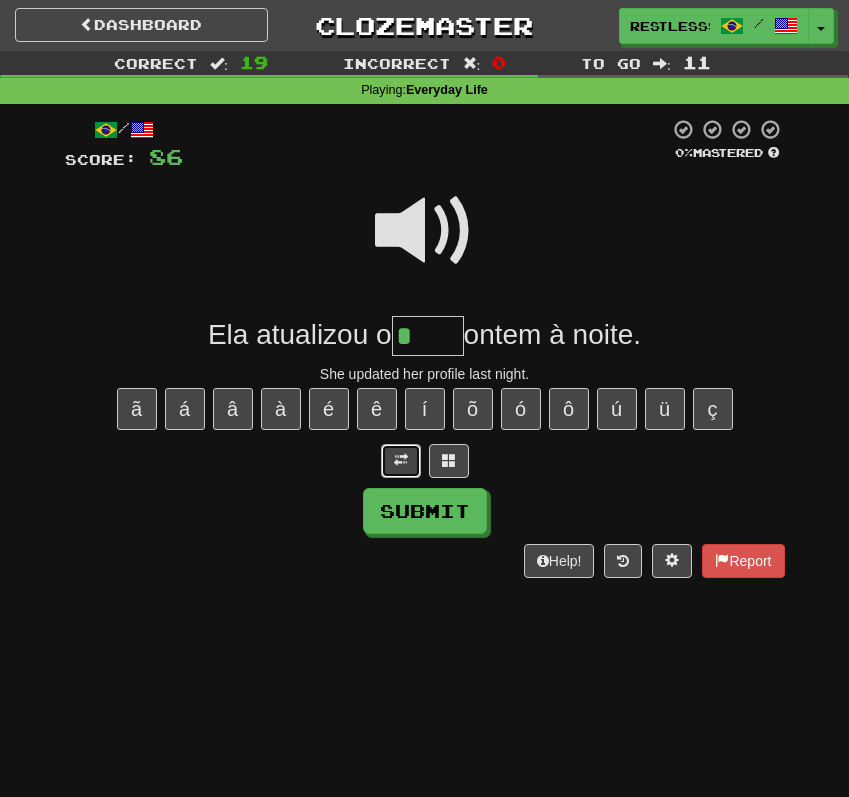 click at bounding box center [401, 461] 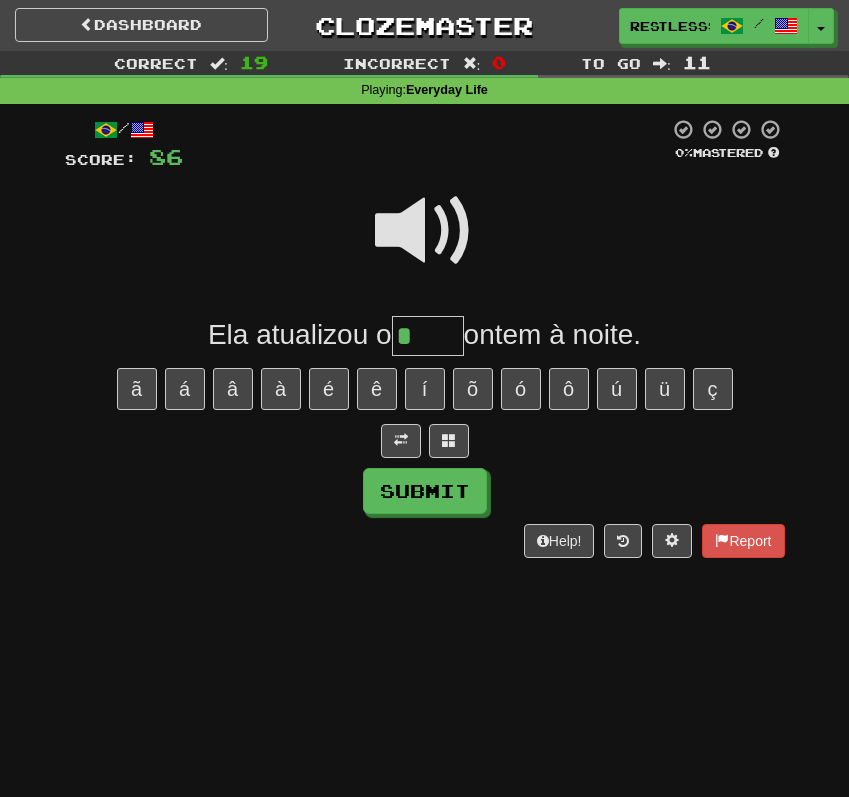 click on "*" at bounding box center (428, 336) 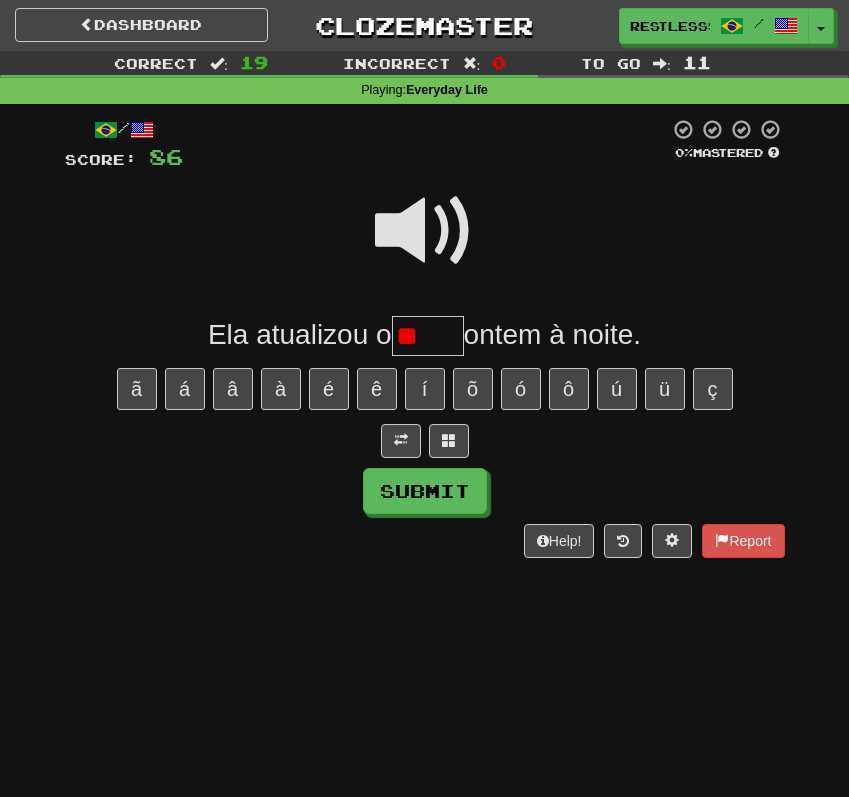 click on "/  Score:   86 0 %  Mastered Ela atualizou o  **  ontem à noite. ã á â à é ê í õ ó ô ú ü ç Submit  Help!  Report" at bounding box center (425, 338) 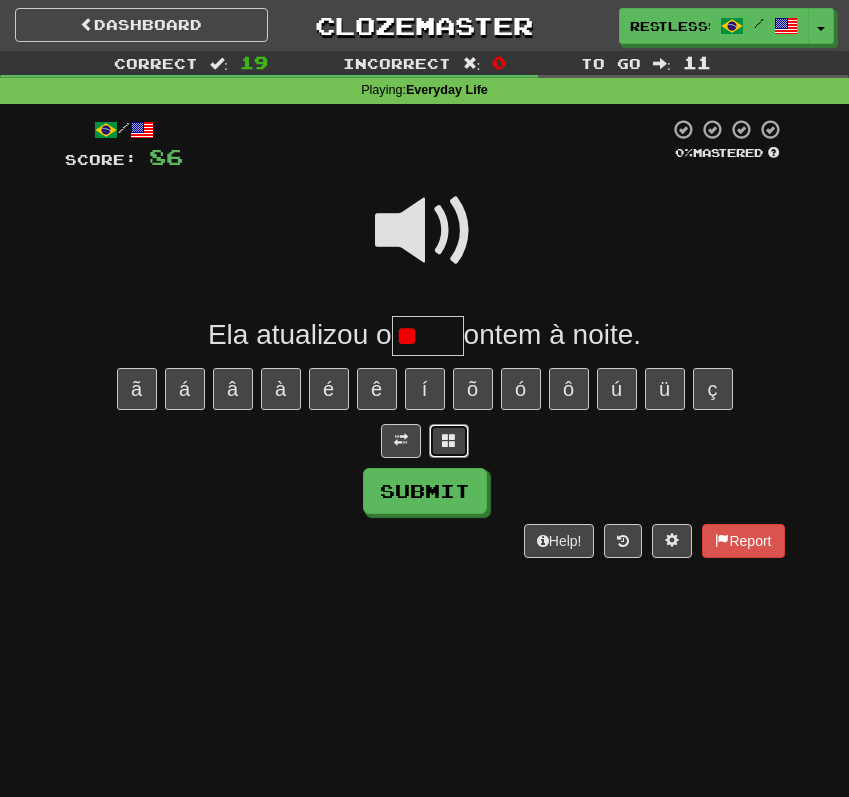 click at bounding box center (449, 440) 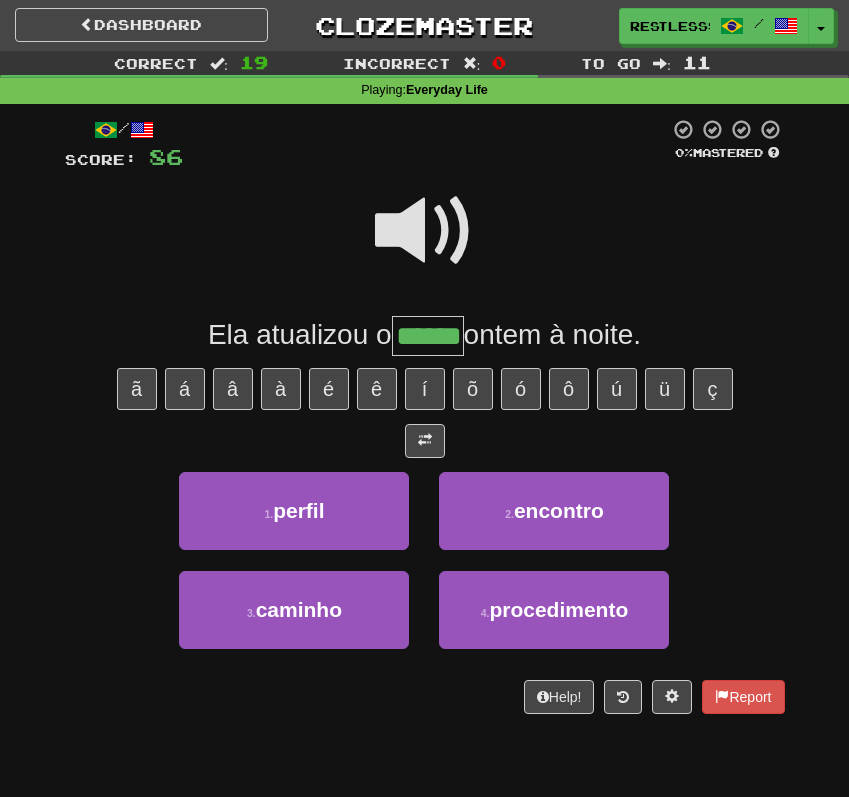 type on "******" 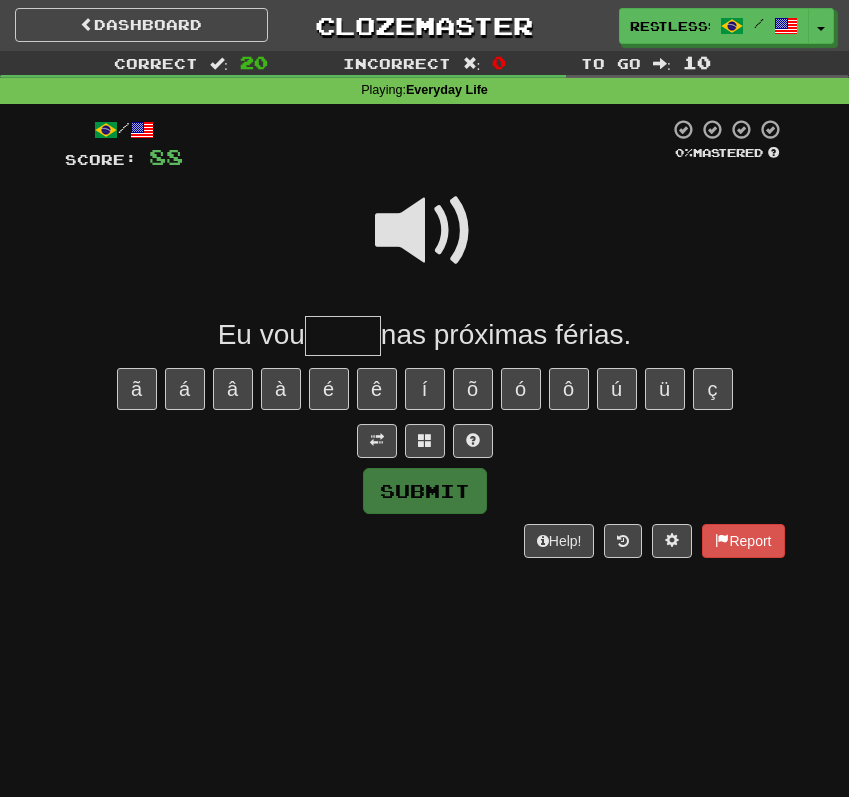 click at bounding box center (425, 231) 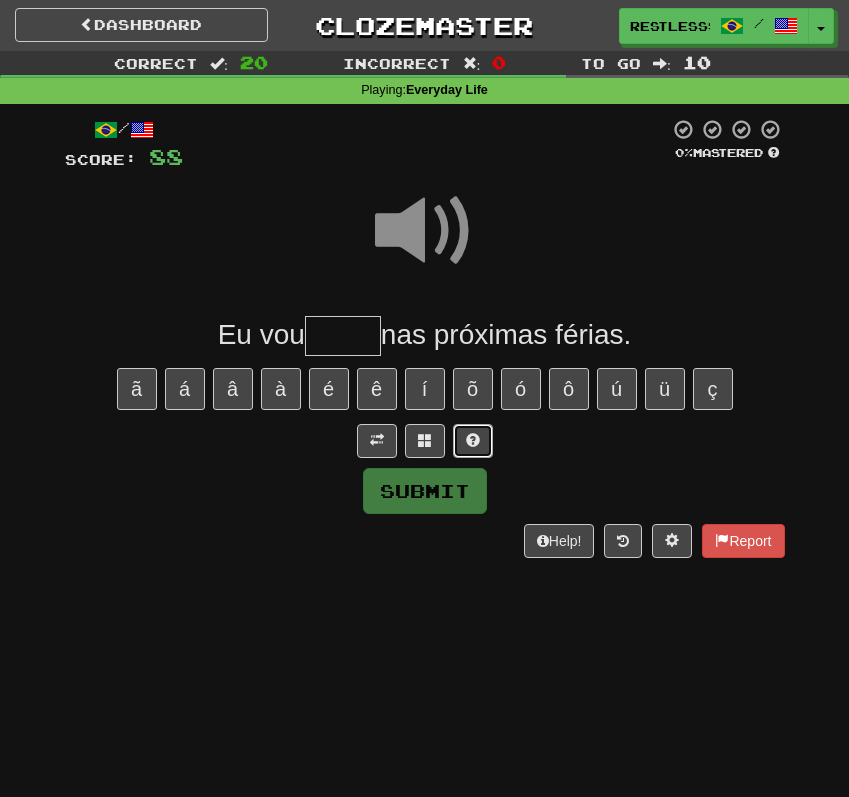 click at bounding box center (473, 441) 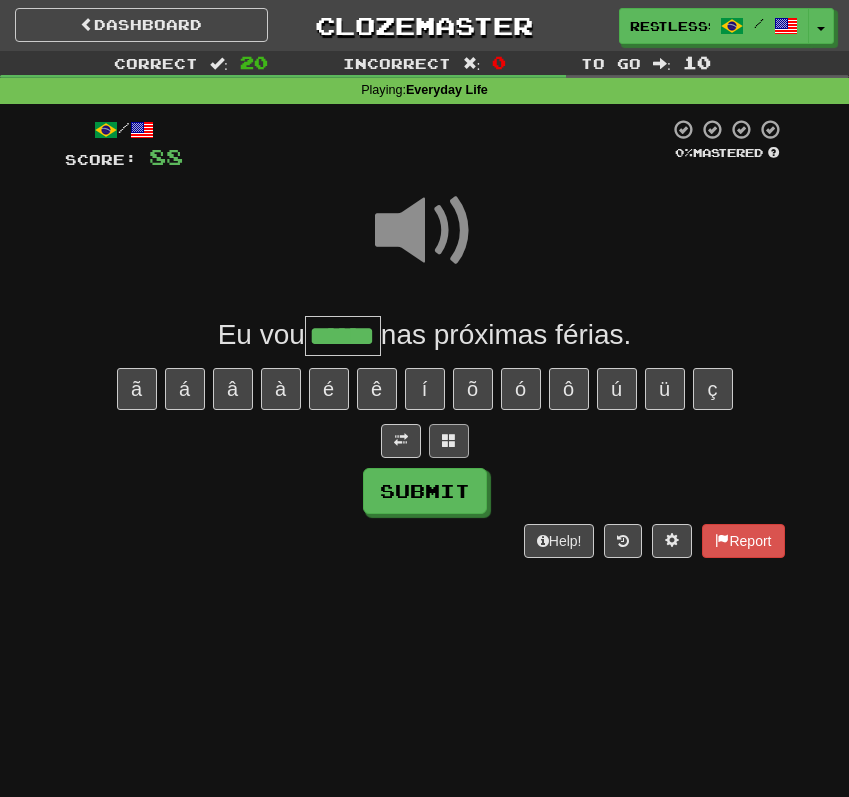 type on "******" 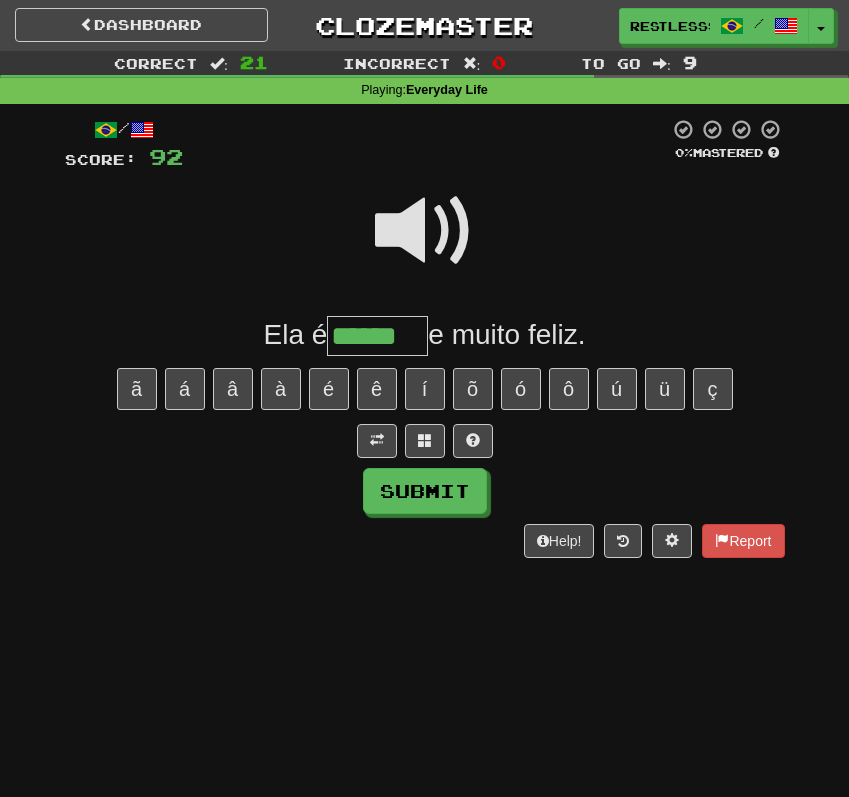 type on "******" 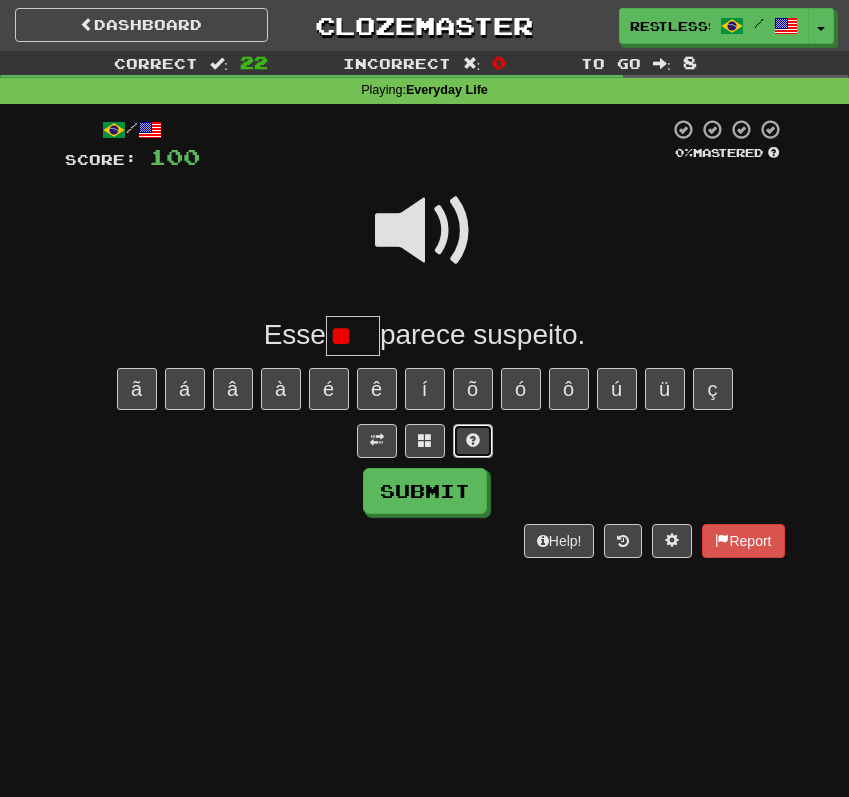 click at bounding box center (473, 441) 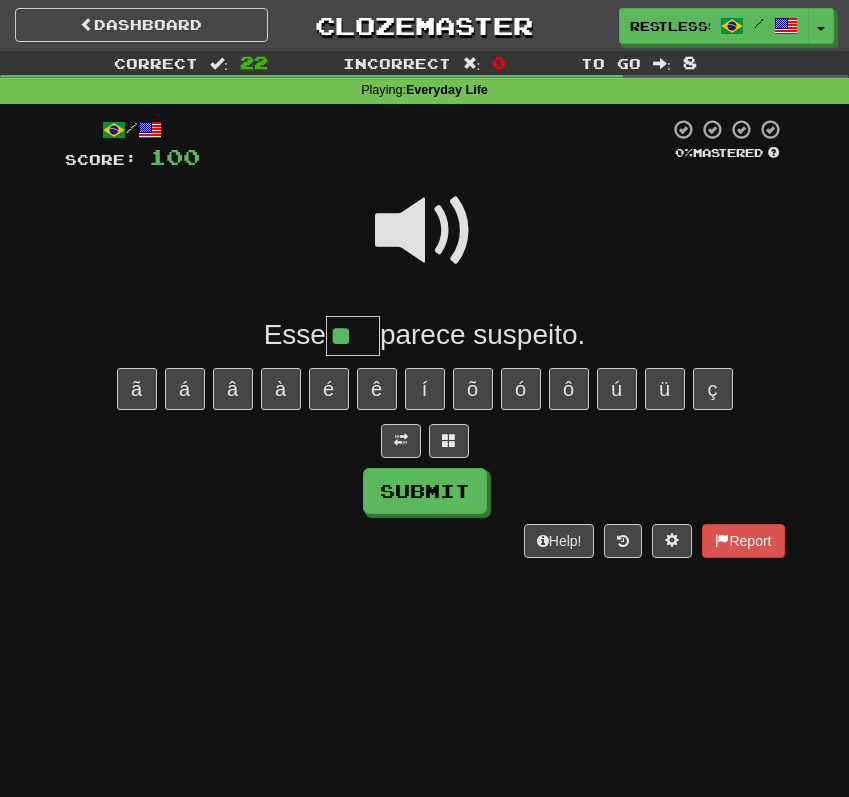 click at bounding box center (425, 231) 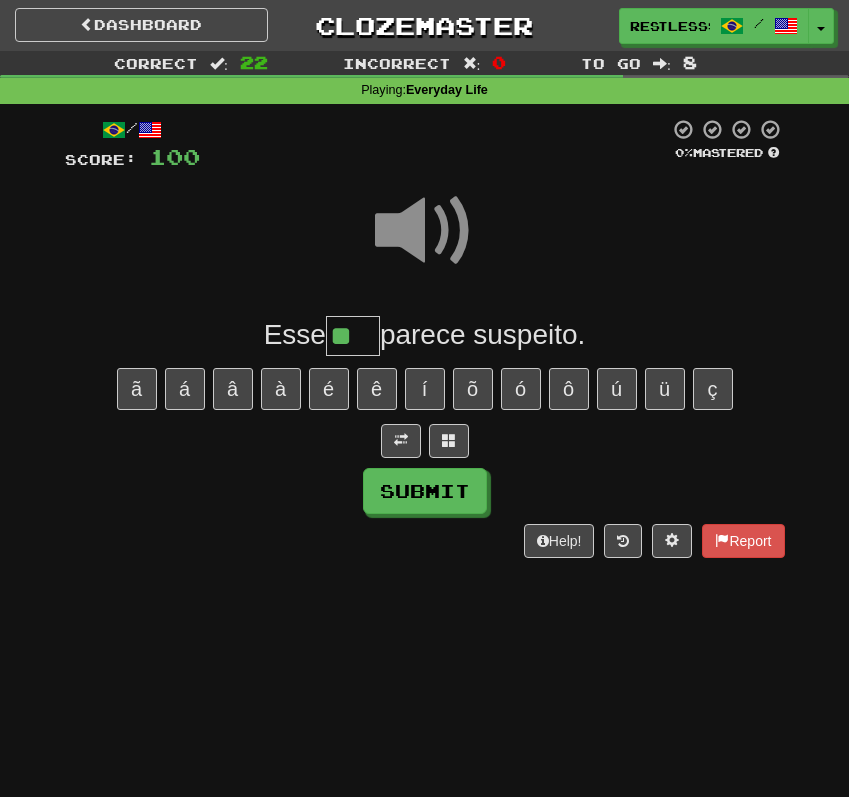click on "**" at bounding box center [353, 336] 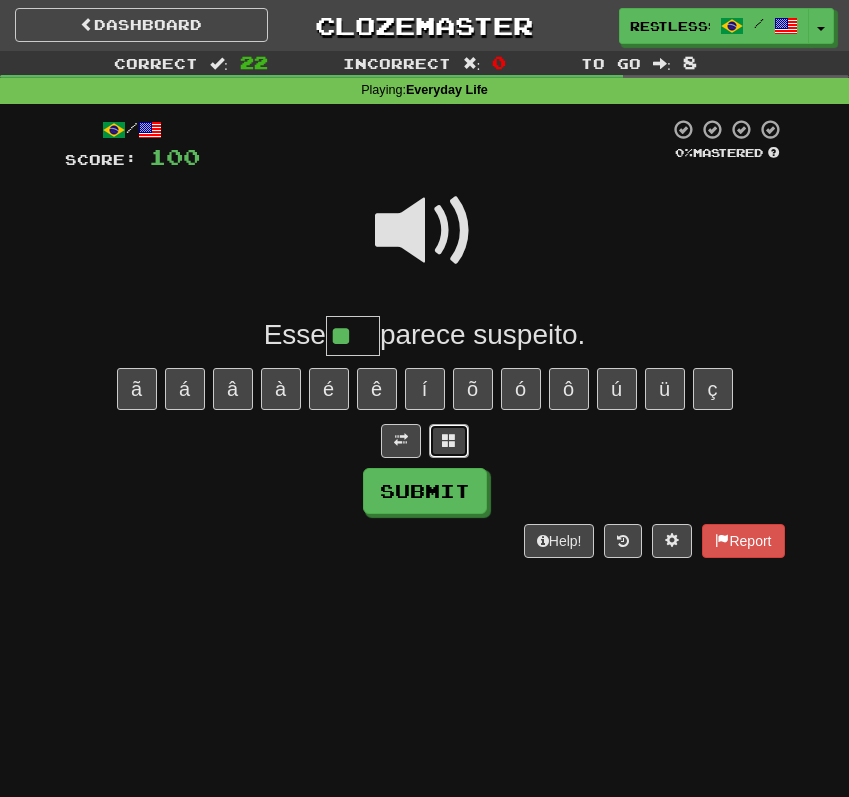 click at bounding box center [449, 440] 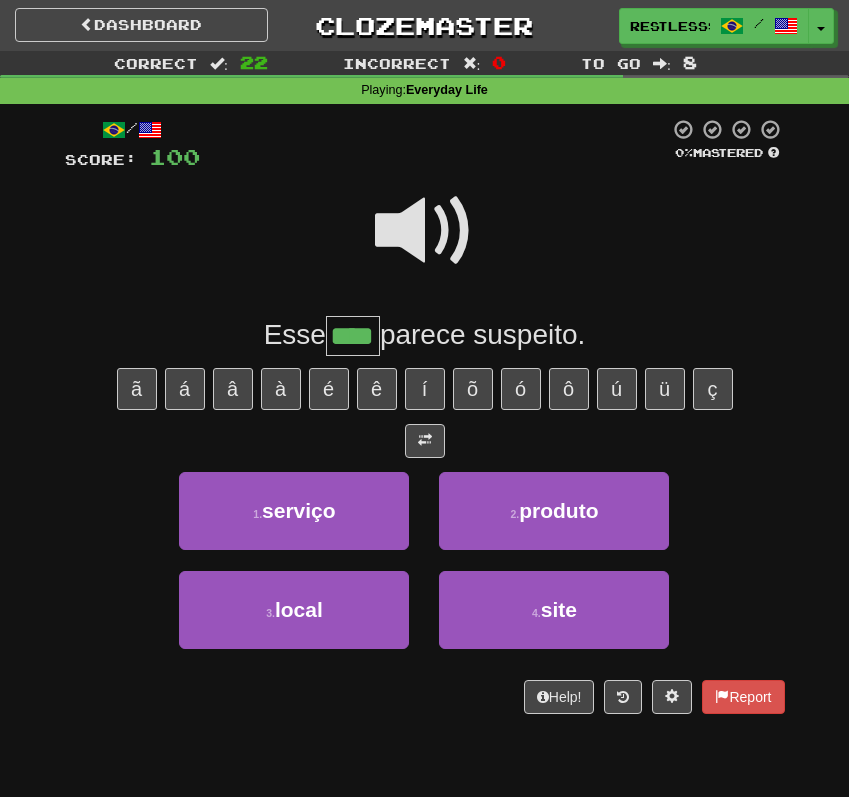 type on "****" 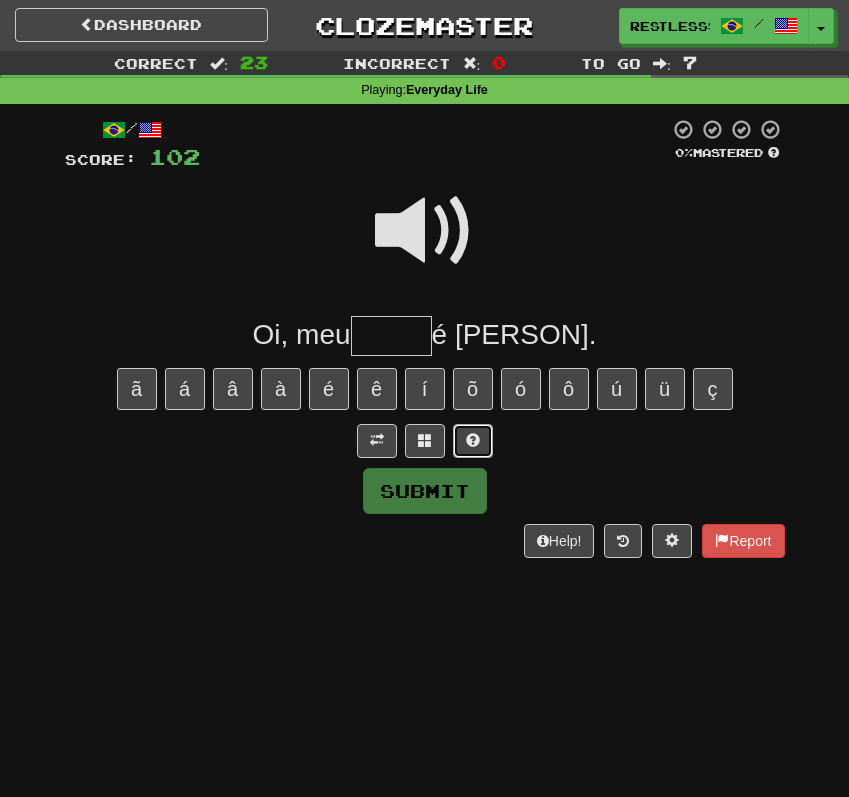 click at bounding box center (473, 441) 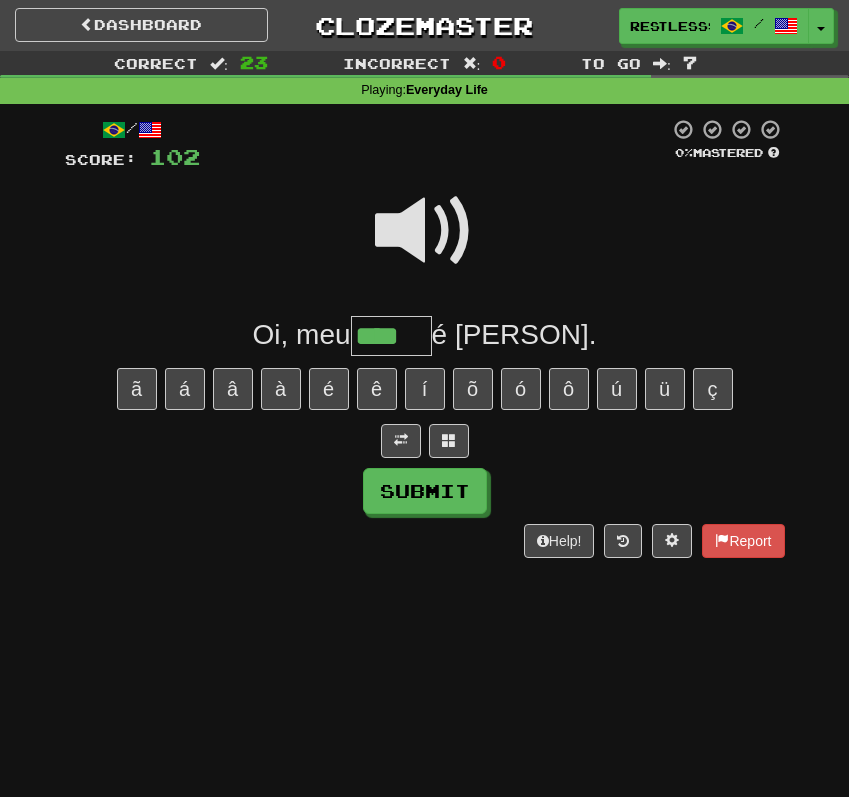 type on "****" 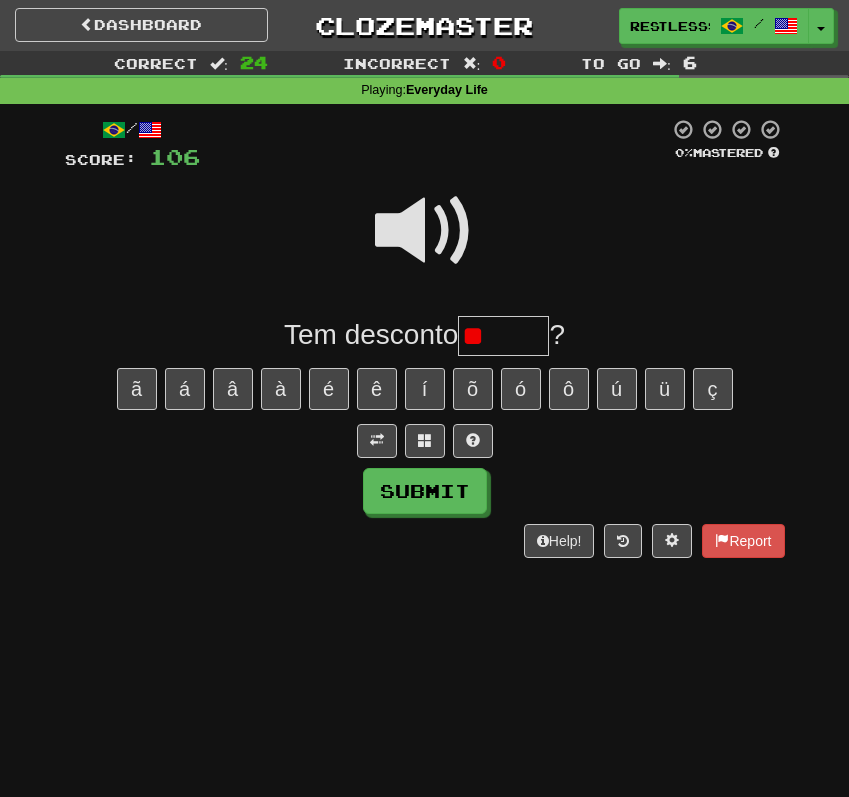 type on "*" 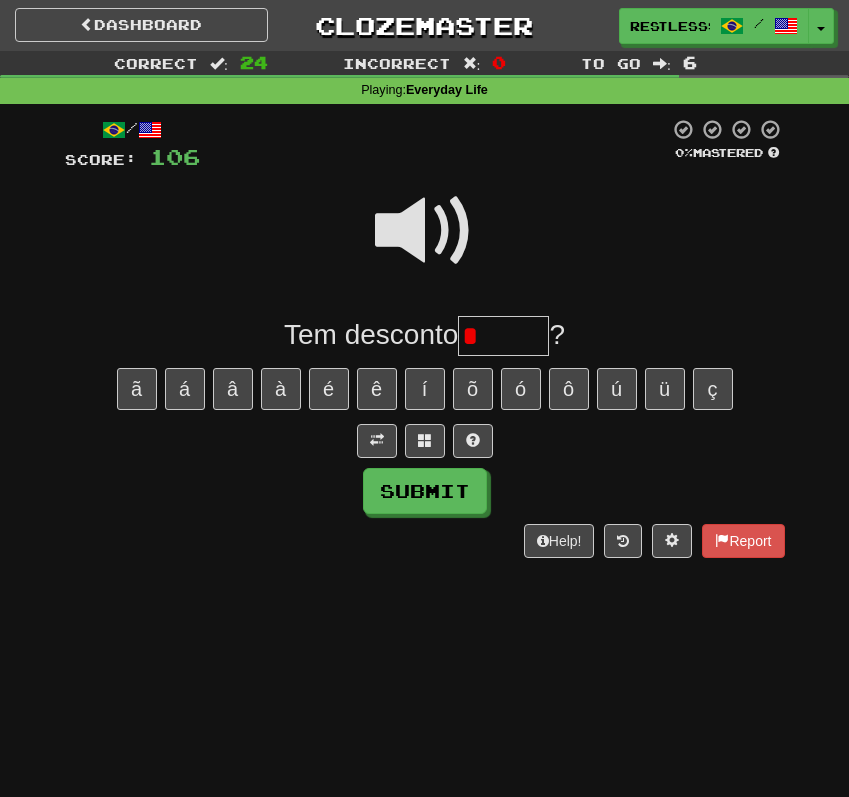 click at bounding box center (425, 231) 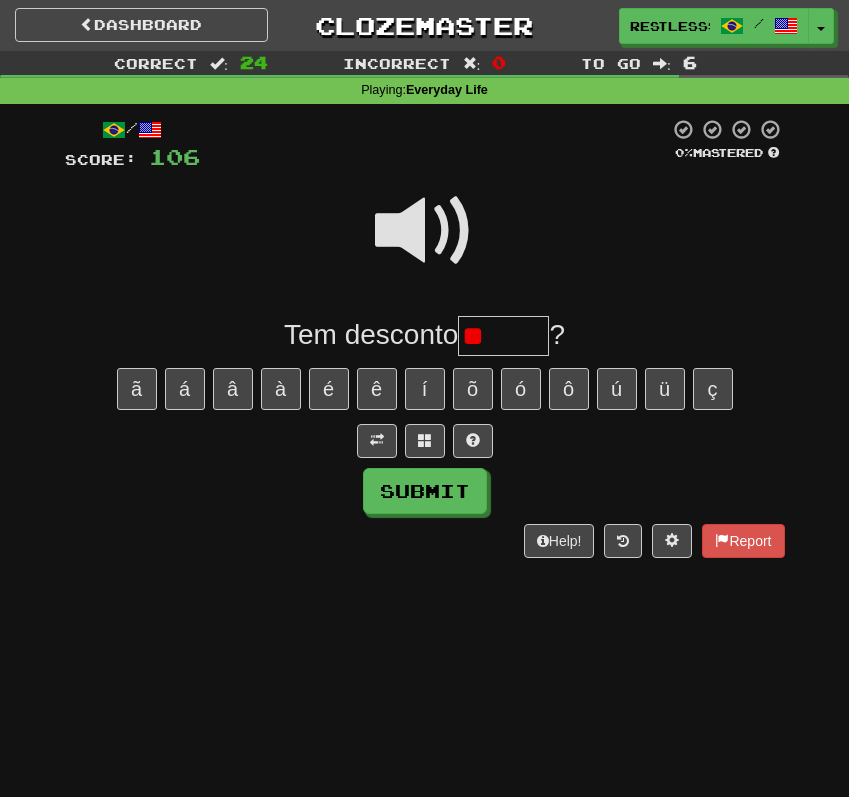 type on "*" 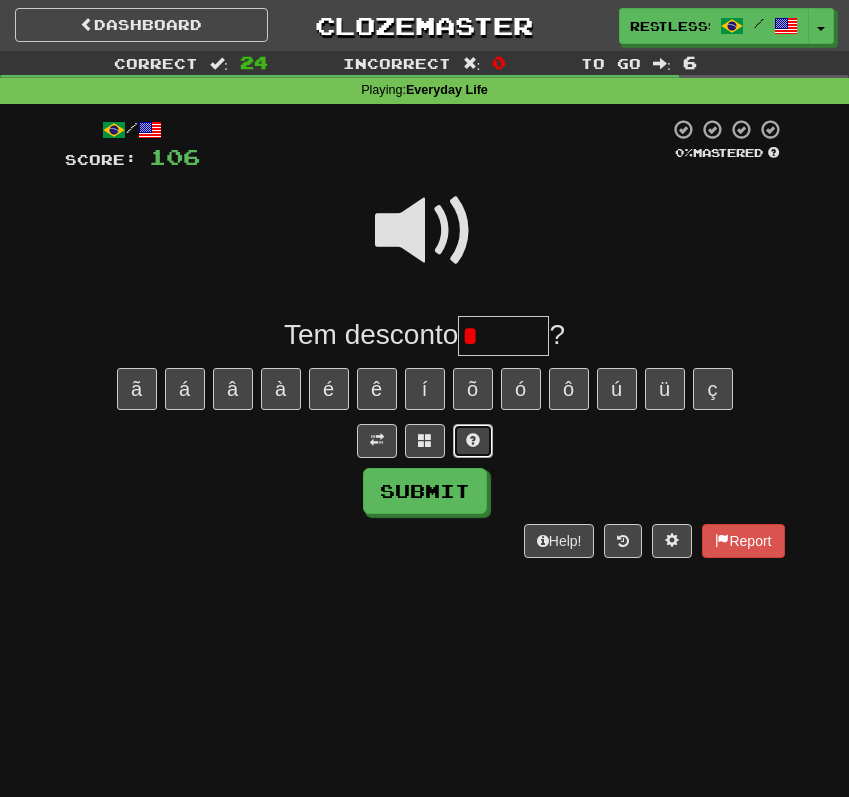 click at bounding box center (473, 440) 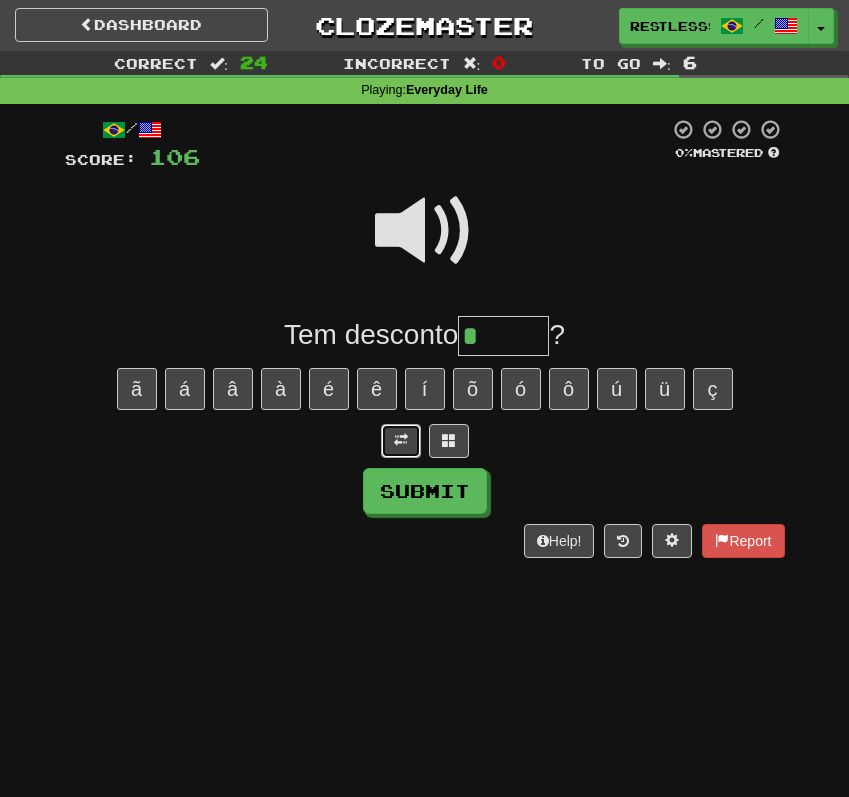 click at bounding box center (401, 441) 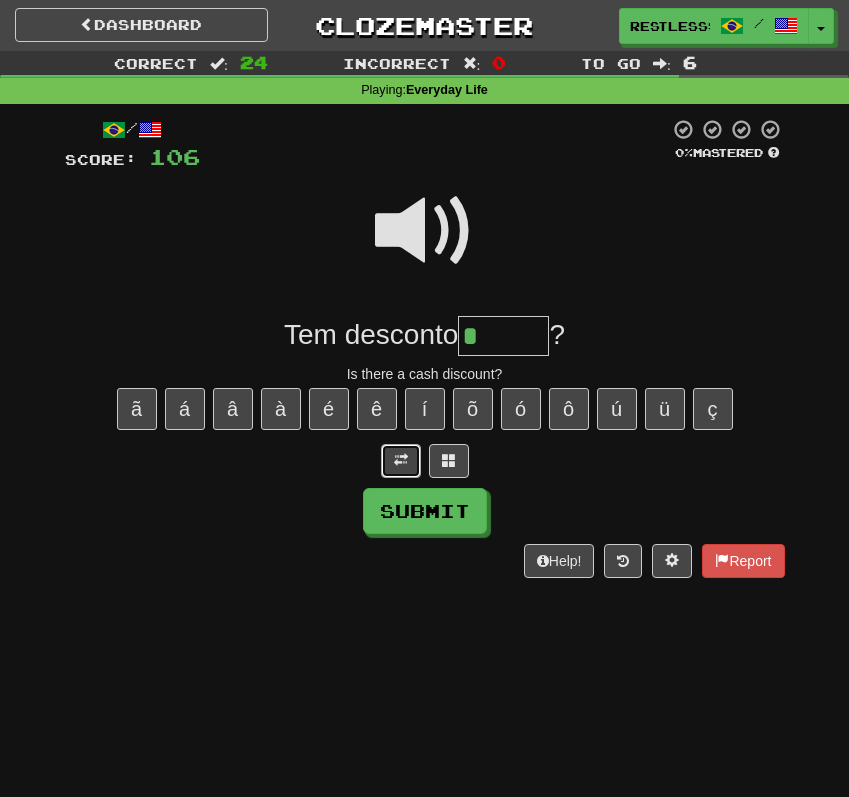 click at bounding box center [401, 461] 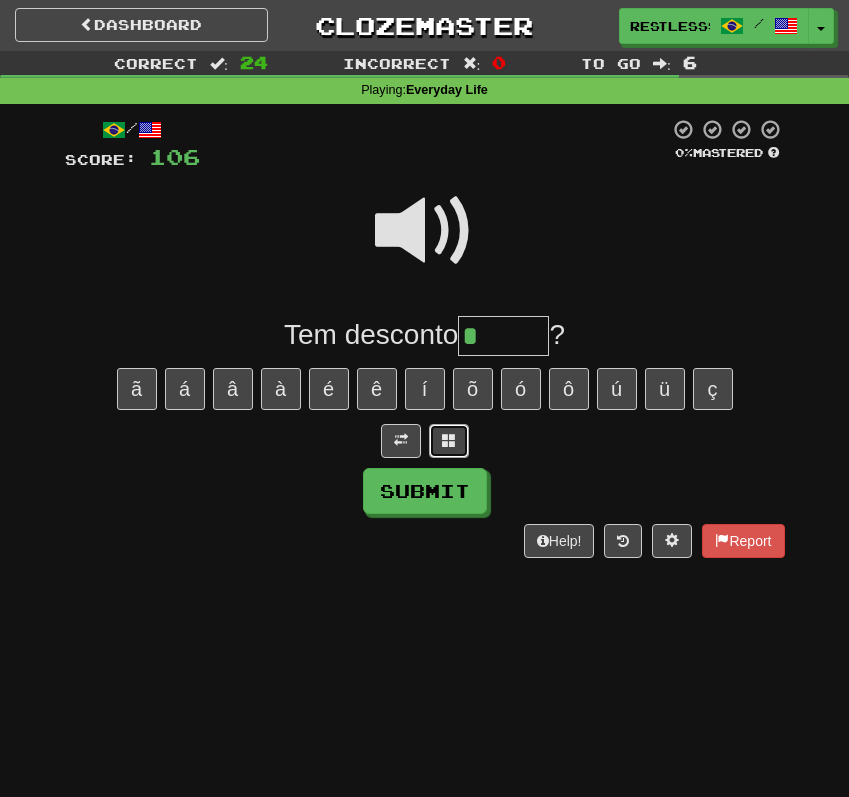 click at bounding box center (449, 440) 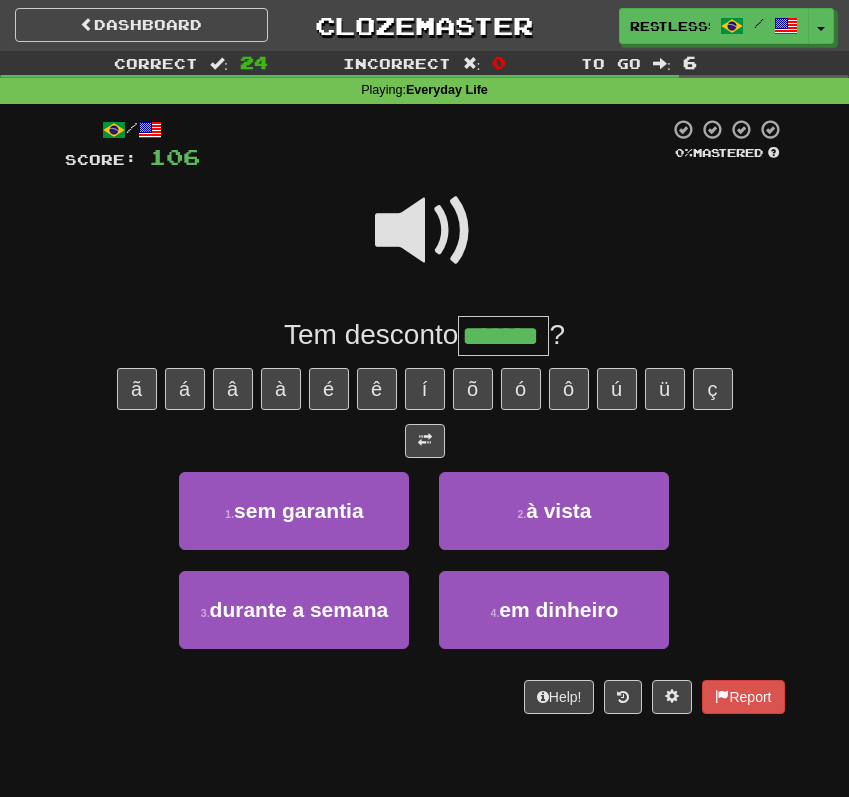 type on "*******" 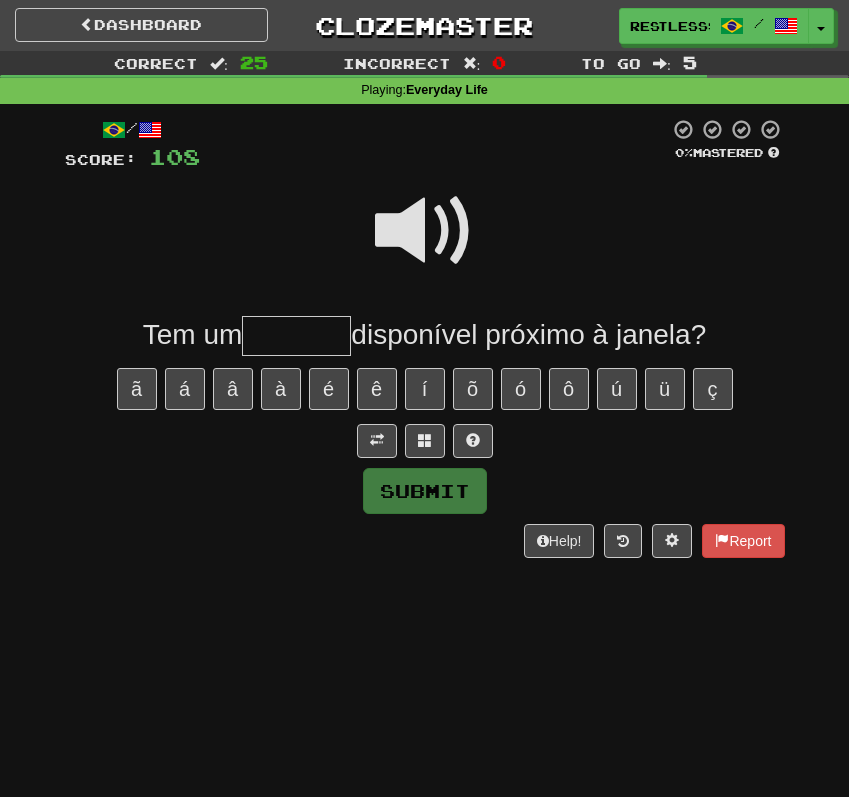 click at bounding box center [425, 231] 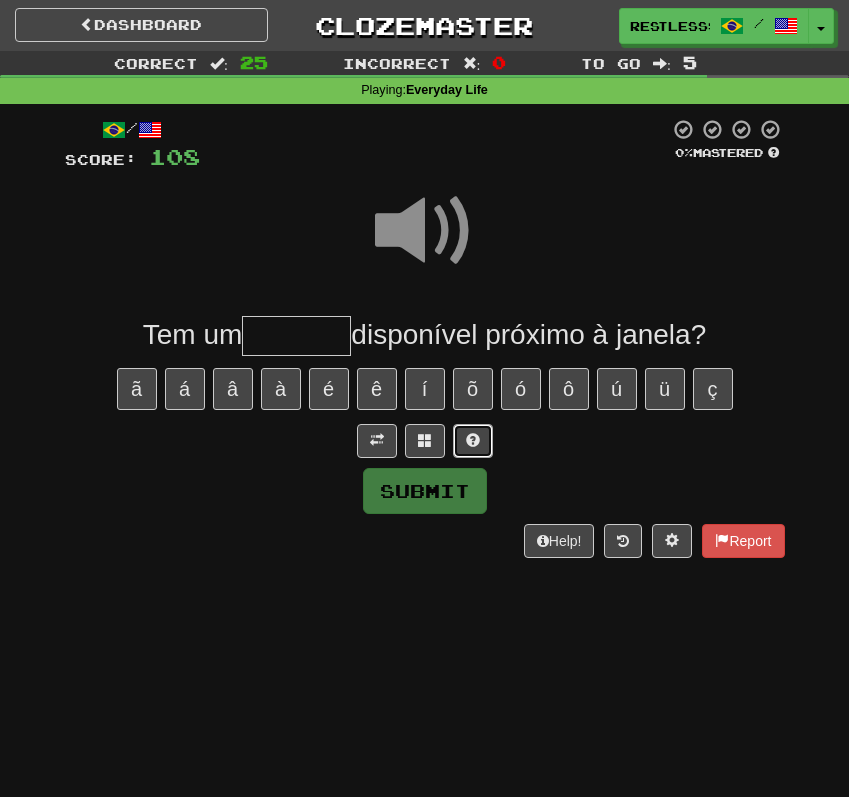click at bounding box center [473, 441] 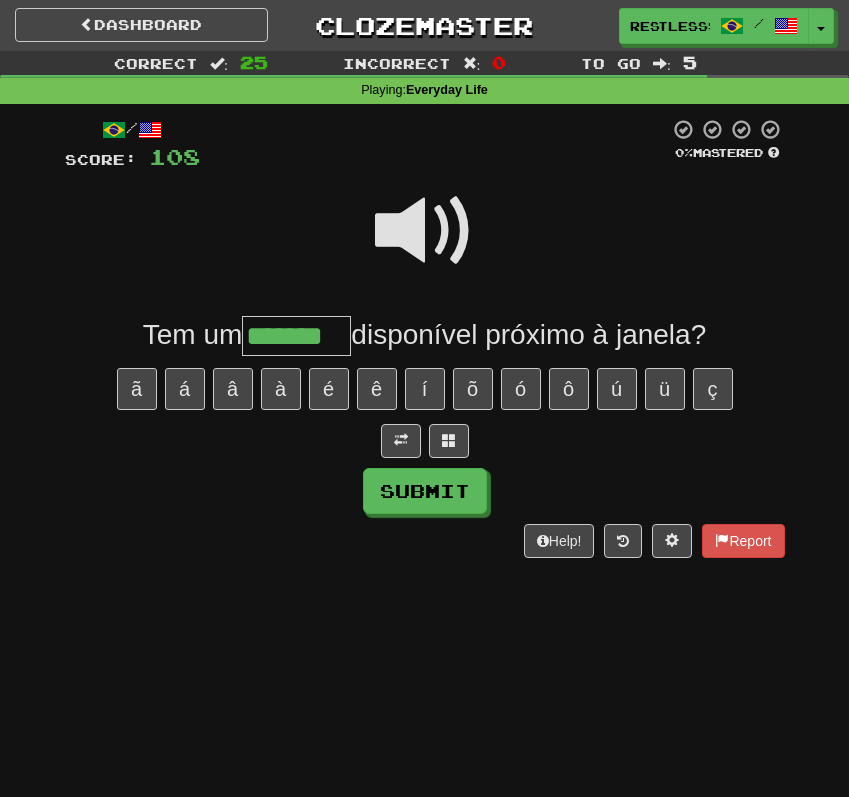 type on "*******" 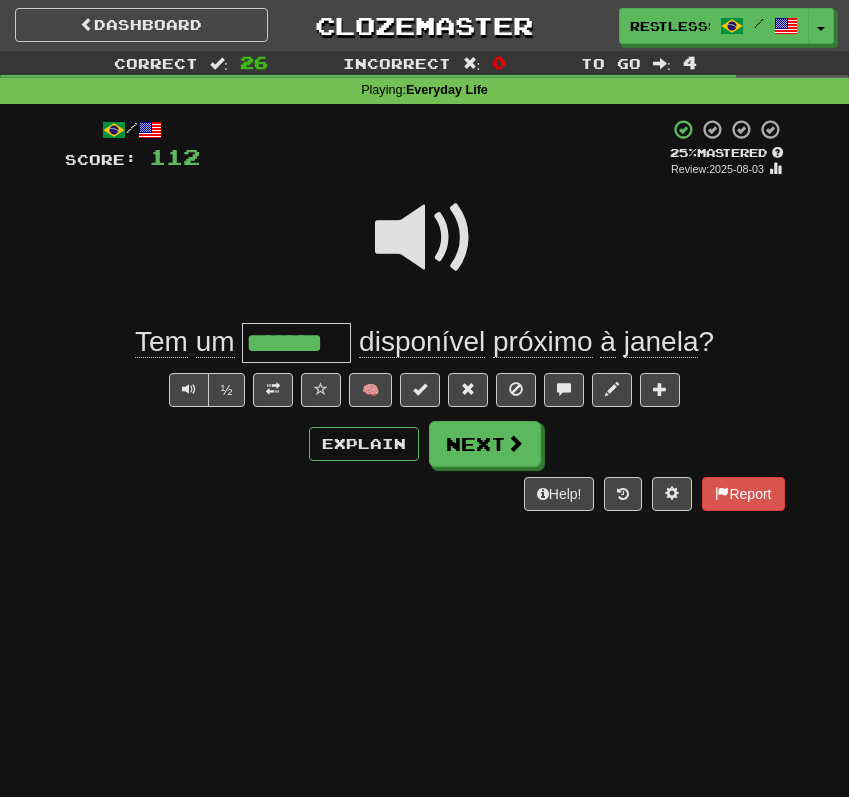 click on "janela" at bounding box center (661, 342) 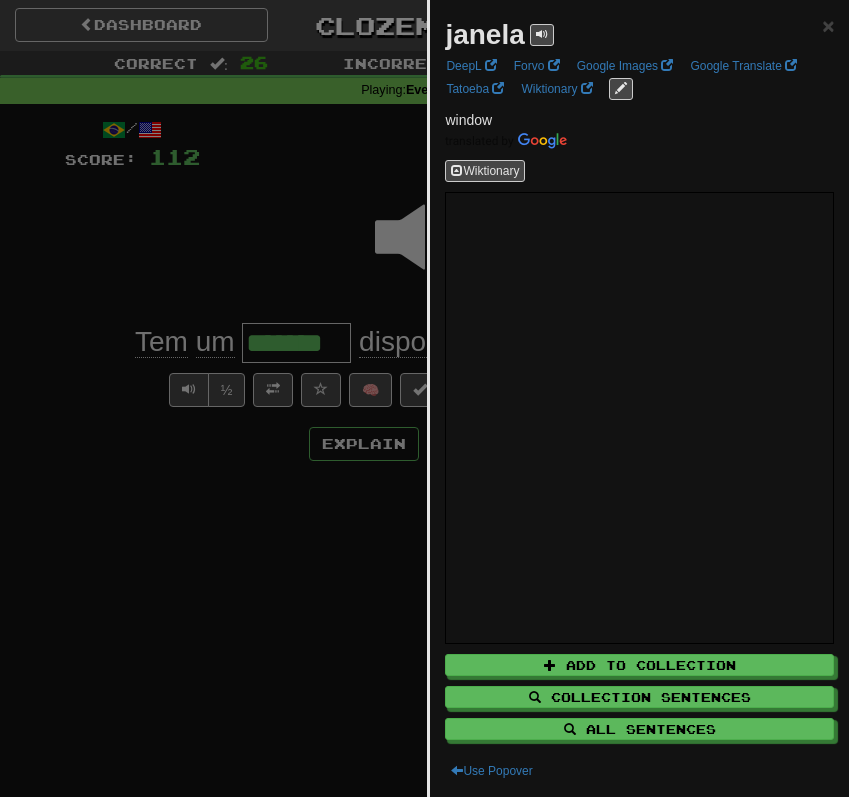 click at bounding box center [424, 398] 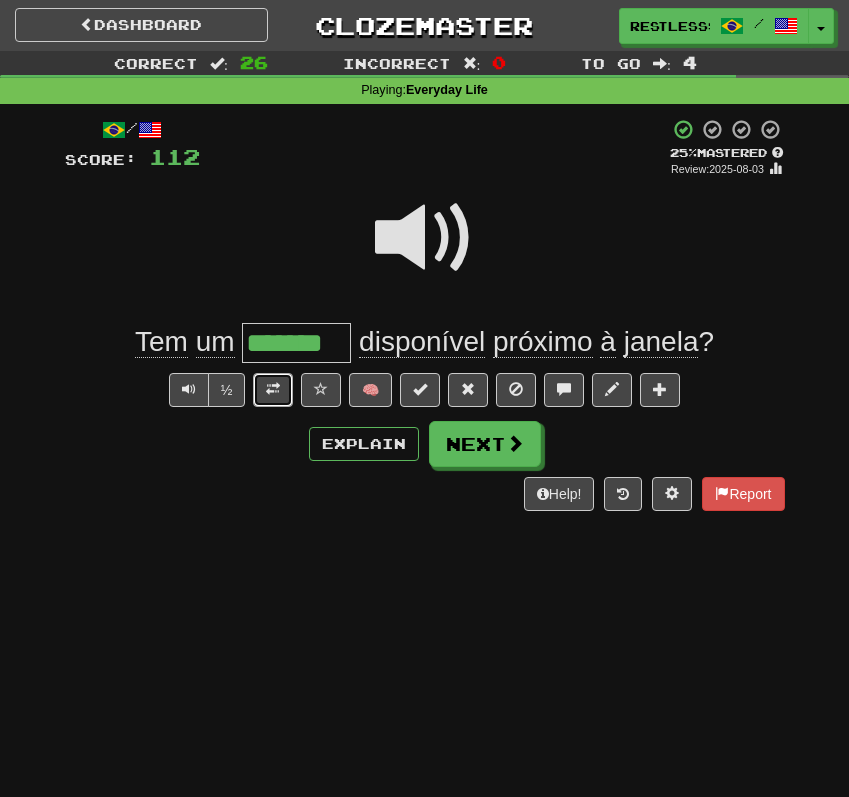click at bounding box center (273, 390) 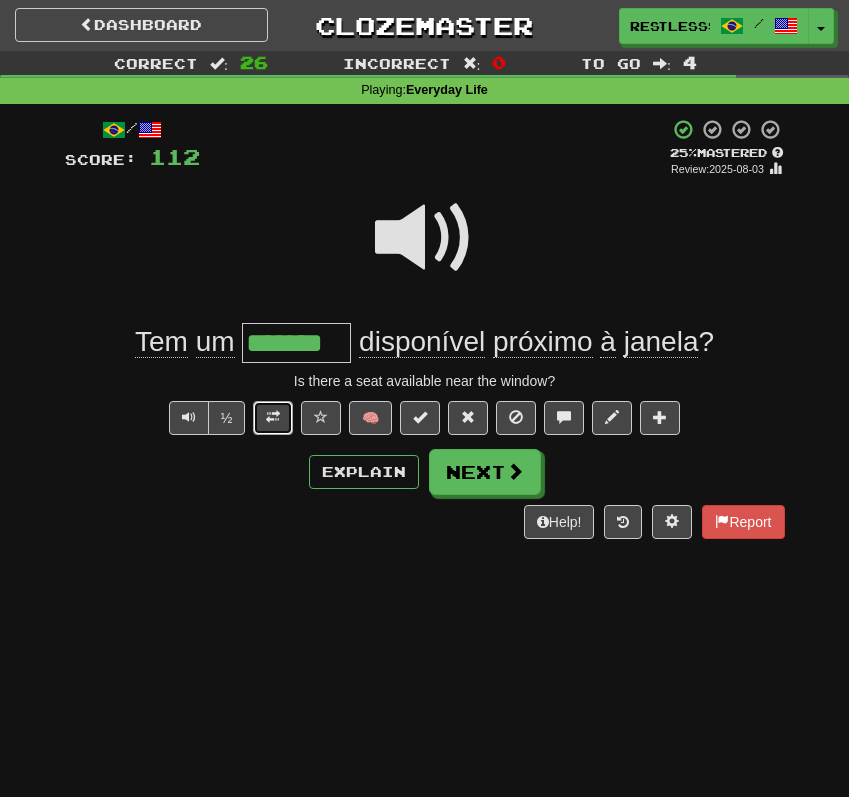 click at bounding box center [273, 417] 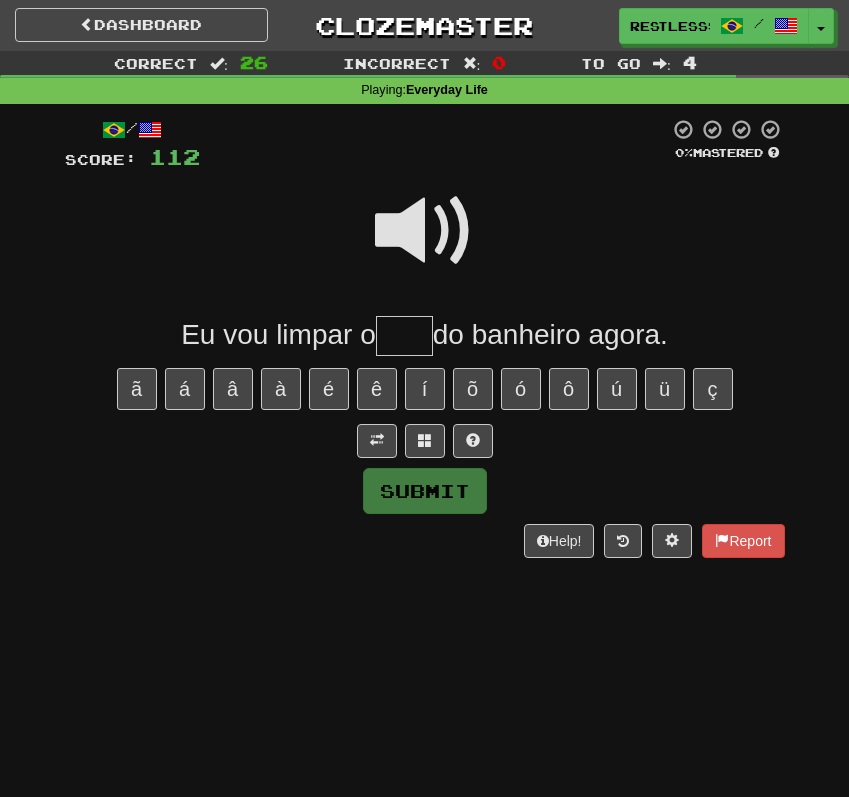 click at bounding box center [425, 244] 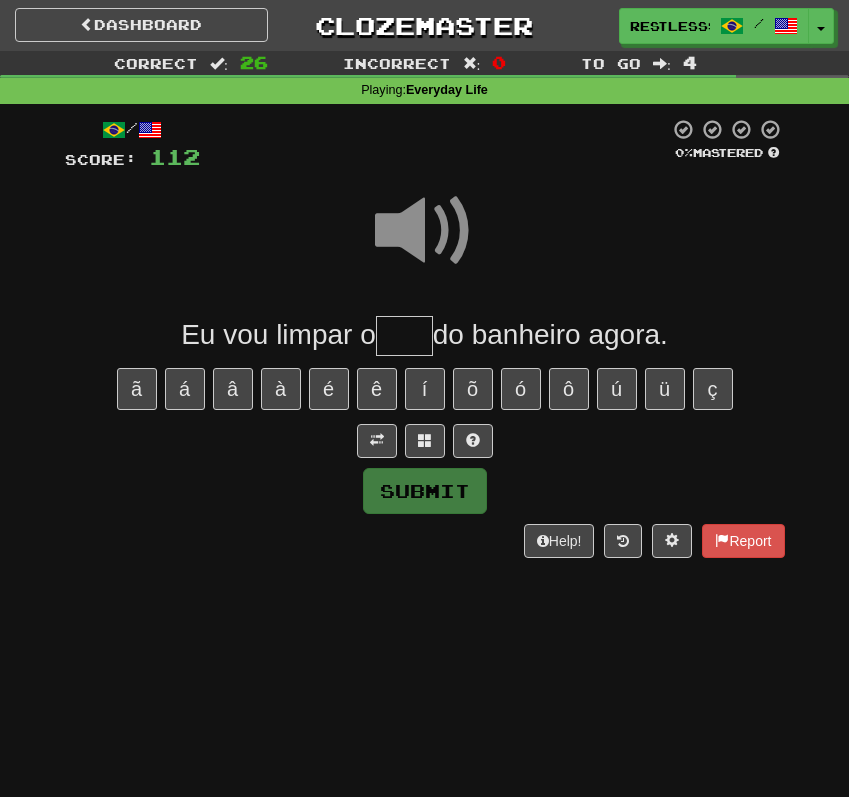 click at bounding box center (404, 336) 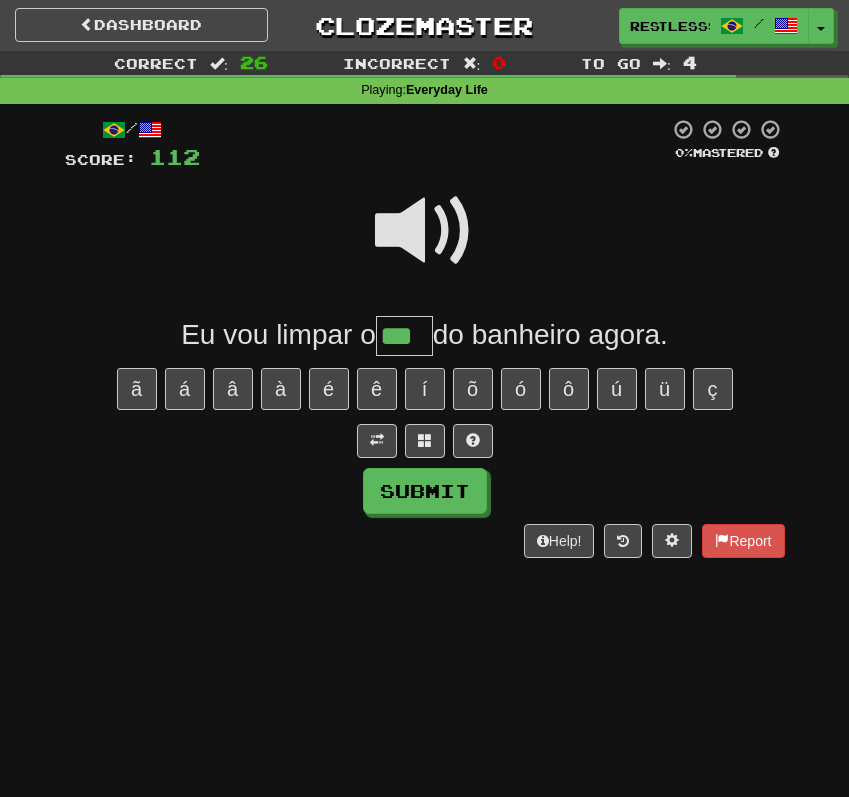 type on "***" 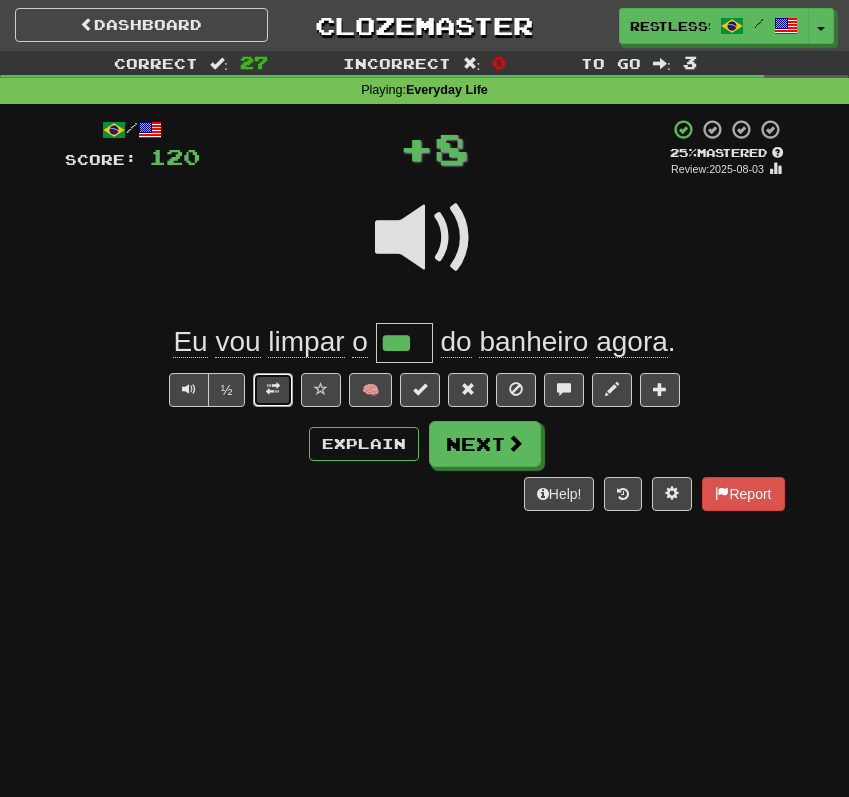 click at bounding box center (273, 390) 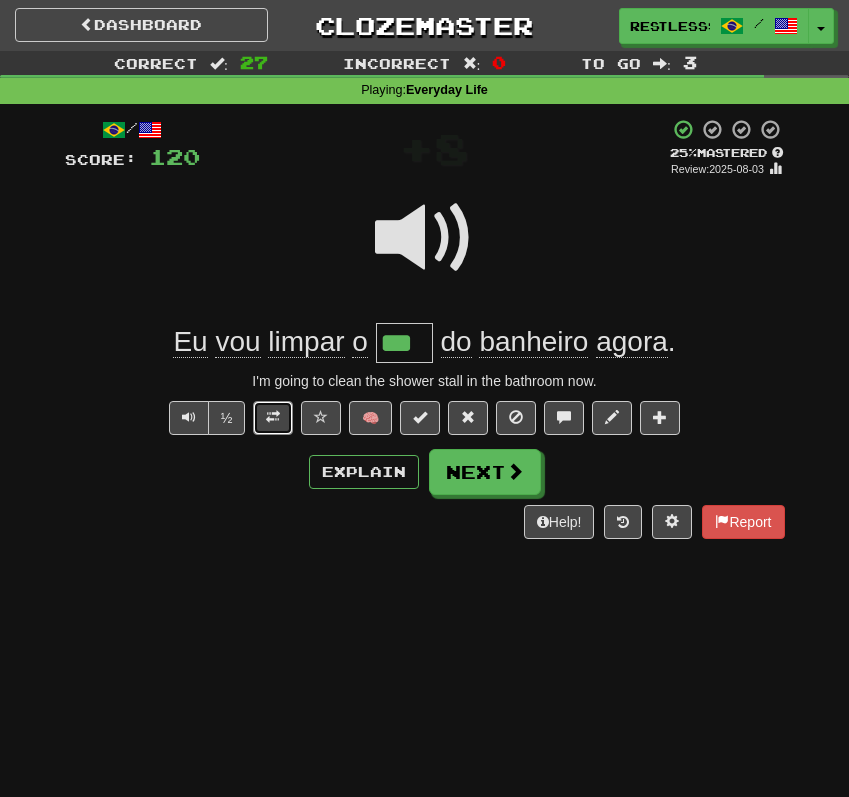 click at bounding box center [273, 418] 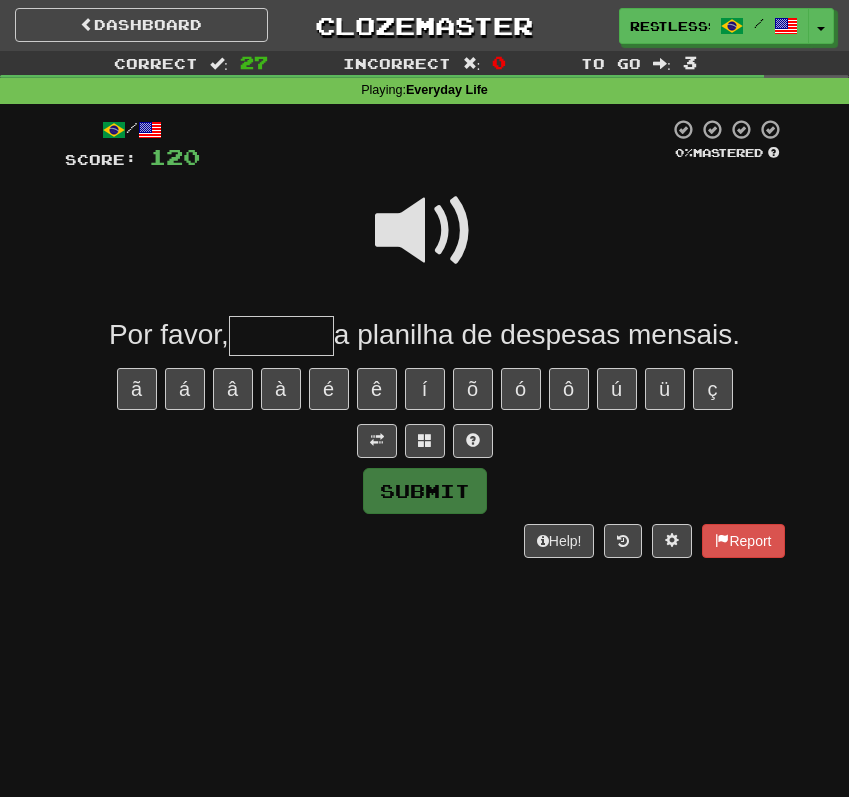 click at bounding box center [425, 231] 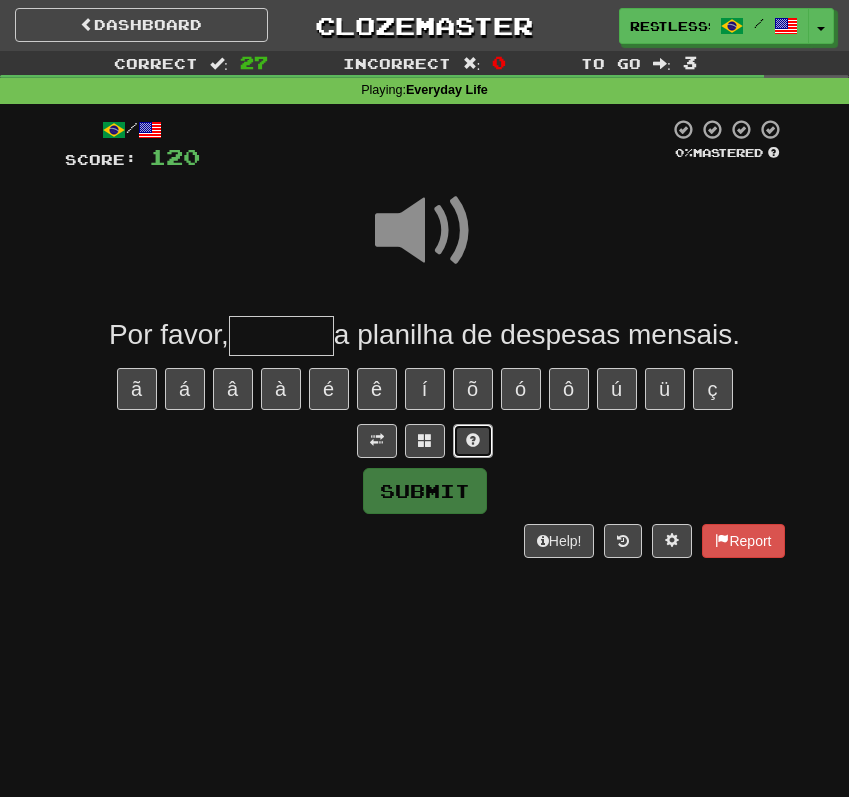 click at bounding box center [473, 441] 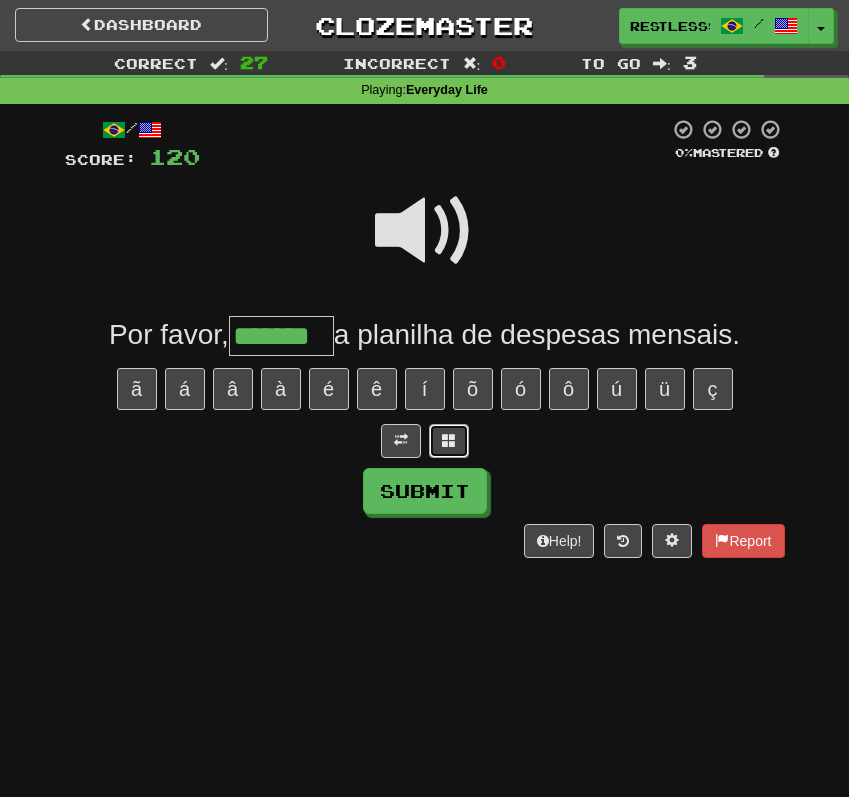 click at bounding box center [449, 441] 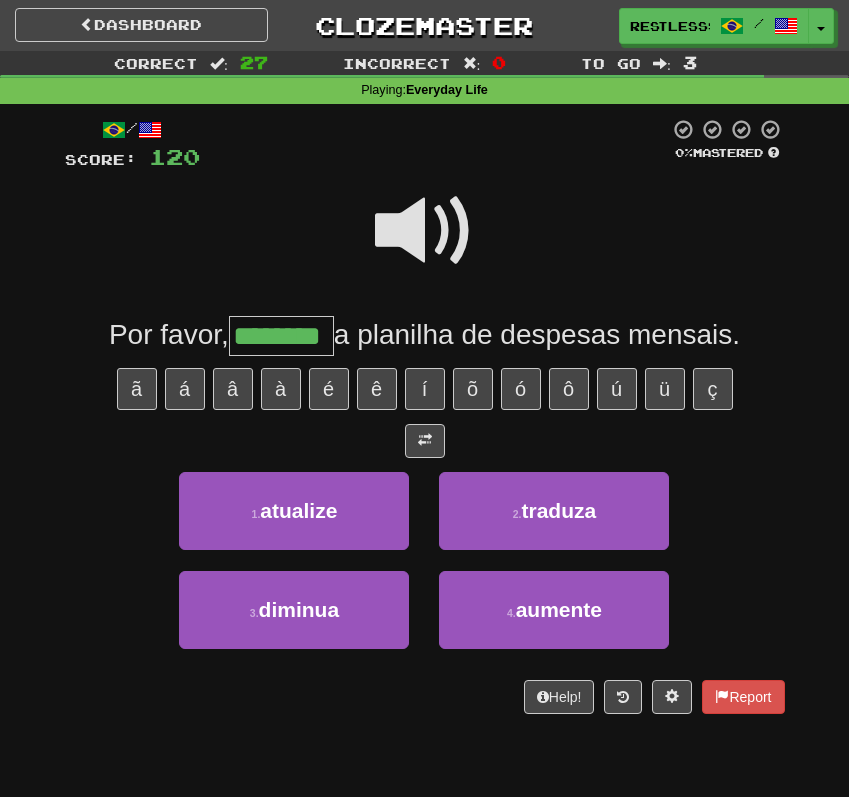 type on "********" 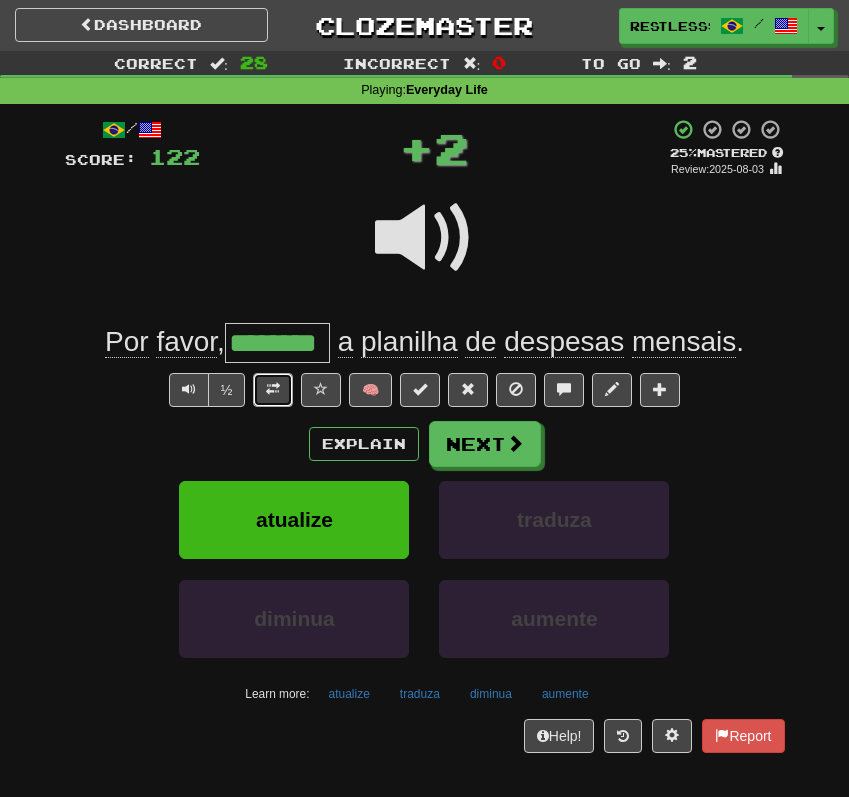 click at bounding box center [273, 390] 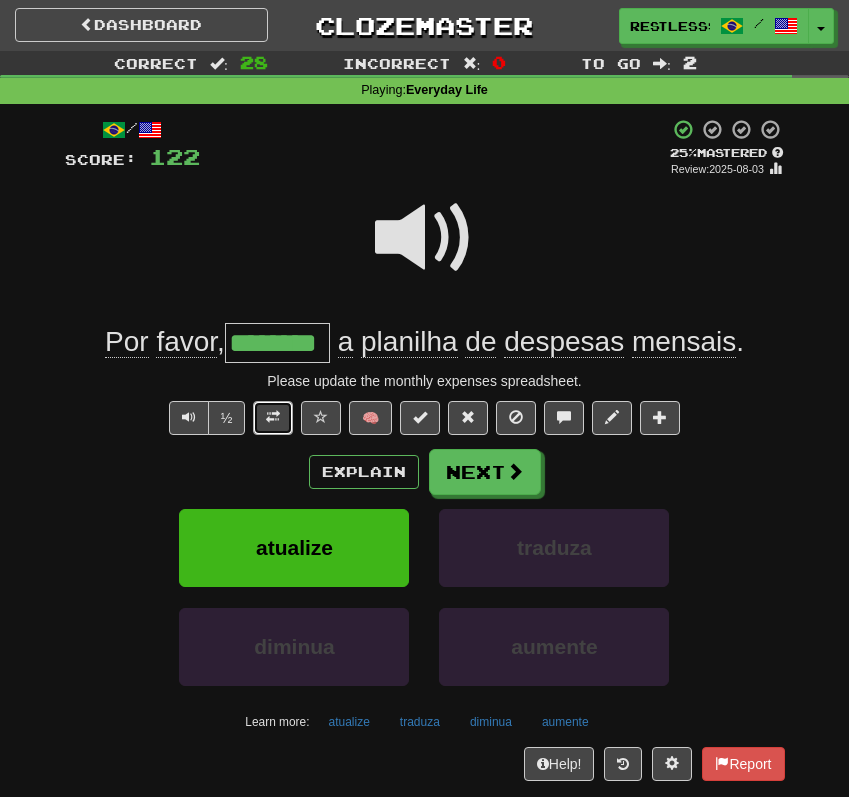click at bounding box center (273, 418) 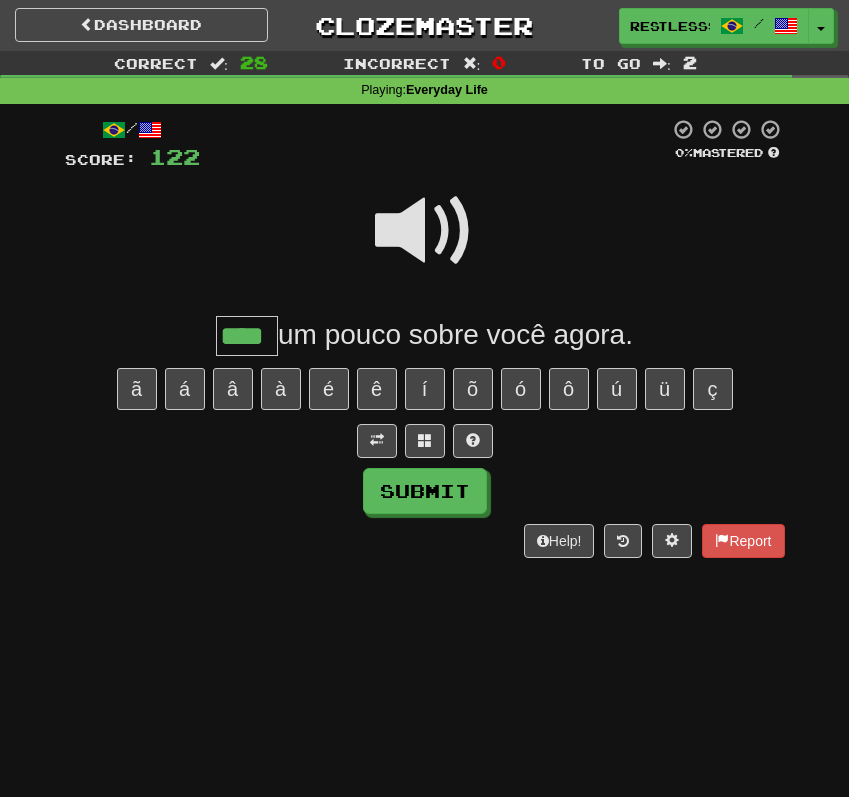 scroll, scrollTop: 0, scrollLeft: 0, axis: both 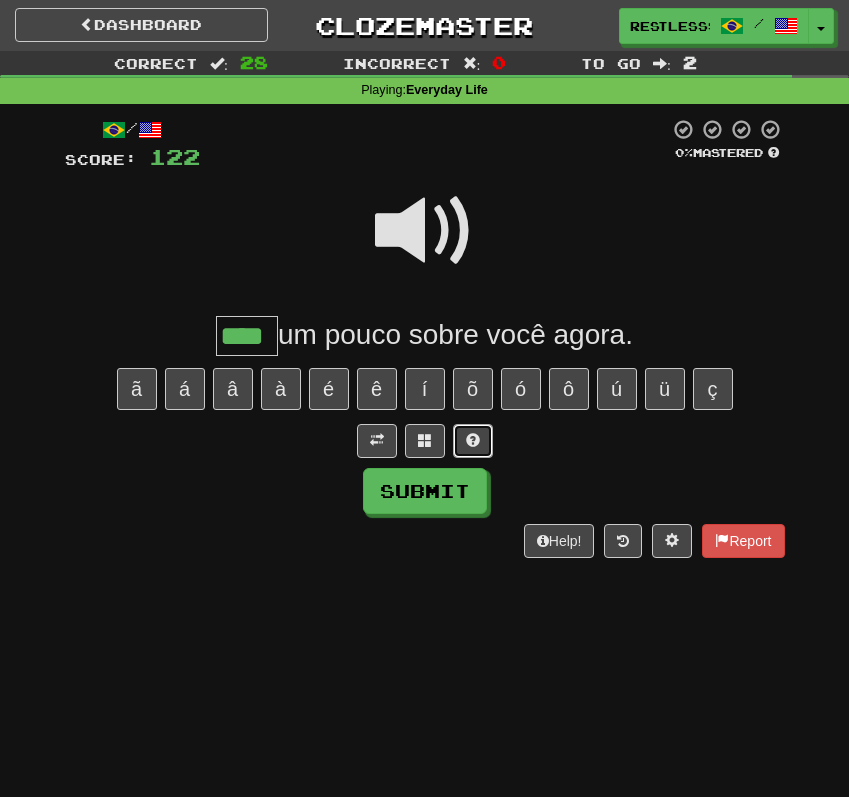 click at bounding box center (473, 441) 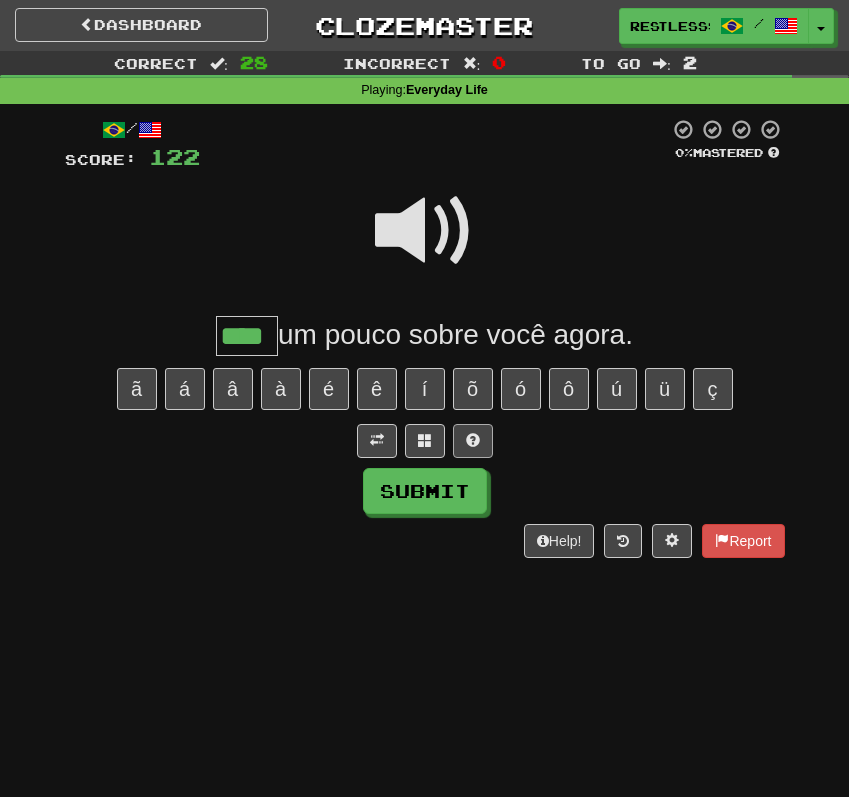 type on "****" 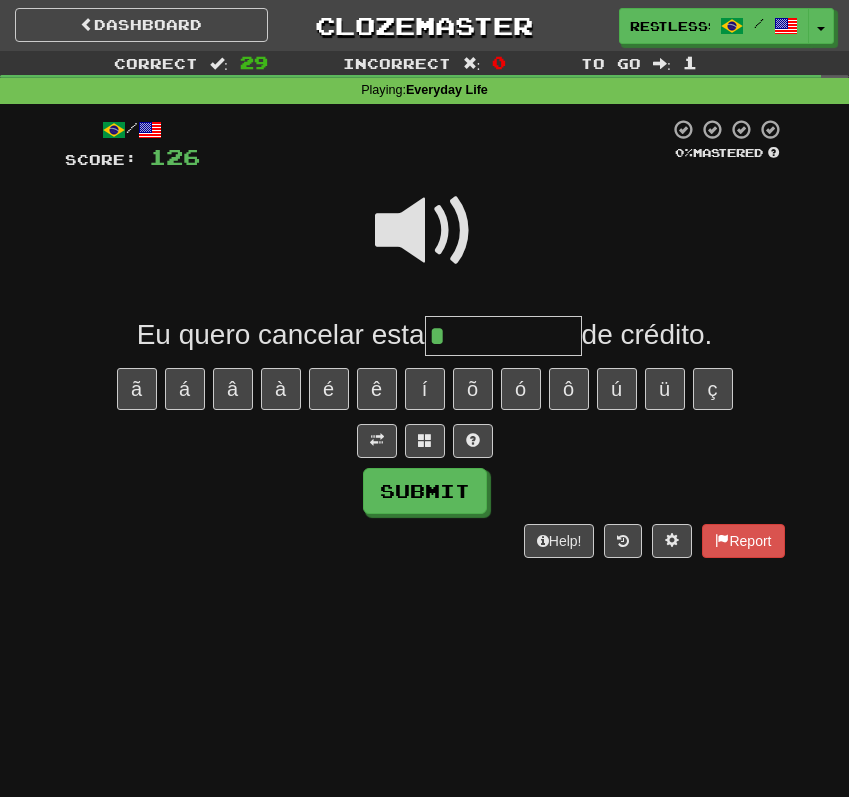 click at bounding box center (425, 231) 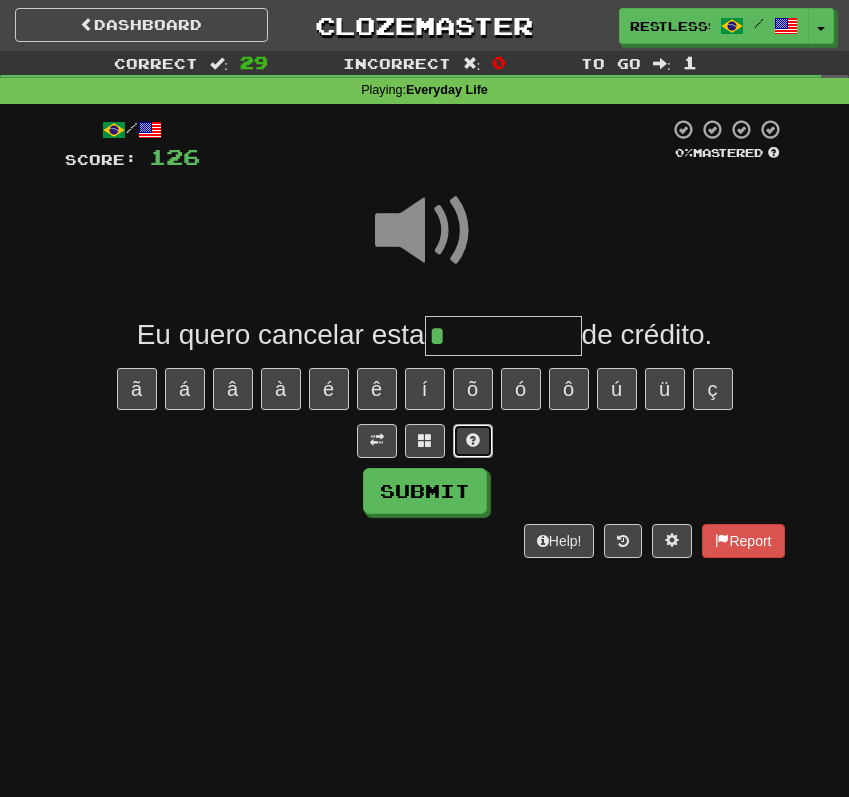 click at bounding box center [473, 440] 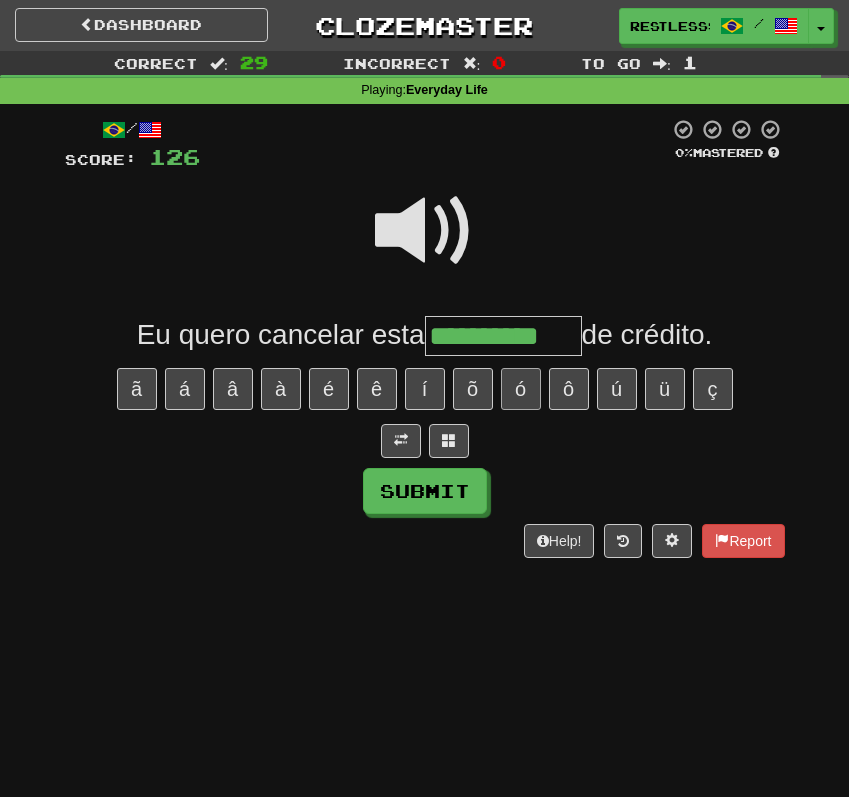 type on "**********" 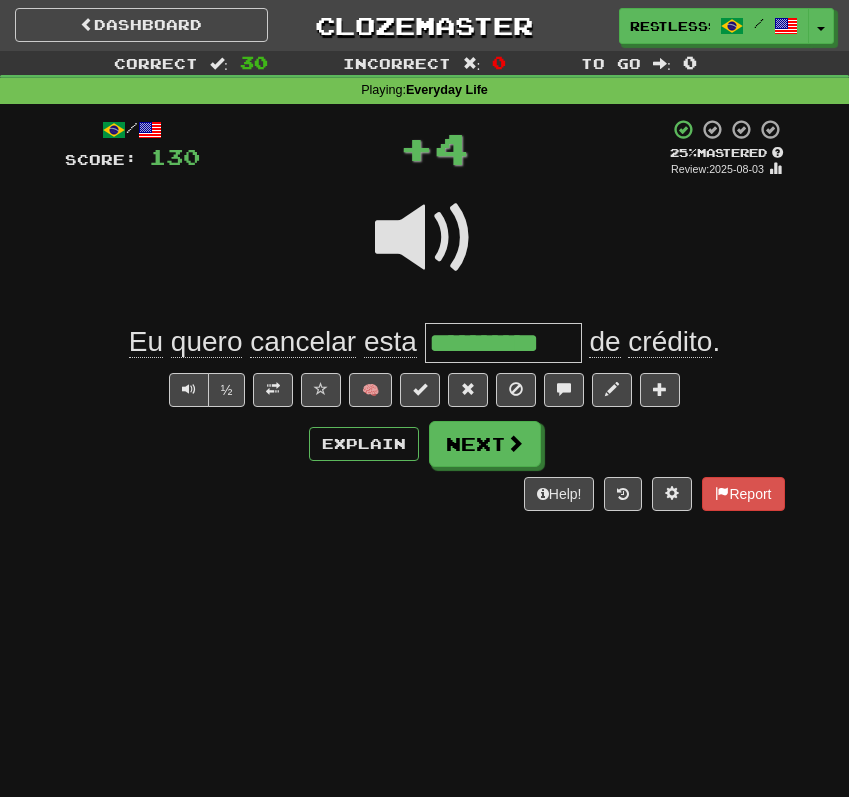 click on "**********" at bounding box center (503, 343) 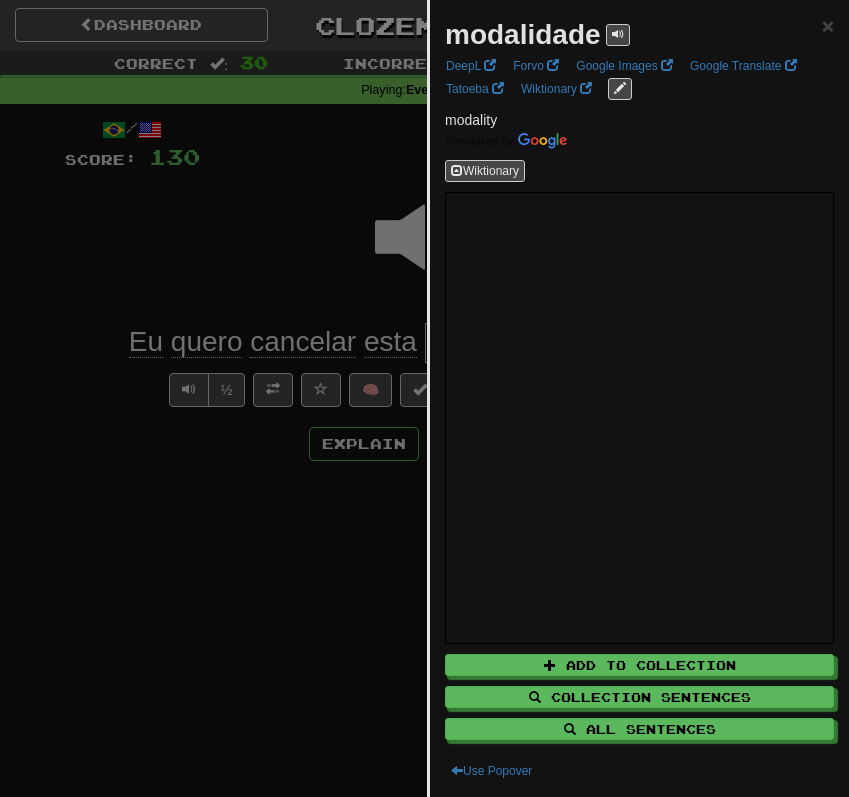 click at bounding box center (424, 398) 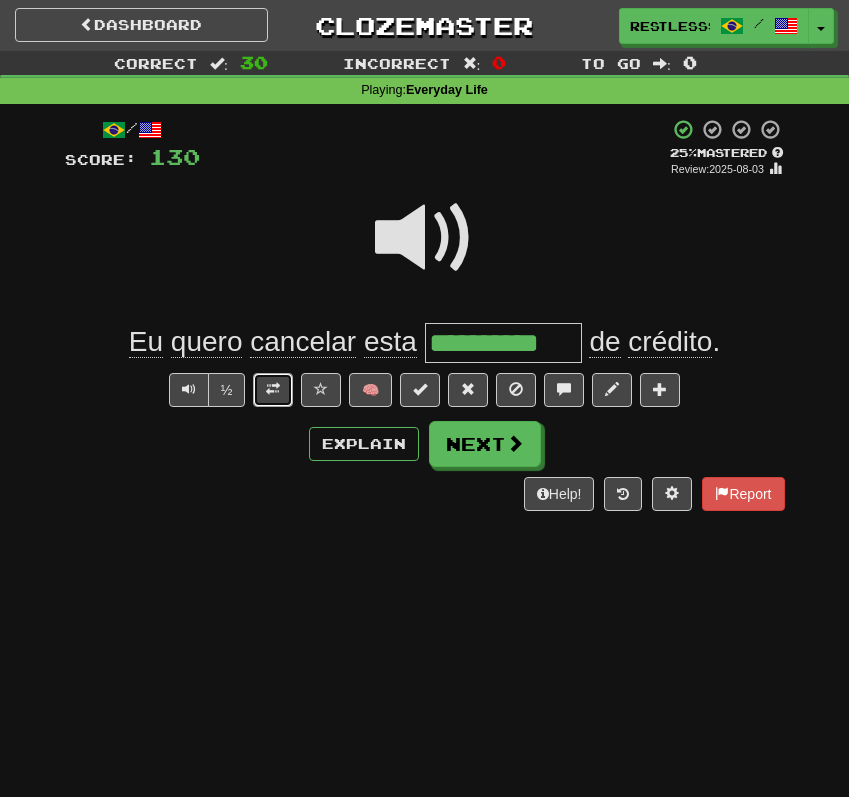click at bounding box center (273, 389) 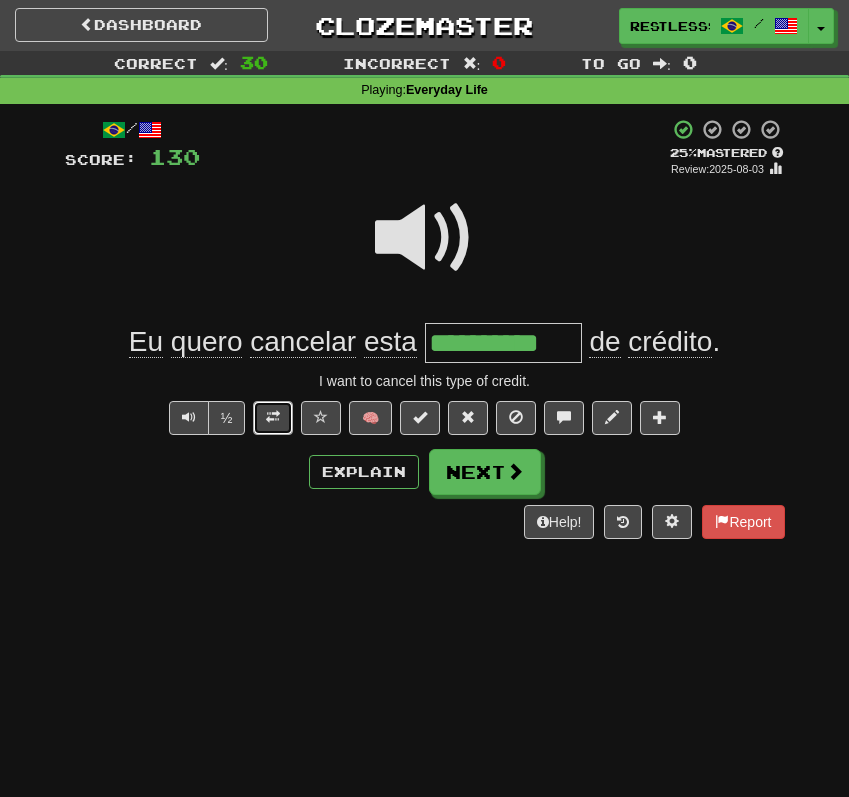 click at bounding box center [273, 417] 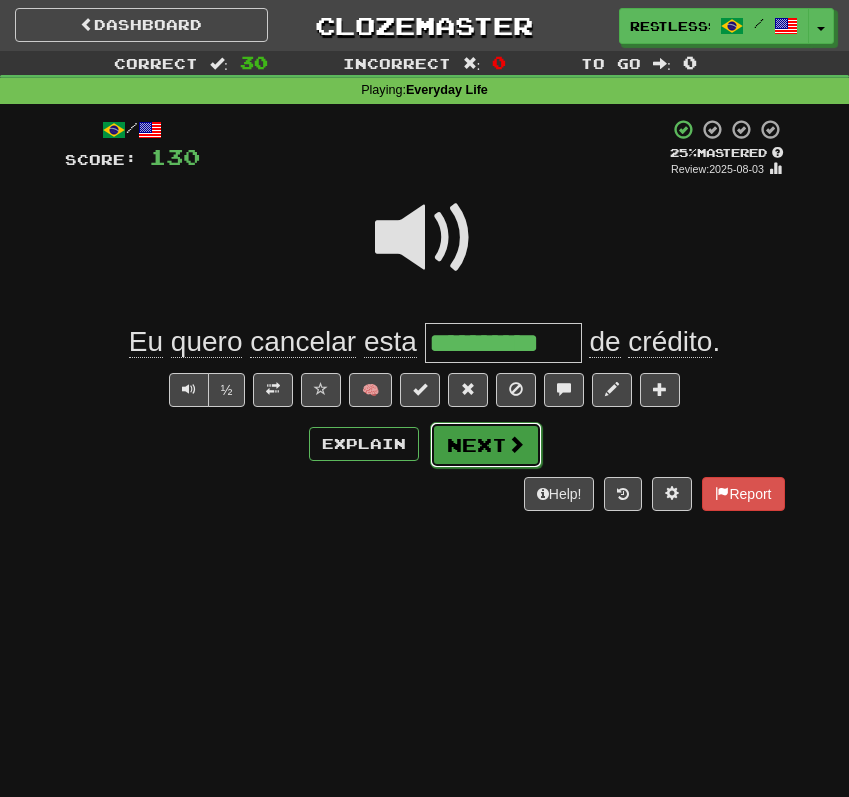 click on "Next" at bounding box center [486, 445] 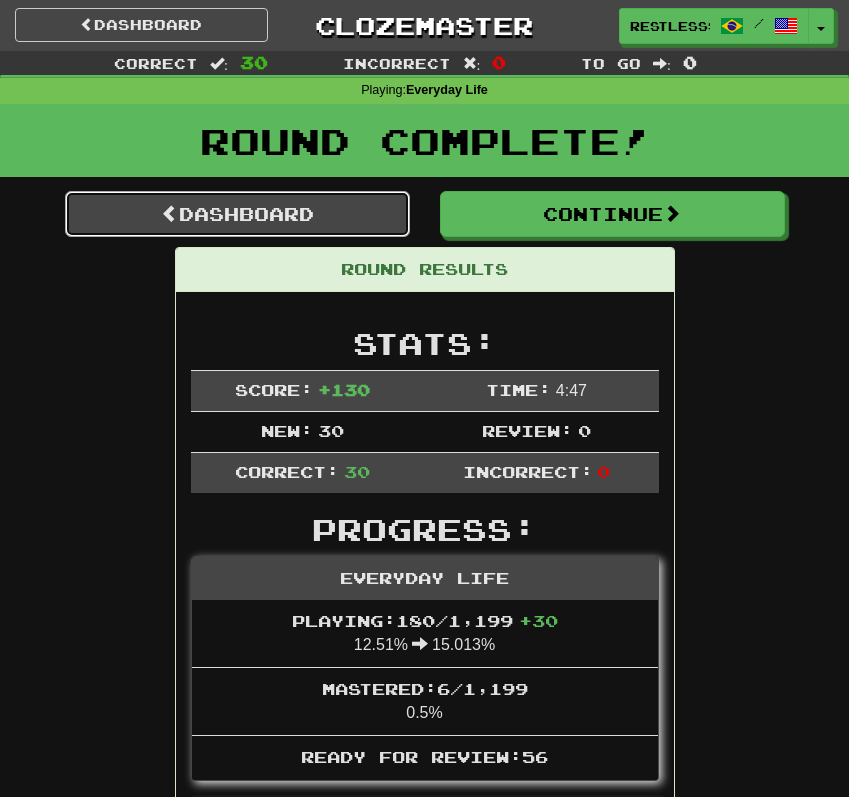 click on "Dashboard" at bounding box center [237, 214] 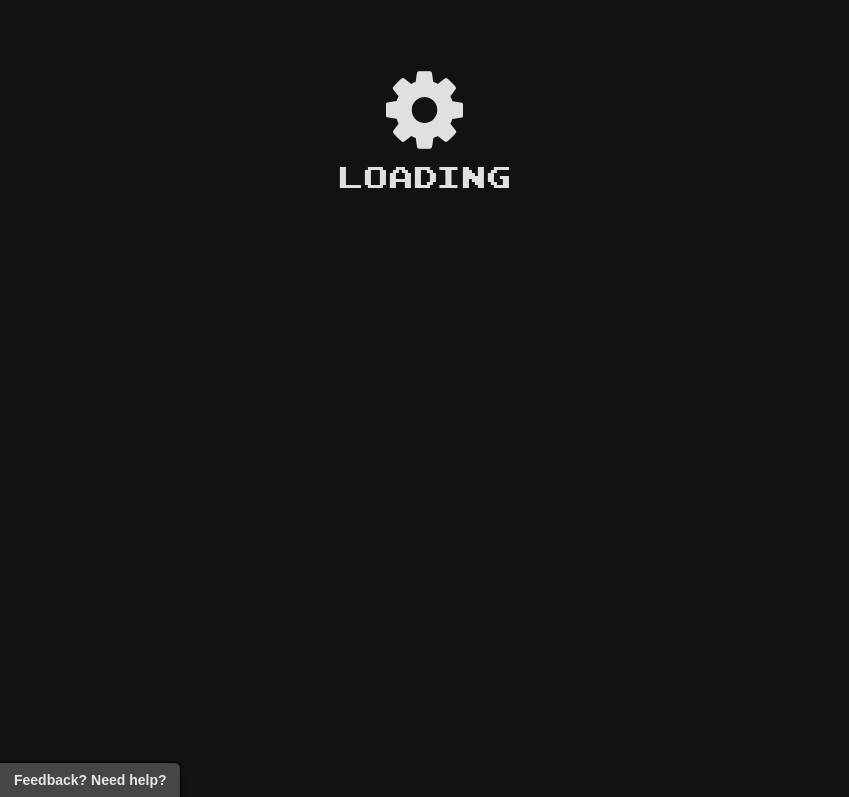 scroll, scrollTop: 0, scrollLeft: 0, axis: both 